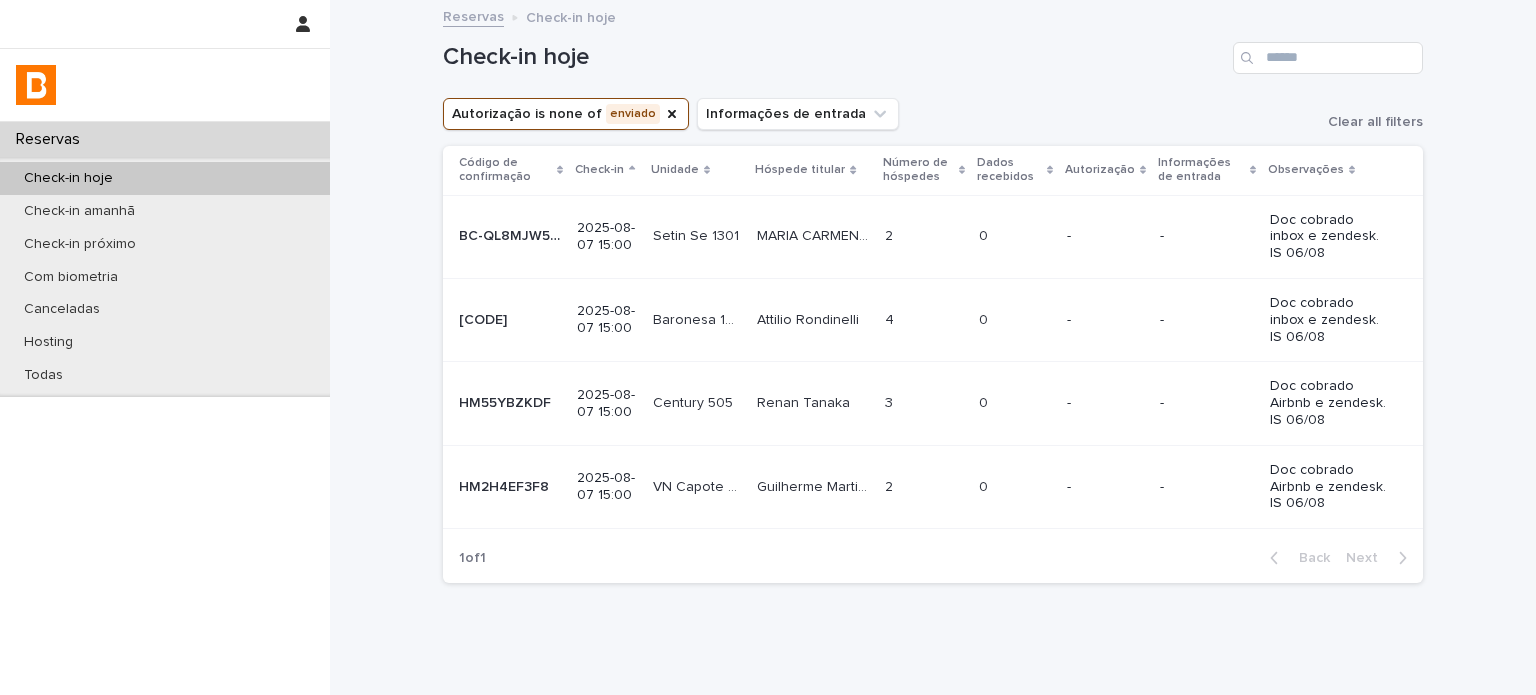 scroll, scrollTop: 0, scrollLeft: 0, axis: both 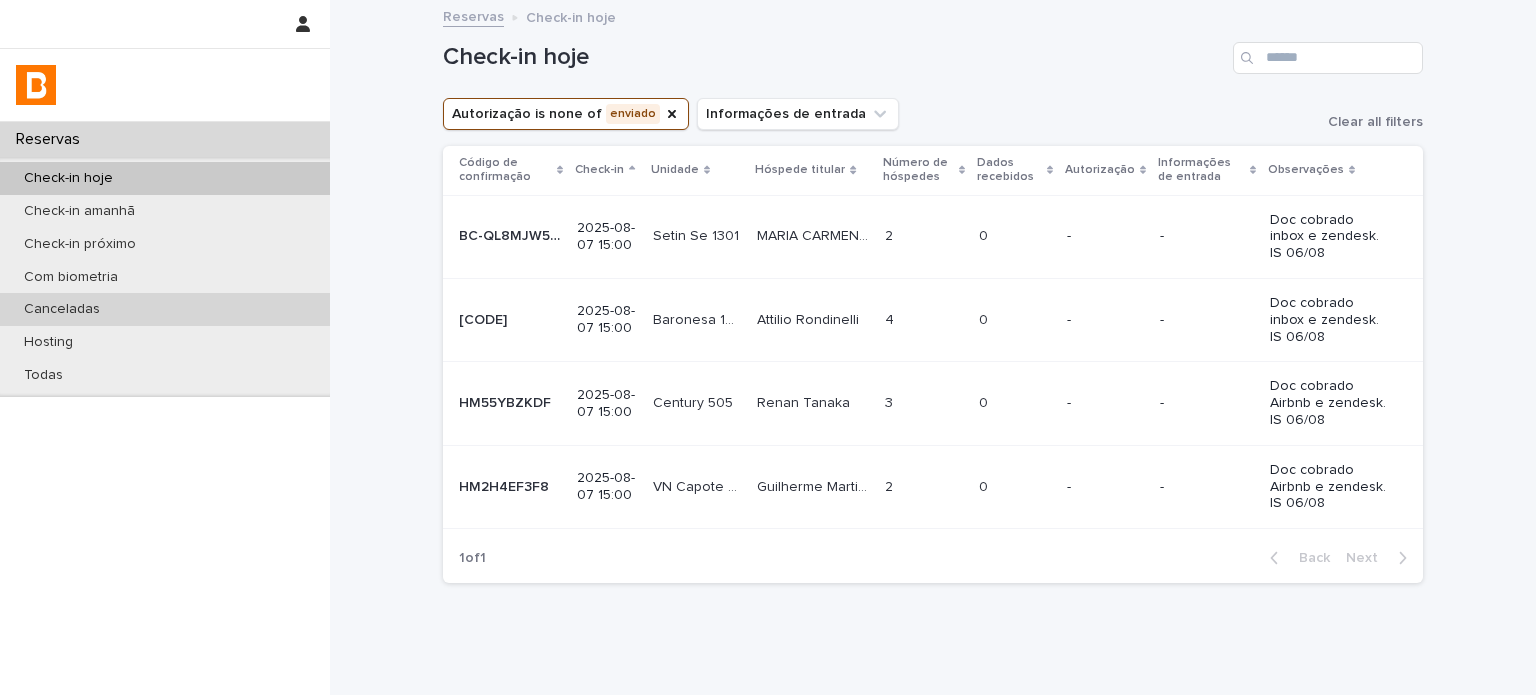 click on "Canceladas" at bounding box center [165, 309] 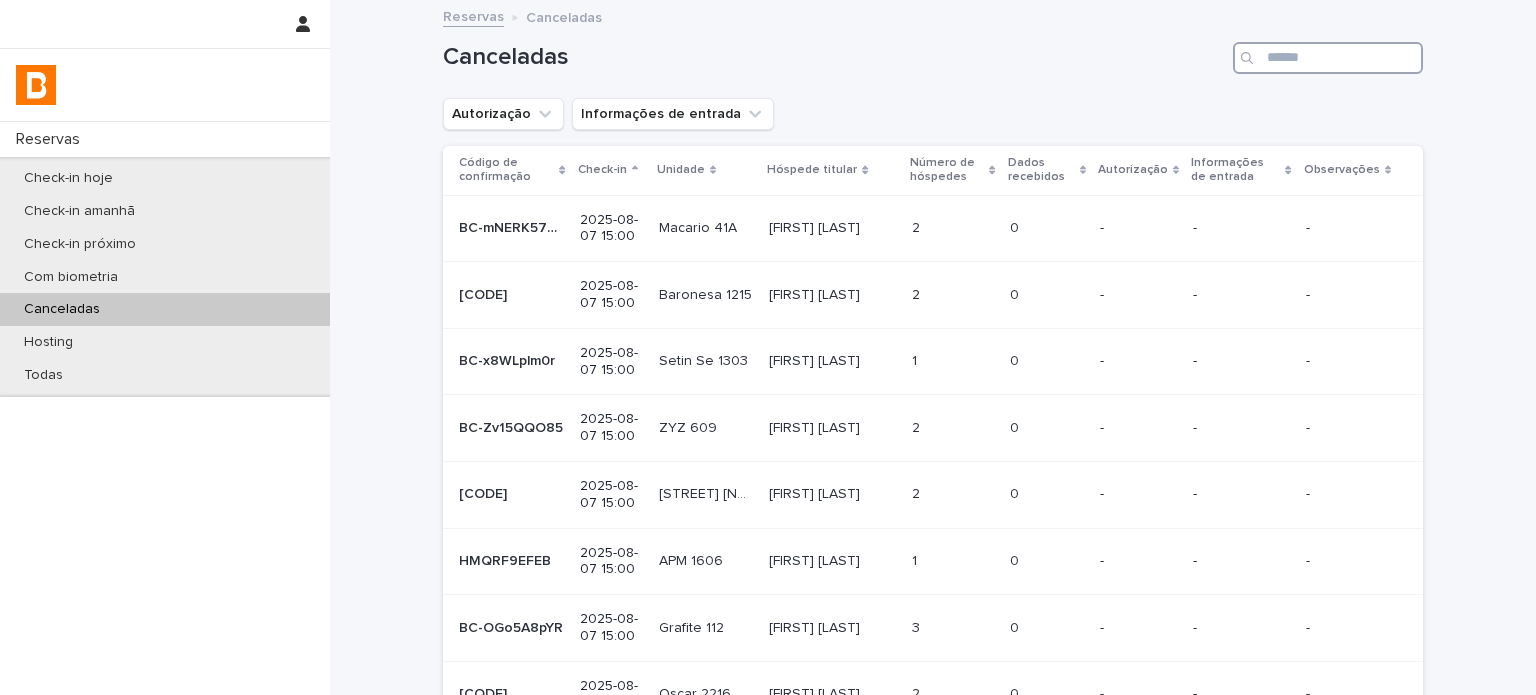 drag, startPoint x: 1342, startPoint y: 67, endPoint x: 1306, endPoint y: 87, distance: 41.18252 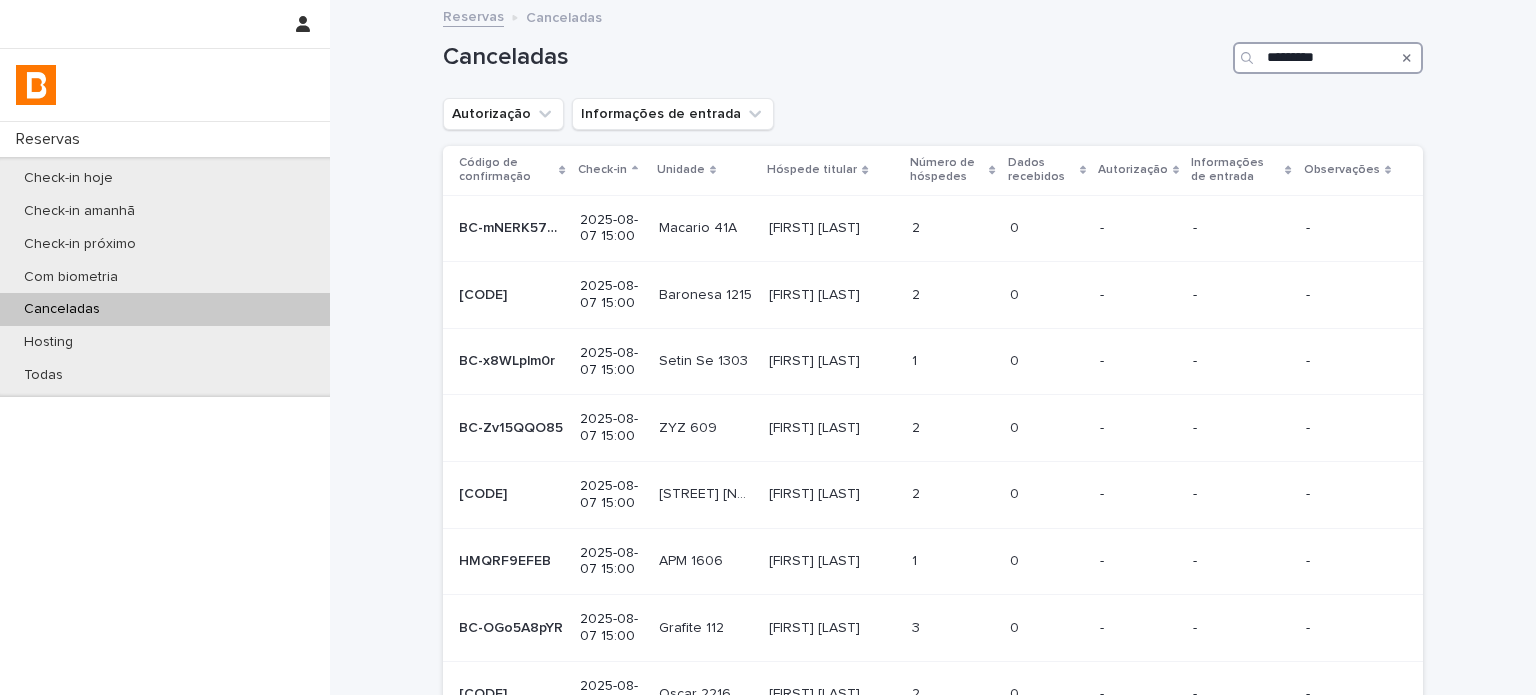 type on "*********" 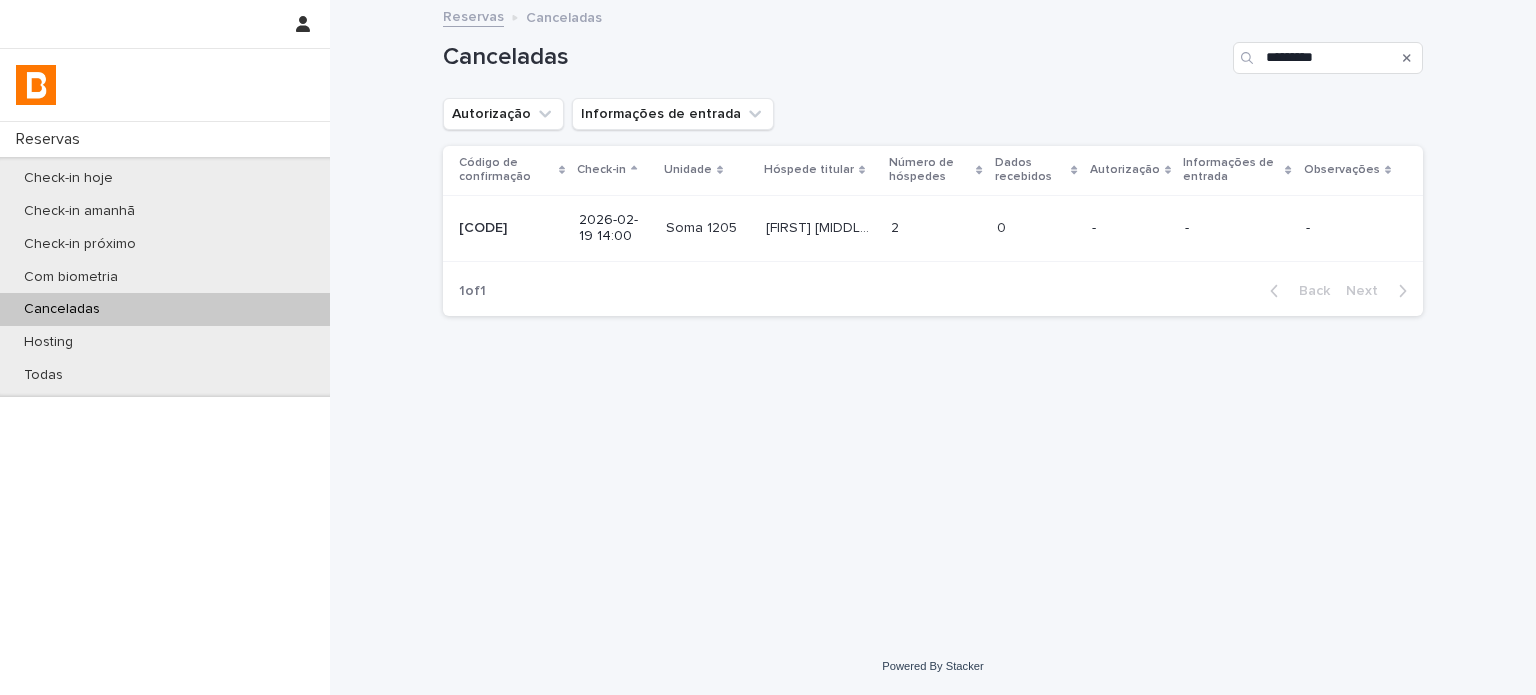 click on "-" at bounding box center (1130, 228) 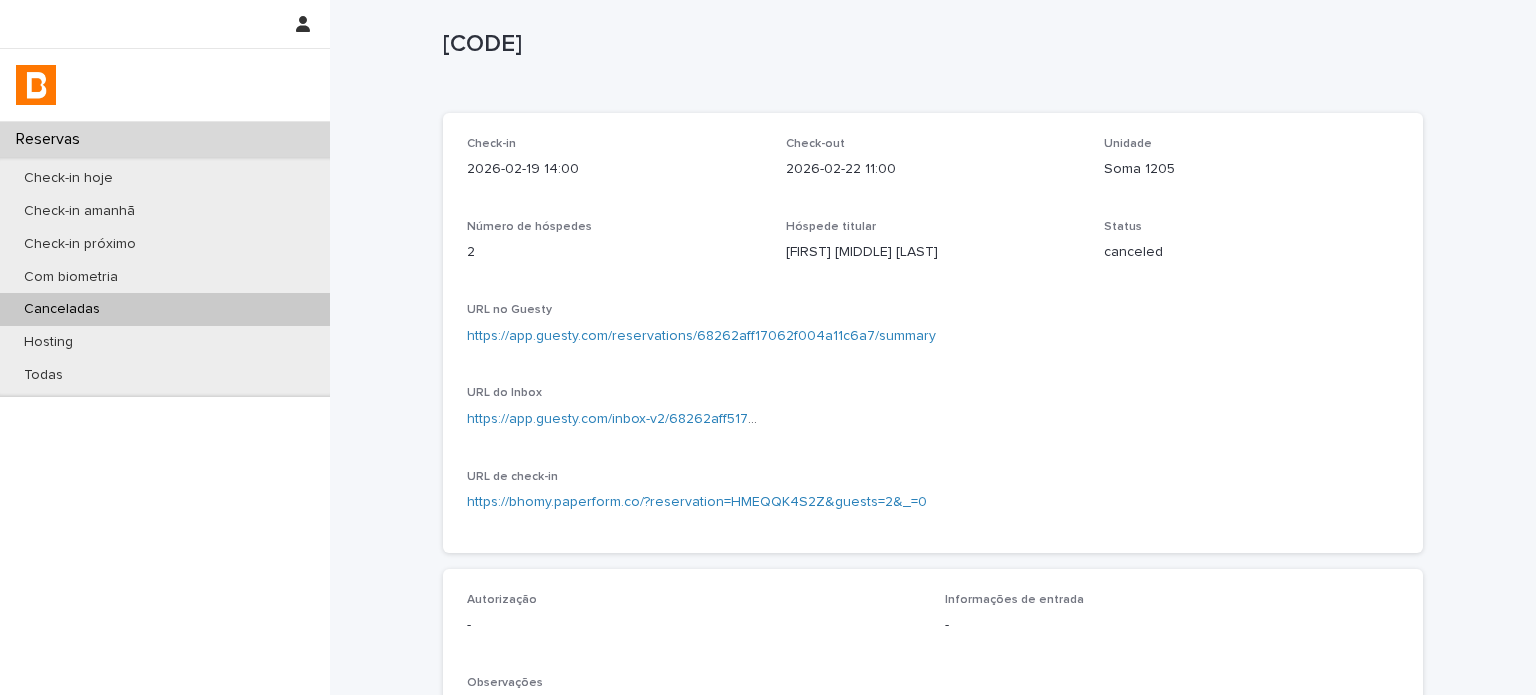scroll, scrollTop: 0, scrollLeft: 0, axis: both 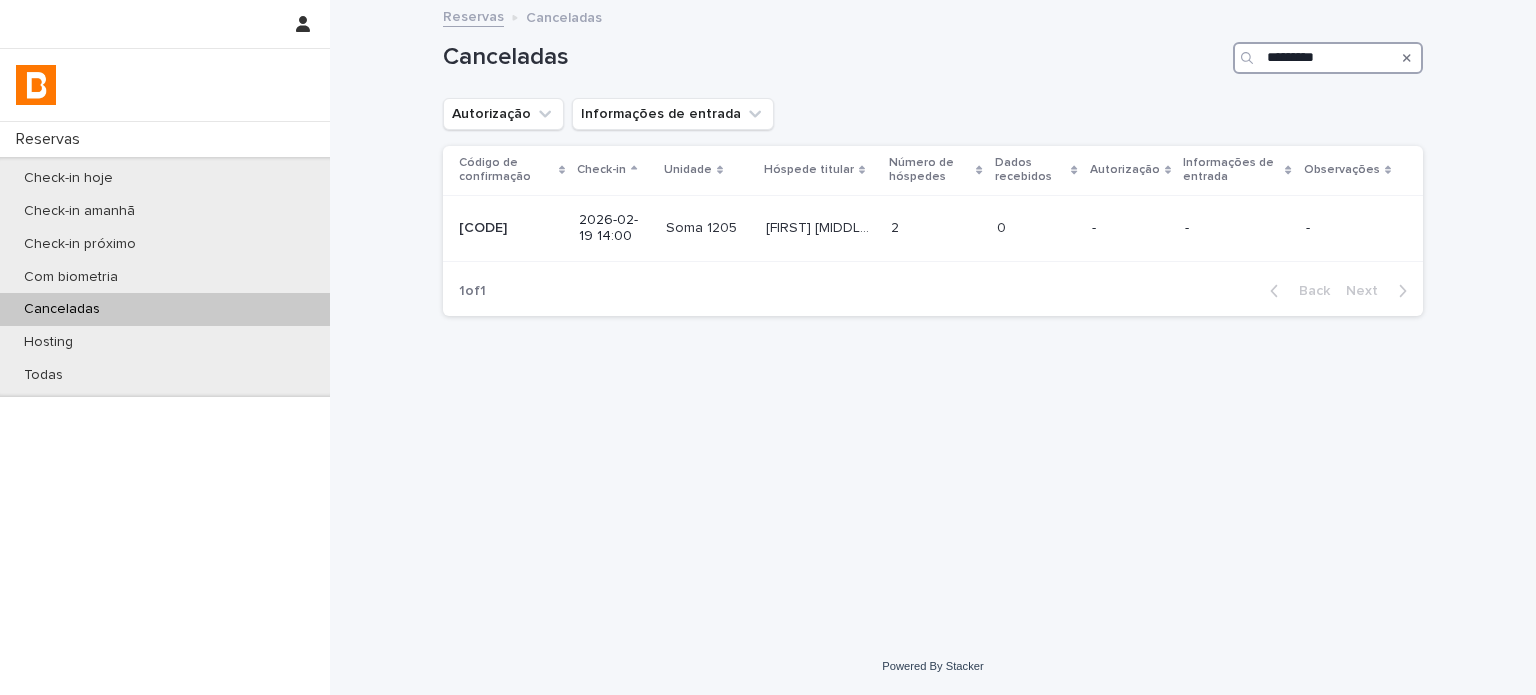 drag, startPoint x: 1364, startPoint y: 63, endPoint x: 1310, endPoint y: 56, distance: 54.451813 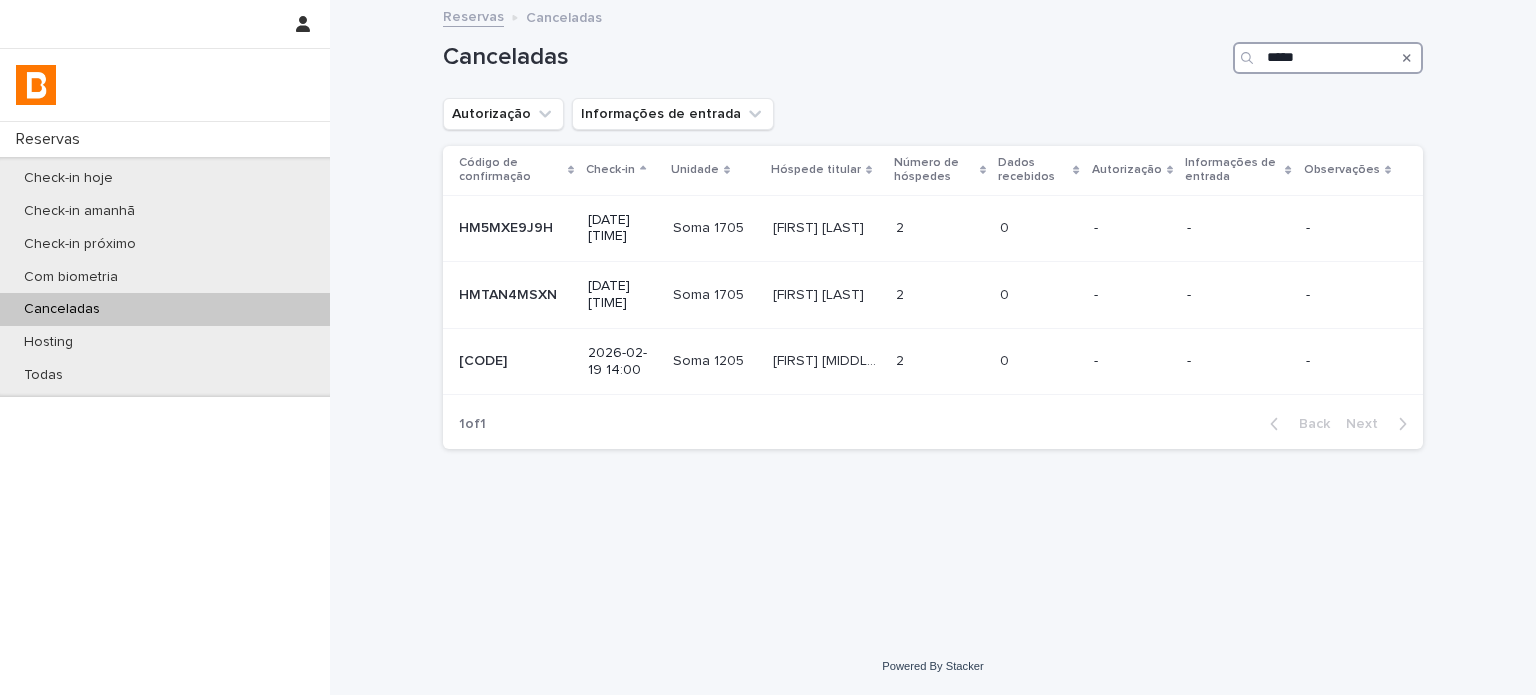 type on "****" 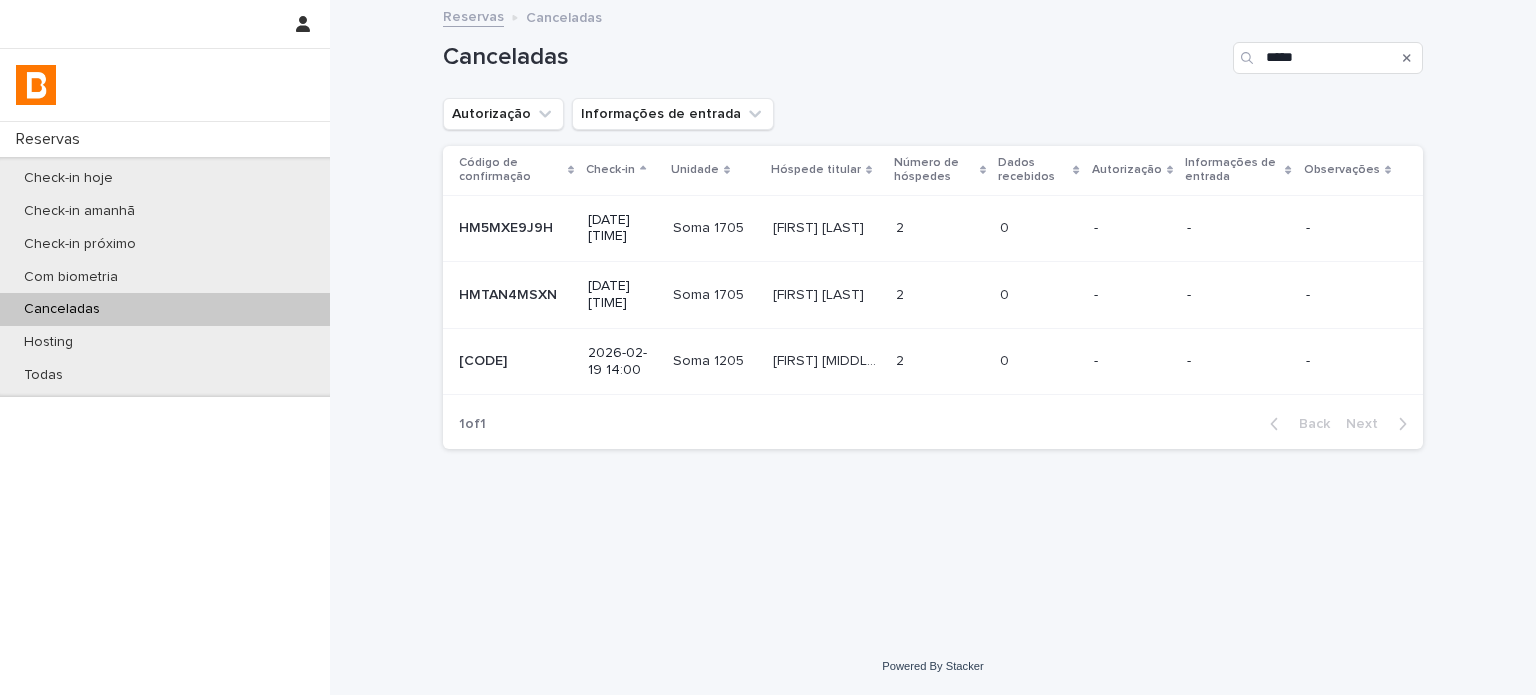 click on "Mariah Fernanda Candido De Sousa Mariah Fernanda Candido De Sousa" at bounding box center (826, 361) 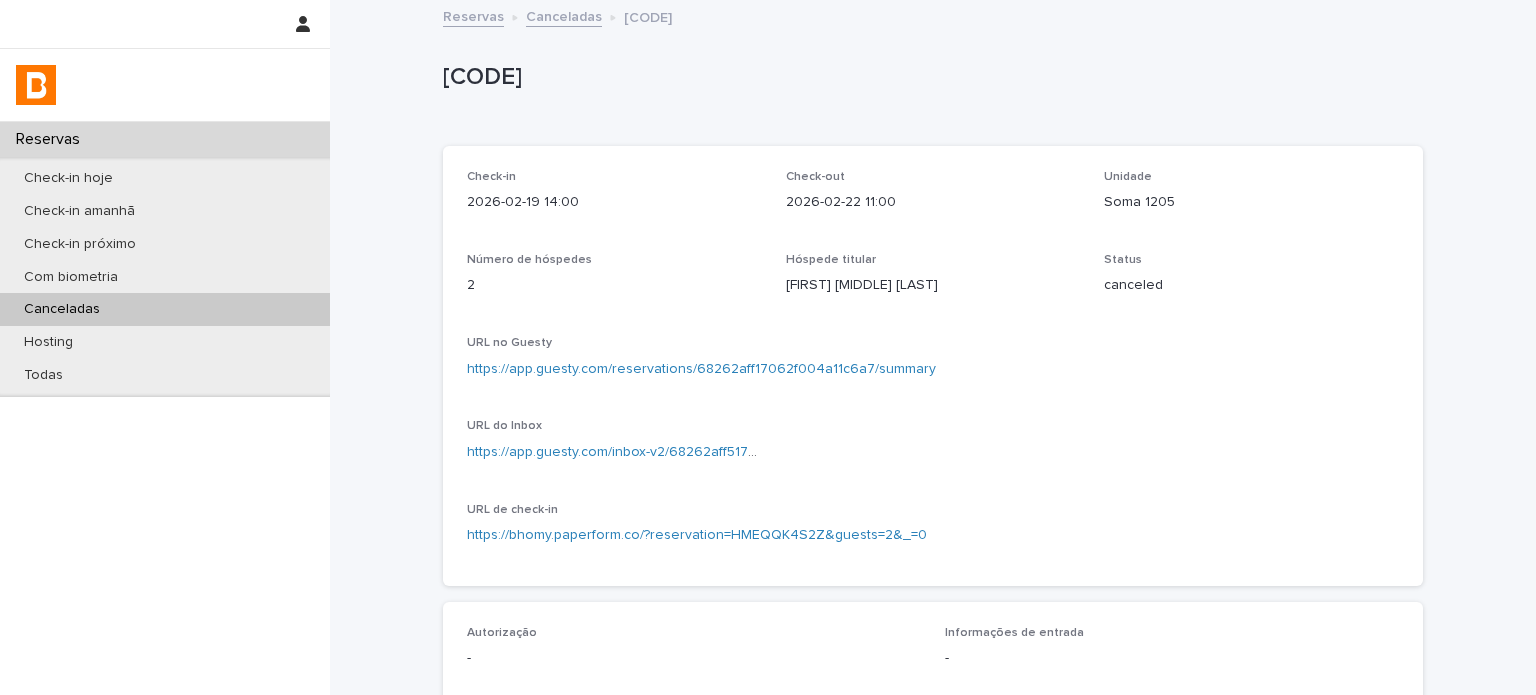 click on "[CODE]" at bounding box center [929, 77] 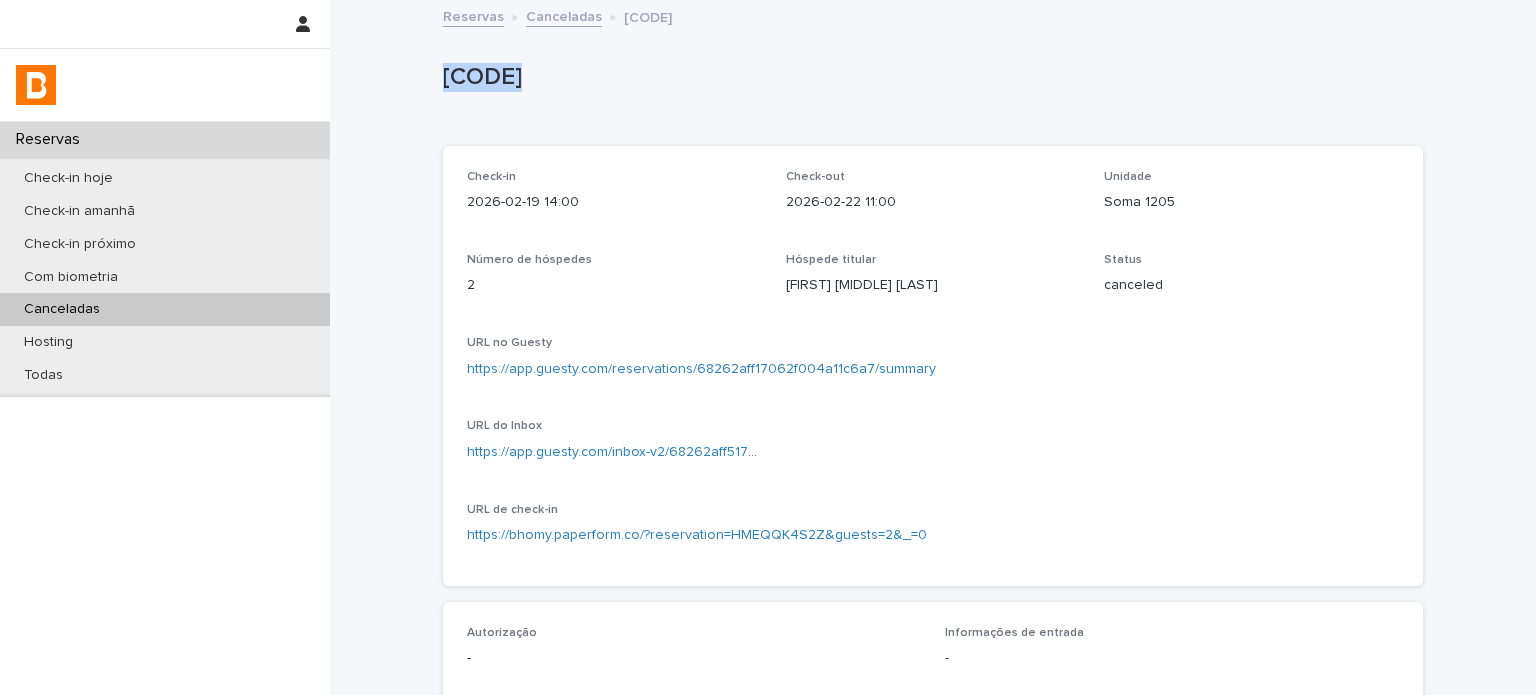 click on "[CODE]" at bounding box center (929, 77) 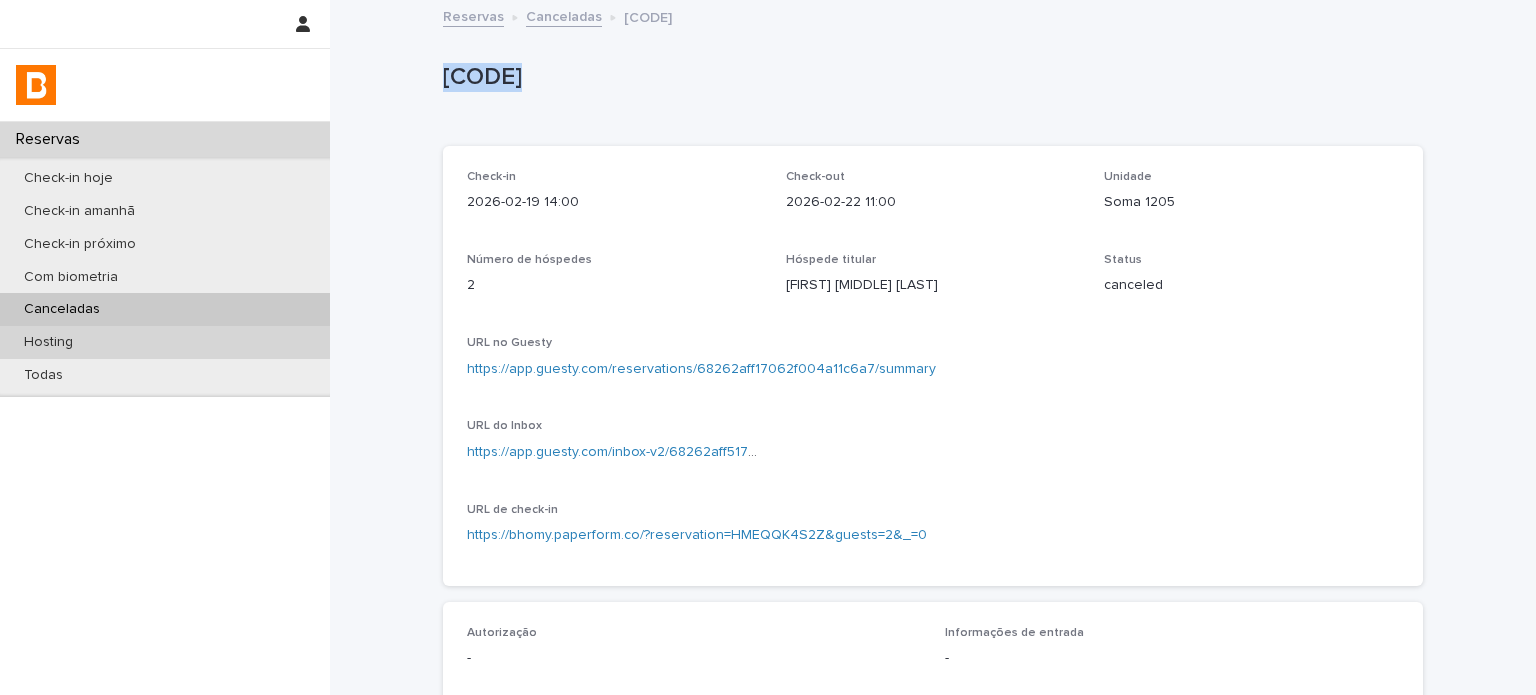 click on "Hosting" at bounding box center (165, 342) 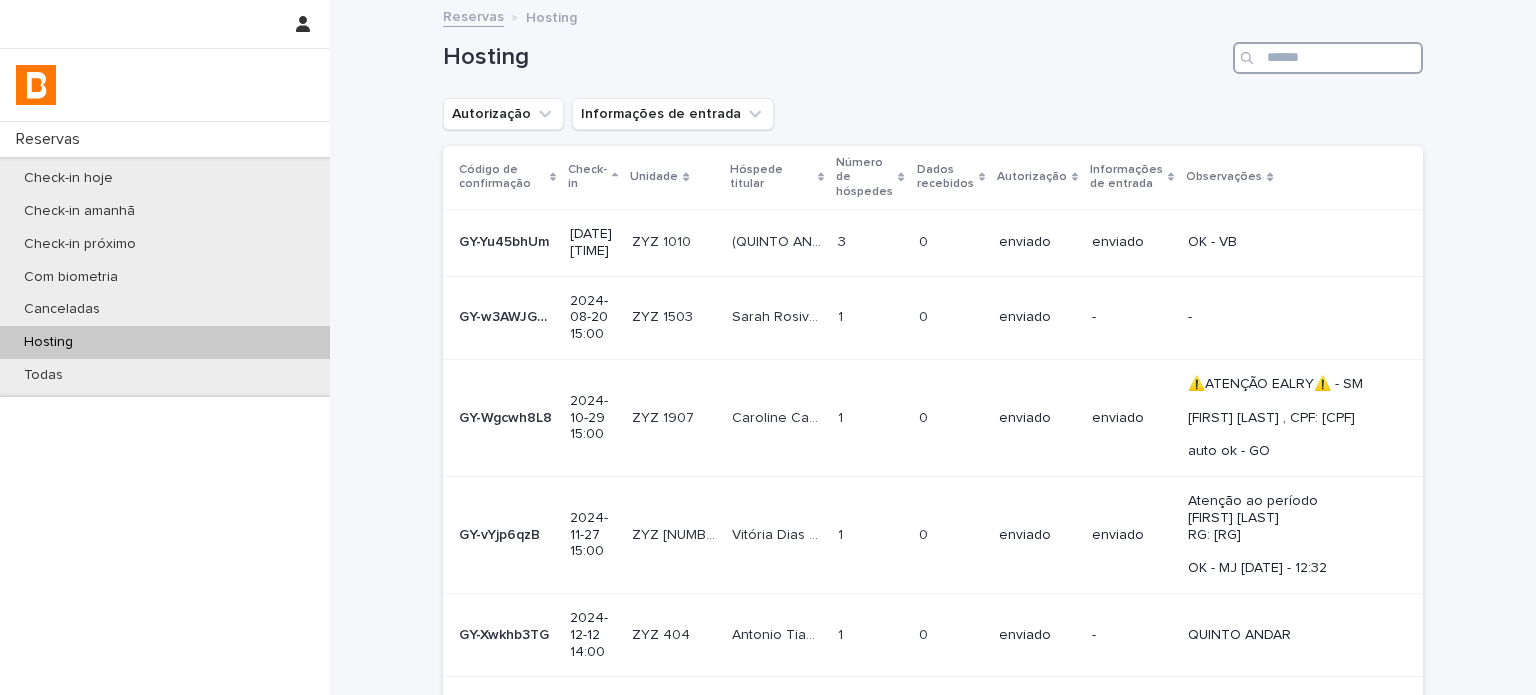 click at bounding box center (1328, 58) 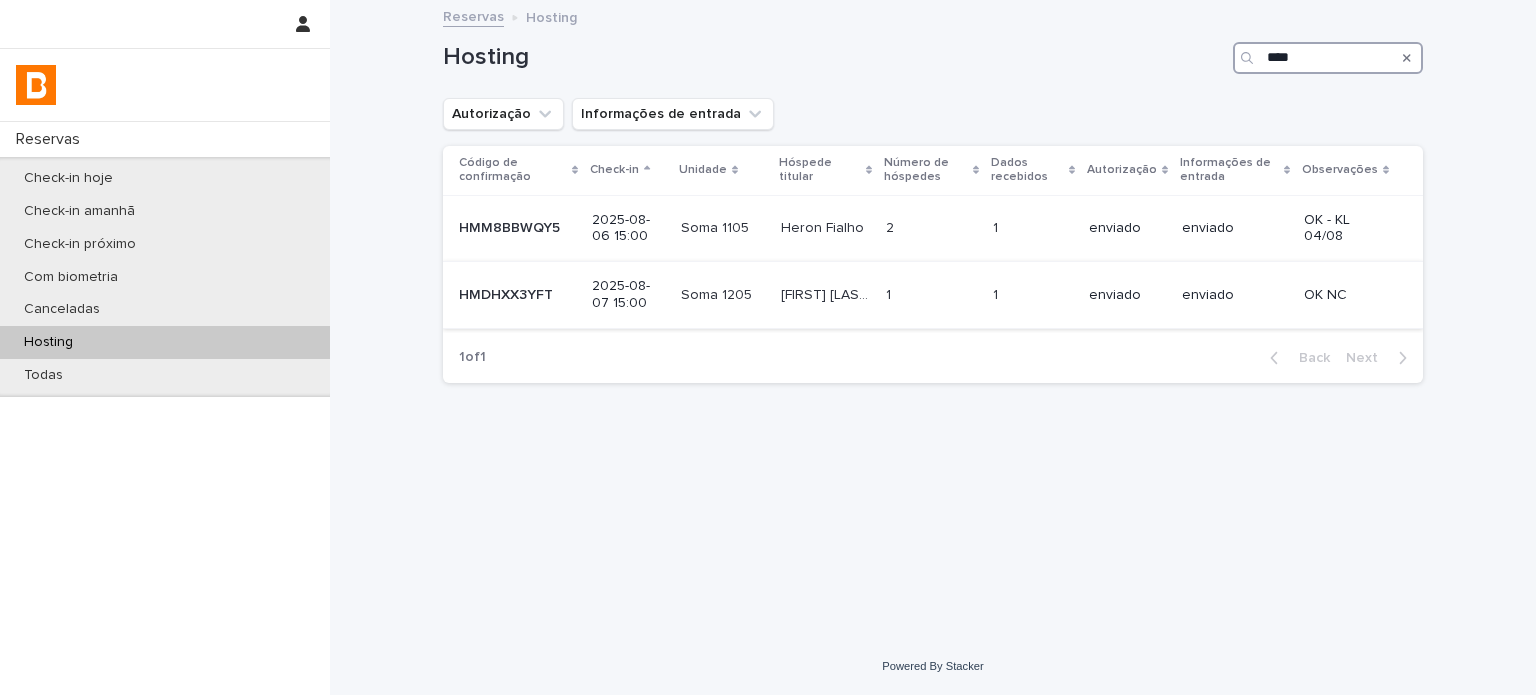 type on "****" 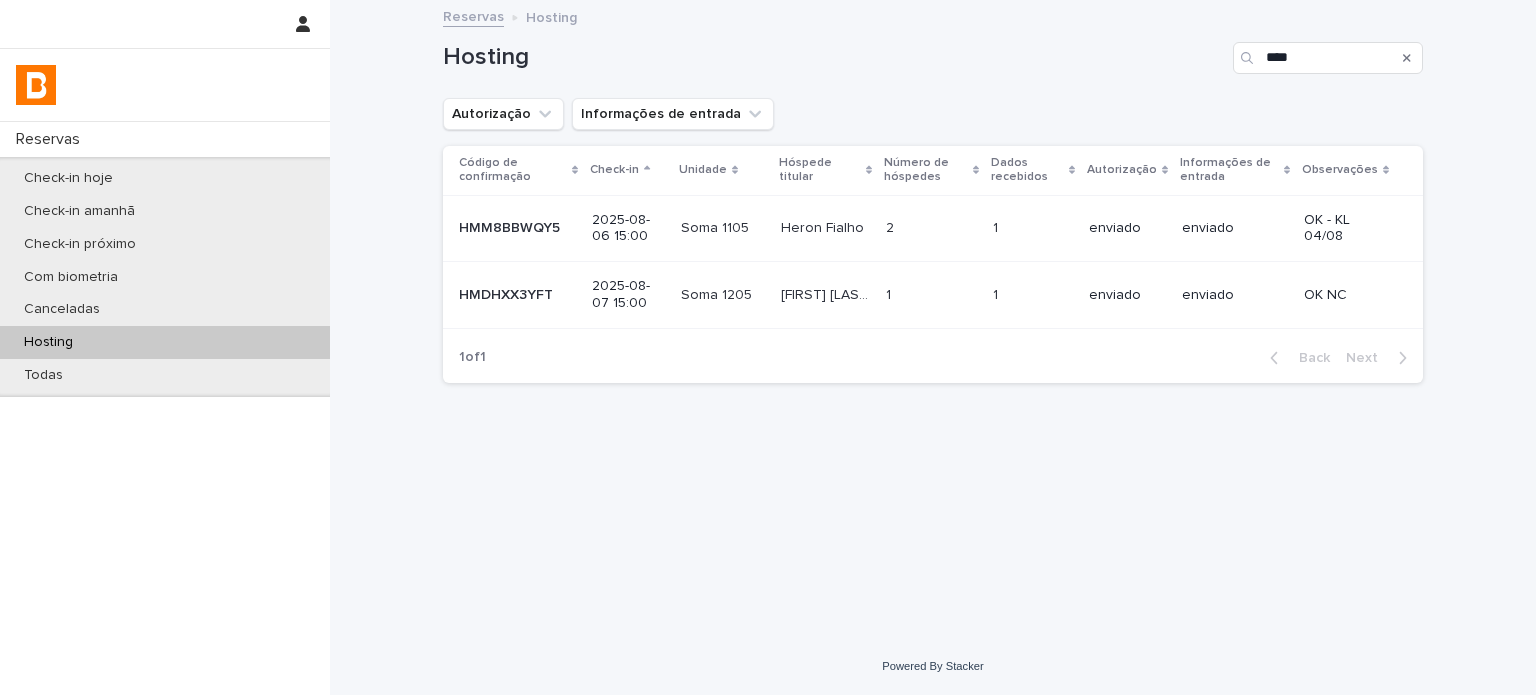 click on "1 1" at bounding box center (931, 295) 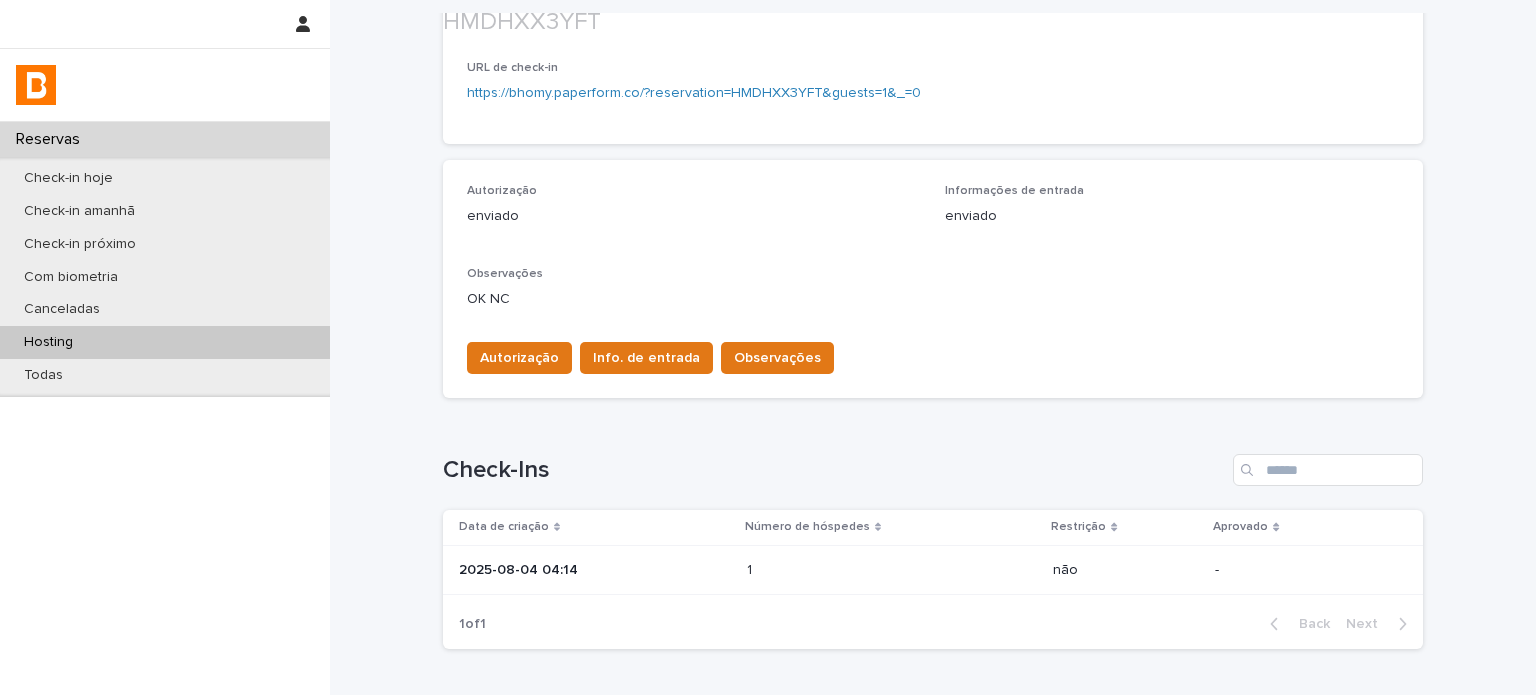 scroll, scrollTop: 466, scrollLeft: 0, axis: vertical 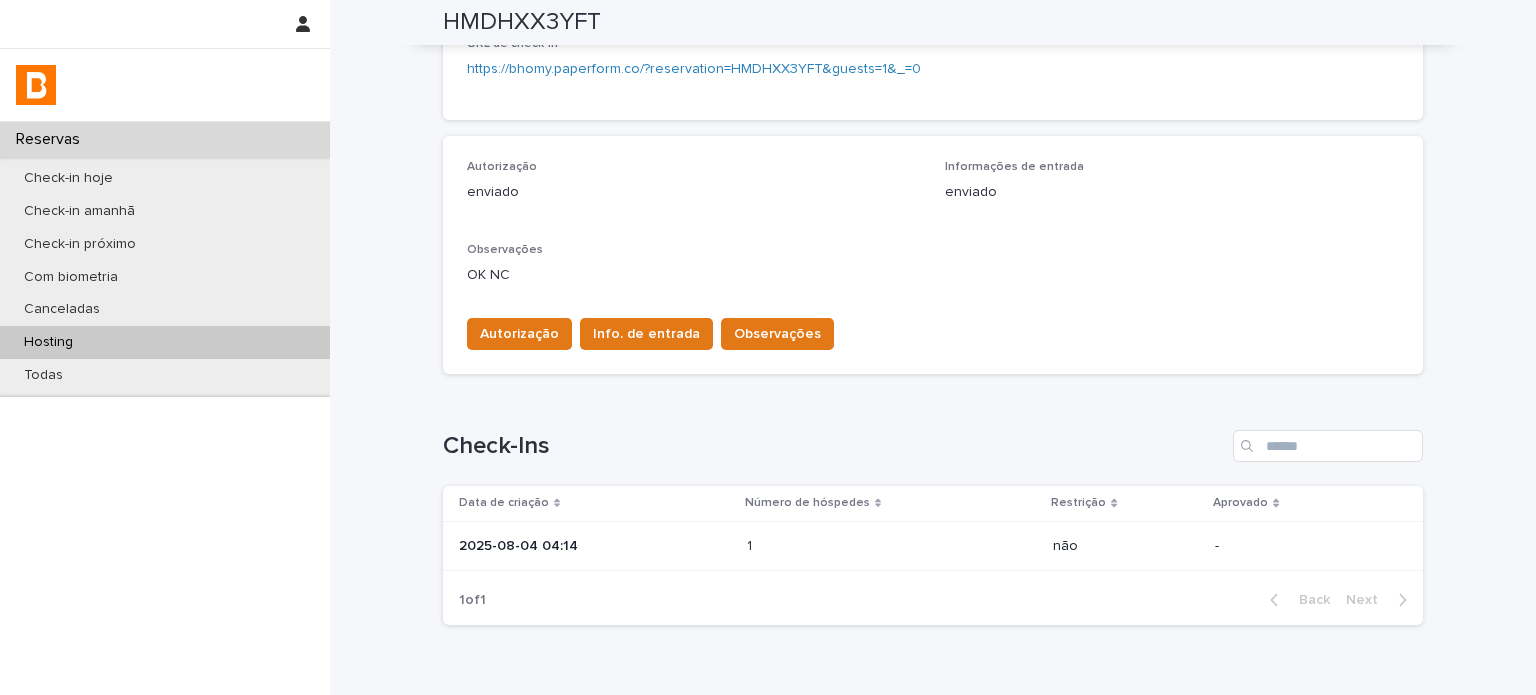 click on "Data de criação" at bounding box center [596, 503] 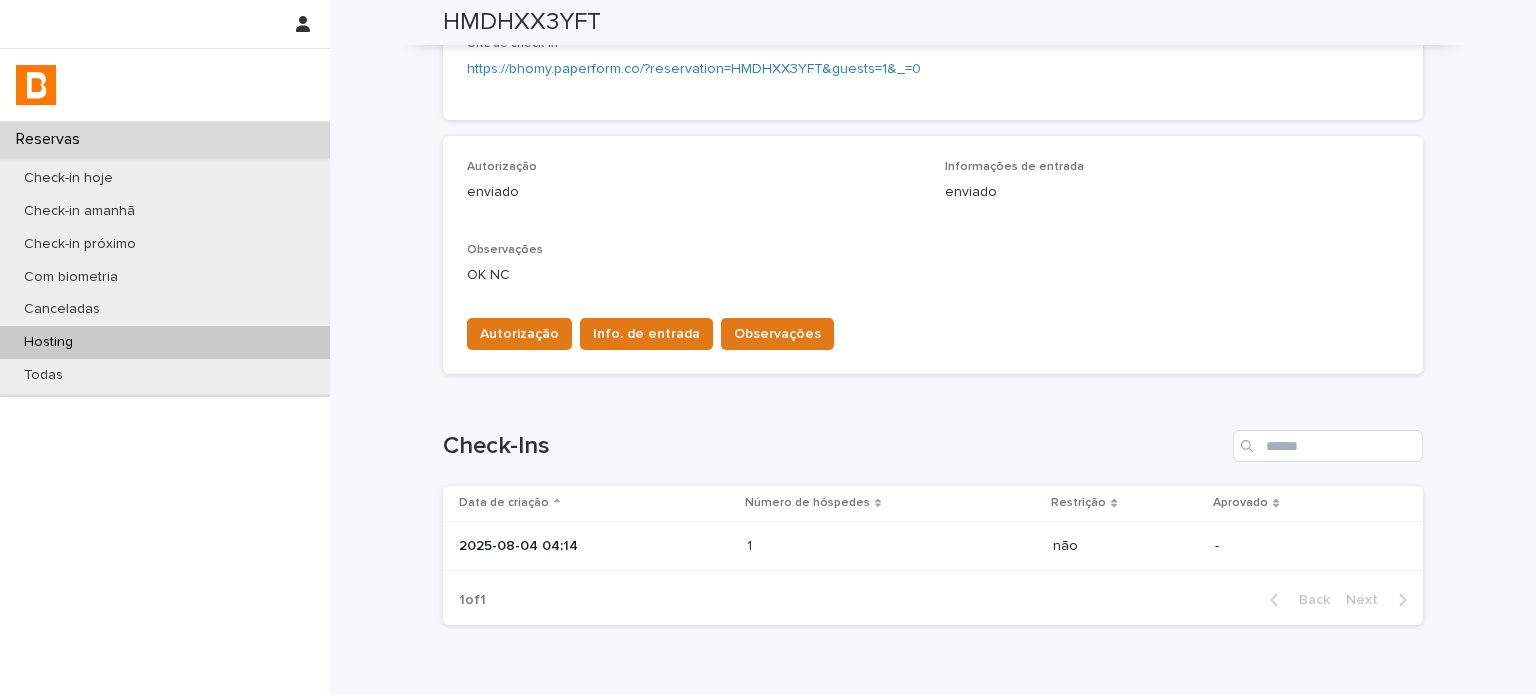 click on "1 1" at bounding box center [892, 546] 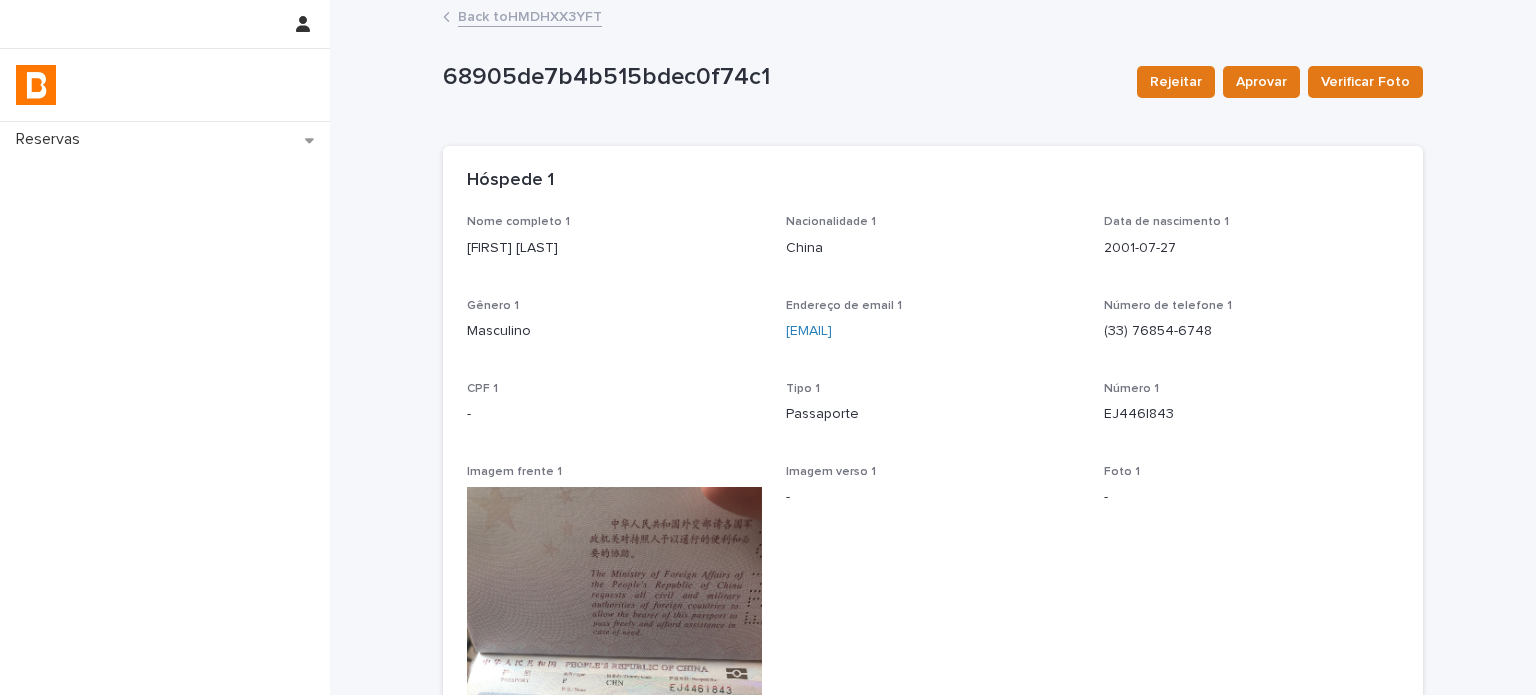 scroll, scrollTop: 0, scrollLeft: 0, axis: both 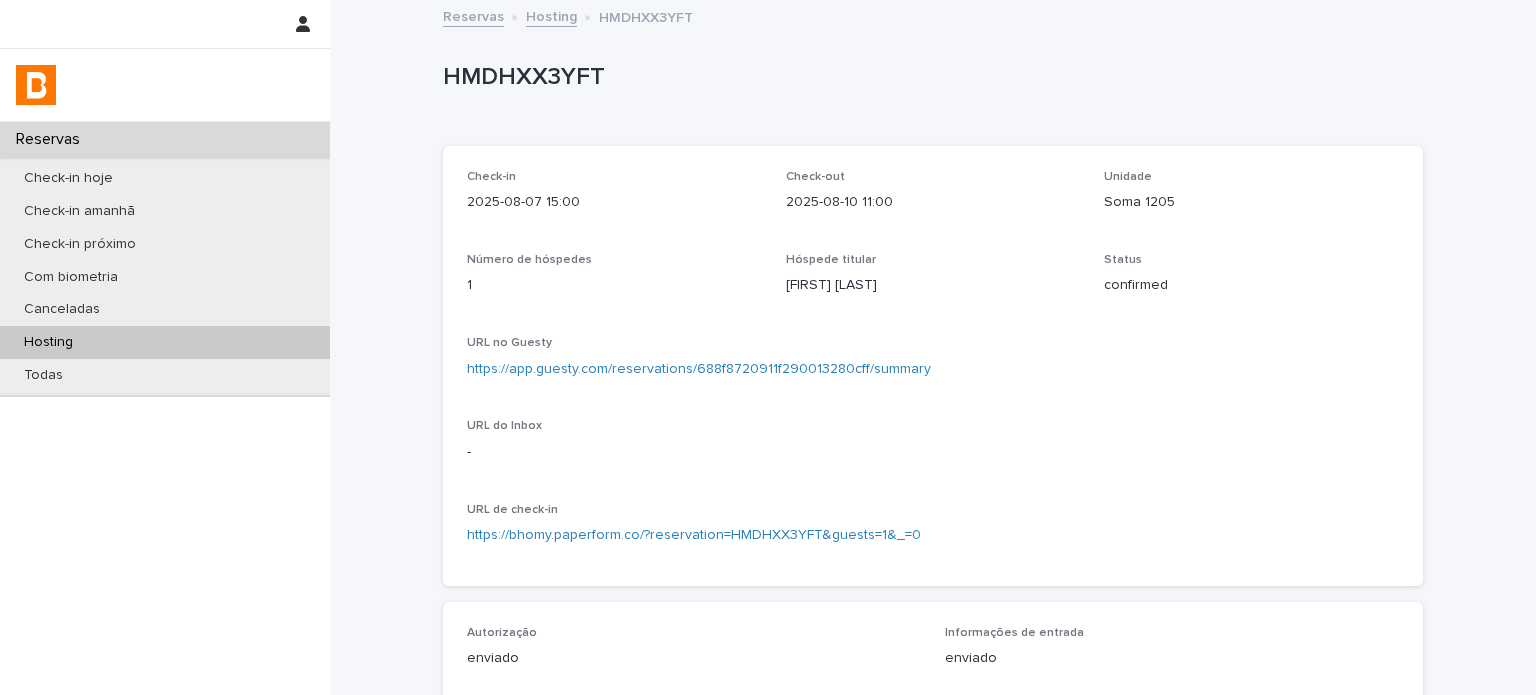 click on "Hosting" at bounding box center [551, 15] 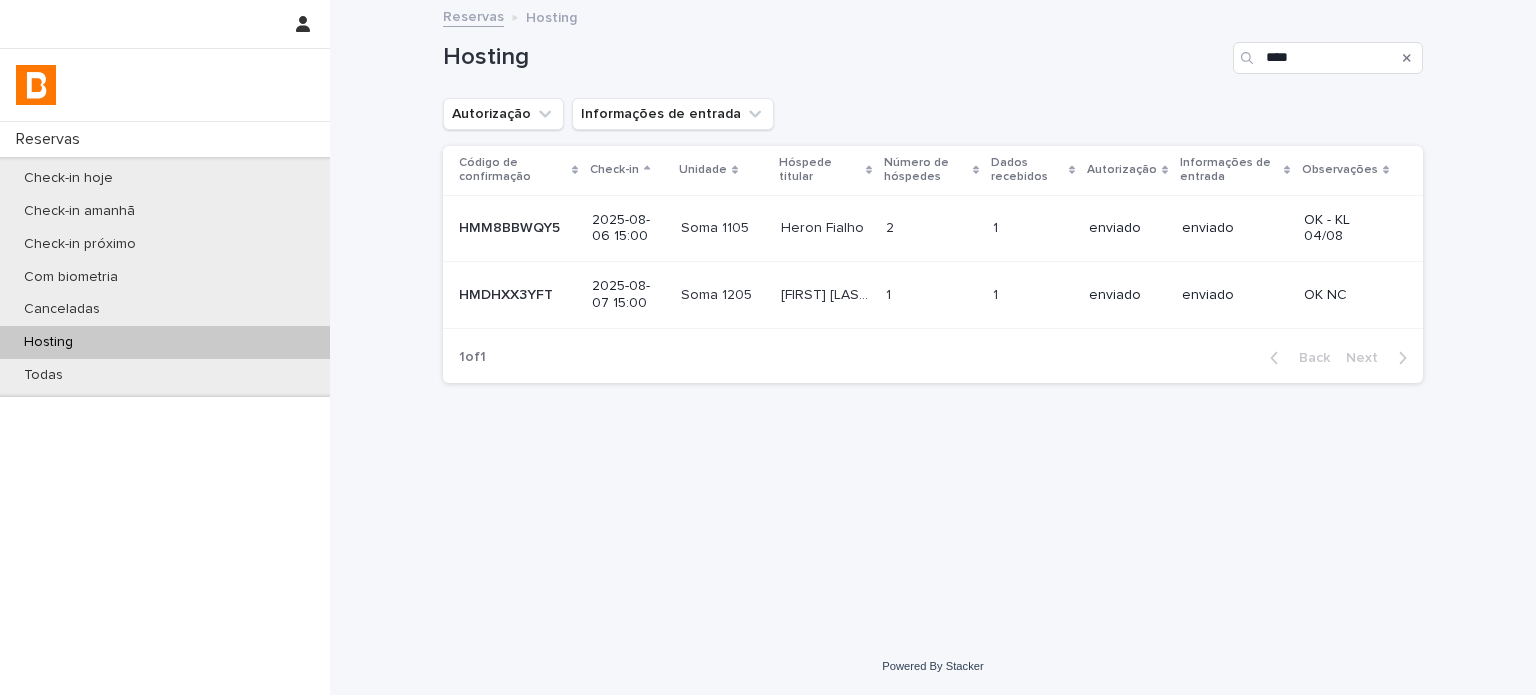 click on "Heron Fialho" at bounding box center [824, 226] 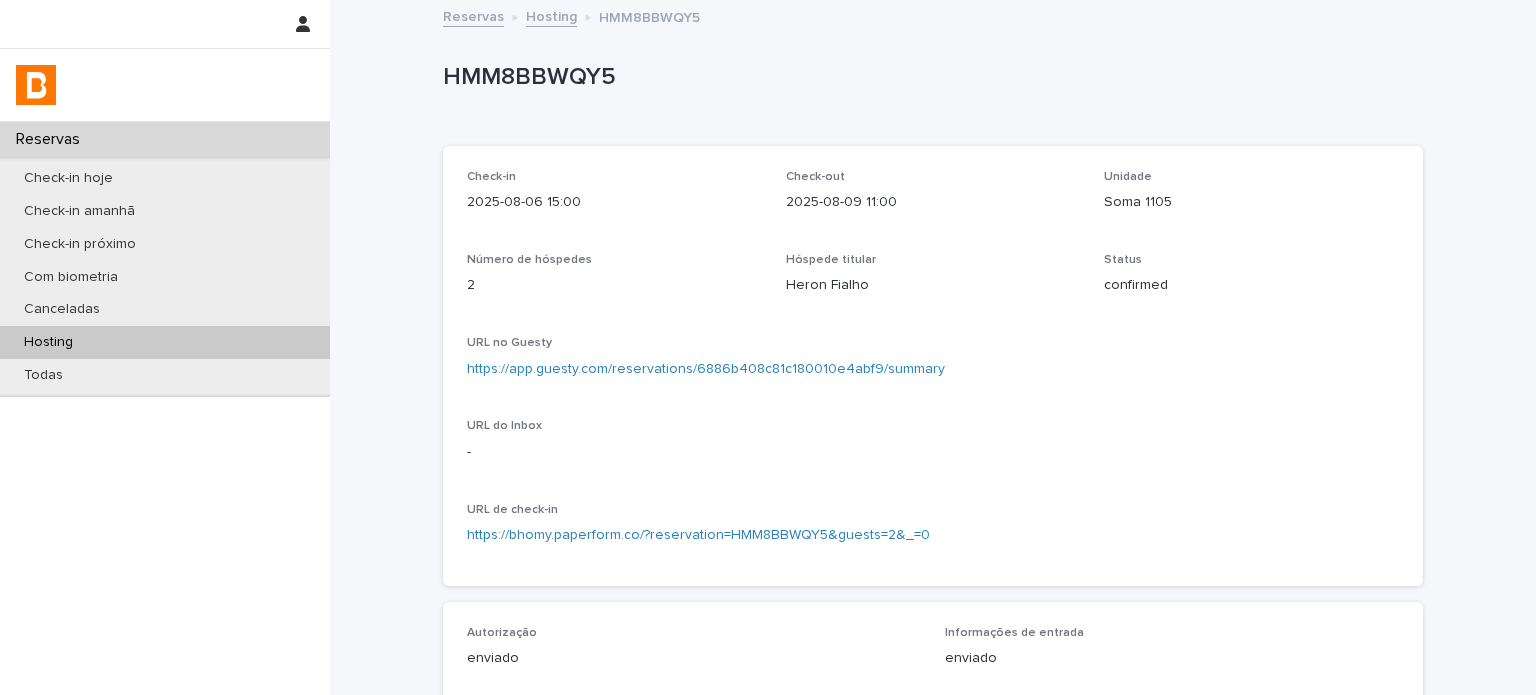 click on "Hosting" at bounding box center [165, 342] 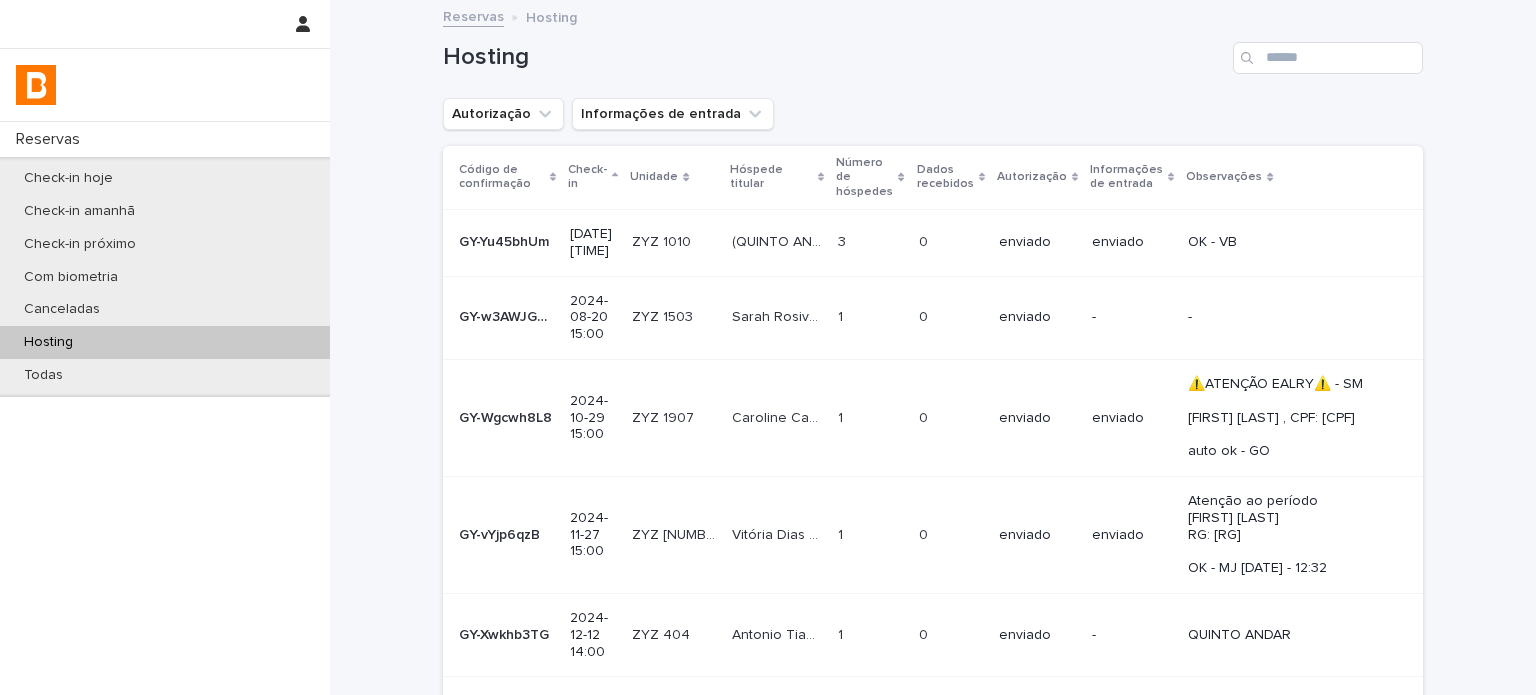 click on "Reservas Check-in hoje Check-in amanhã Check-in próximo Com biometria Canceladas Hosting Todas" at bounding box center (165, 408) 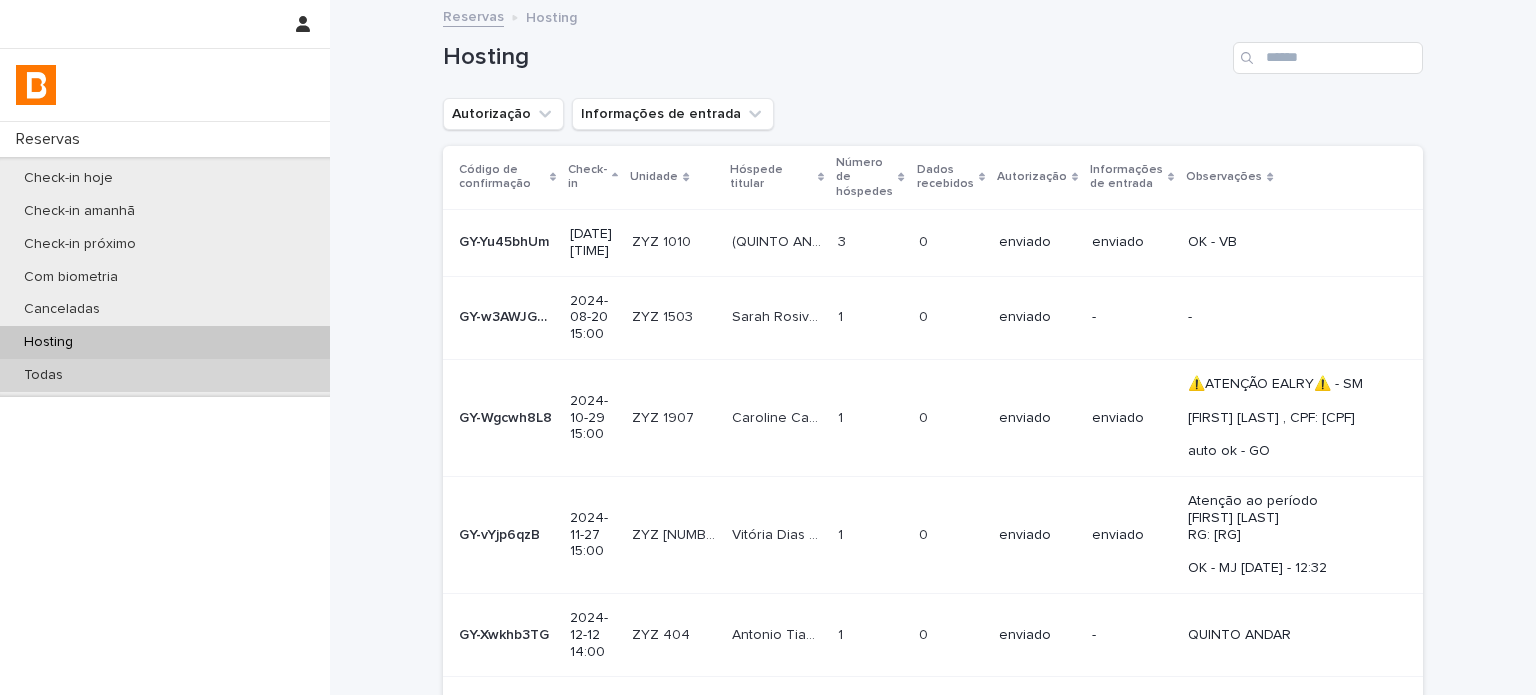 click on "Todas" at bounding box center [165, 375] 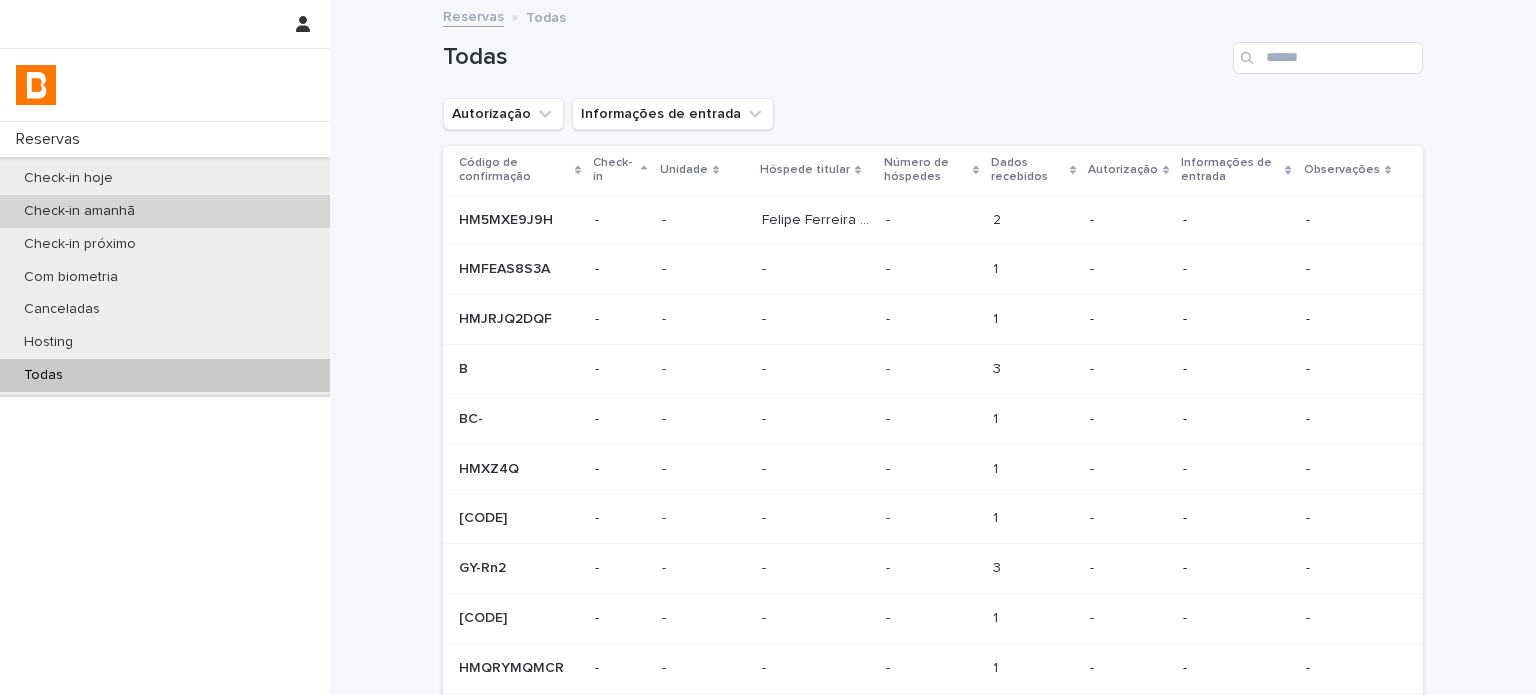 click on "Check-in amanhã" at bounding box center (165, 211) 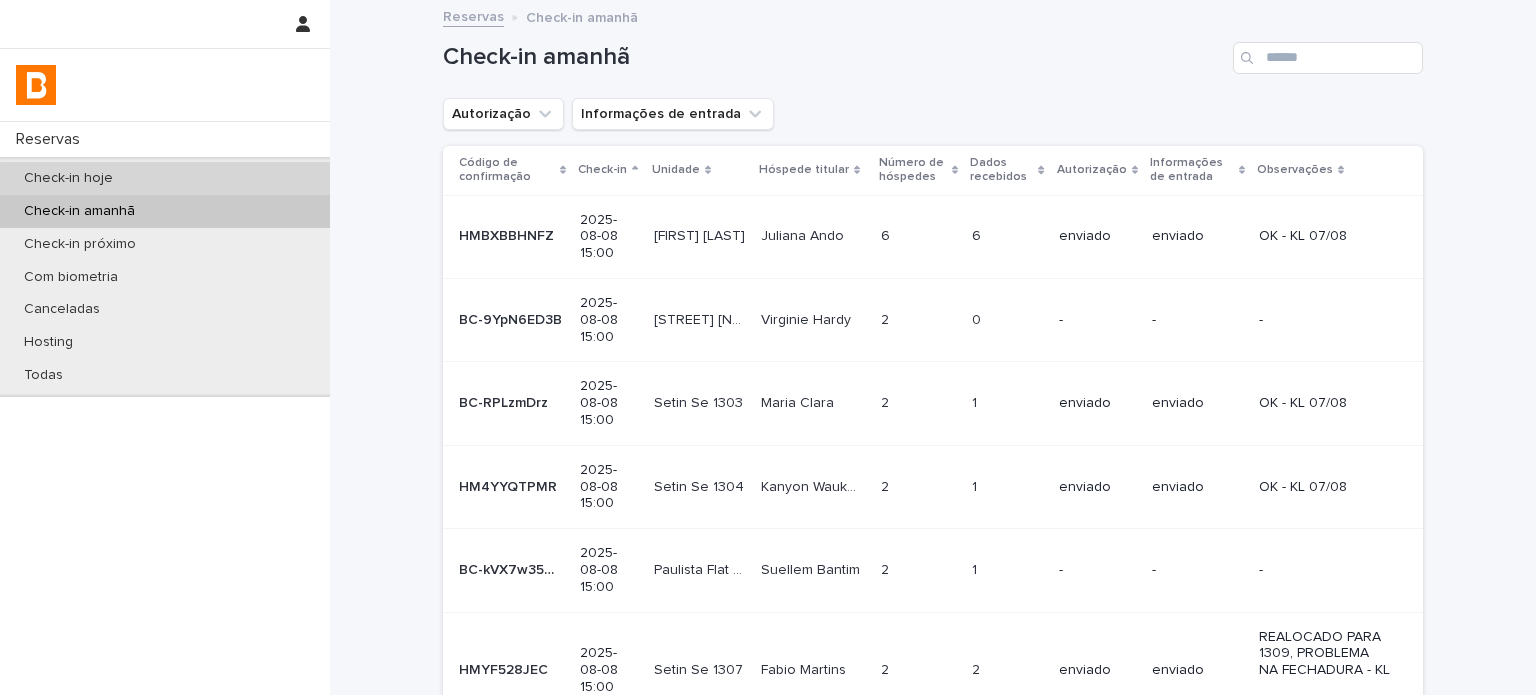 click on "Check-in hoje" at bounding box center (165, 178) 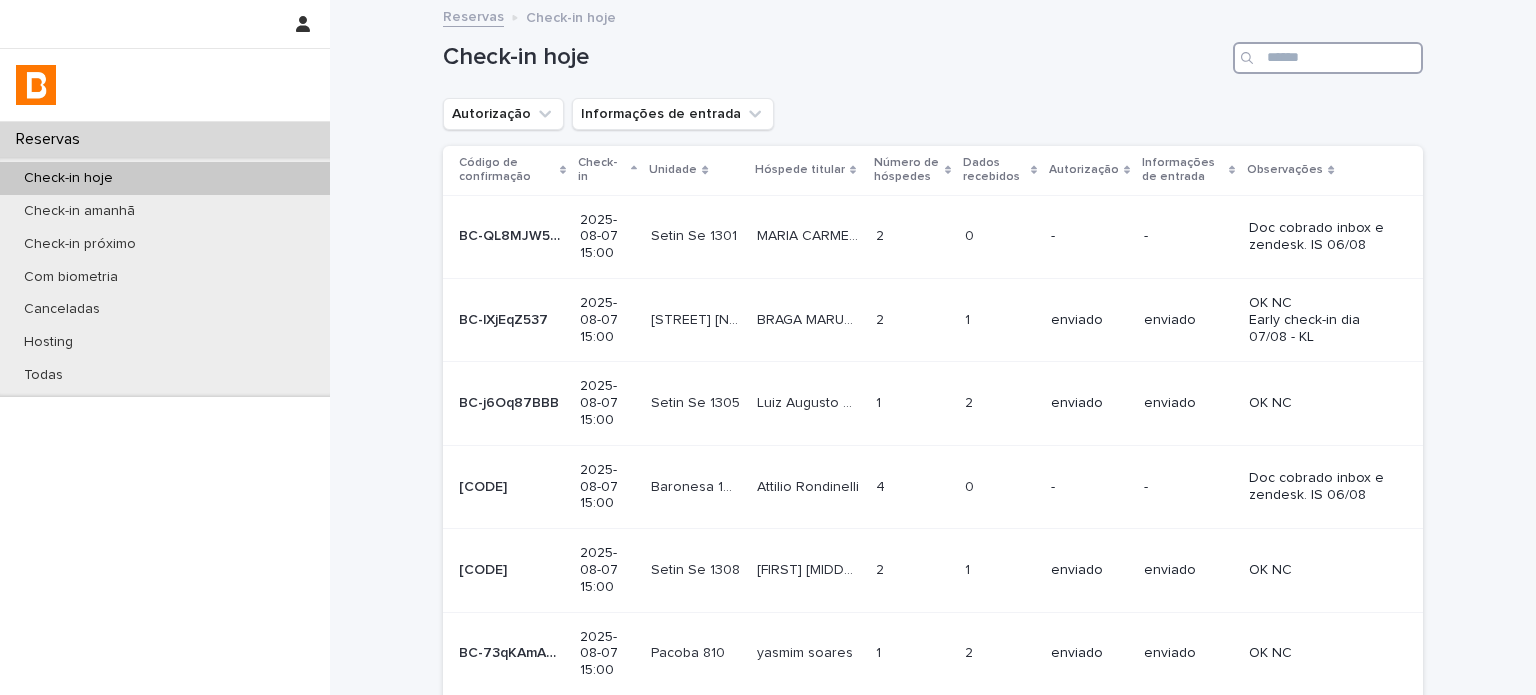 click at bounding box center [1328, 58] 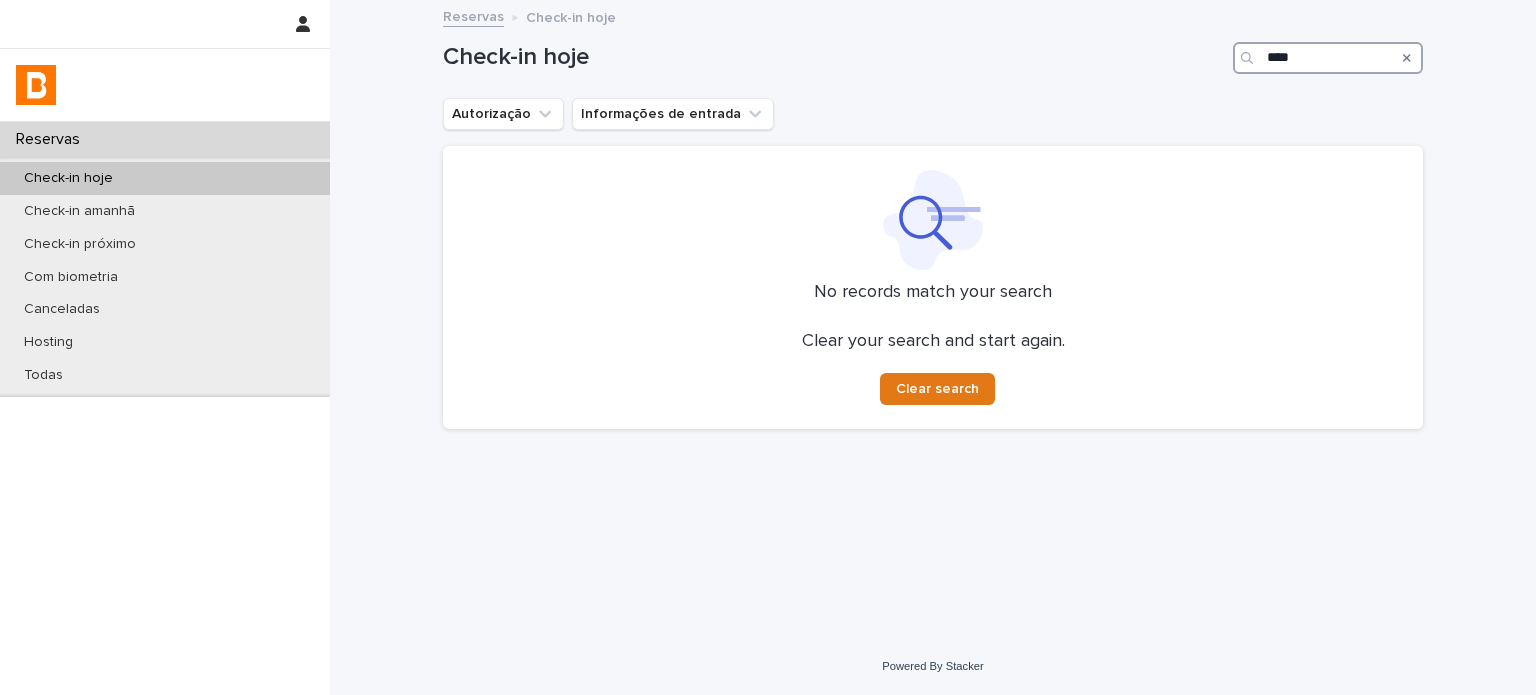 drag, startPoint x: 1310, startPoint y: 57, endPoint x: 1181, endPoint y: 55, distance: 129.0155 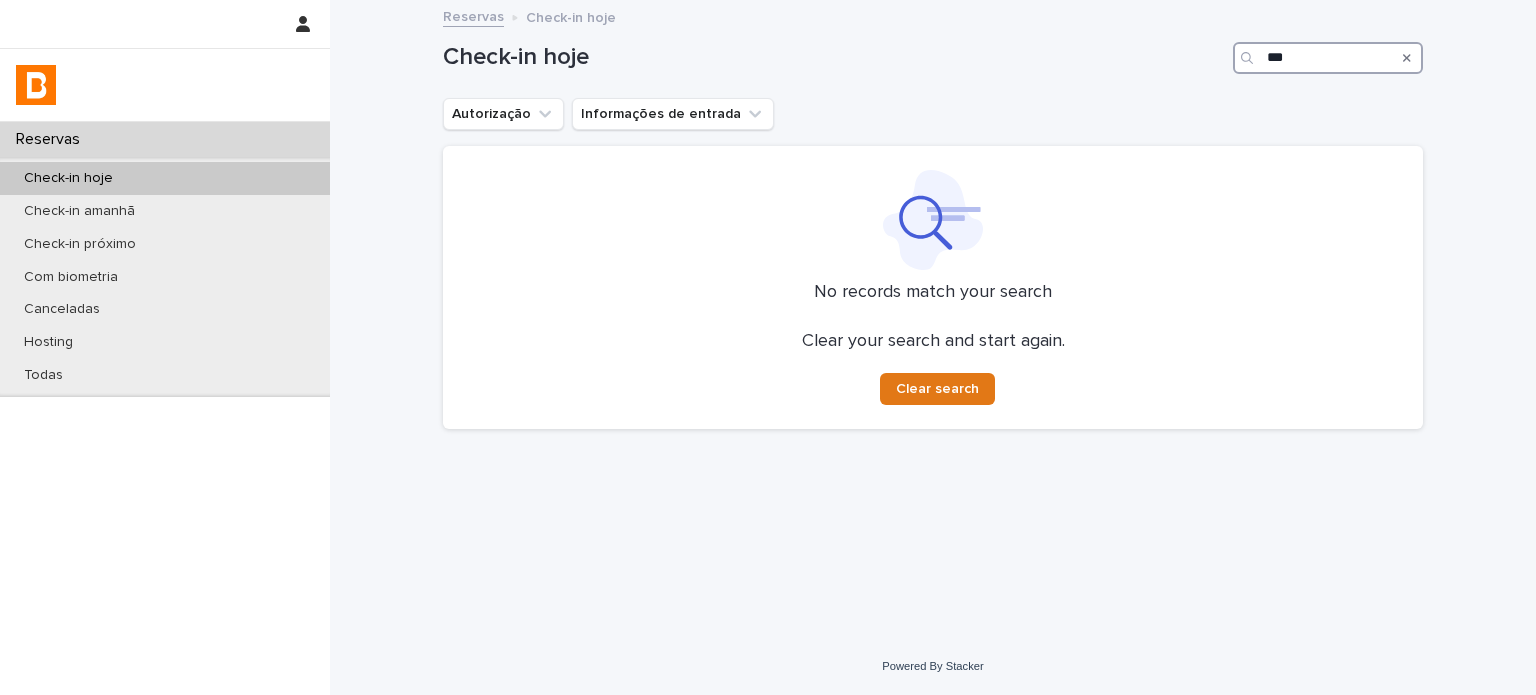 type on "****" 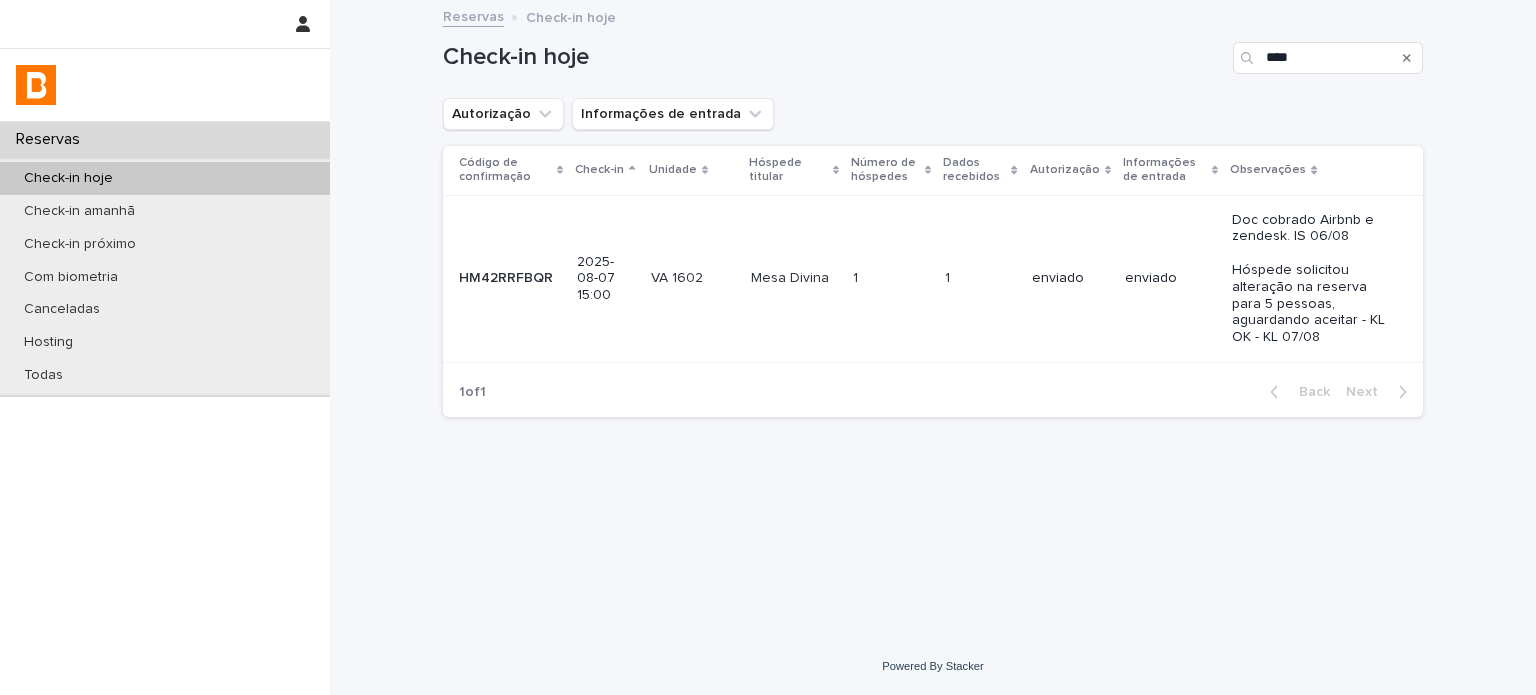 click on "1 1" at bounding box center [891, 278] 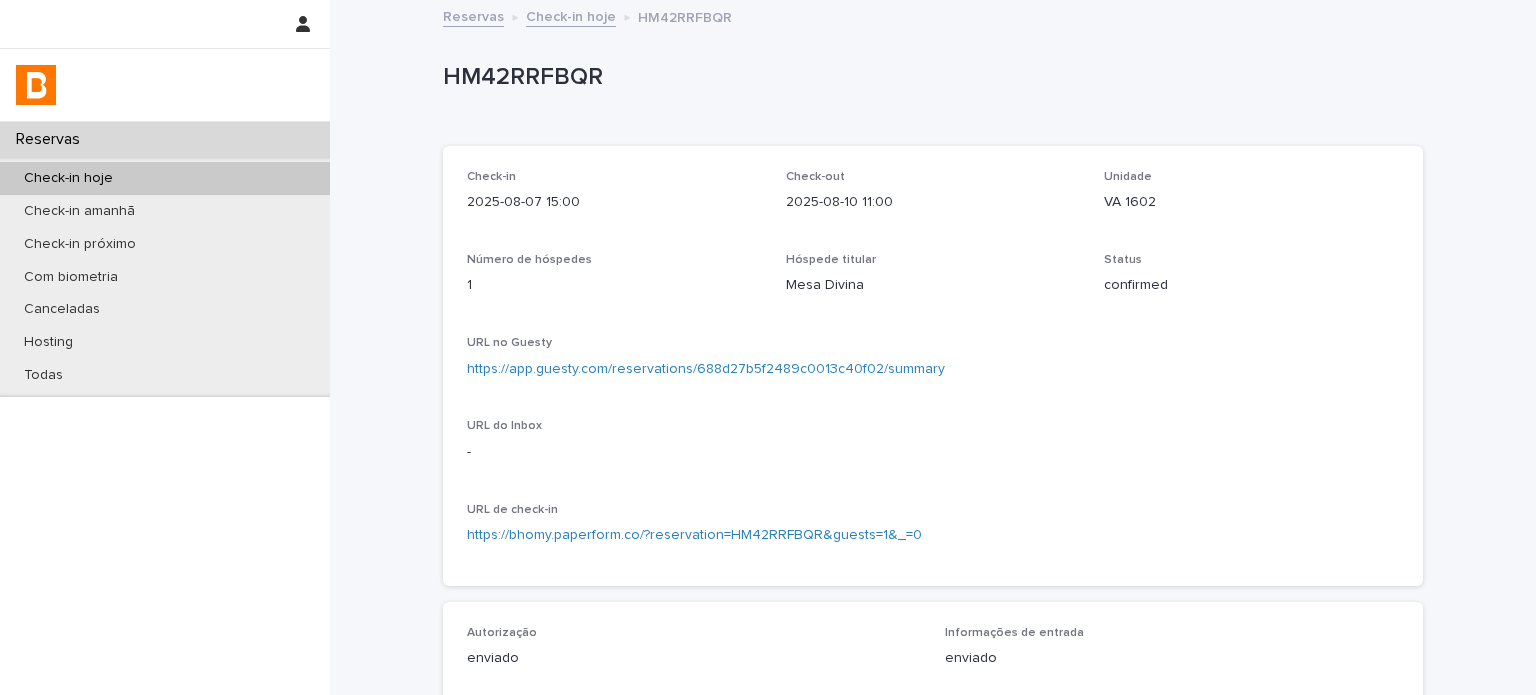 click on "HM42RRFBQR" at bounding box center (929, 77) 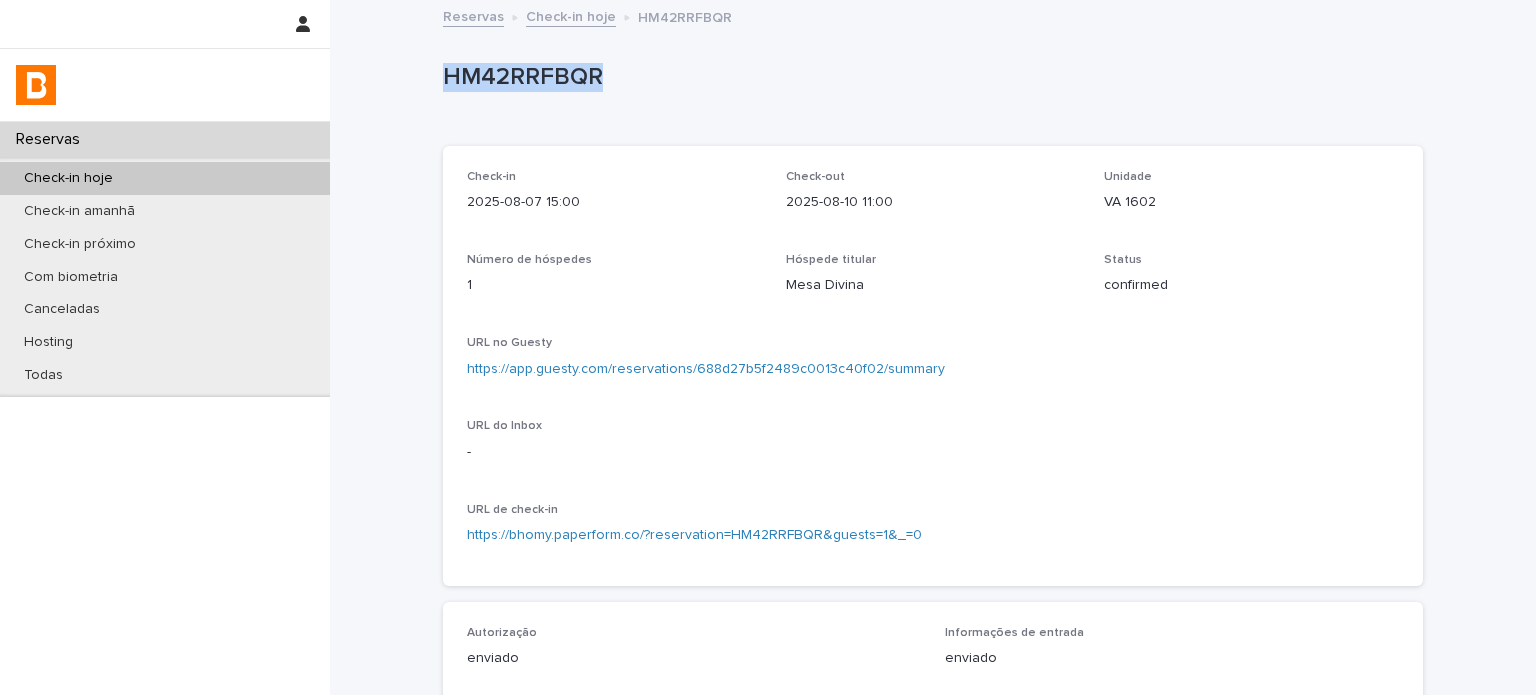 click on "HM42RRFBQR" at bounding box center [929, 77] 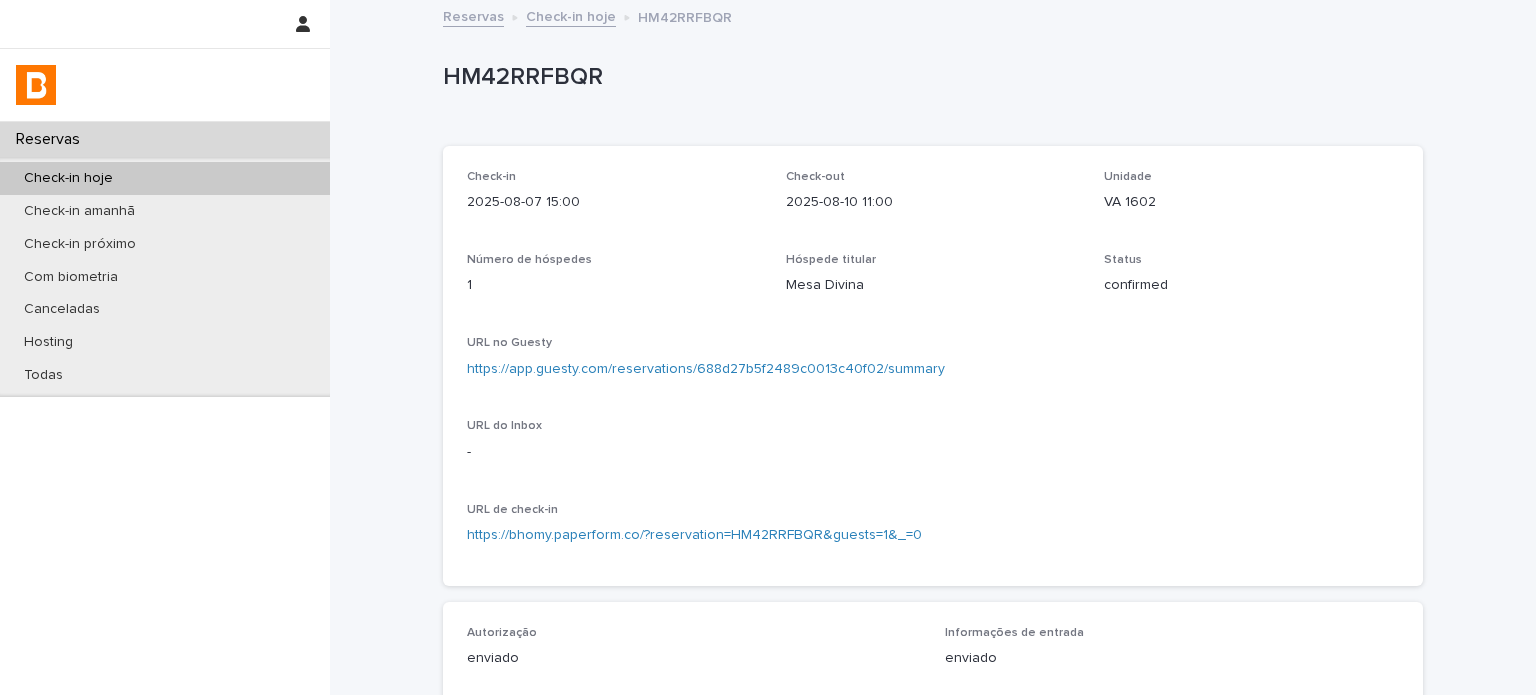 click on "Nacionalidade 2" at bounding box center [933, 648] 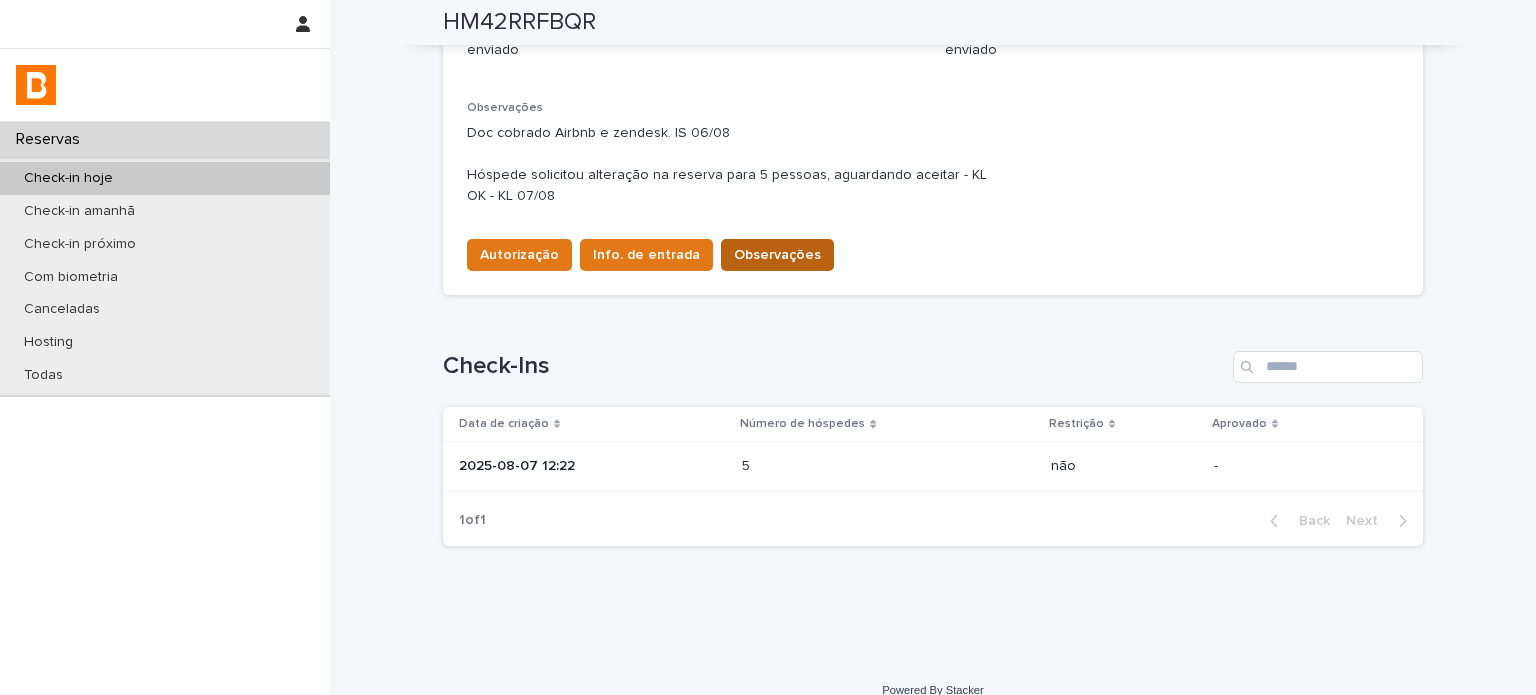 scroll, scrollTop: 597, scrollLeft: 0, axis: vertical 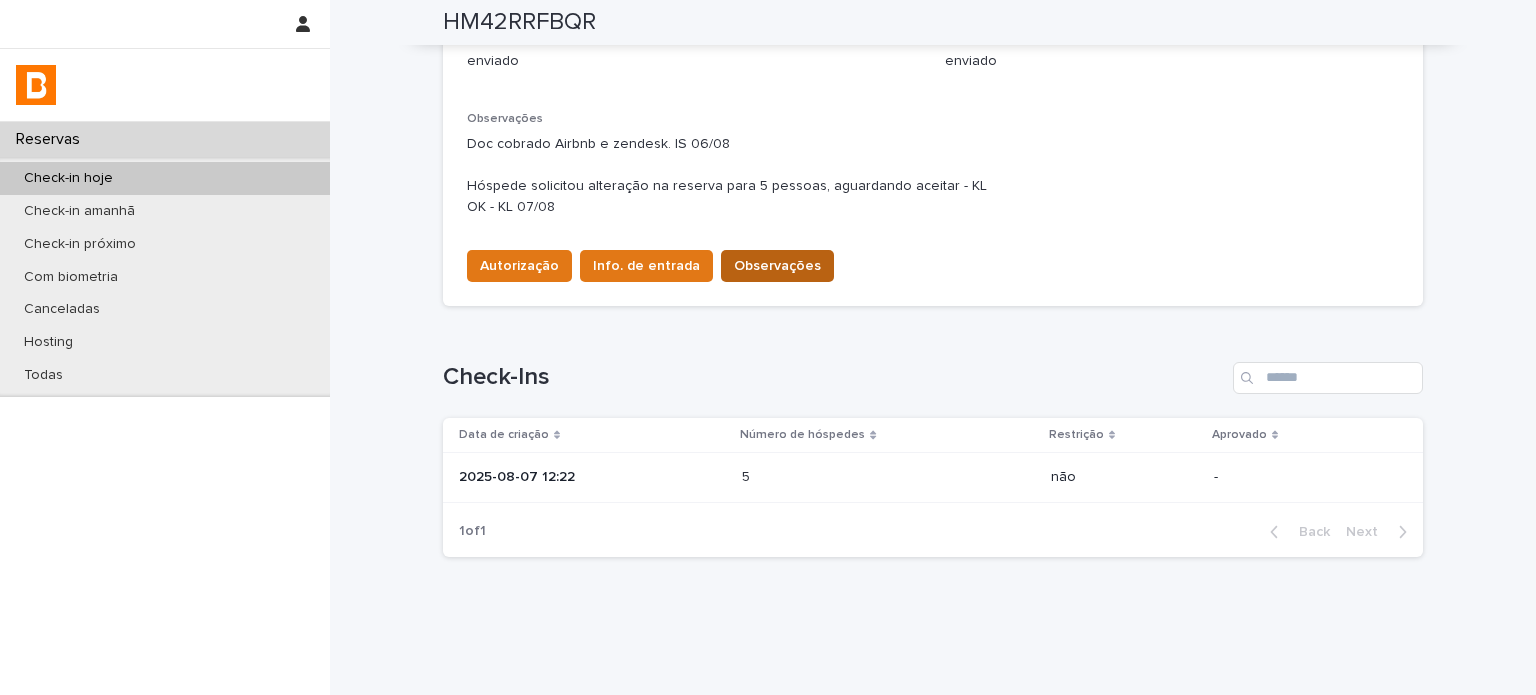 click on "Observações" at bounding box center [777, 266] 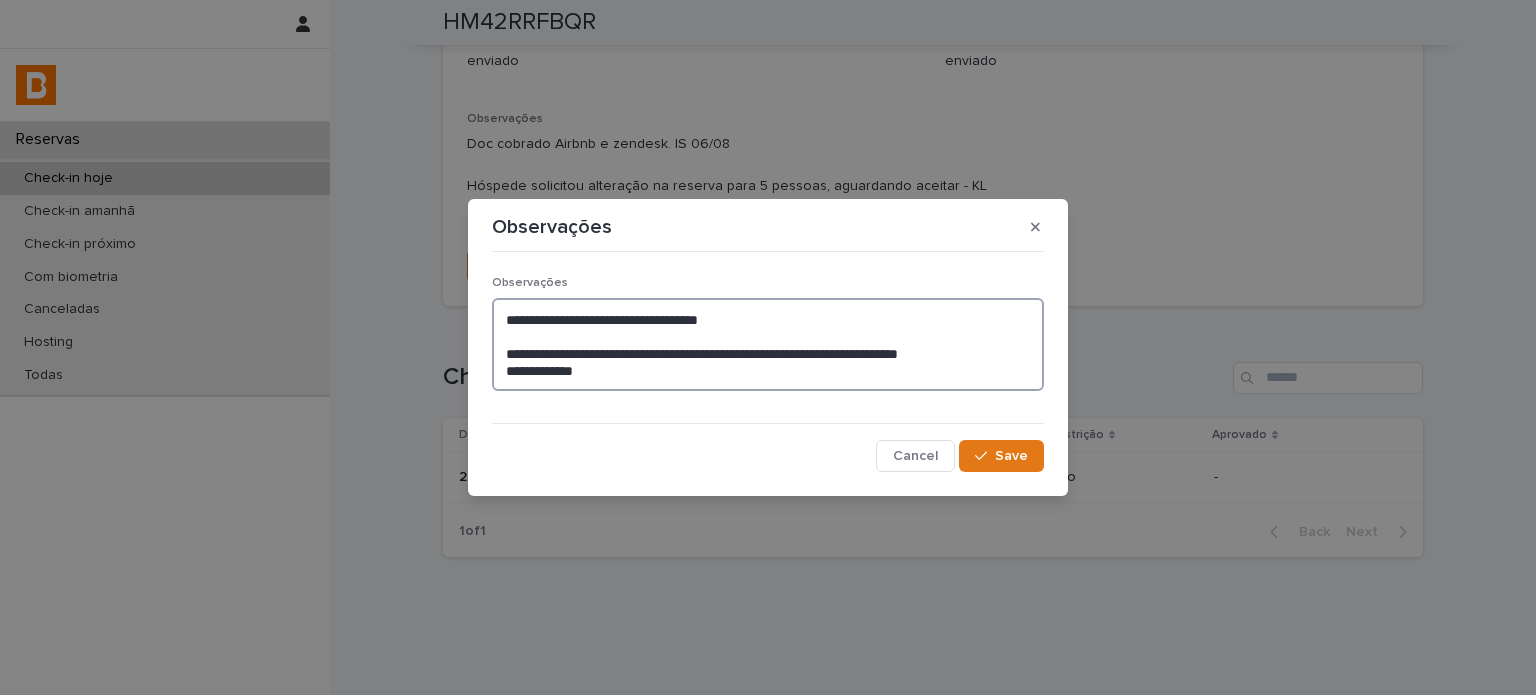 click on "**********" at bounding box center [768, 344] 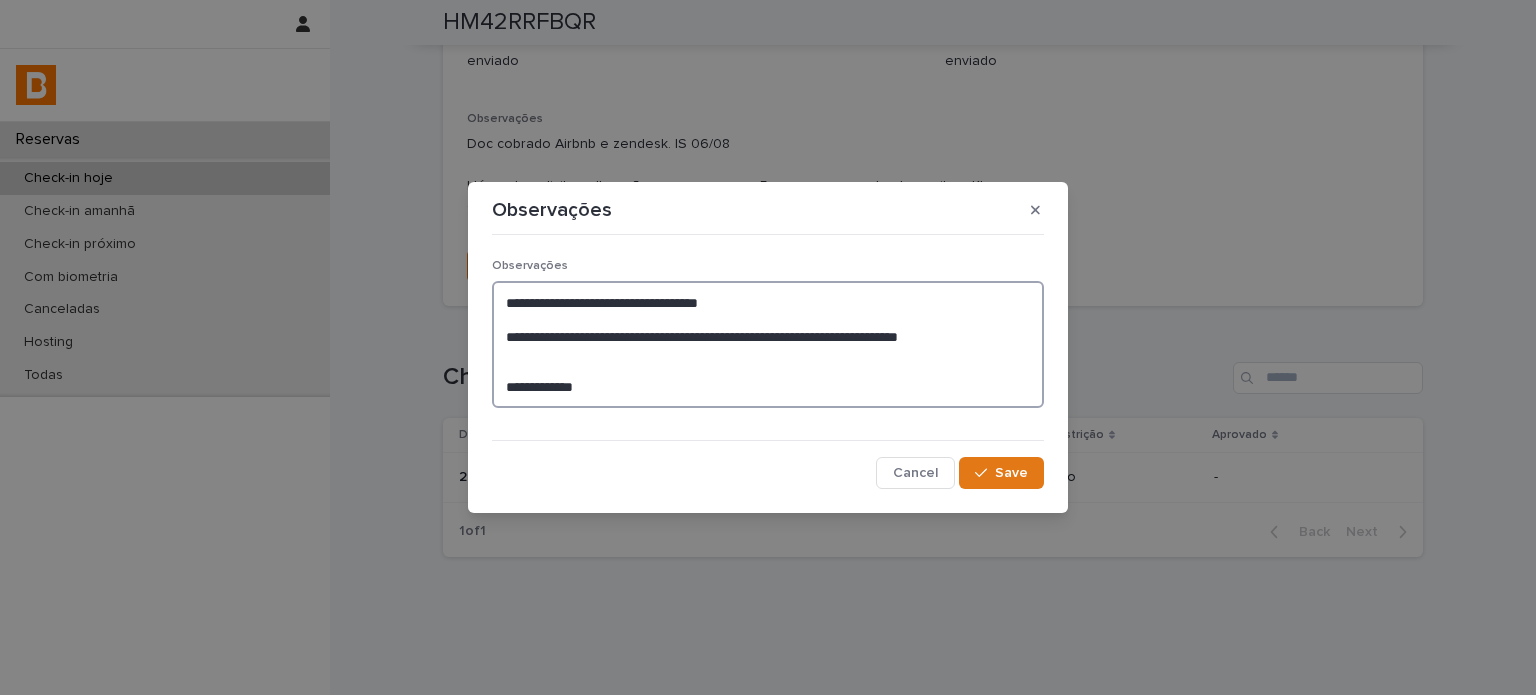 paste on "**********" 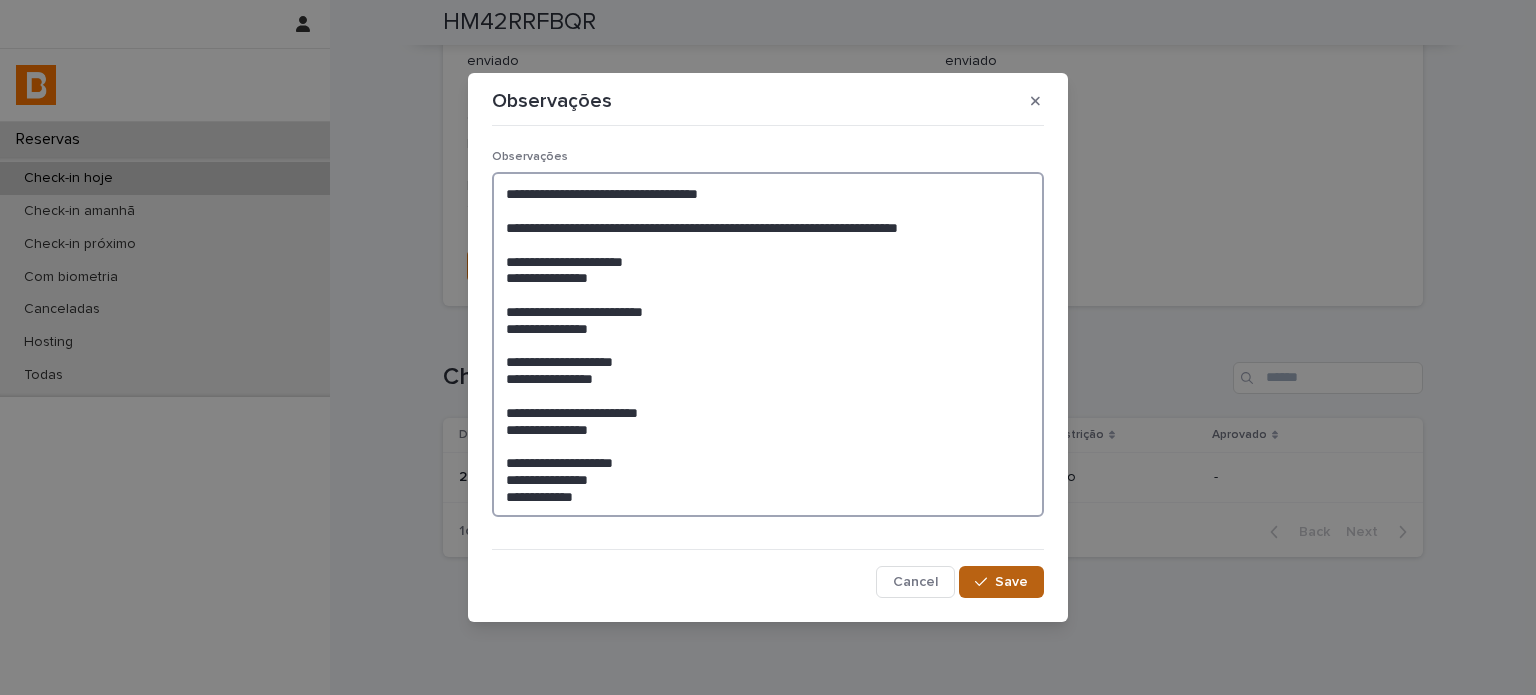 type on "**********" 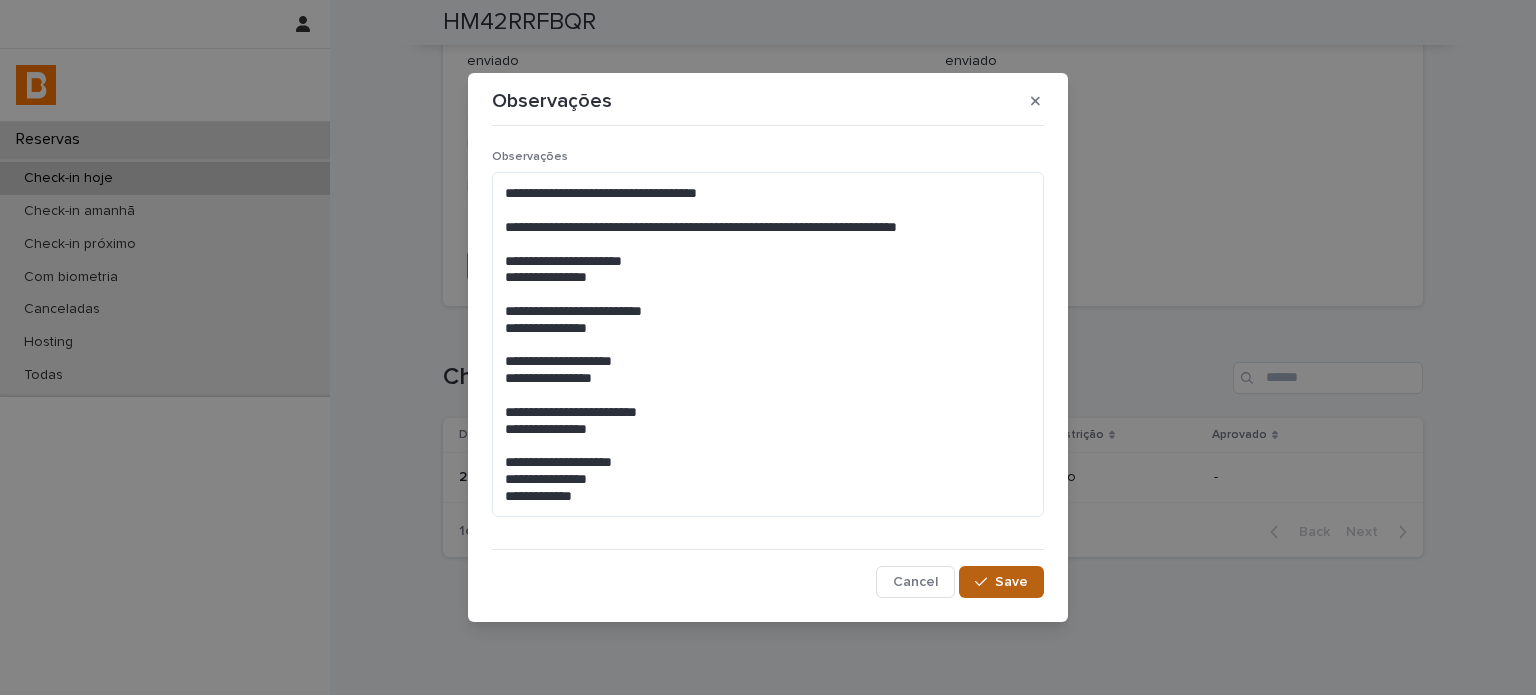 click on "Save" at bounding box center [1001, 582] 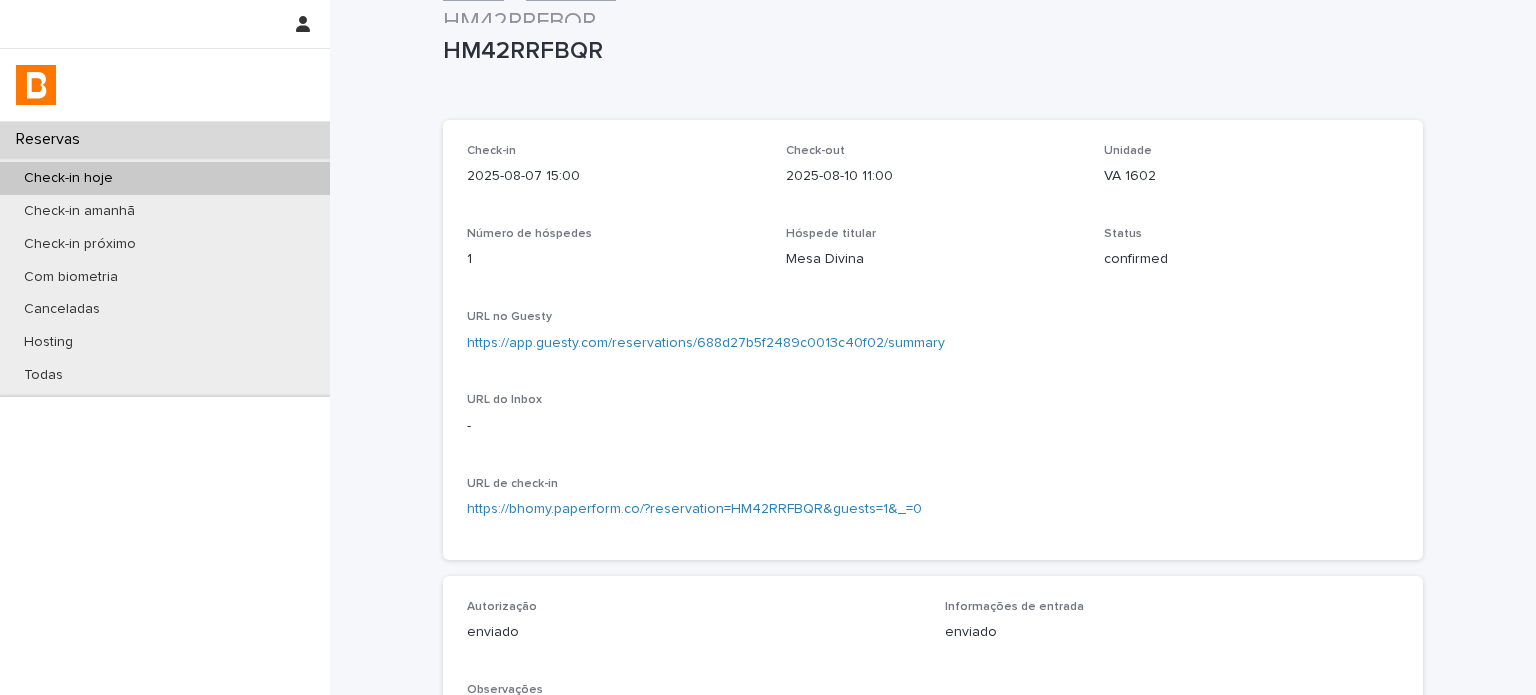 scroll, scrollTop: 0, scrollLeft: 0, axis: both 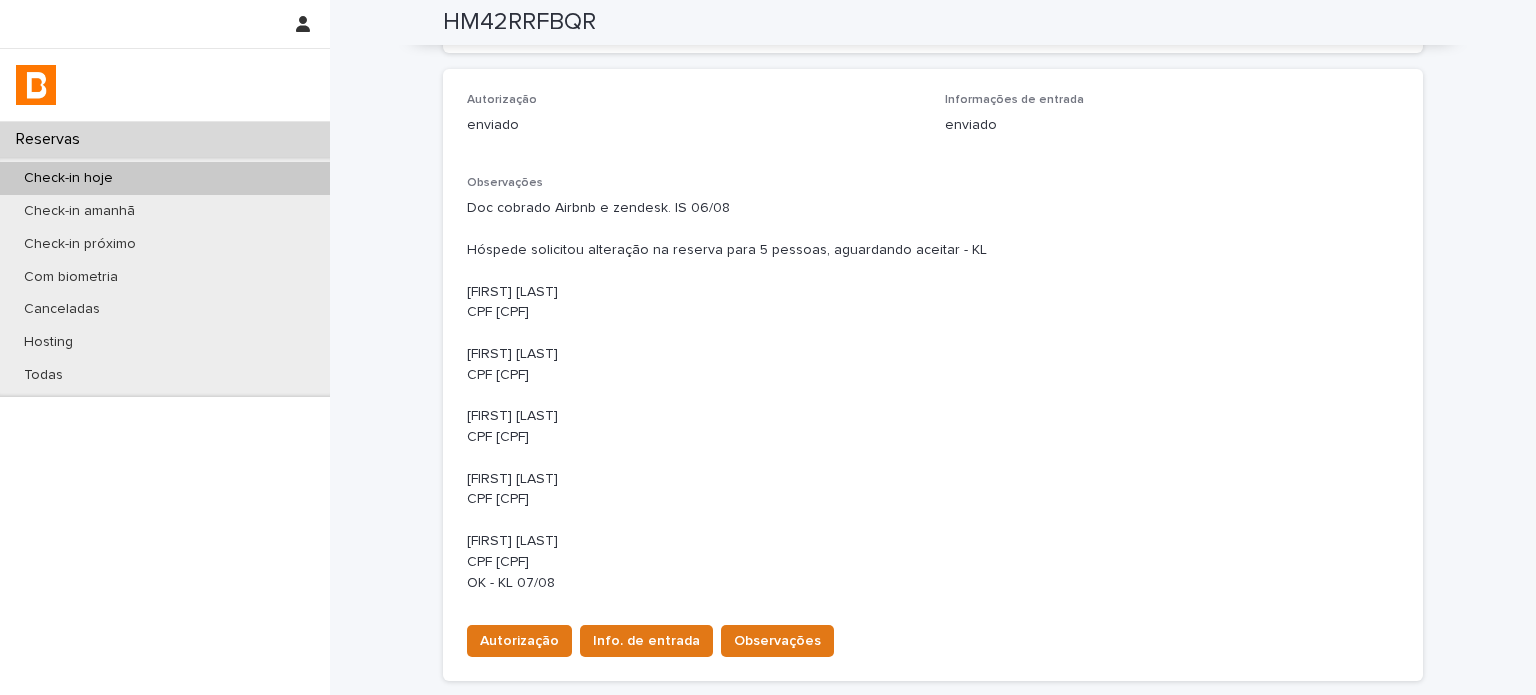 click on "Check-in hoje" at bounding box center (165, 178) 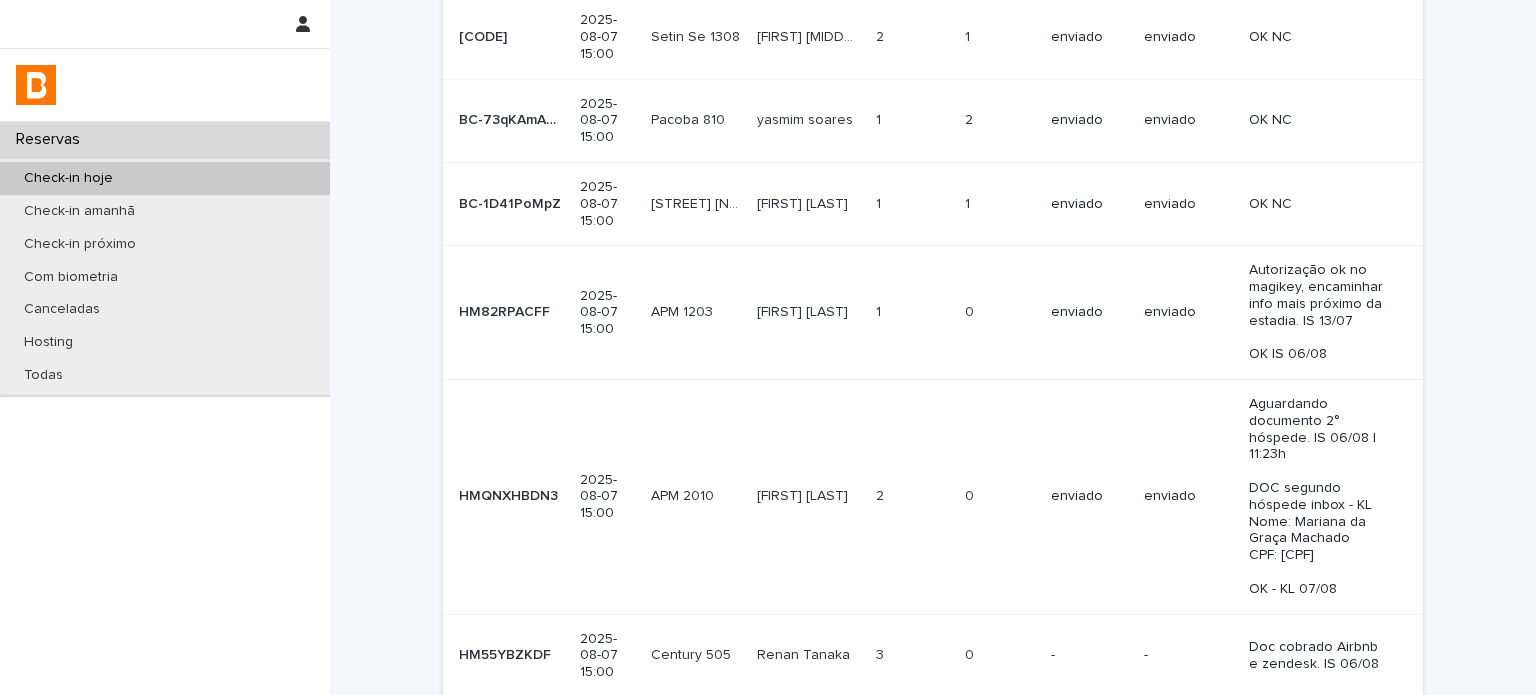 scroll, scrollTop: 0, scrollLeft: 0, axis: both 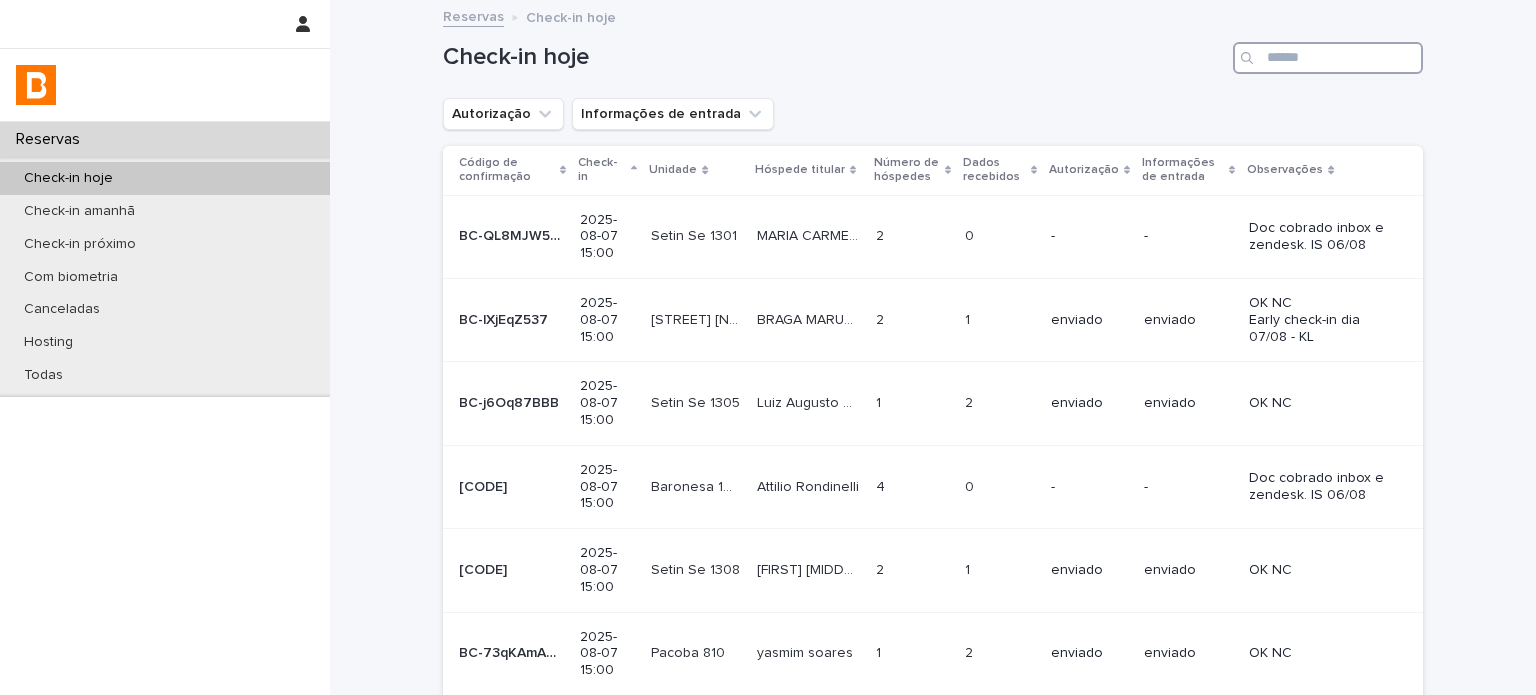 click at bounding box center (1328, 58) 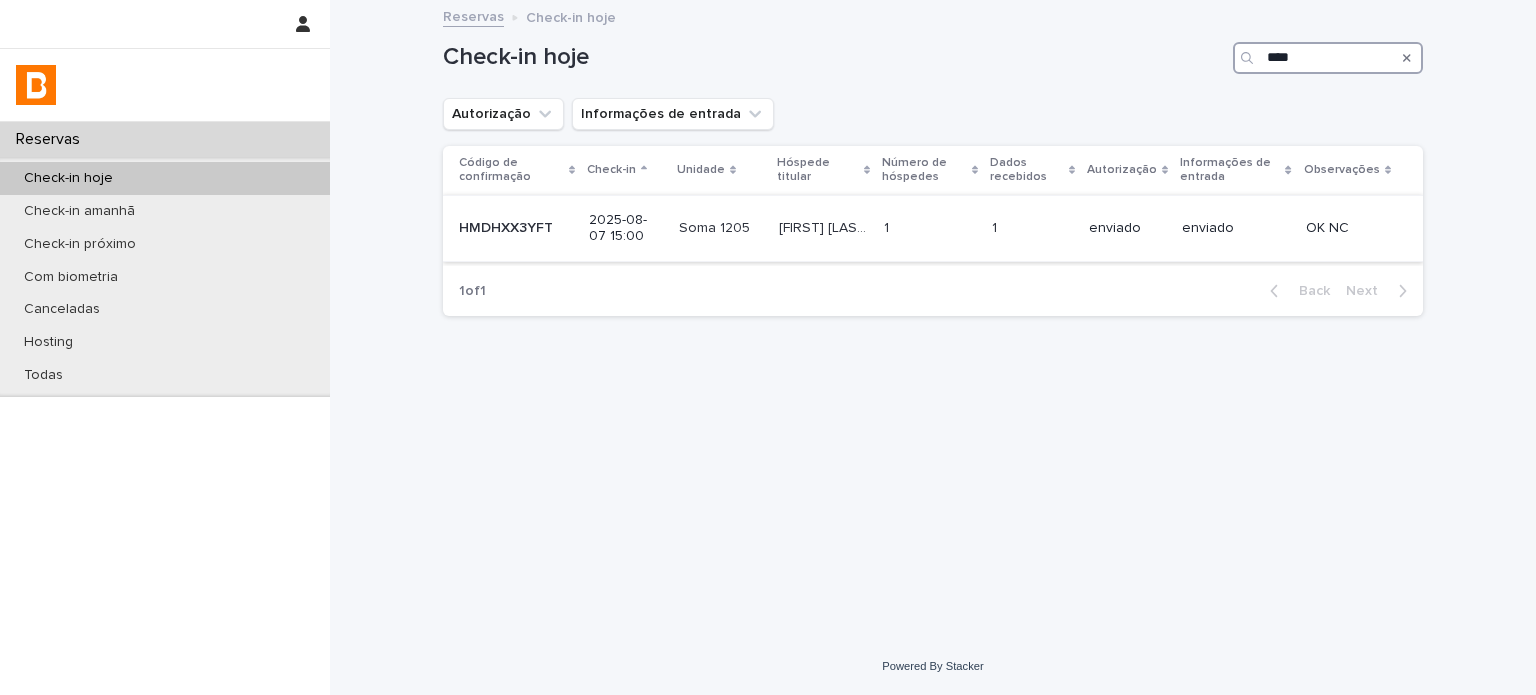 type on "****" 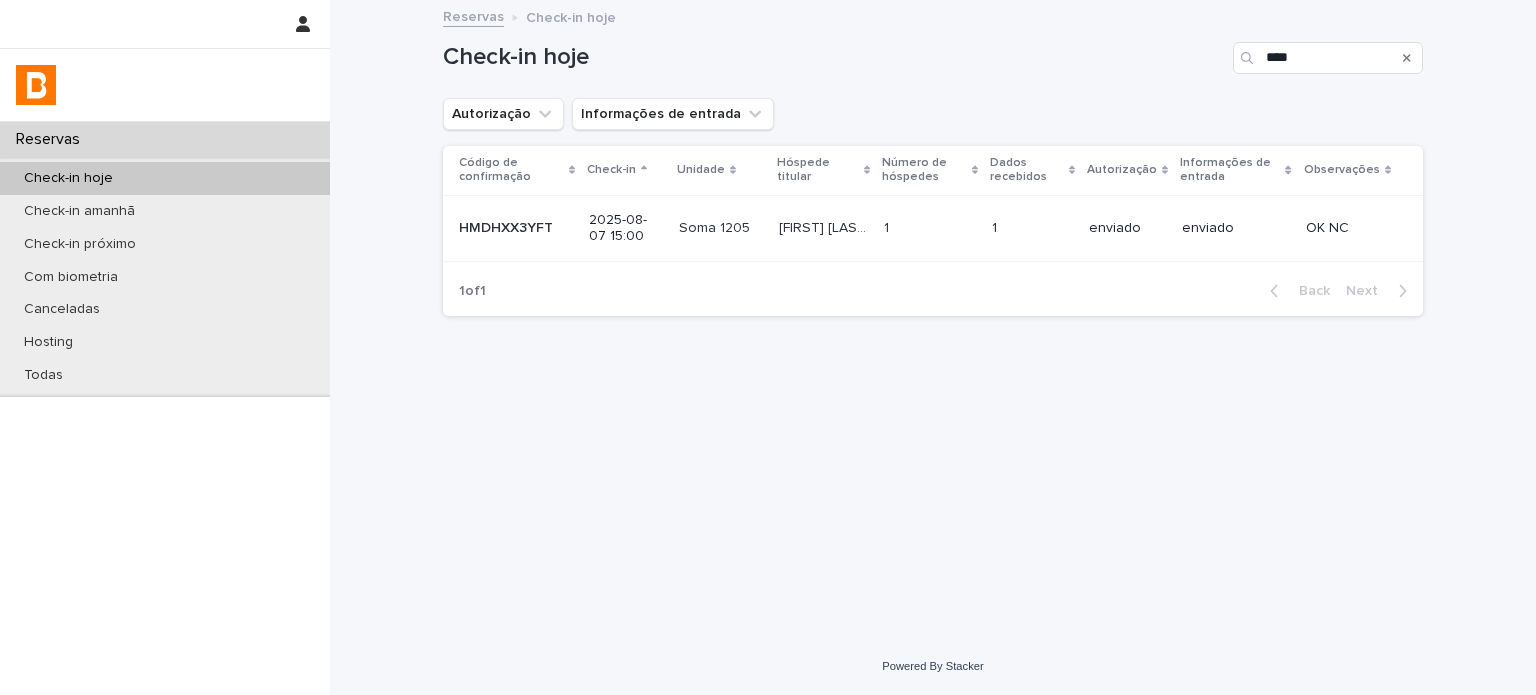 click on "1 1" at bounding box center [930, 228] 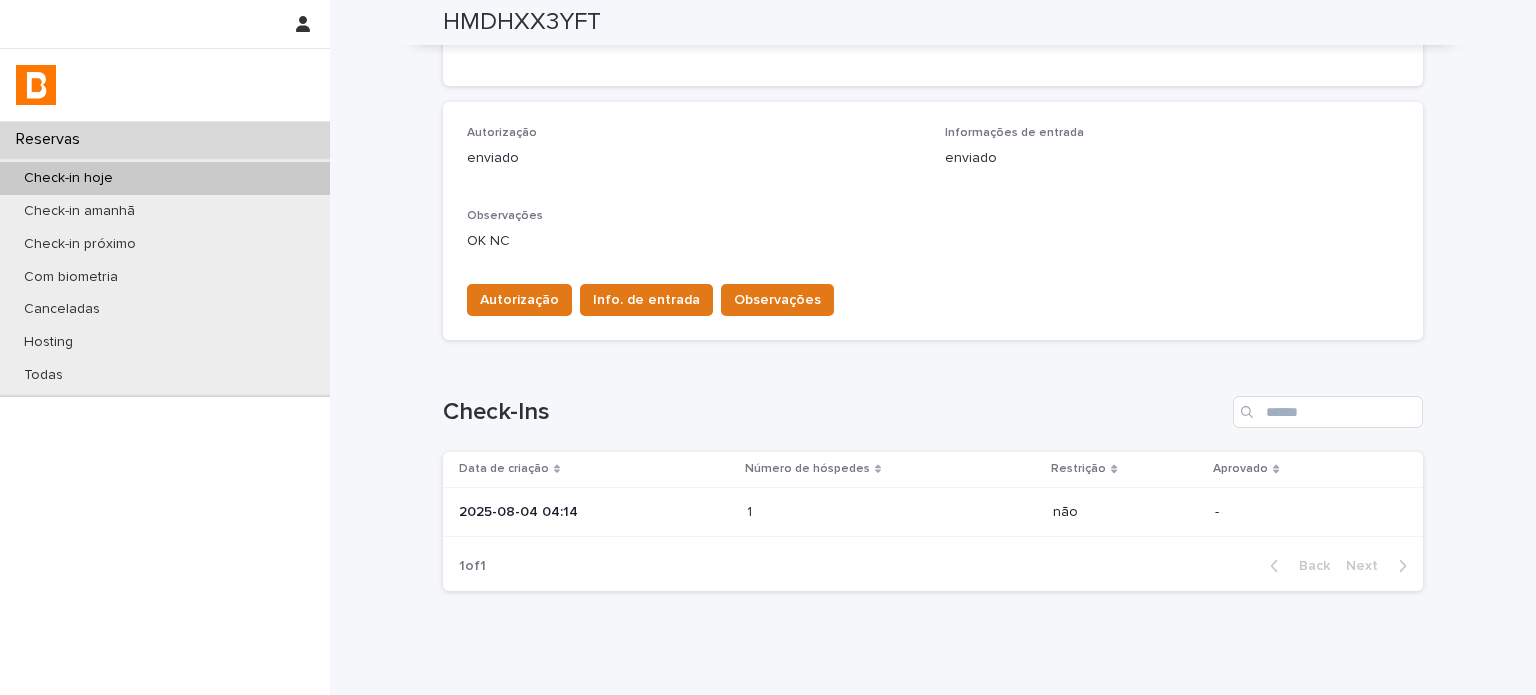click on "2025-08-04 04:14" at bounding box center [595, 512] 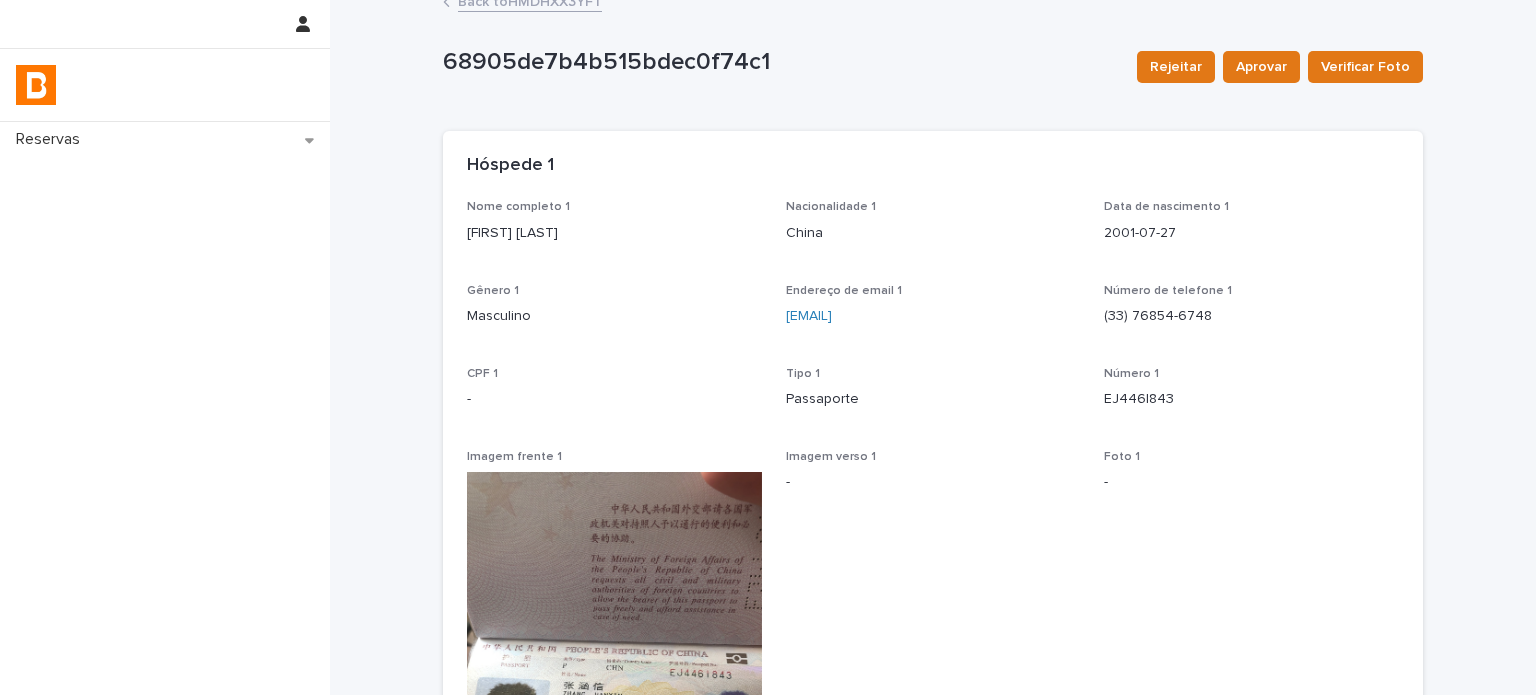 scroll, scrollTop: 0, scrollLeft: 0, axis: both 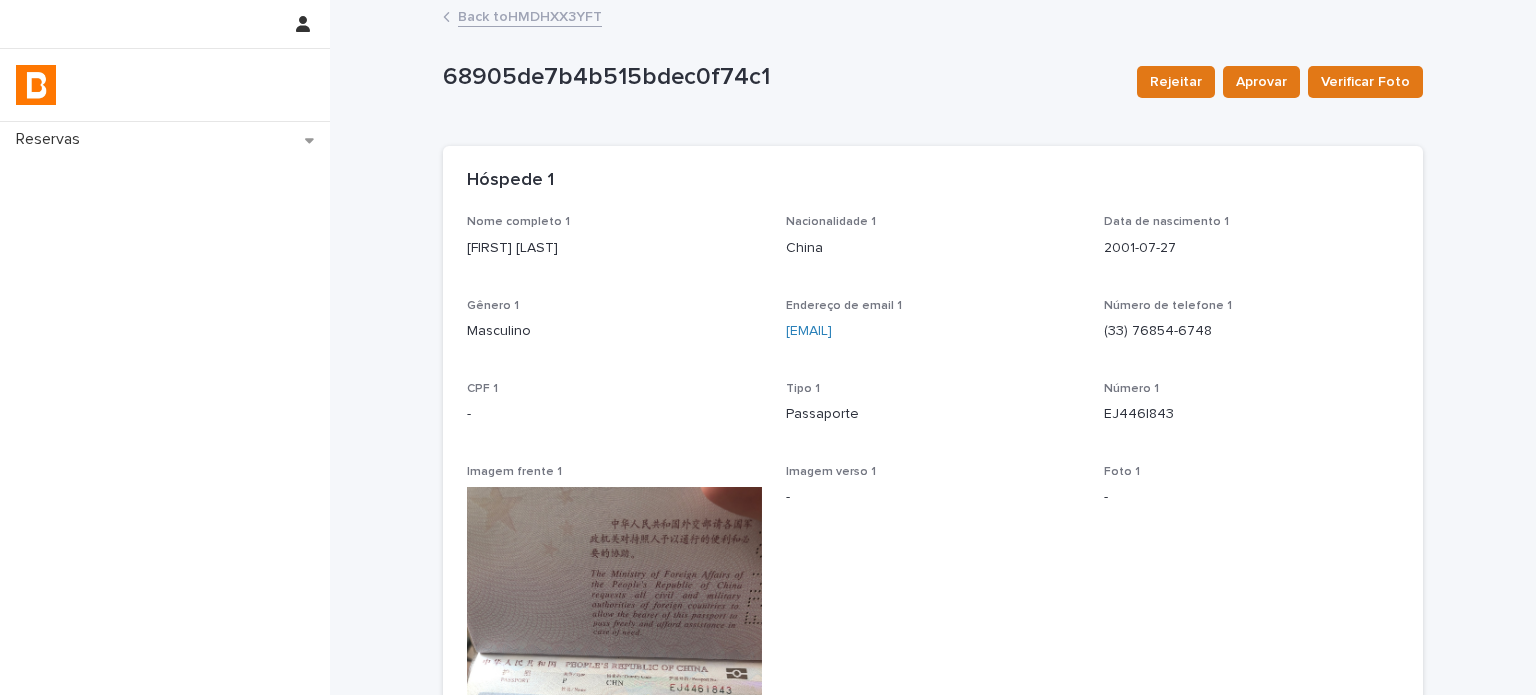 click on "[FIRST] [LAST]" at bounding box center [614, 248] 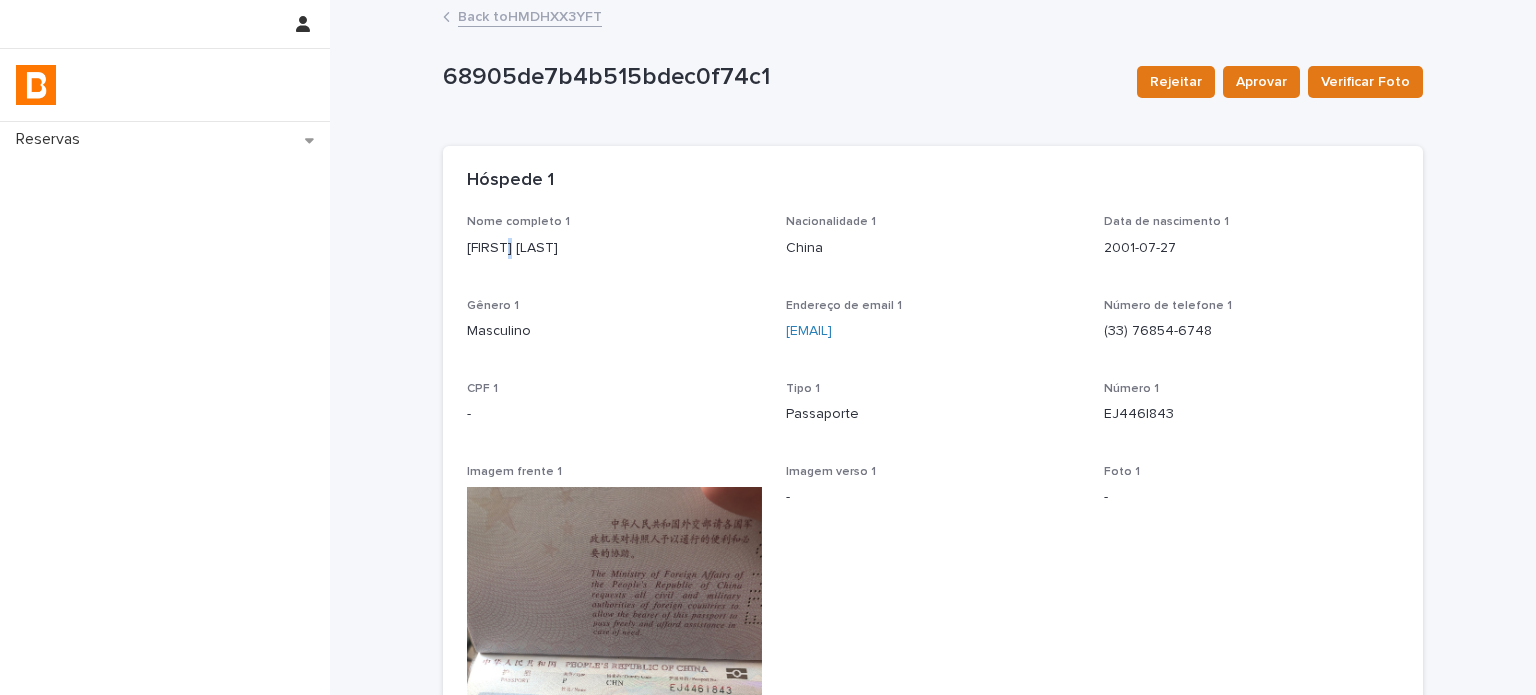 click on "[FIRST] [LAST]" at bounding box center [614, 248] 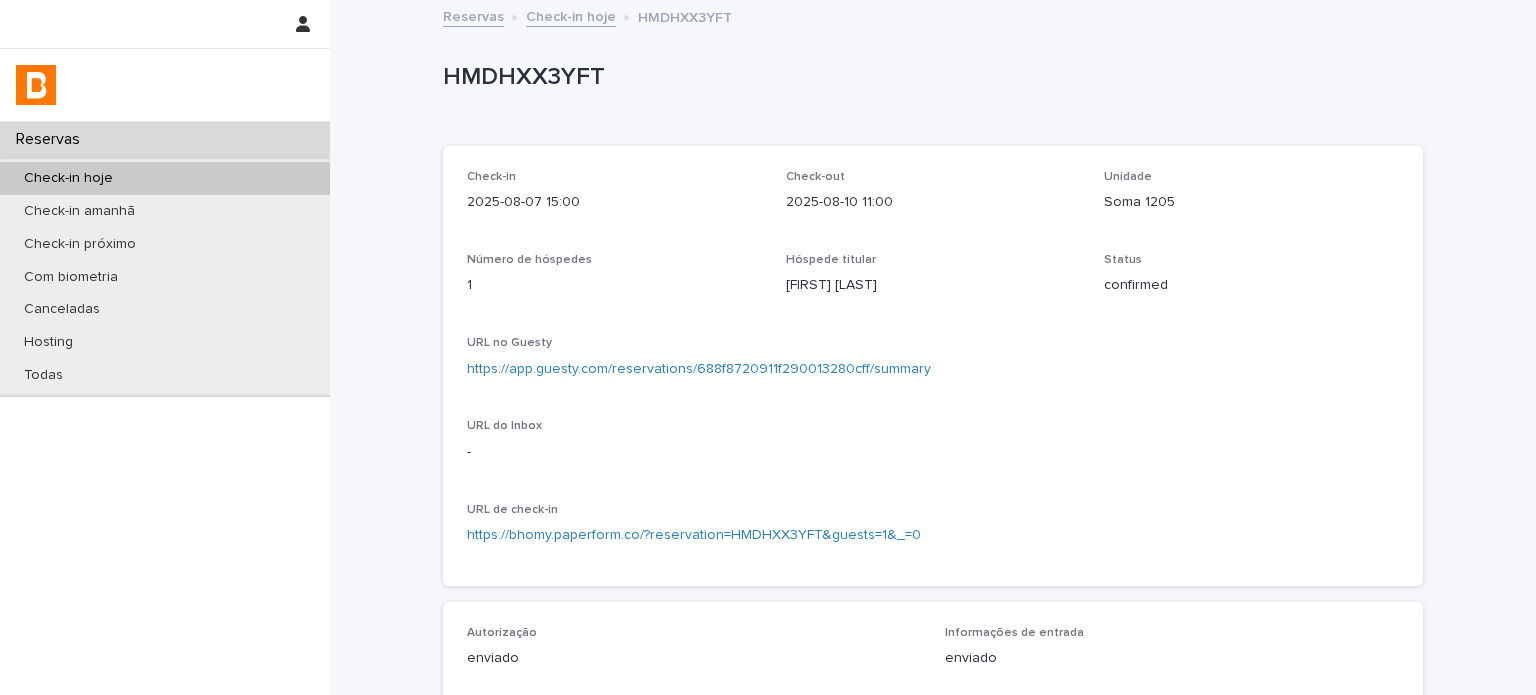 click on "Soma 1205" at bounding box center [1251, 202] 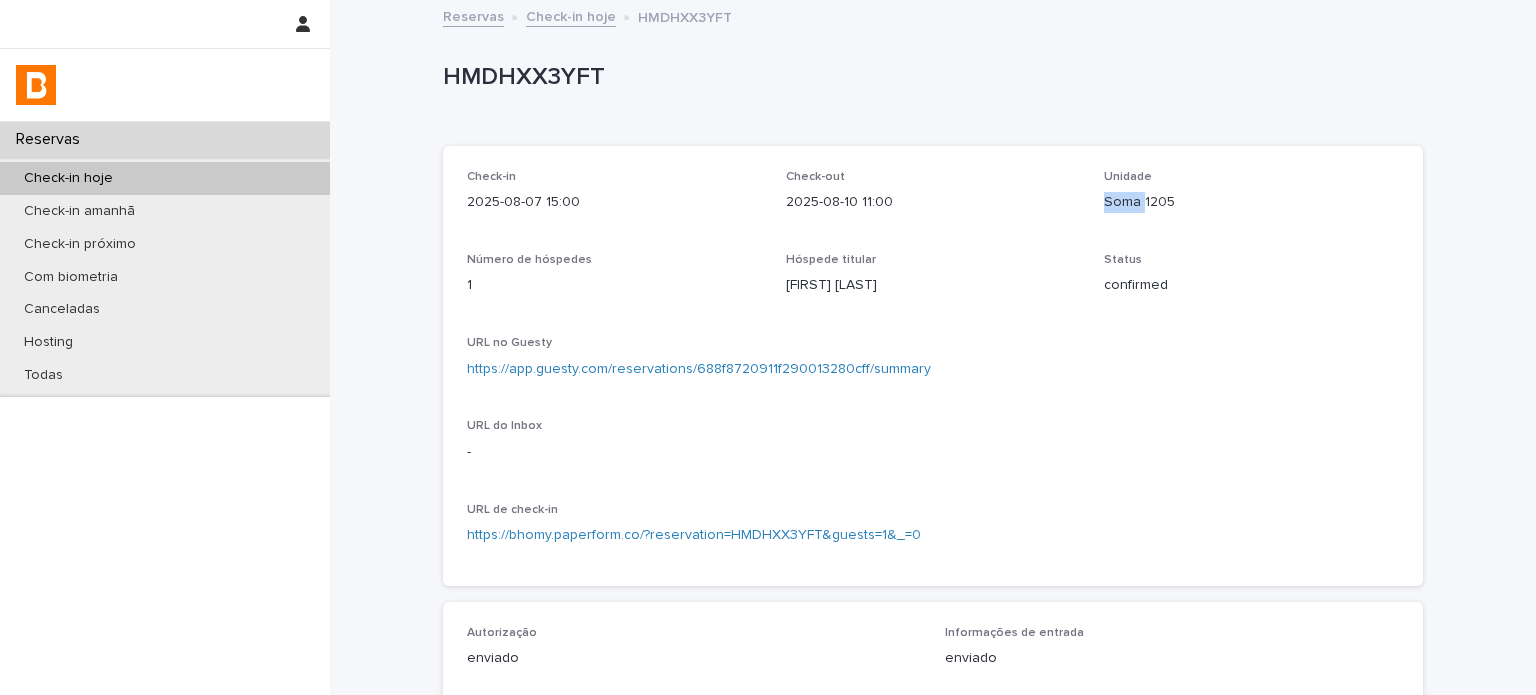 click on "Soma 1205" at bounding box center [1251, 202] 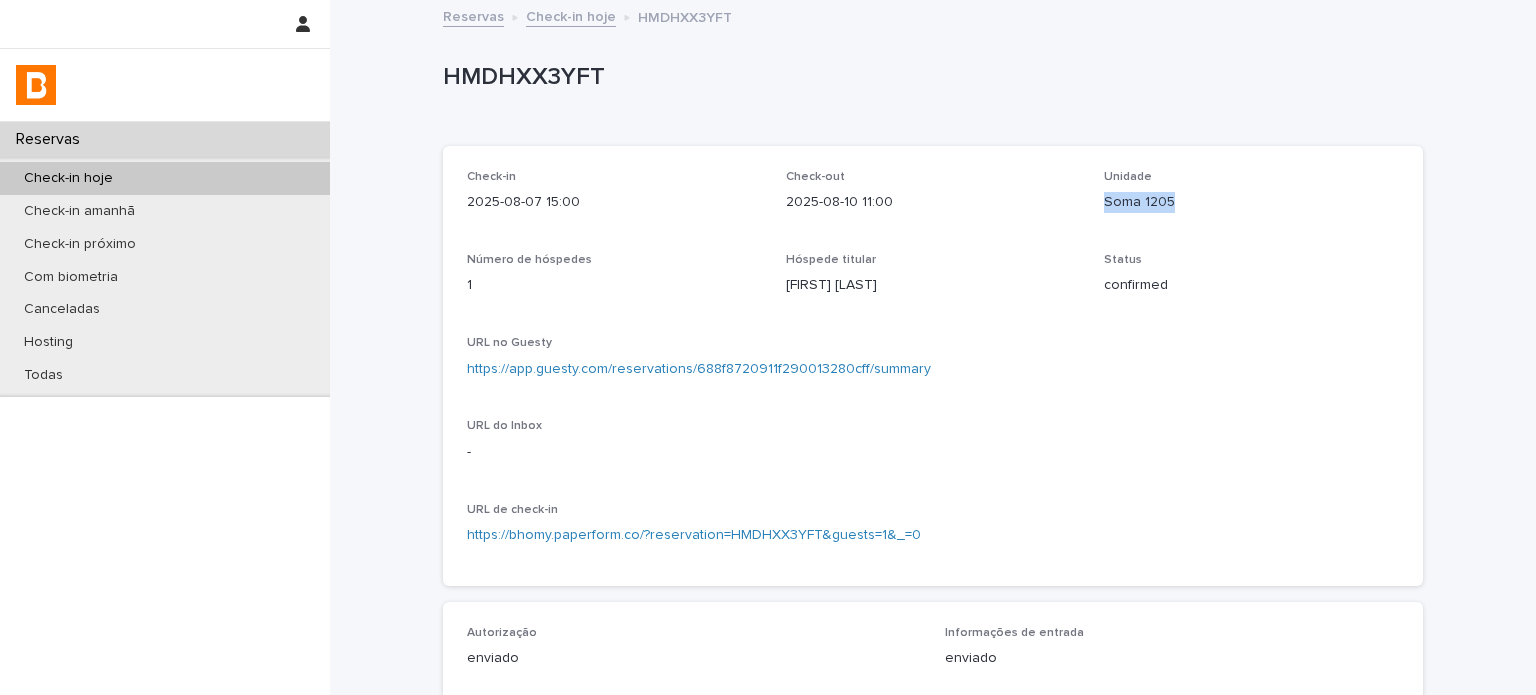 click on "Soma 1205" at bounding box center (1251, 202) 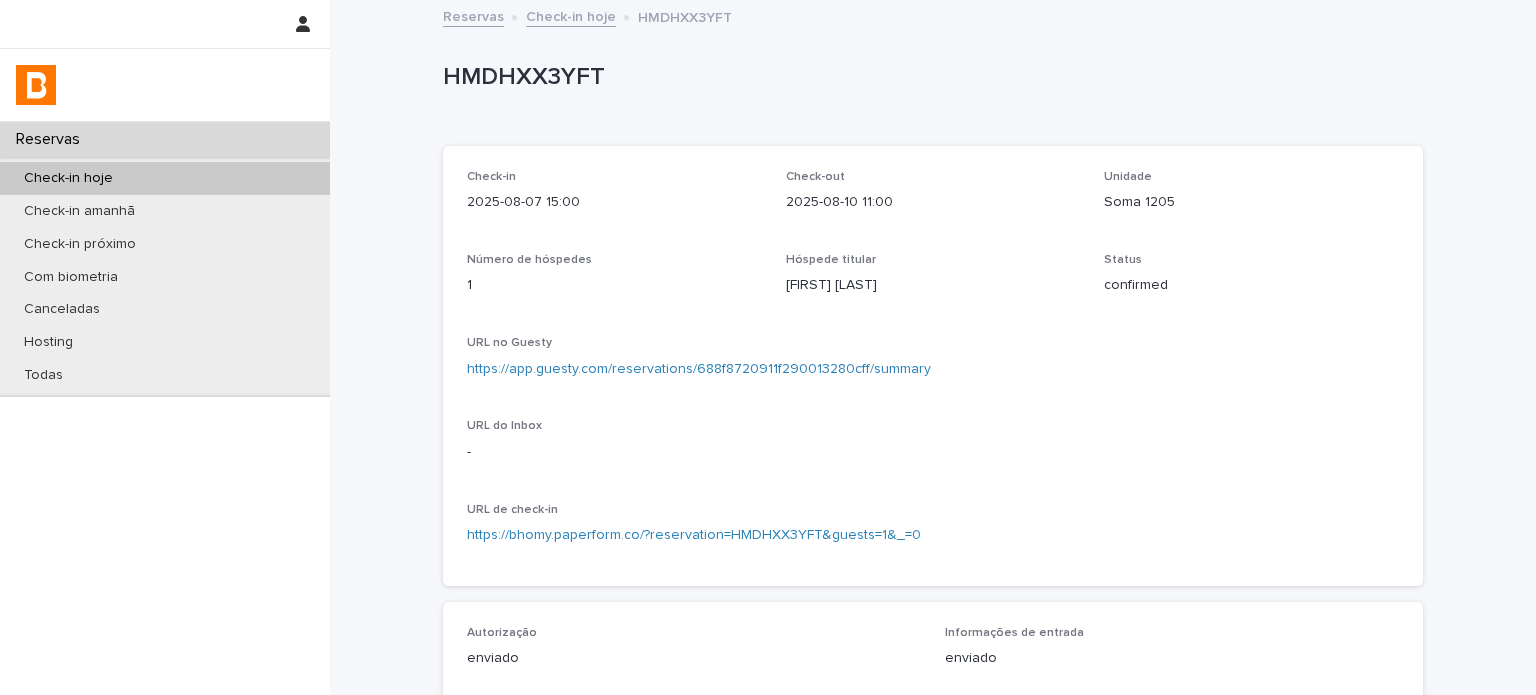 click on "HMDHXX3YFT" at bounding box center (929, 77) 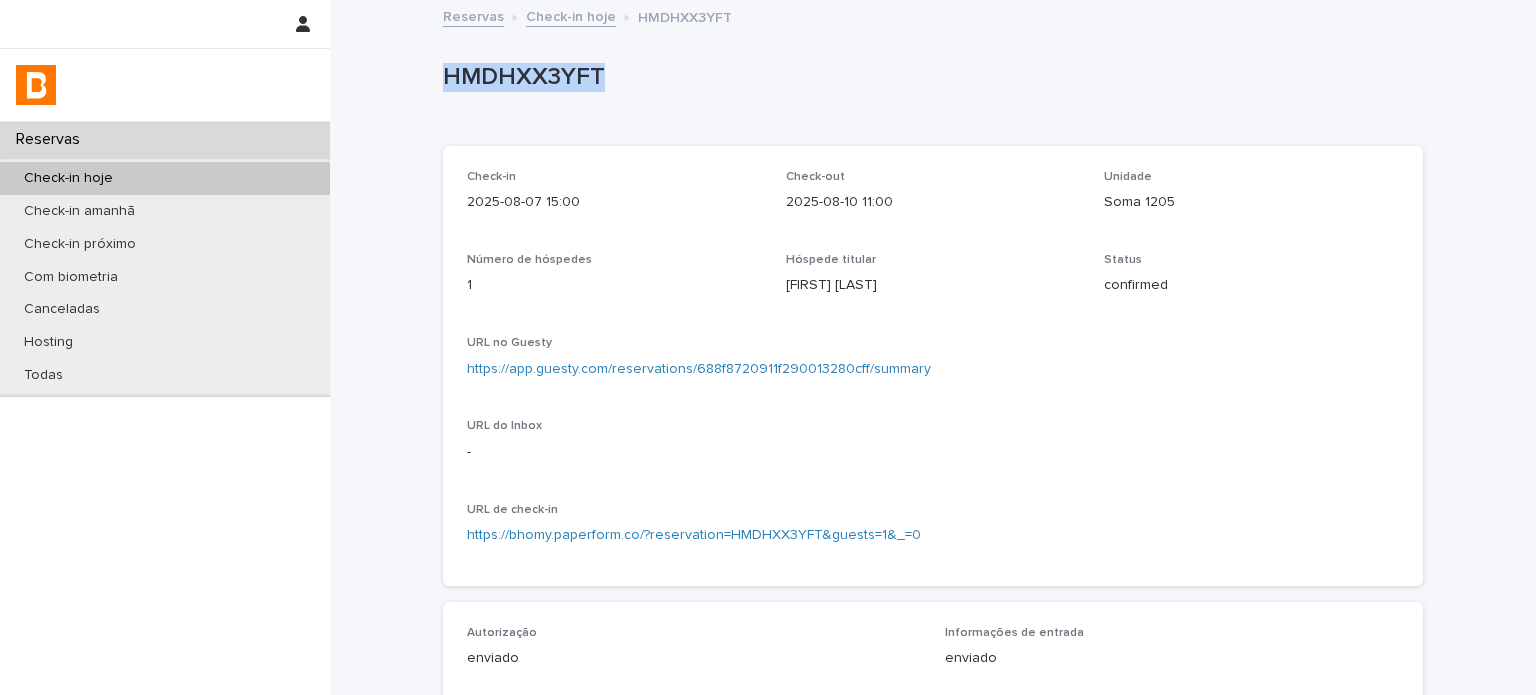 click on "HMDHXX3YFT" at bounding box center [929, 77] 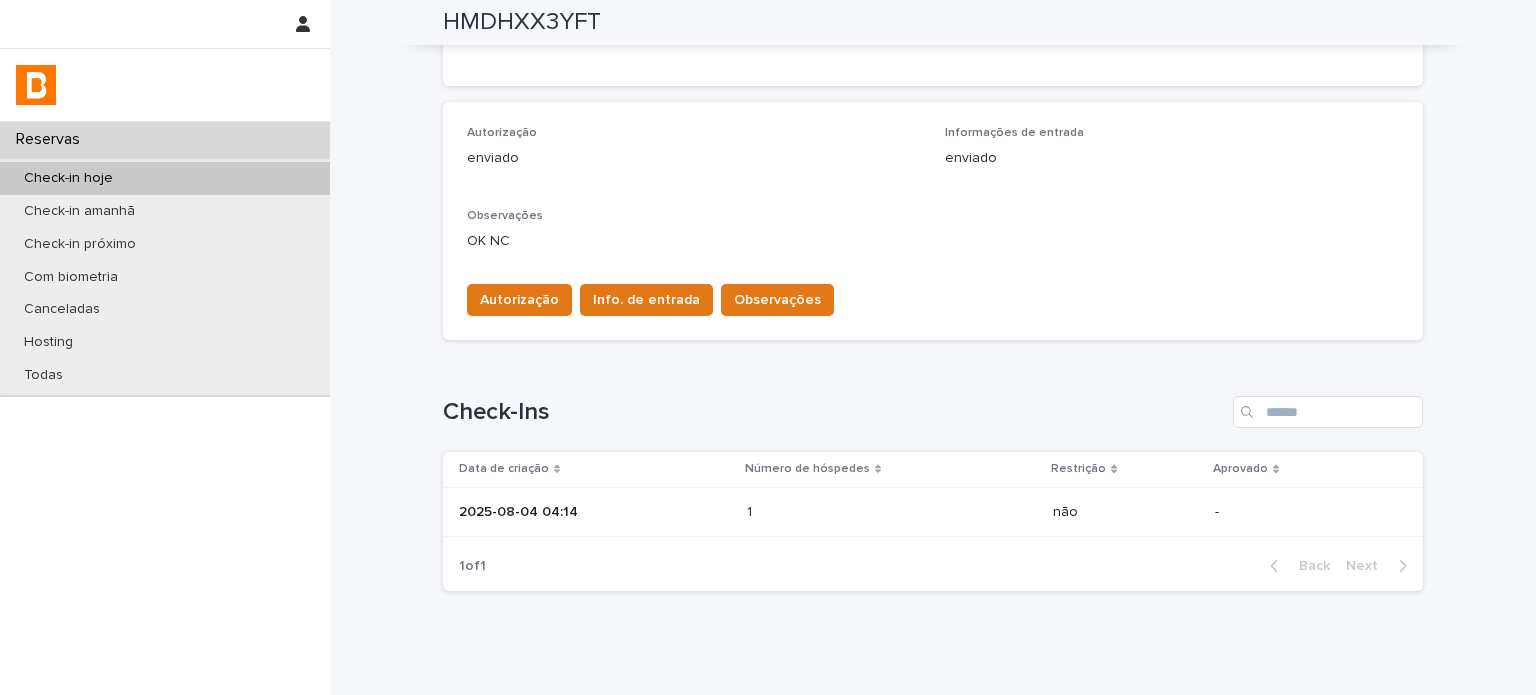 click on "2025-08-04 04:14" at bounding box center [595, 512] 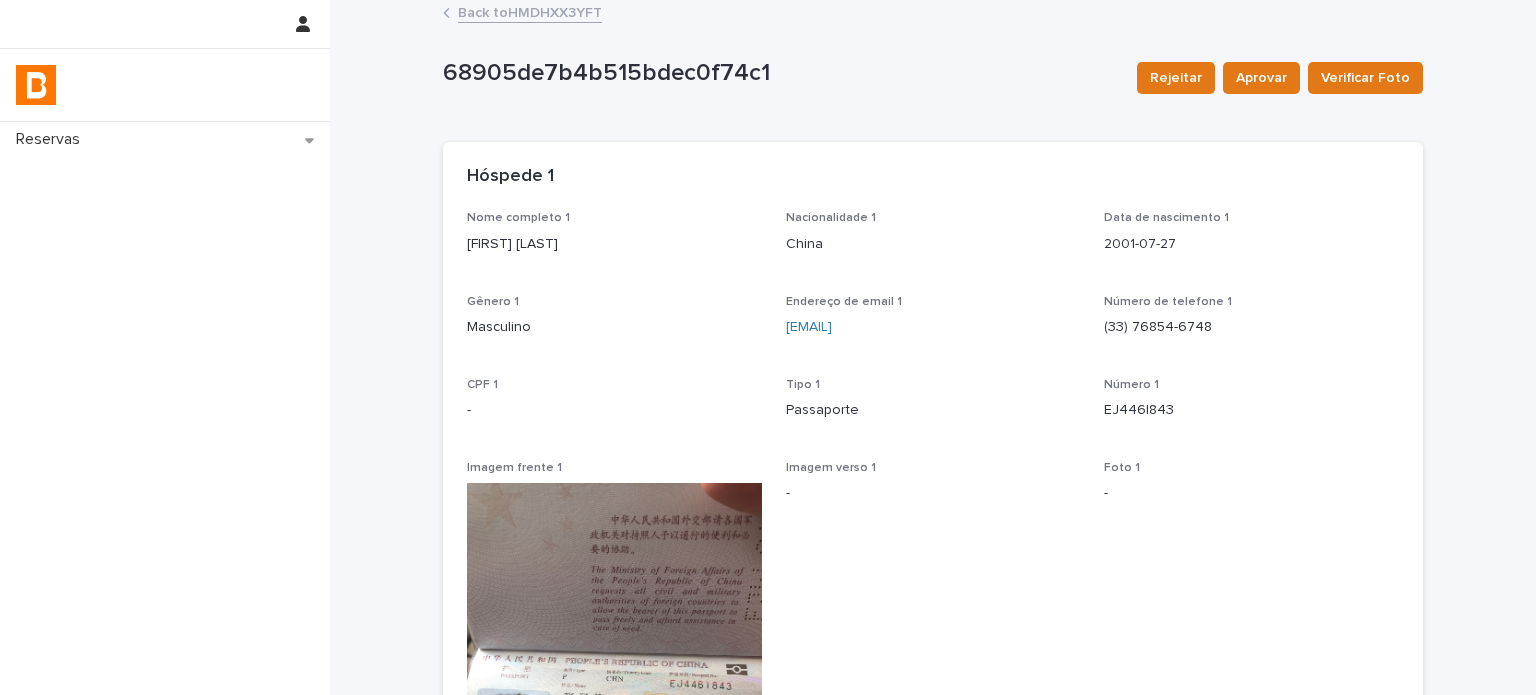 scroll, scrollTop: 0, scrollLeft: 0, axis: both 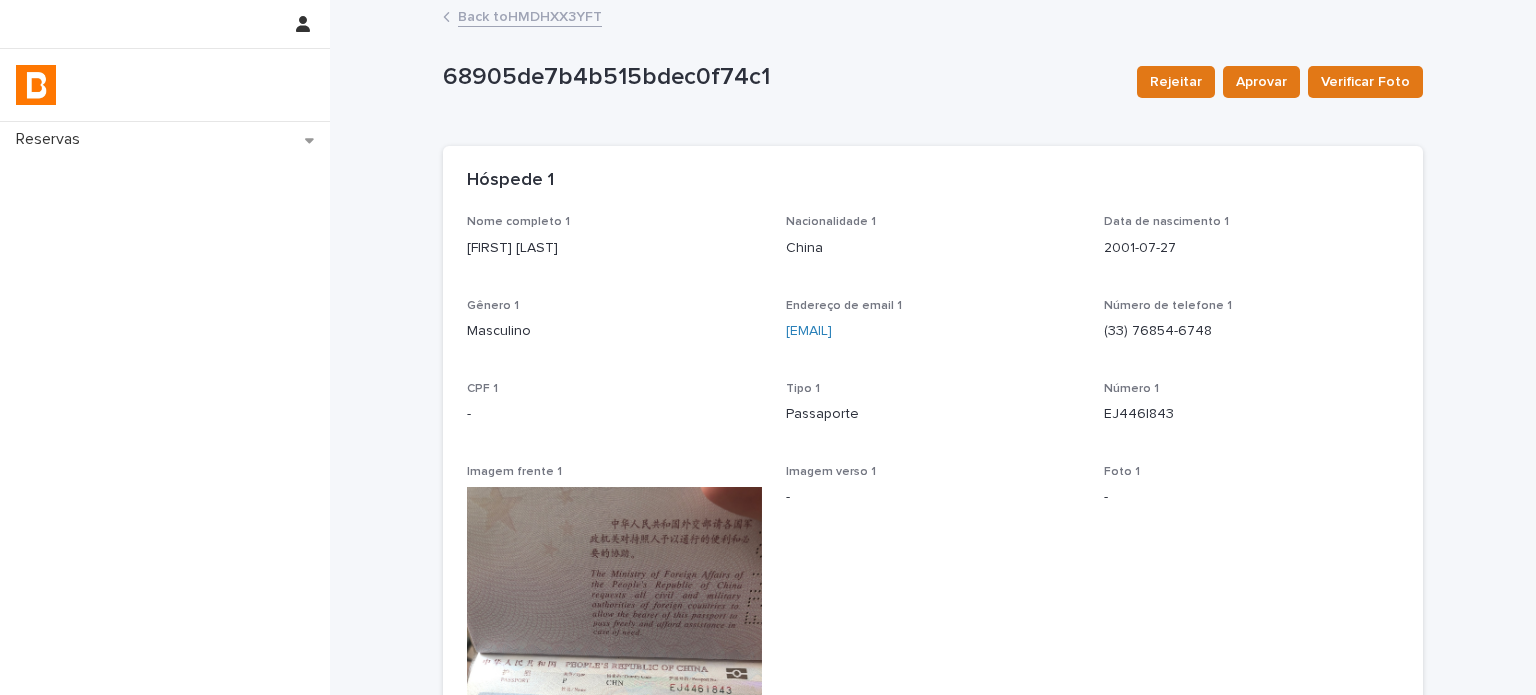 click on "Back to  HMDHXX3YFT" at bounding box center [530, 15] 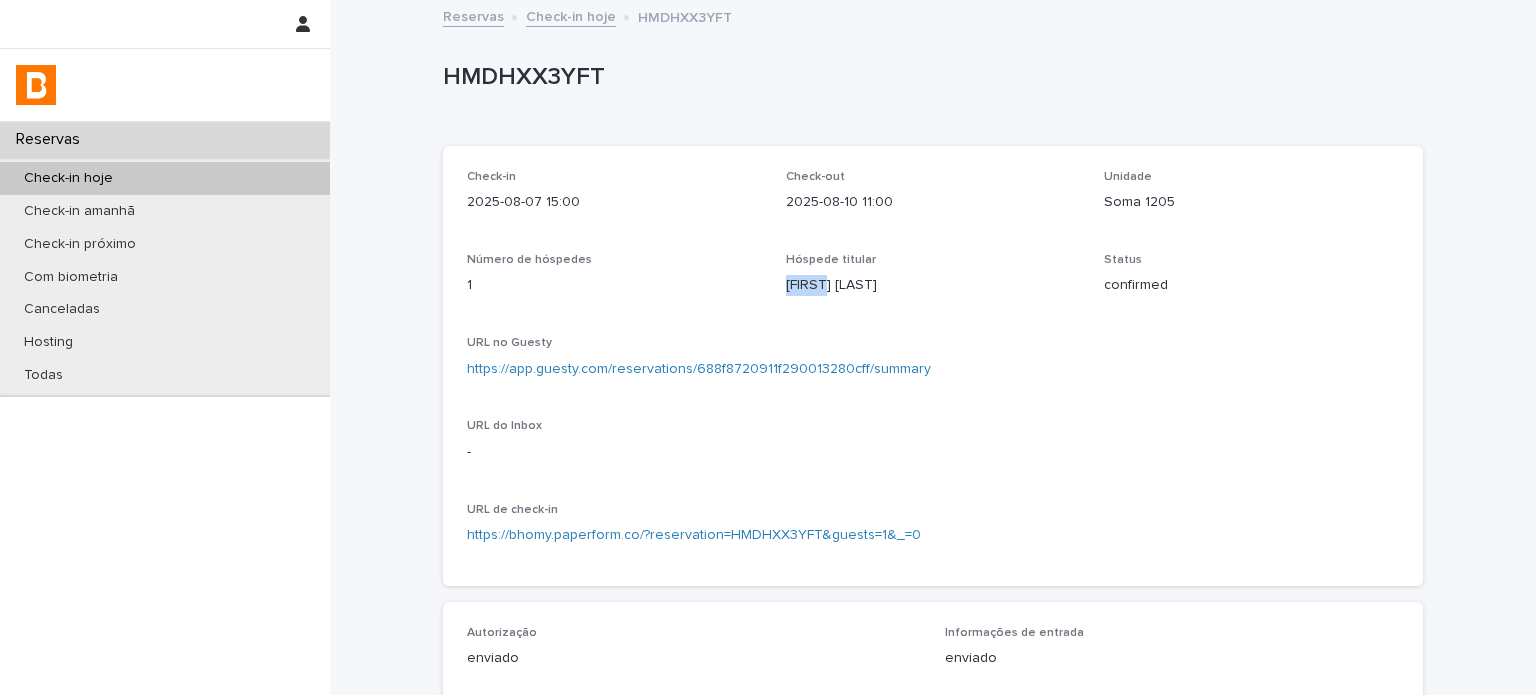 drag, startPoint x: 806, startPoint y: 295, endPoint x: 772, endPoint y: 290, distance: 34.36568 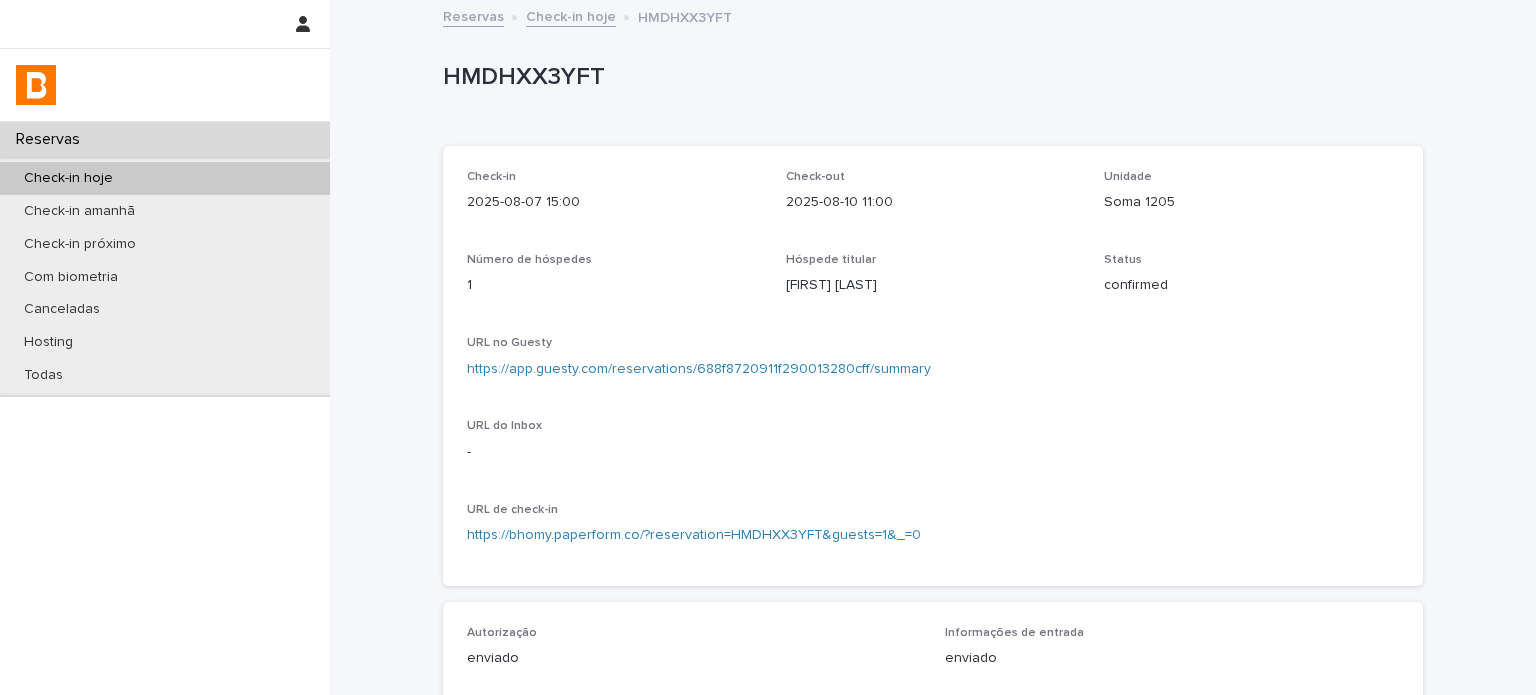 click on "URL no Guesty" at bounding box center [933, 343] 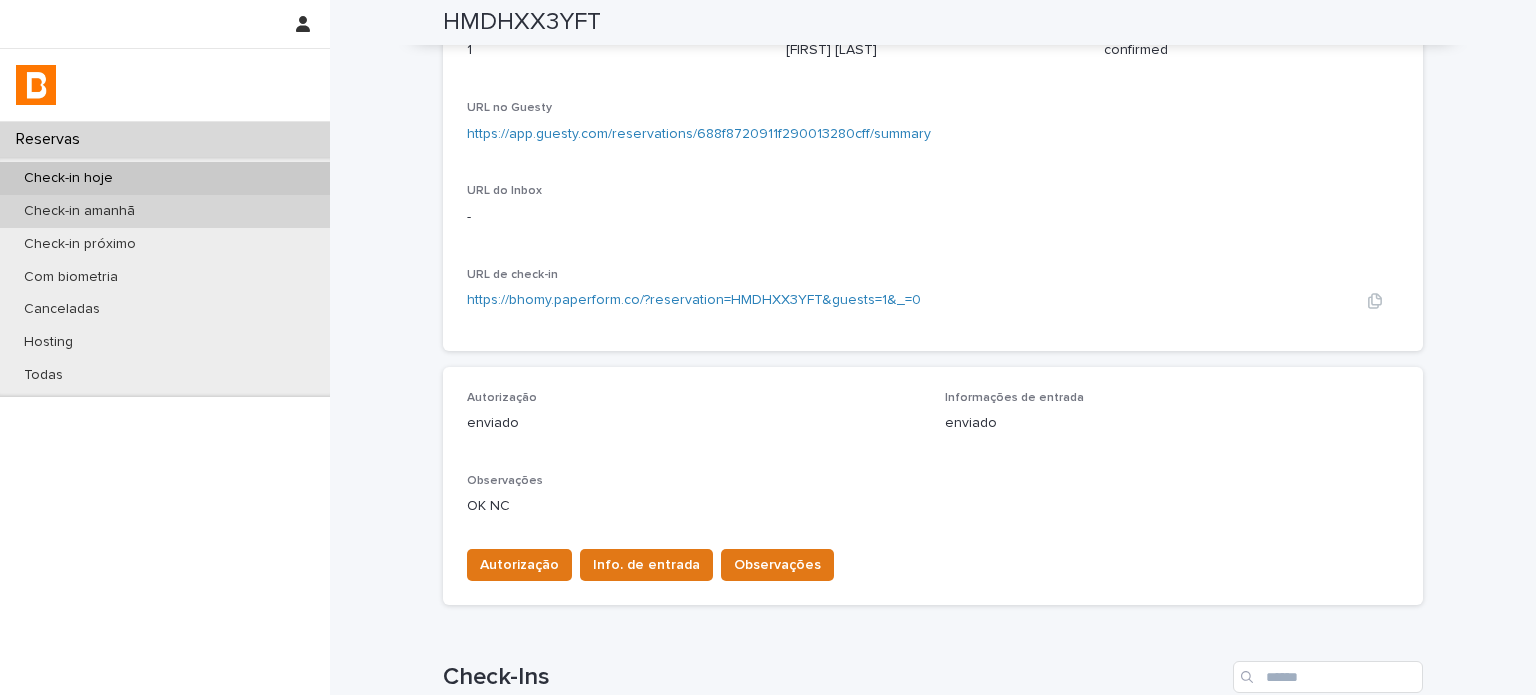 scroll, scrollTop: 166, scrollLeft: 0, axis: vertical 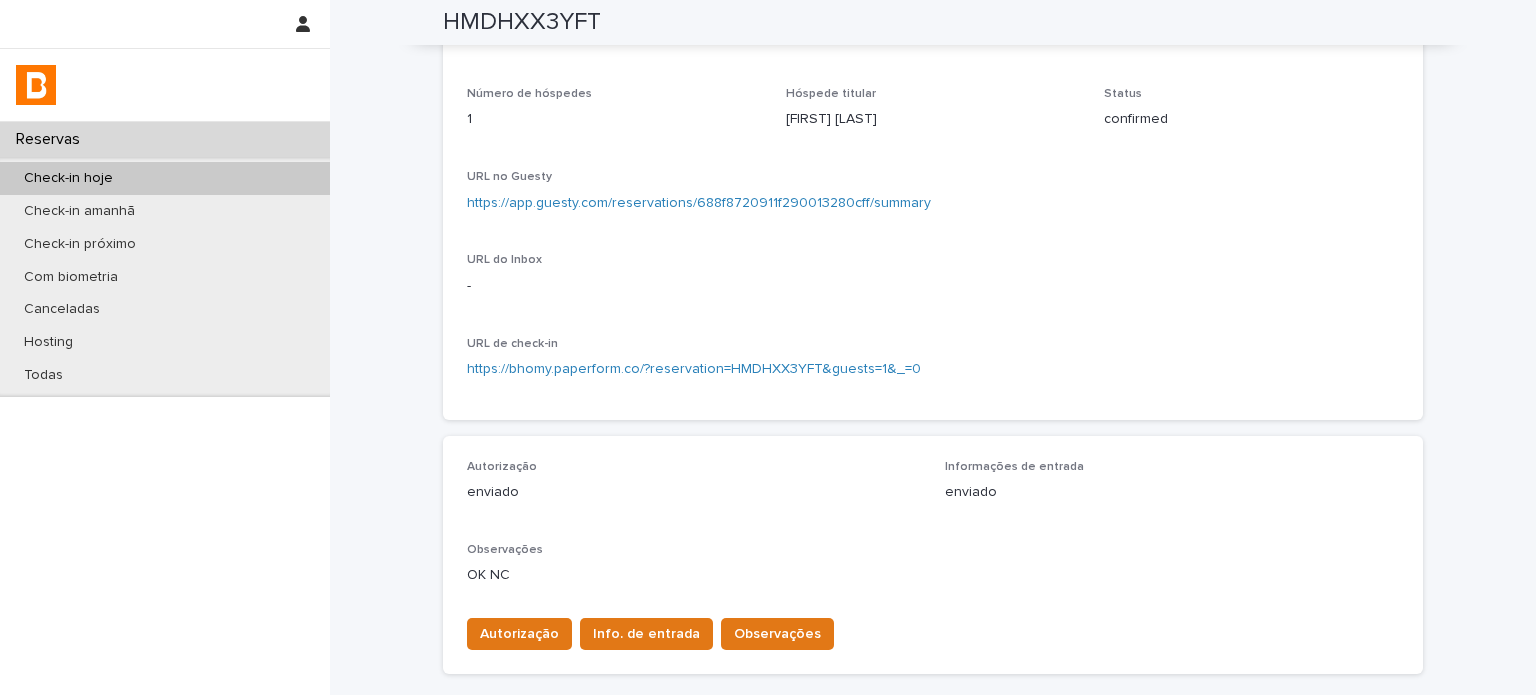 click on "Check-in hoje" at bounding box center (165, 178) 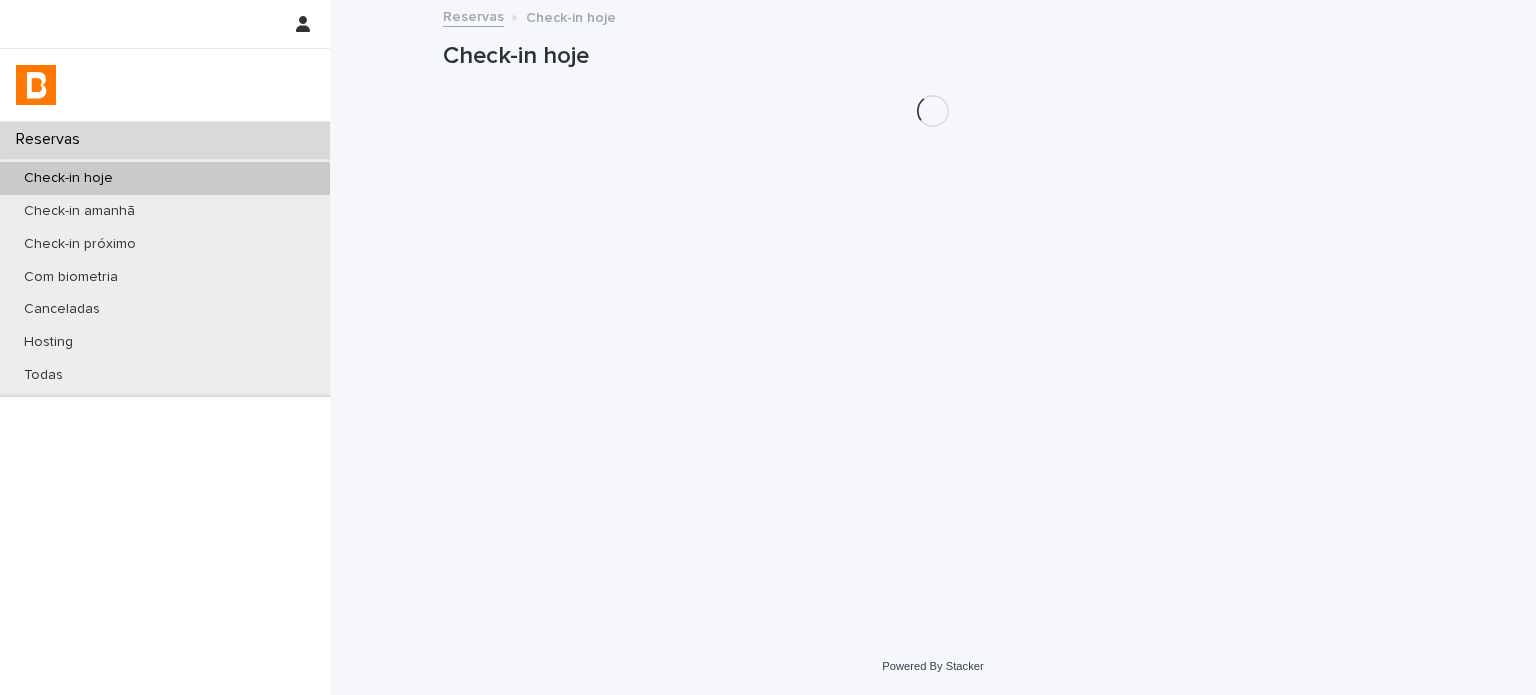 scroll, scrollTop: 0, scrollLeft: 0, axis: both 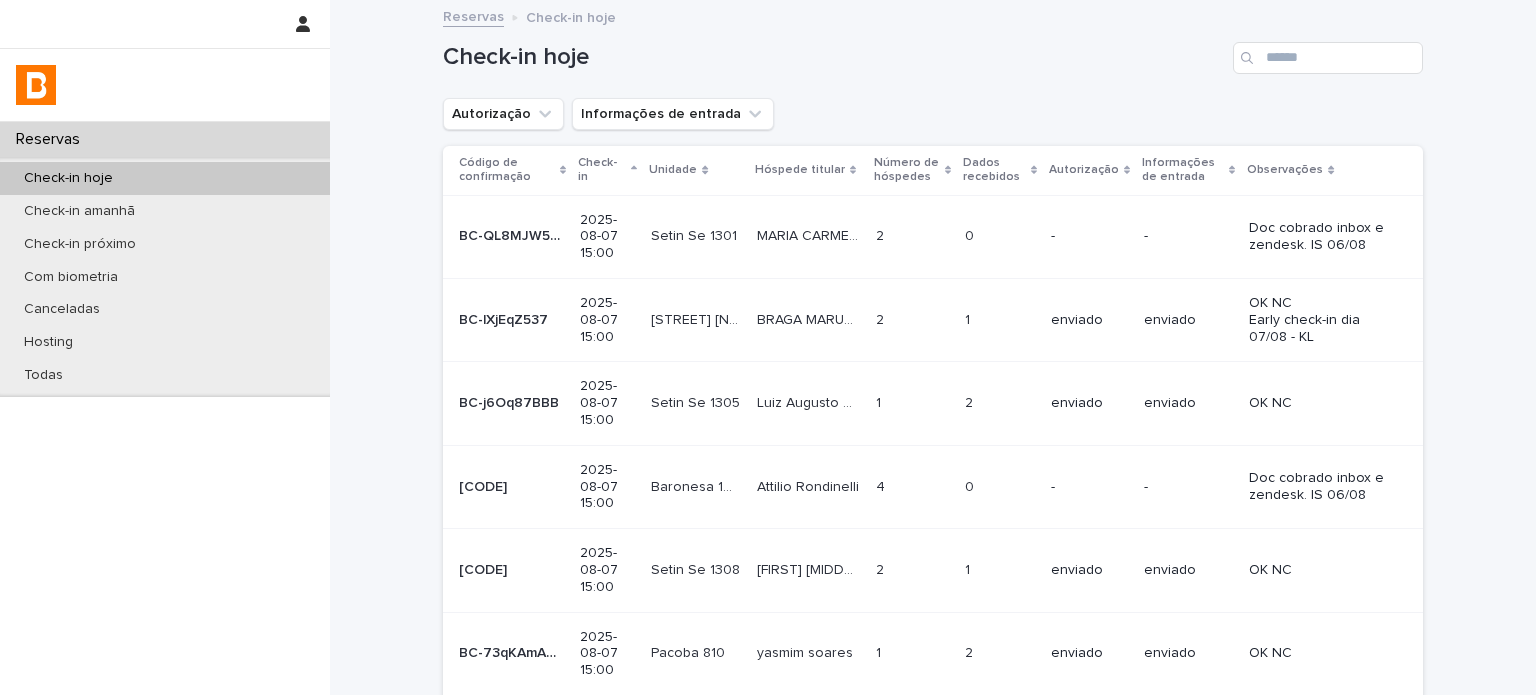 click on "Check-in hoje" at bounding box center [933, 50] 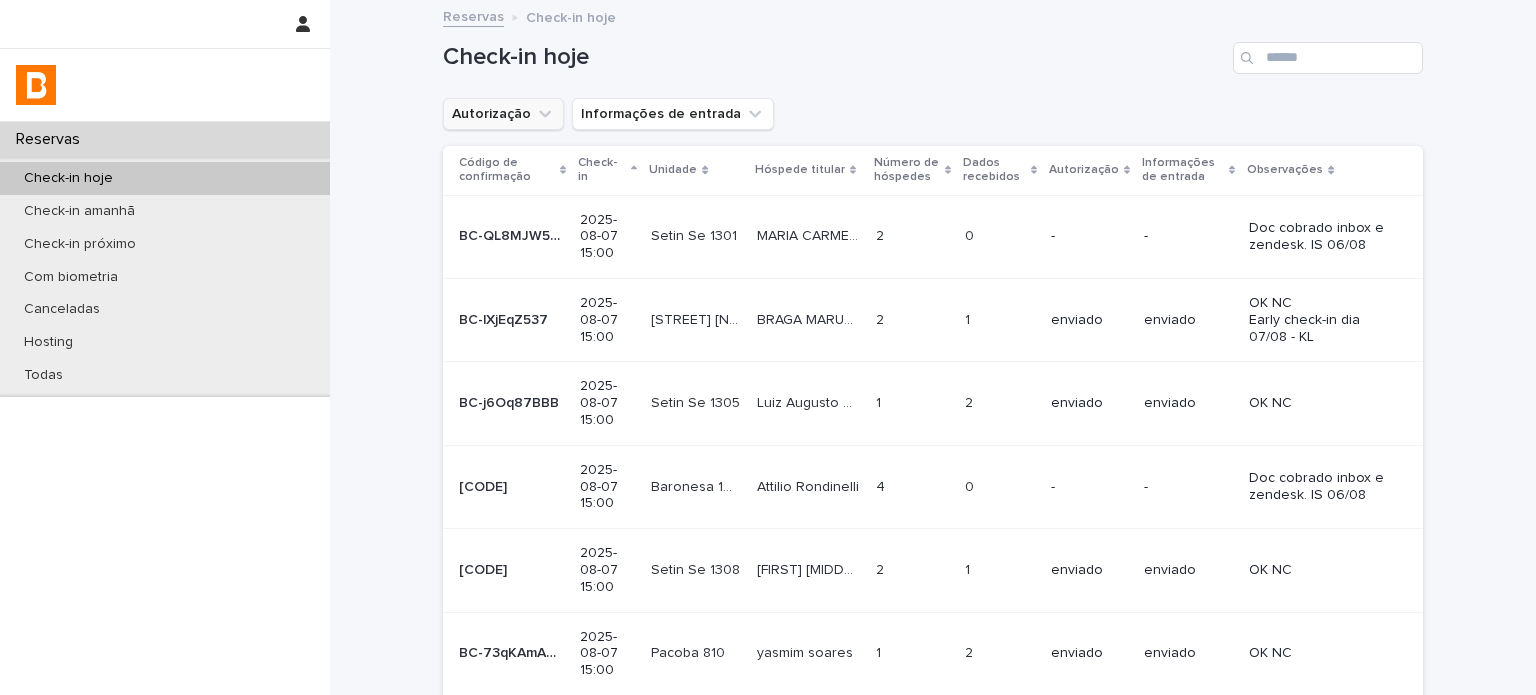 click on "Autorização" at bounding box center [503, 114] 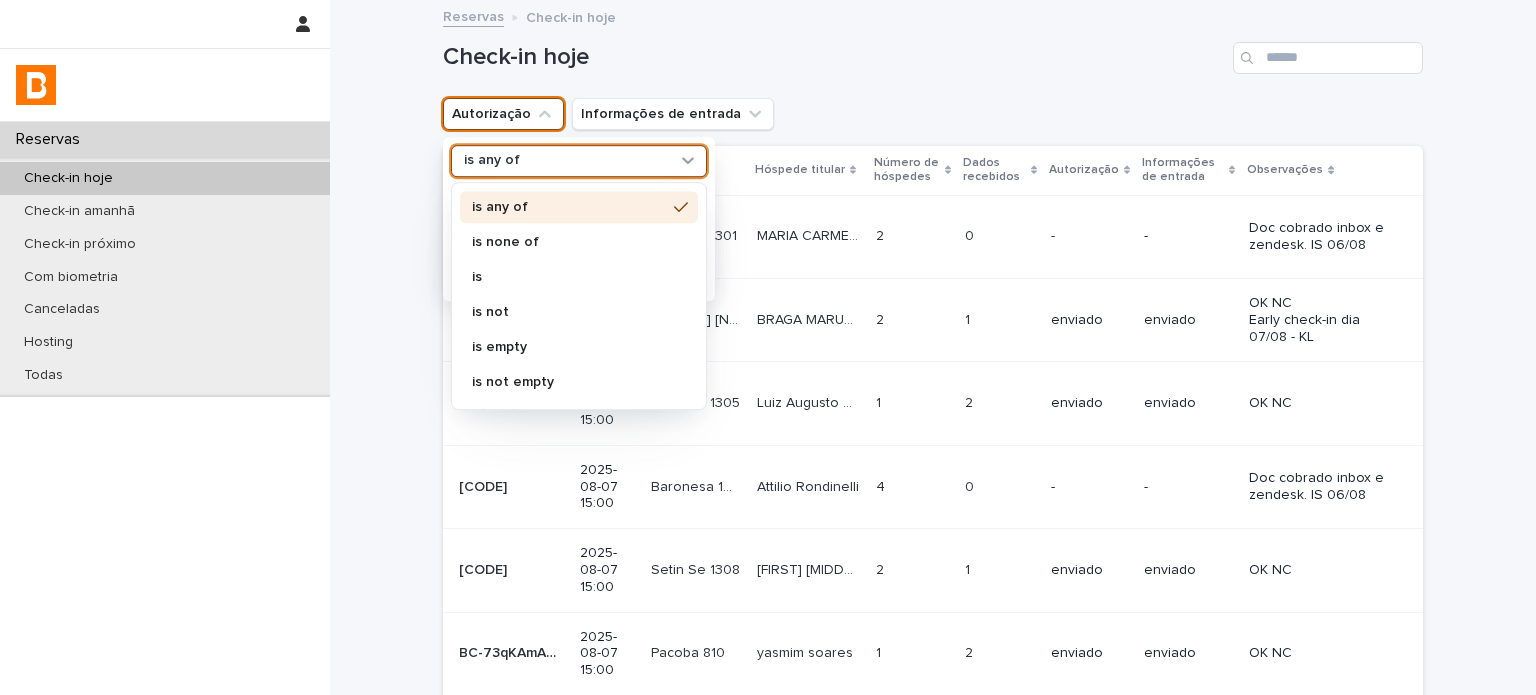 click on "is any of" at bounding box center [566, 161] 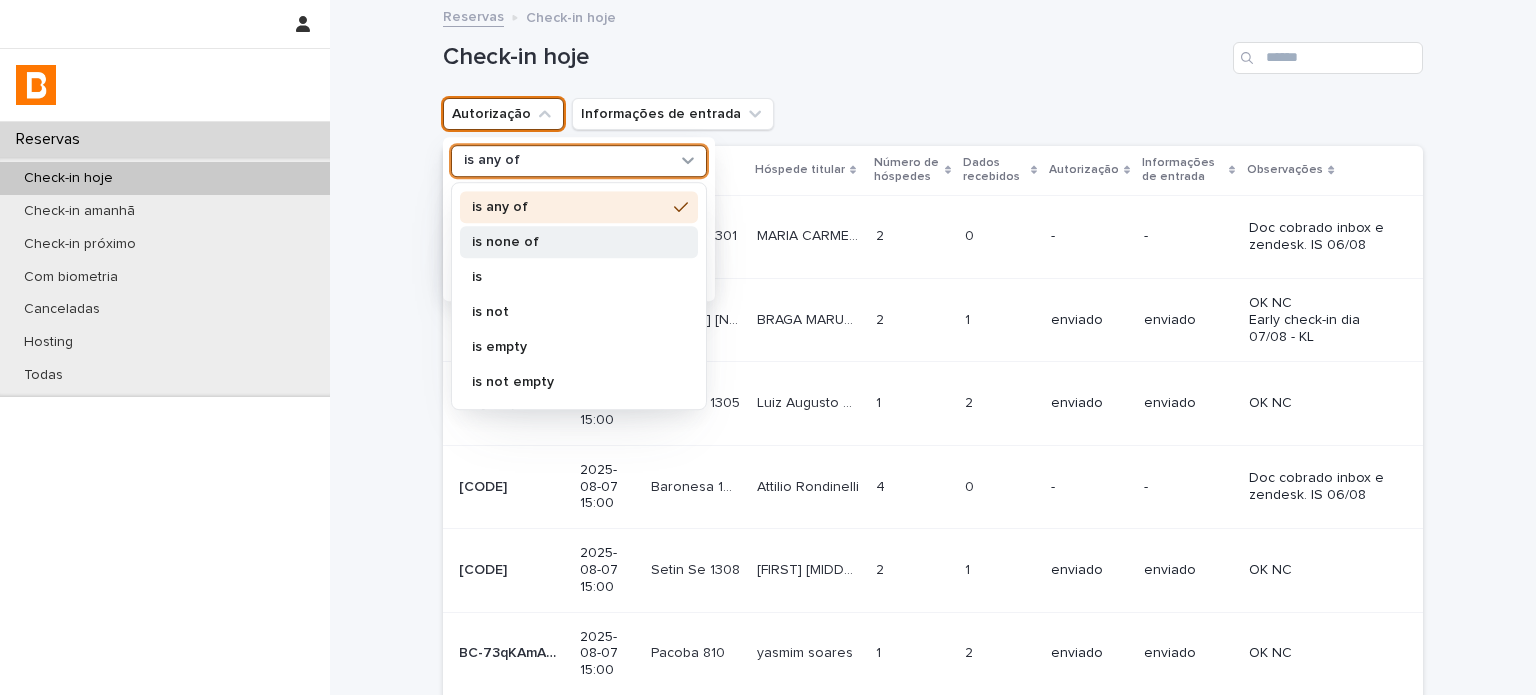 click on "is none of" at bounding box center (569, 242) 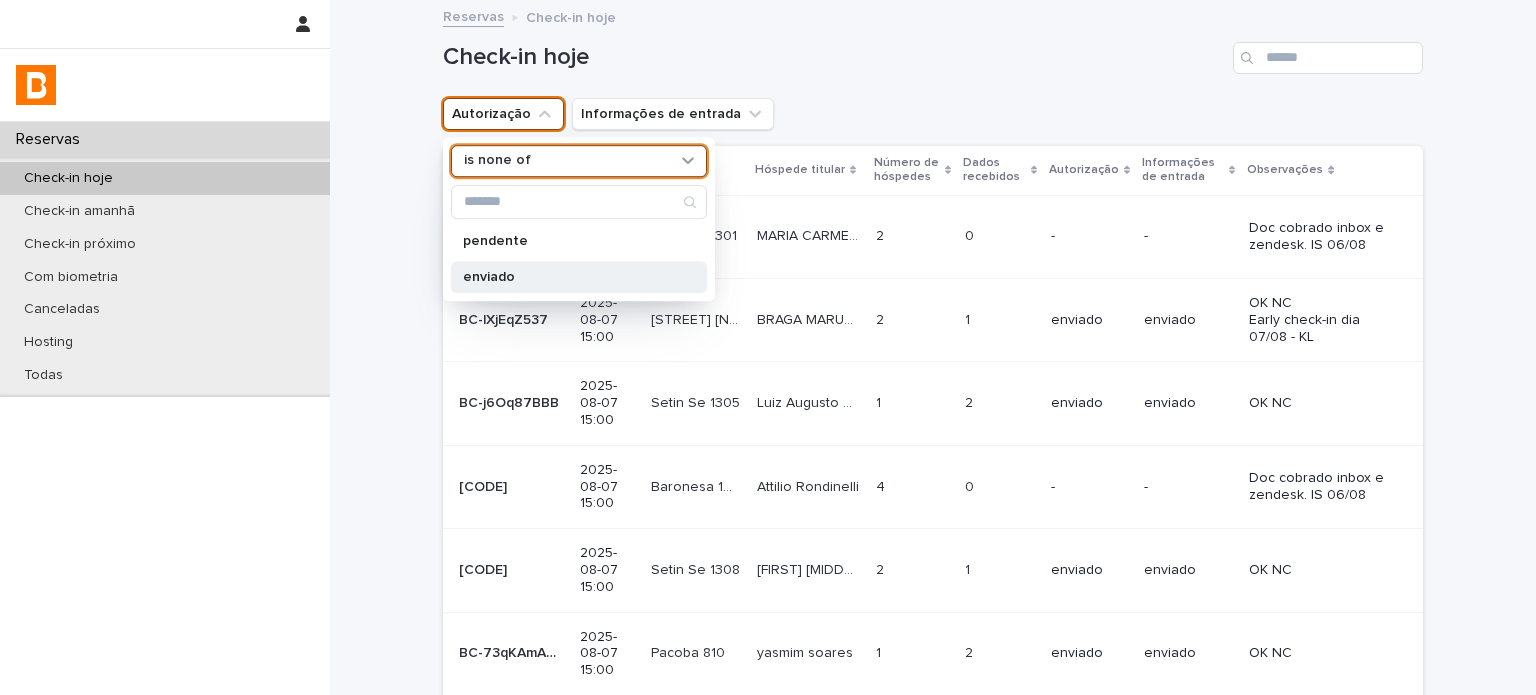 click on "enviado" at bounding box center [569, 277] 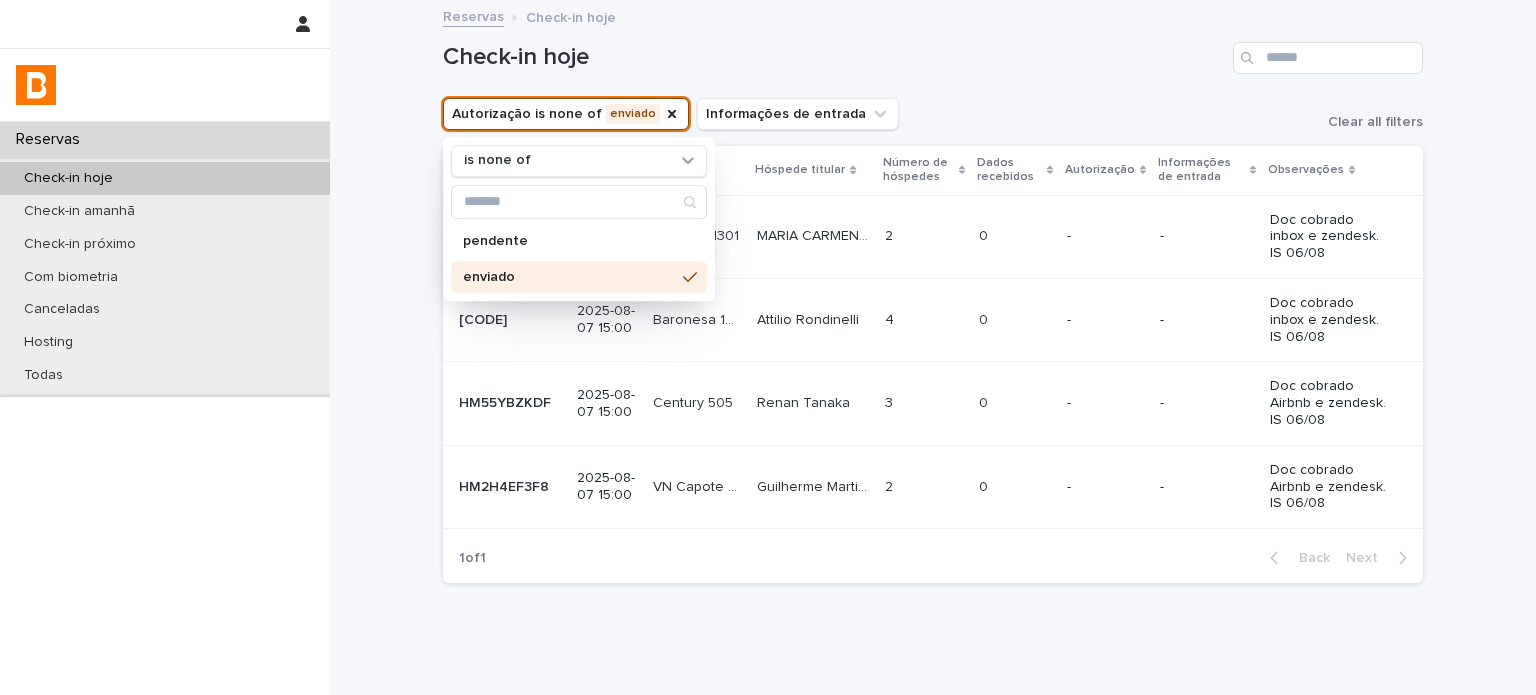 click on "Check-in hoje" at bounding box center (834, 57) 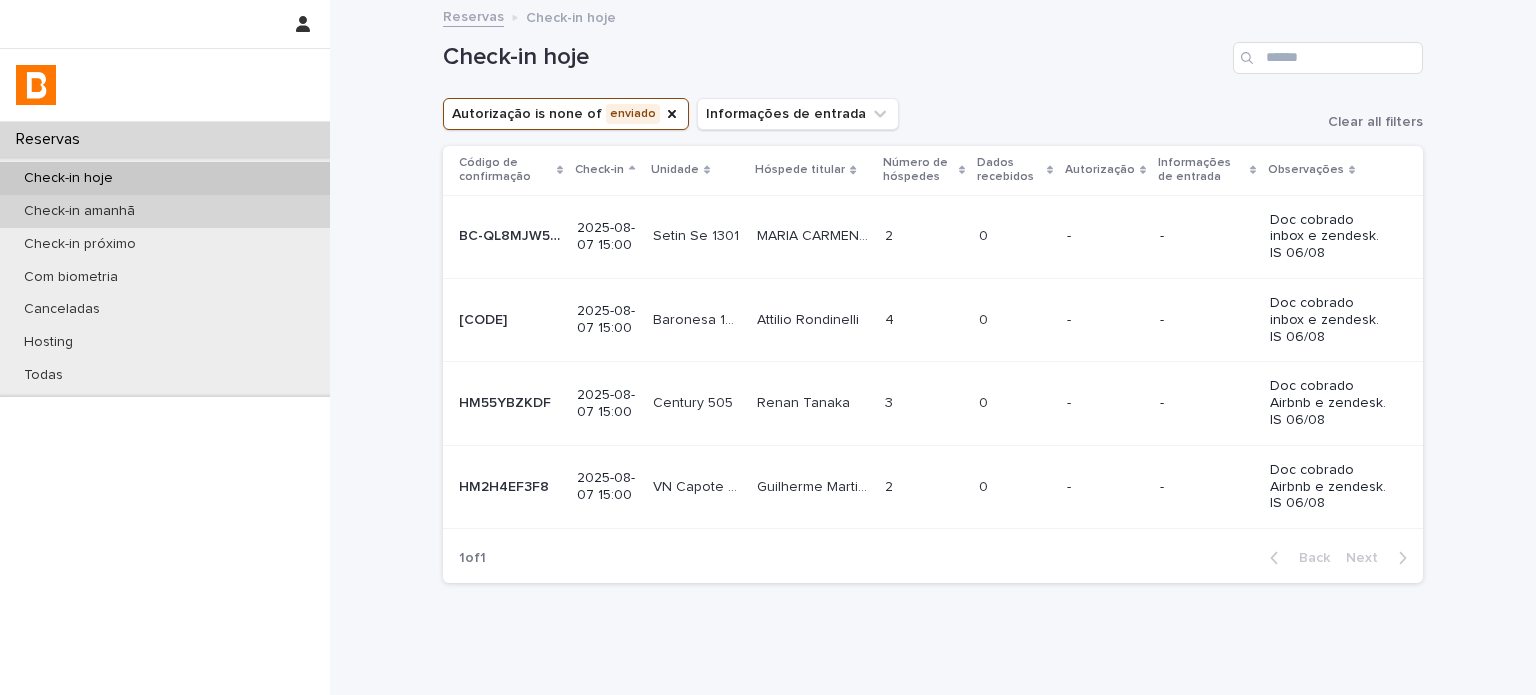 click on "Check-in amanhã" at bounding box center [165, 211] 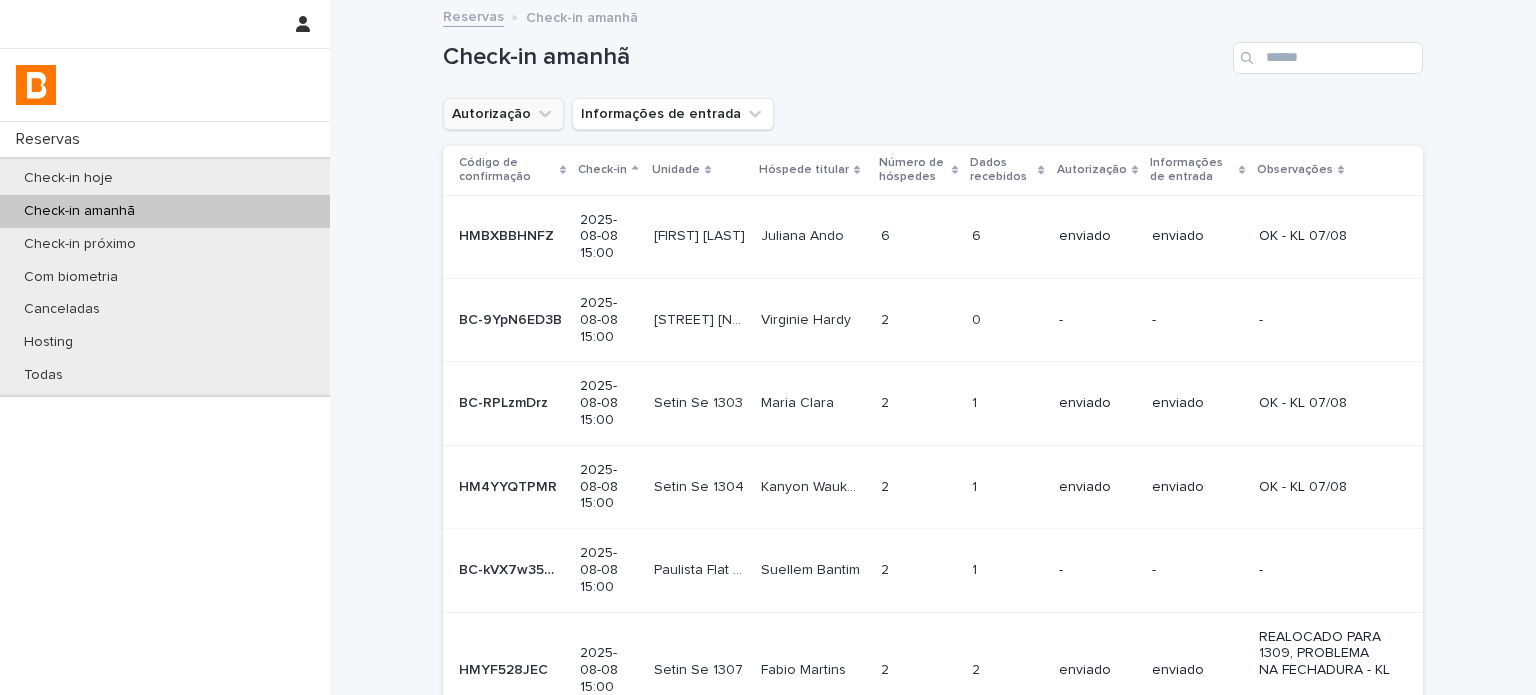 click on "Autorização" at bounding box center (503, 114) 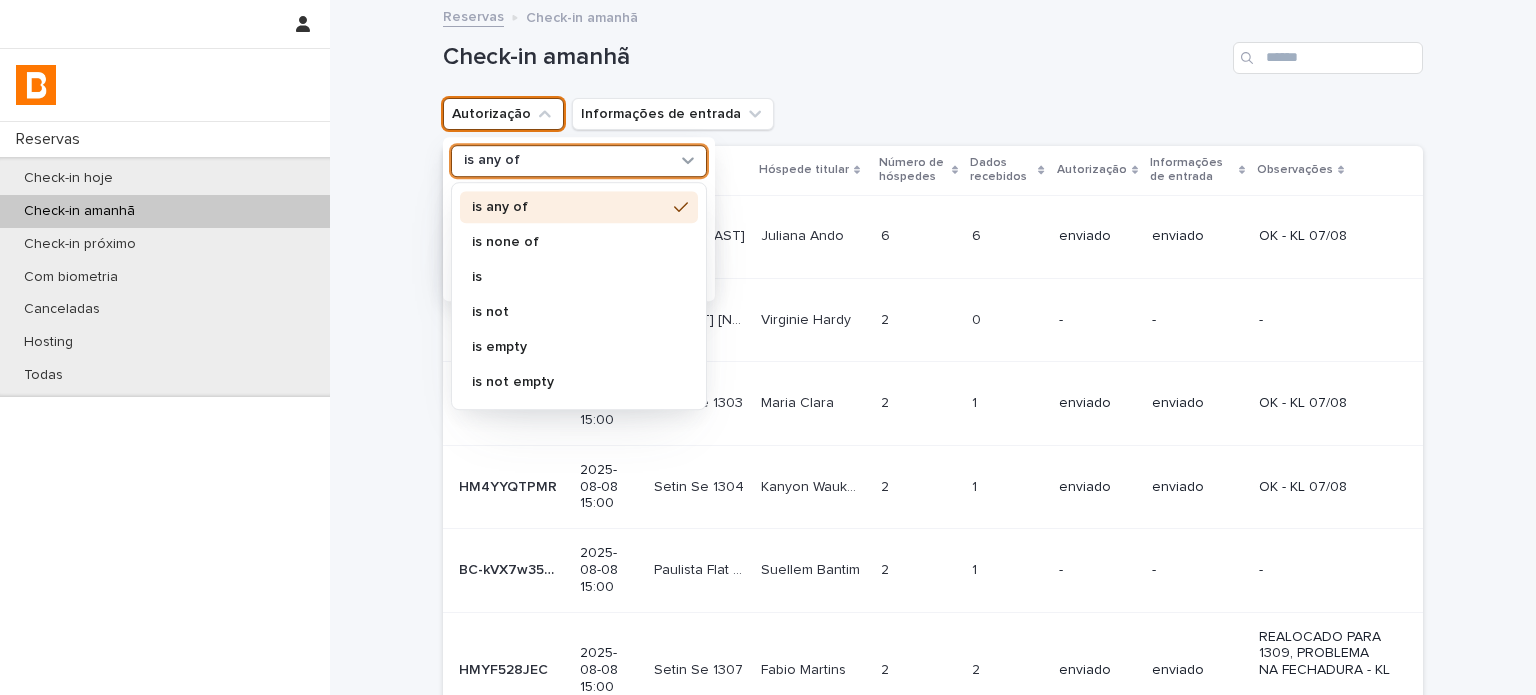 drag, startPoint x: 560, startPoint y: 156, endPoint x: 561, endPoint y: 171, distance: 15.033297 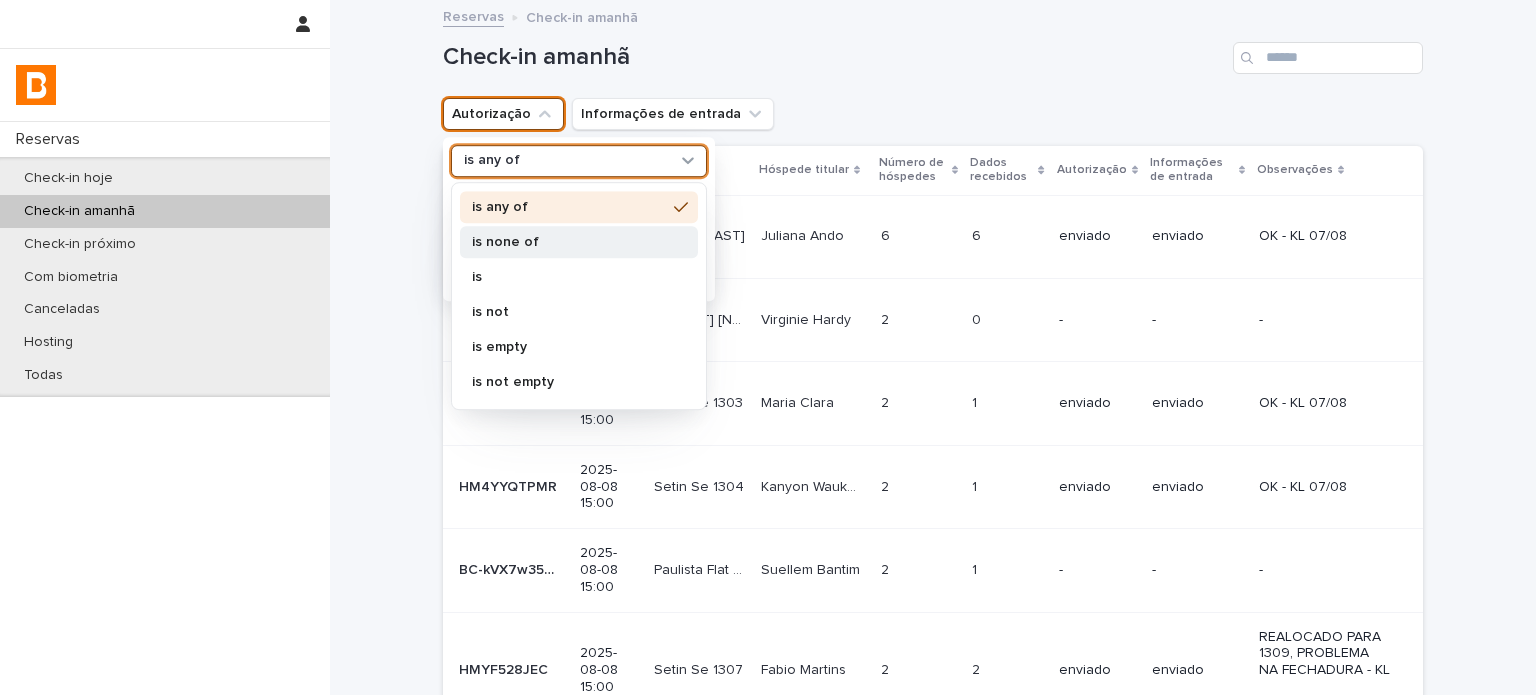 click on "is none of" at bounding box center [569, 242] 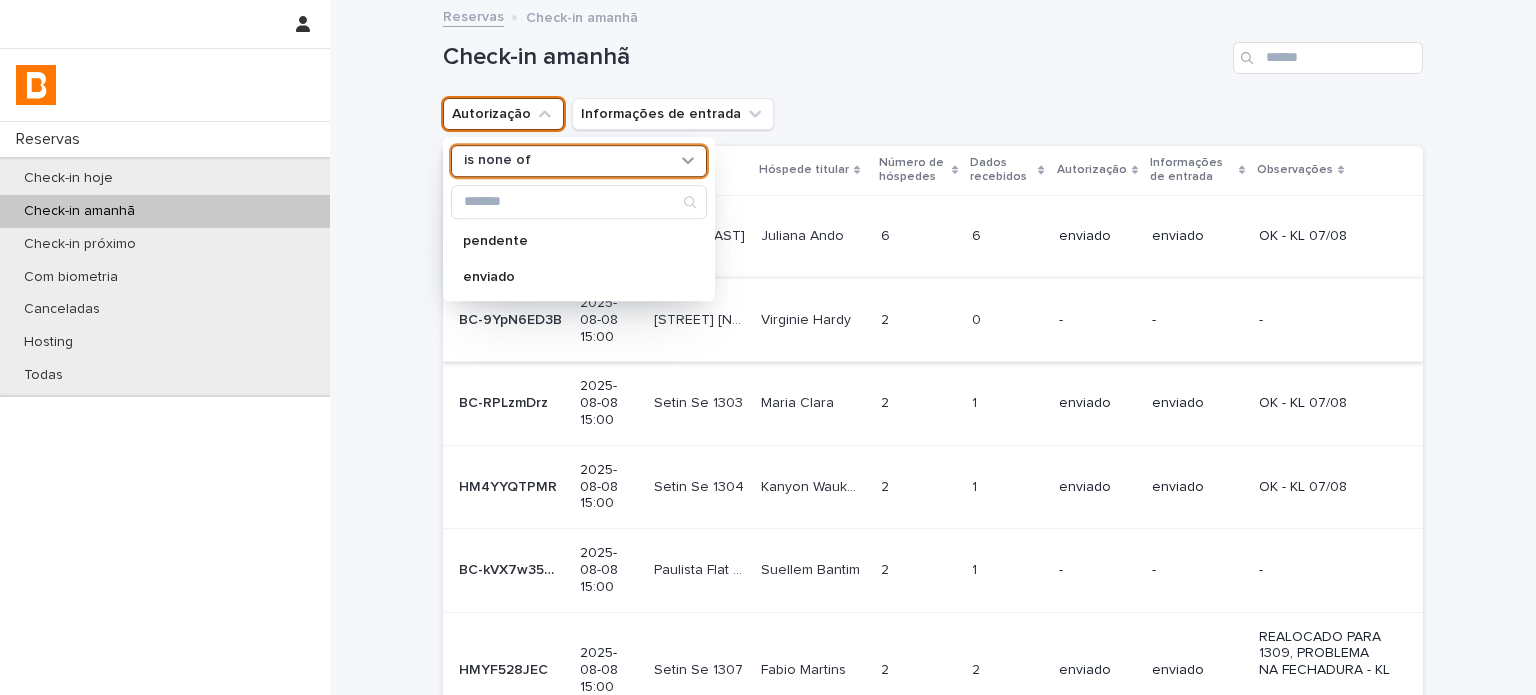 click on "enviado" at bounding box center [569, 277] 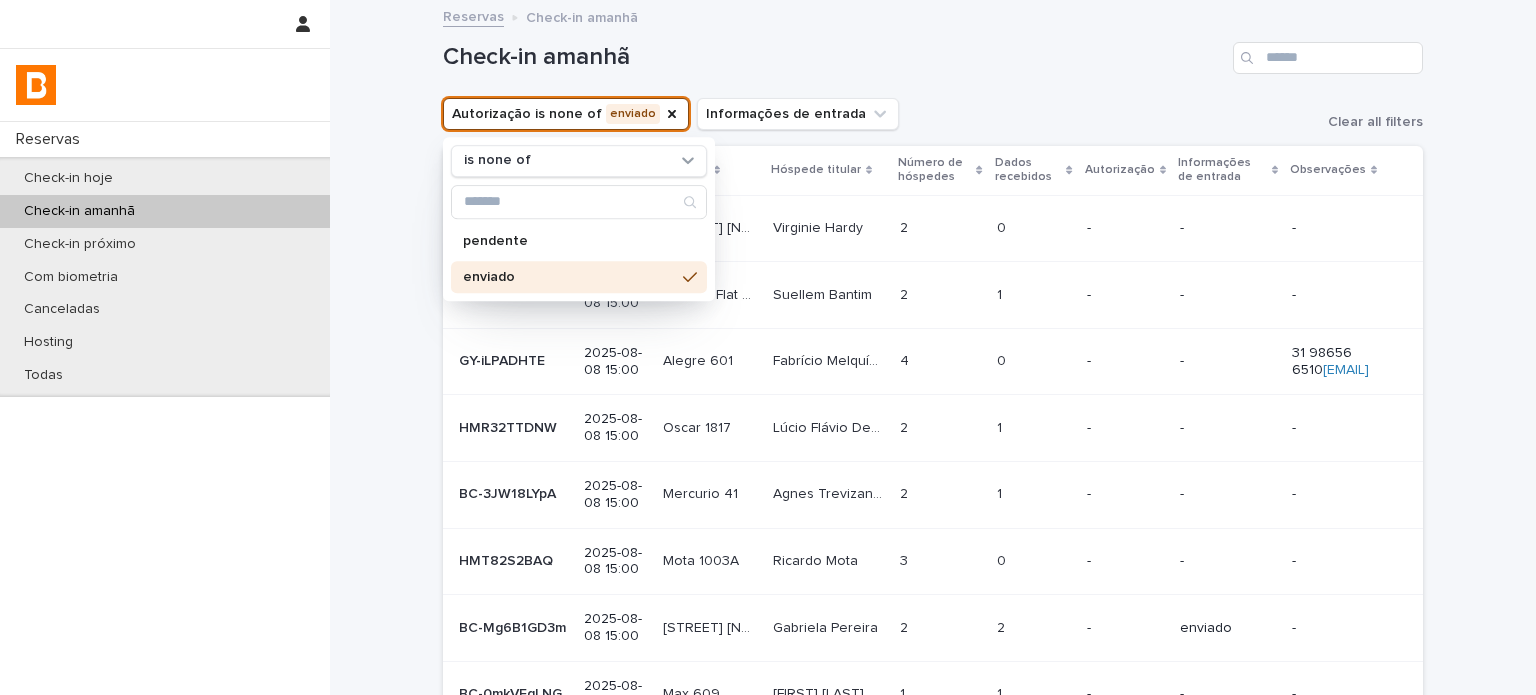 click on "Autorização is none of enviado is none of pendente enviado Informações de entrada Clear all filters" at bounding box center [933, 114] 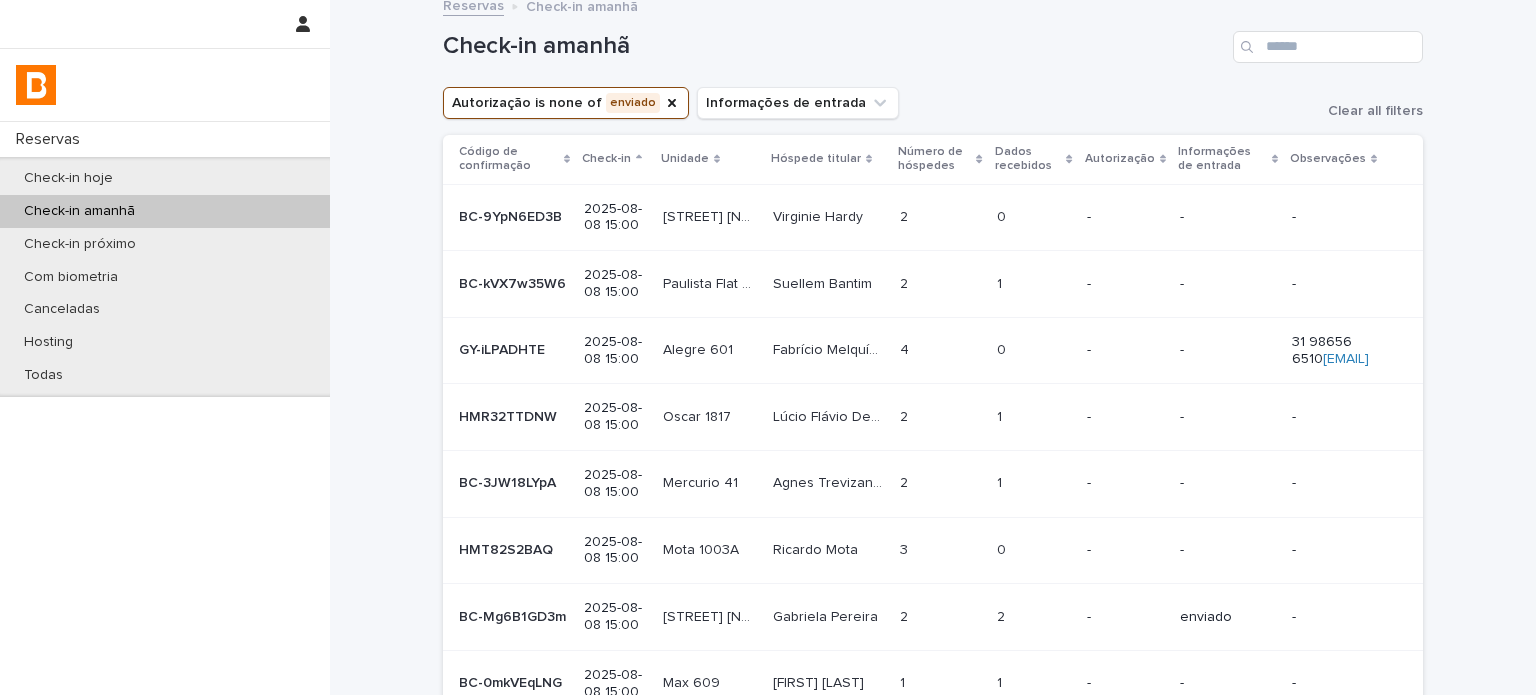 scroll, scrollTop: 0, scrollLeft: 0, axis: both 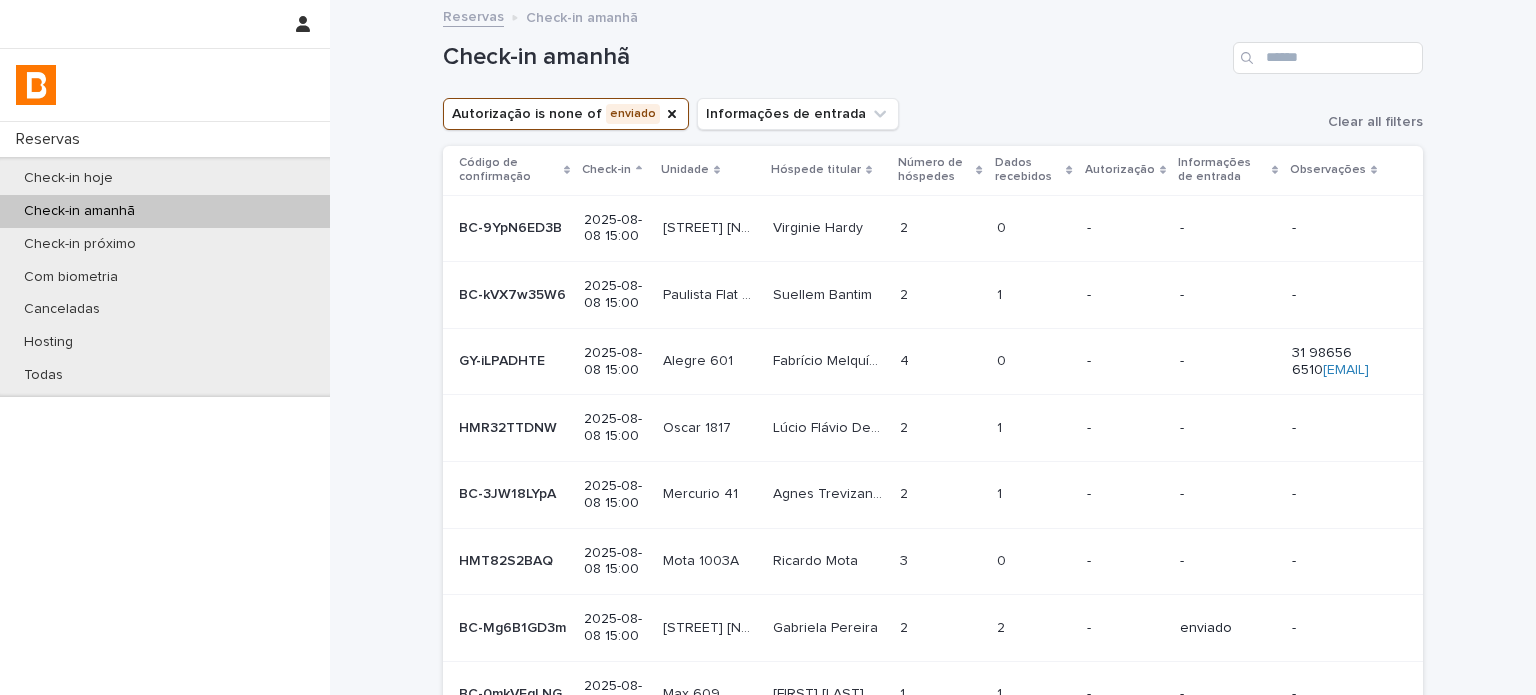 click on "Dados recebidos" at bounding box center [1028, 170] 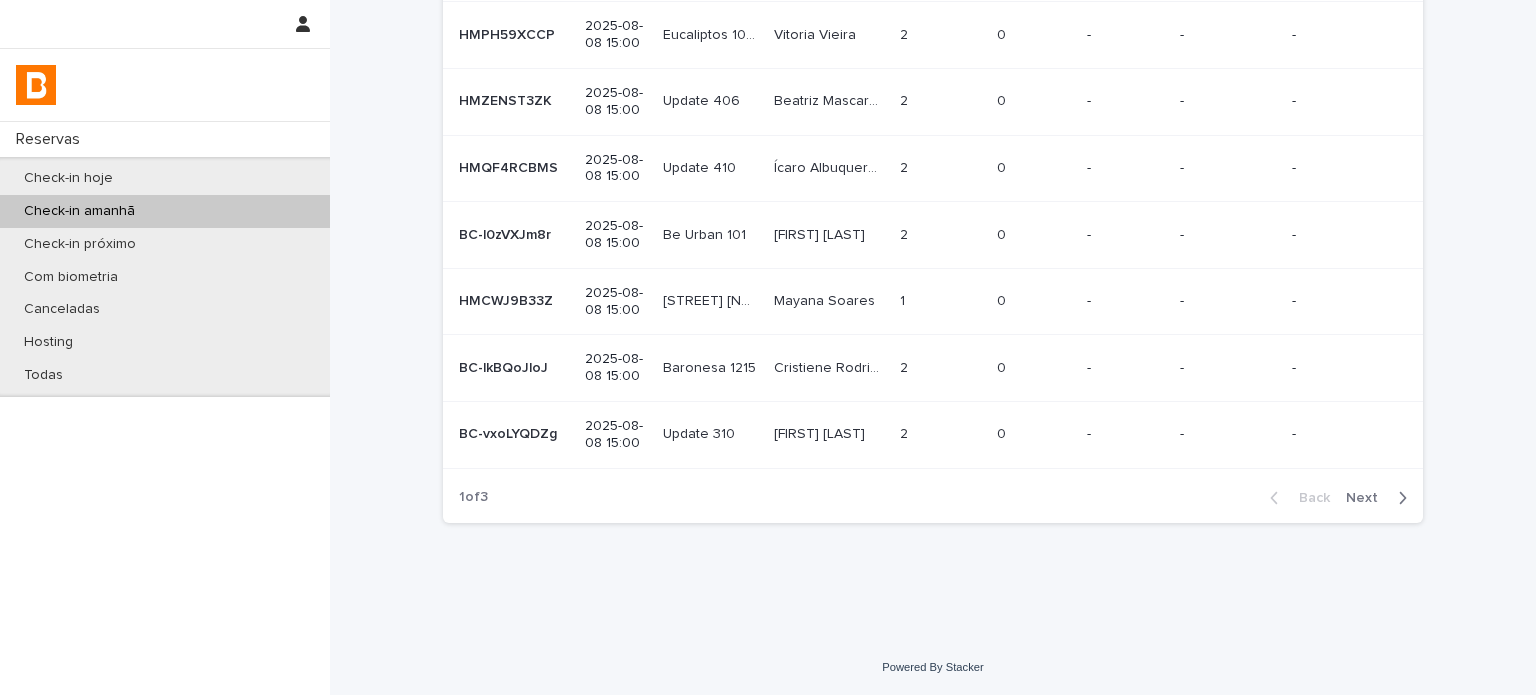 scroll, scrollTop: 558, scrollLeft: 0, axis: vertical 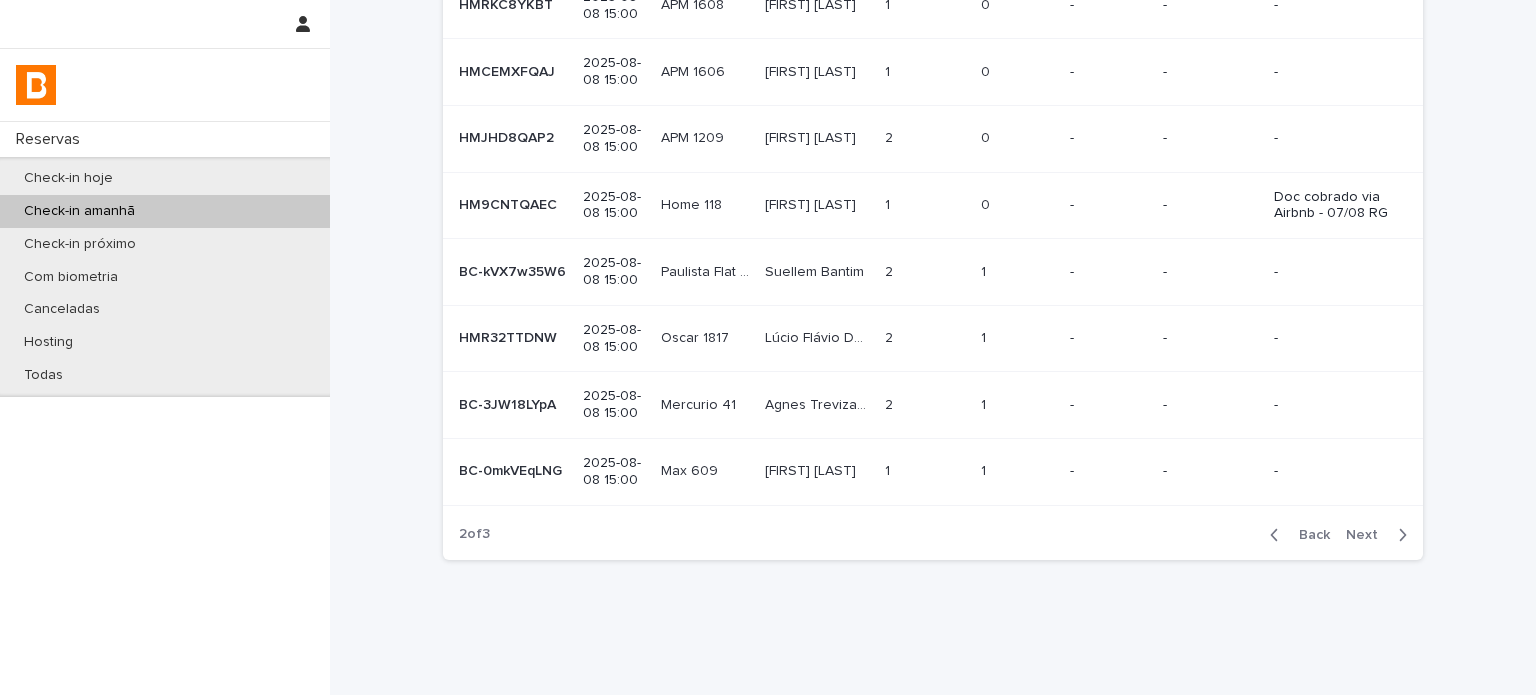 click at bounding box center [1398, 535] 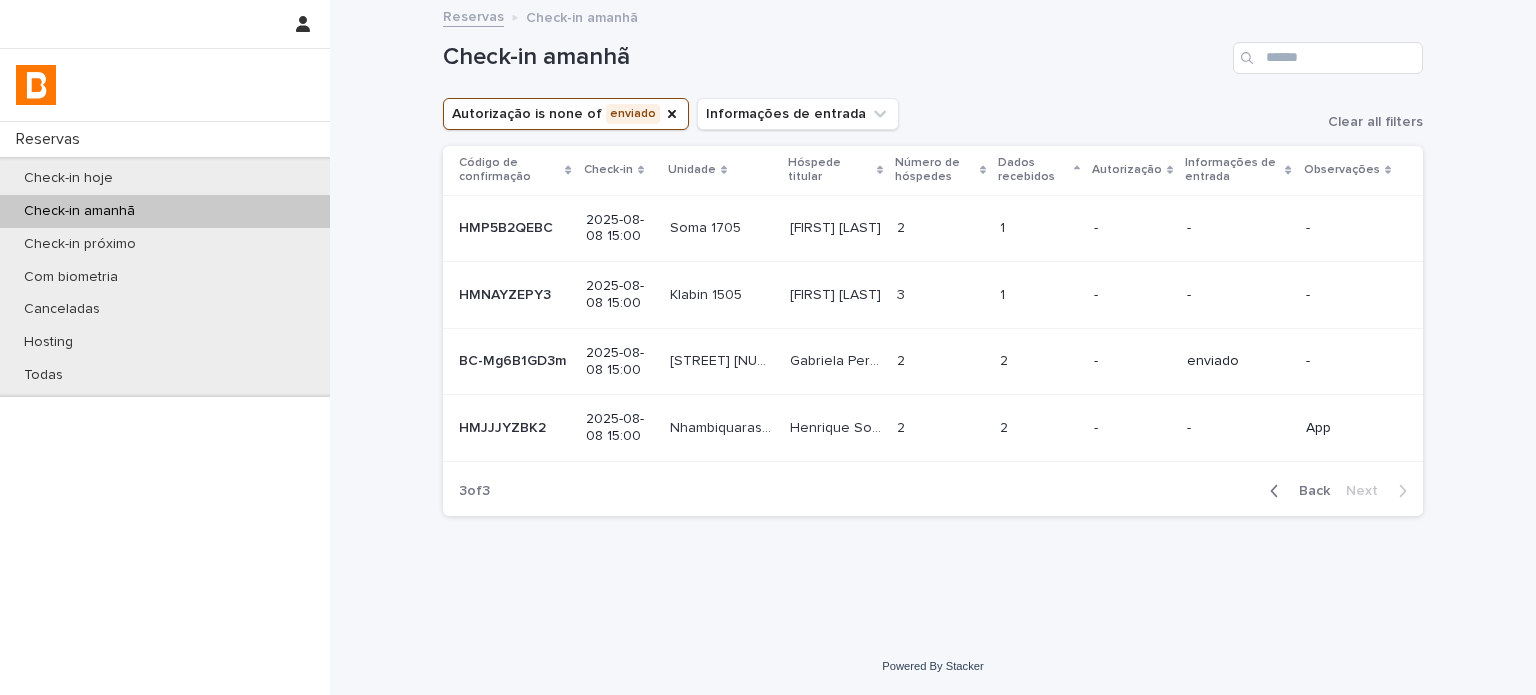 scroll, scrollTop: 0, scrollLeft: 0, axis: both 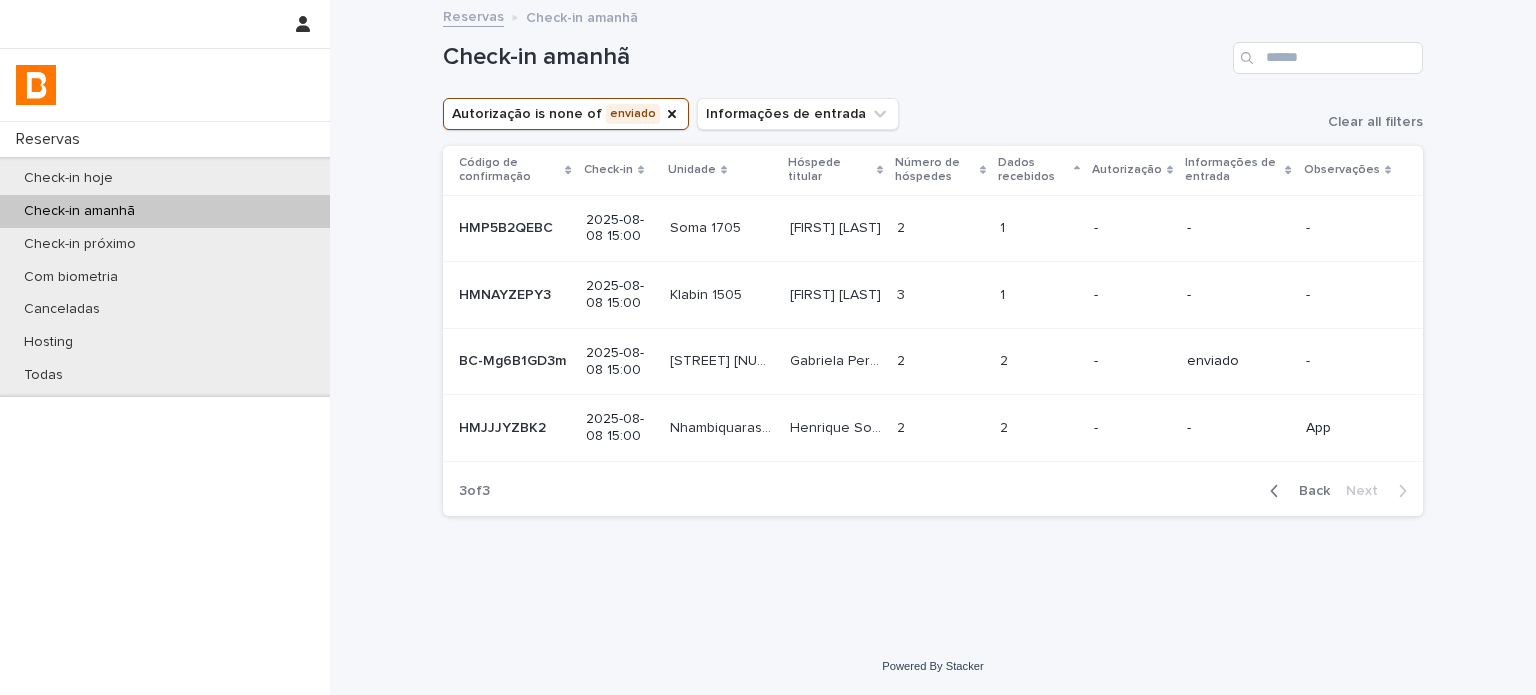 click on "3 3" at bounding box center [940, 295] 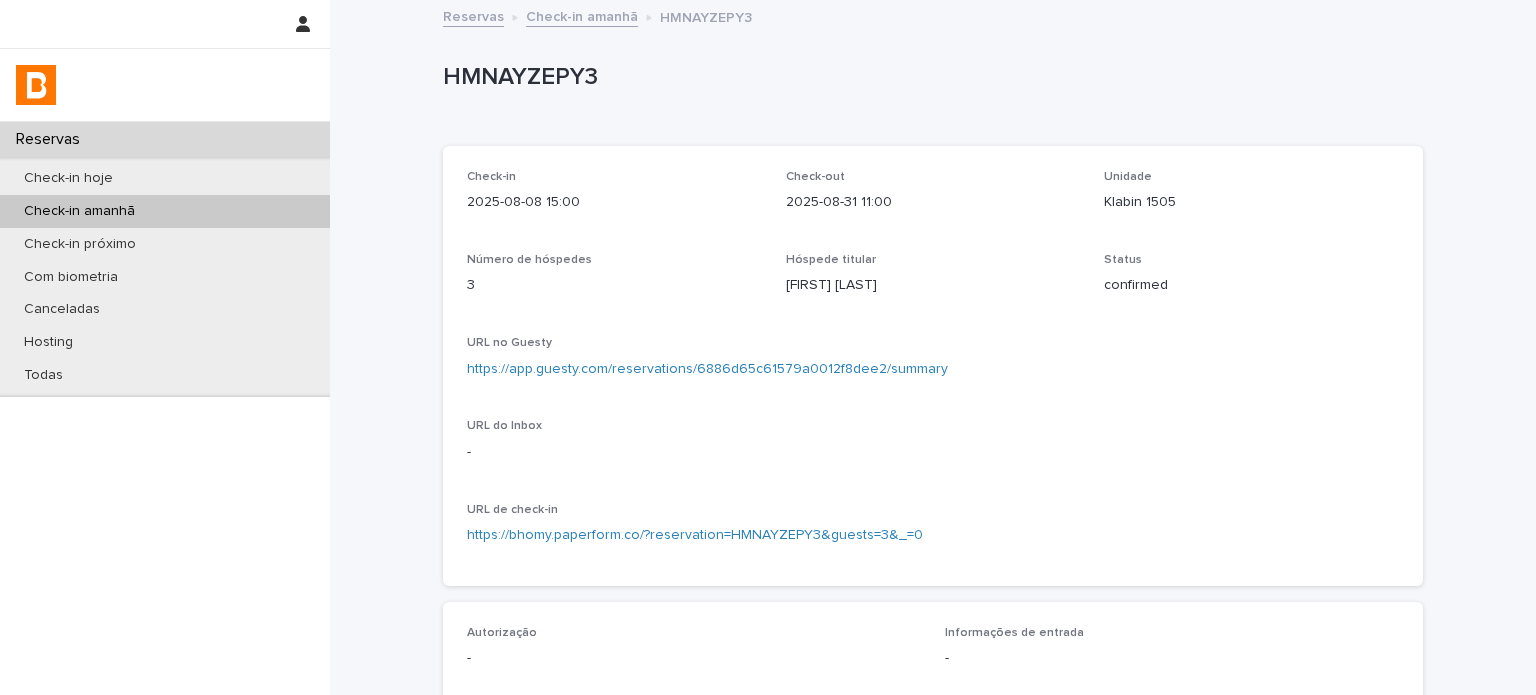 click on "HMNAYZEPY3" at bounding box center [929, 77] 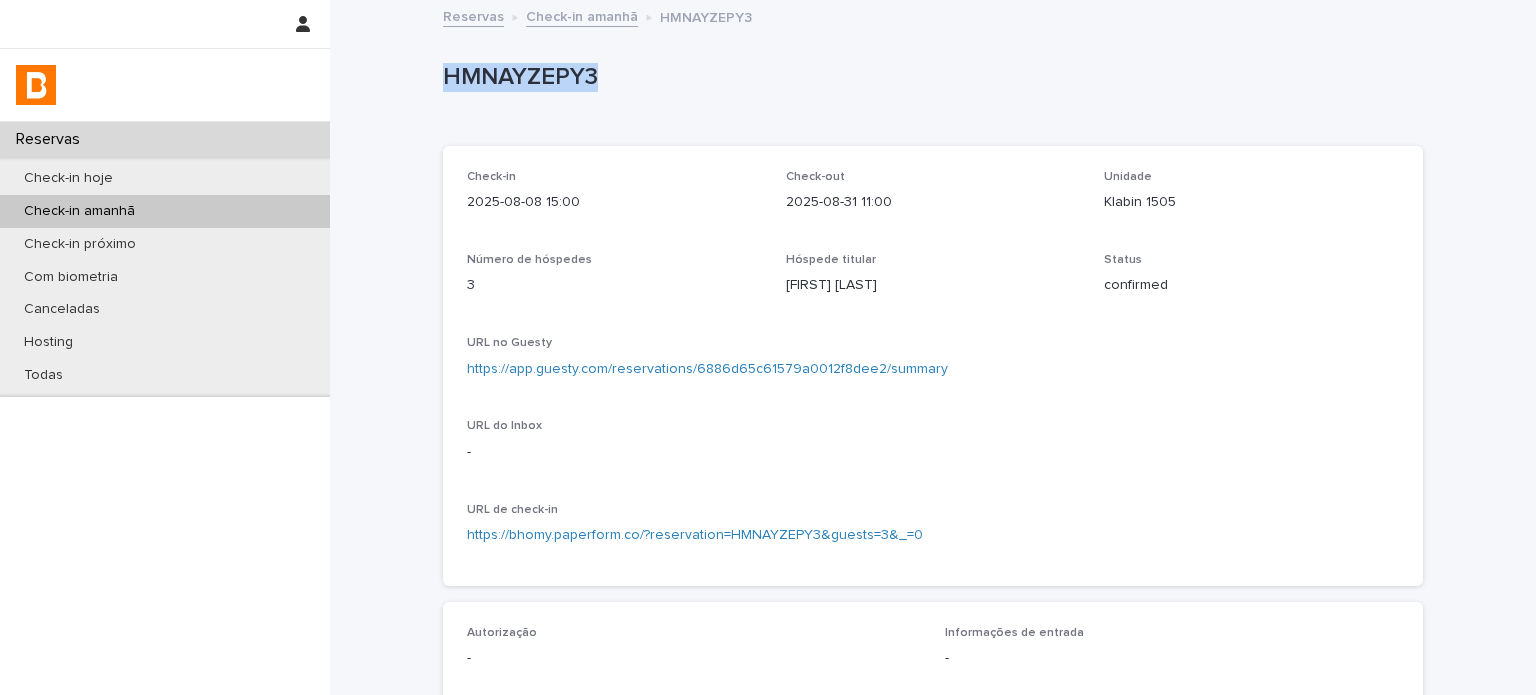 click on "HMNAYZEPY3" at bounding box center [929, 77] 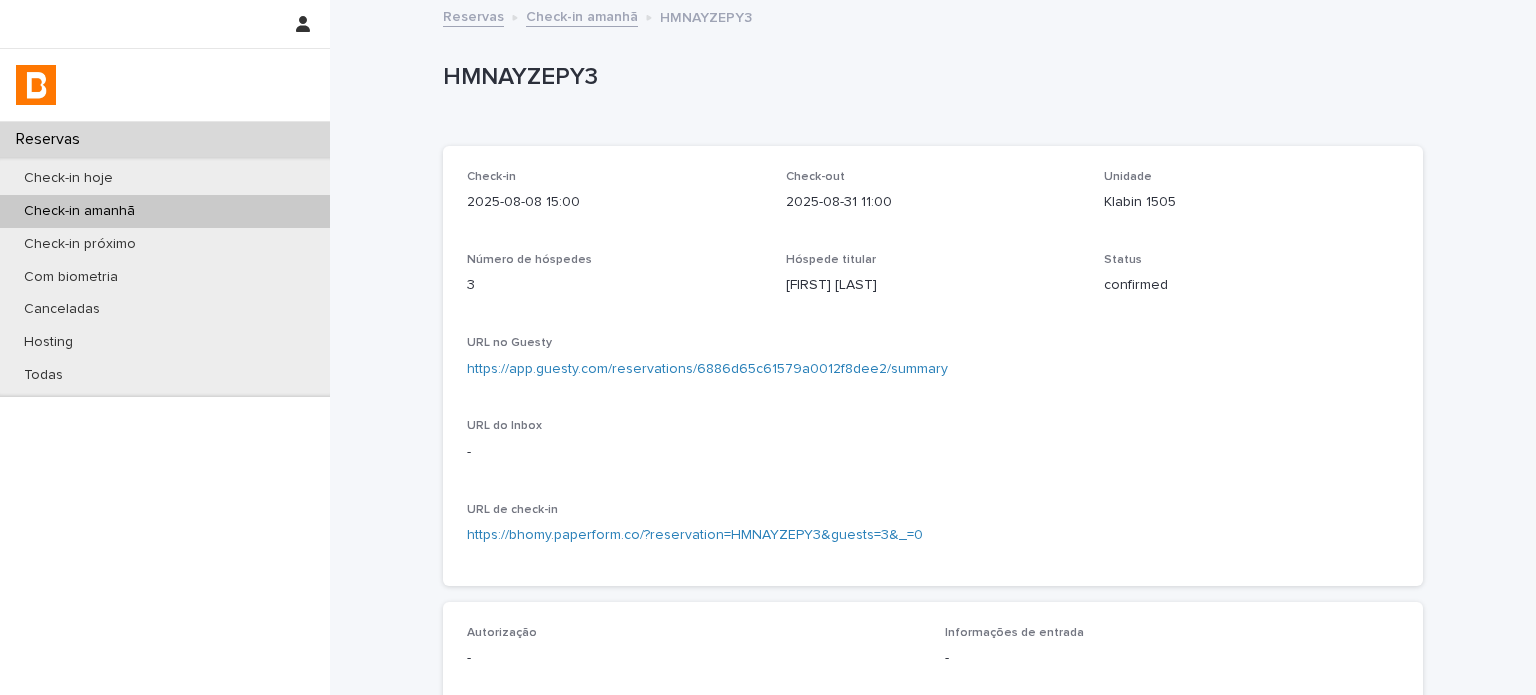 click on "Klabin 1505" at bounding box center (1251, 202) 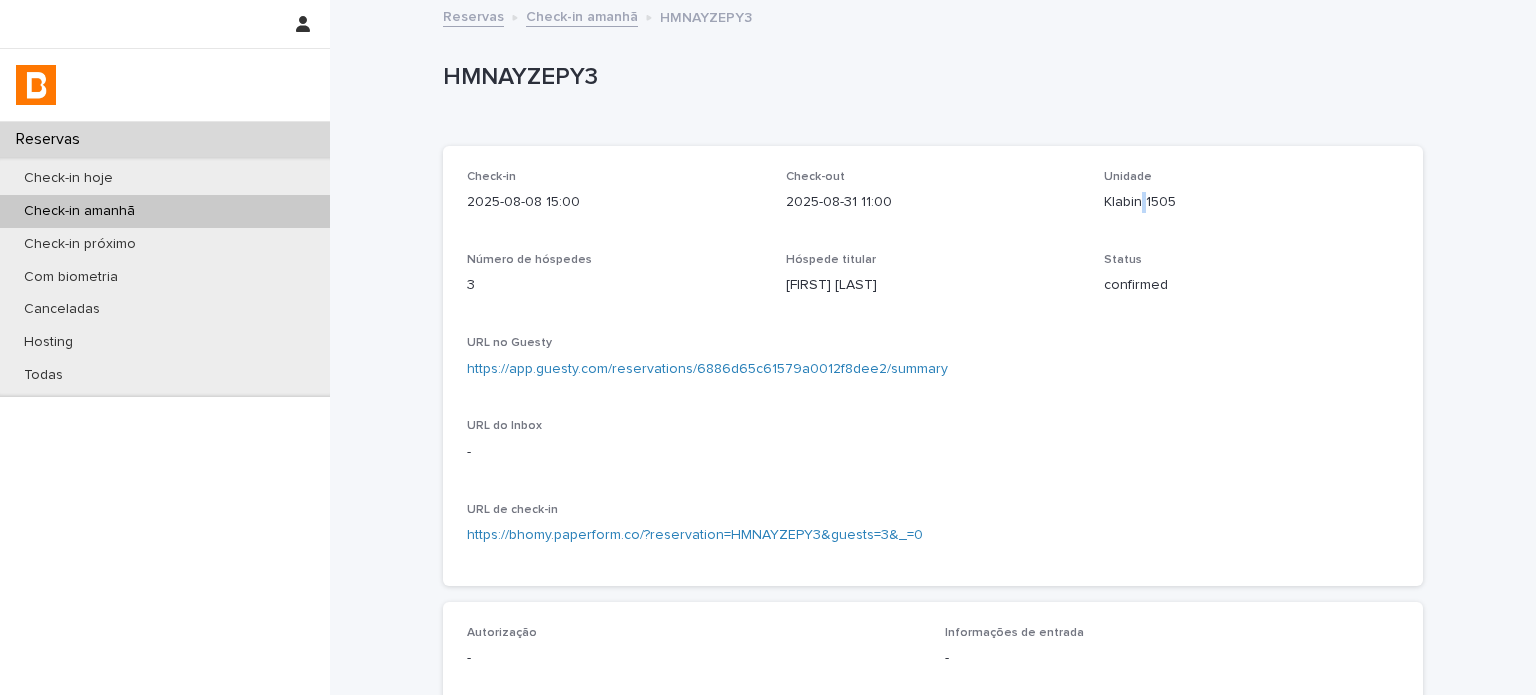 click on "Klabin 1505" at bounding box center [1251, 202] 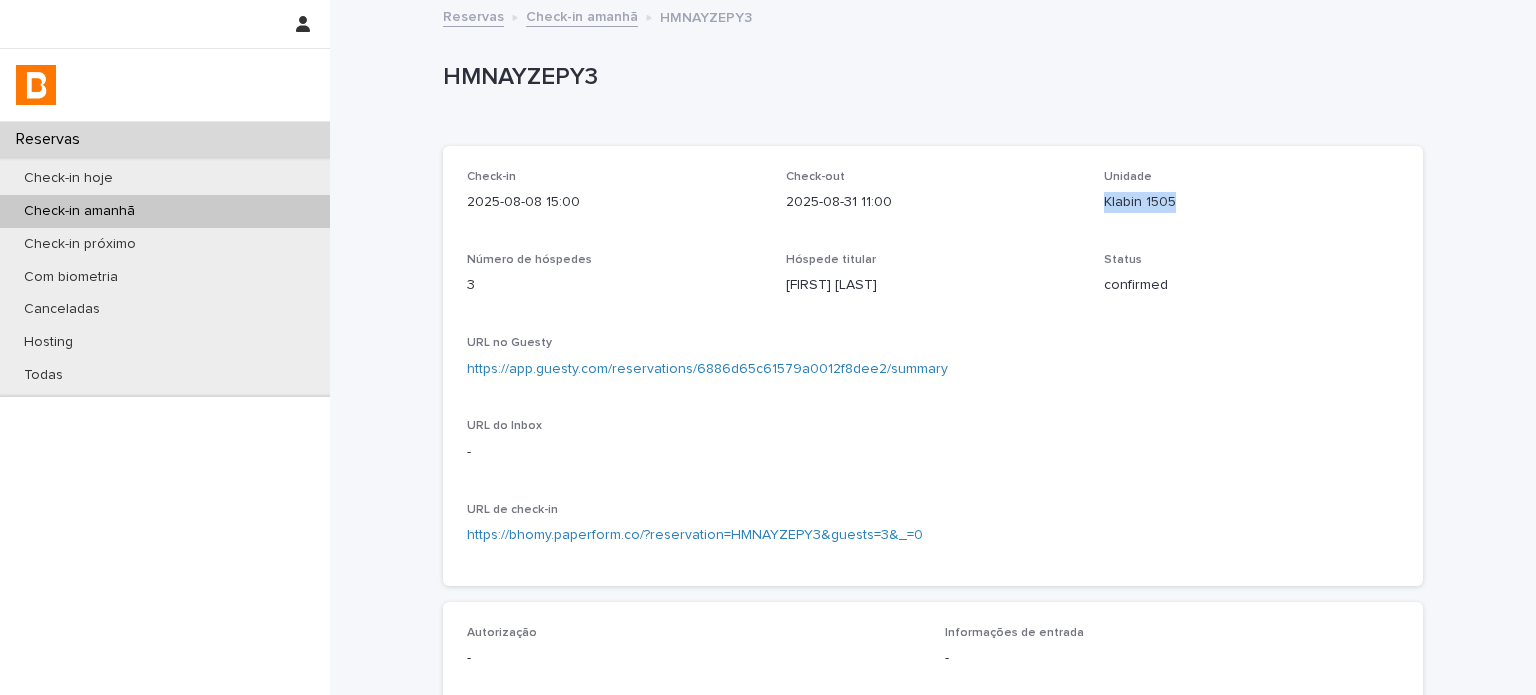 click on "Klabin 1505" at bounding box center [1251, 202] 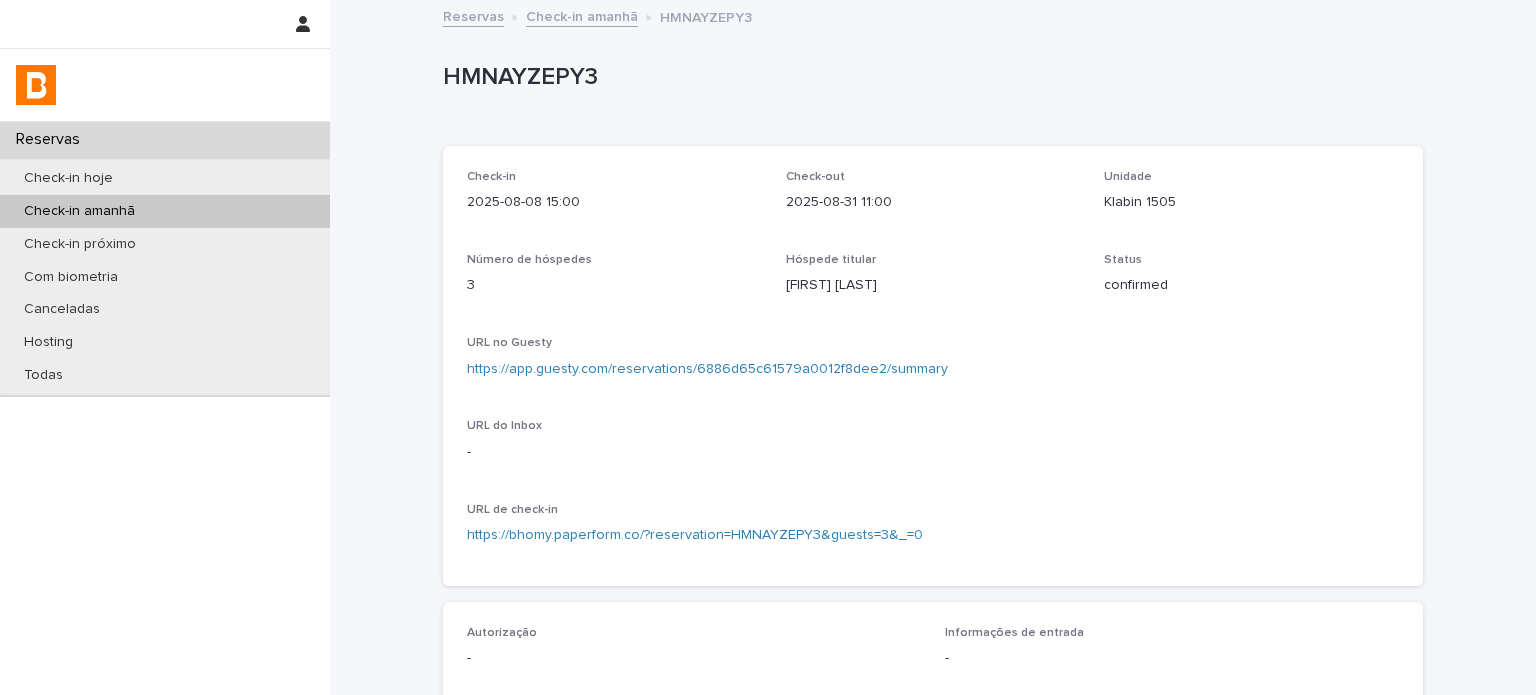 click on "HMNAYZEPY3" at bounding box center [933, 82] 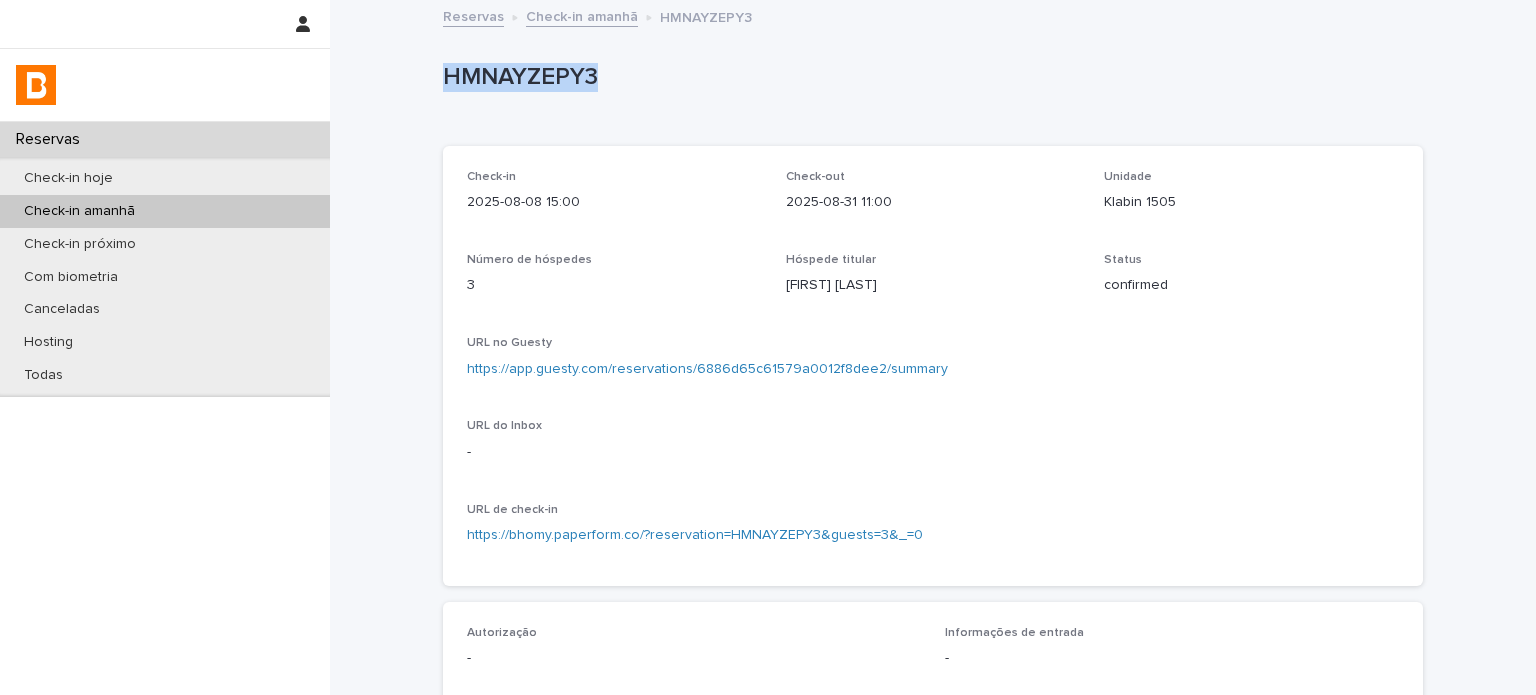click on "HMNAYZEPY3" at bounding box center (929, 77) 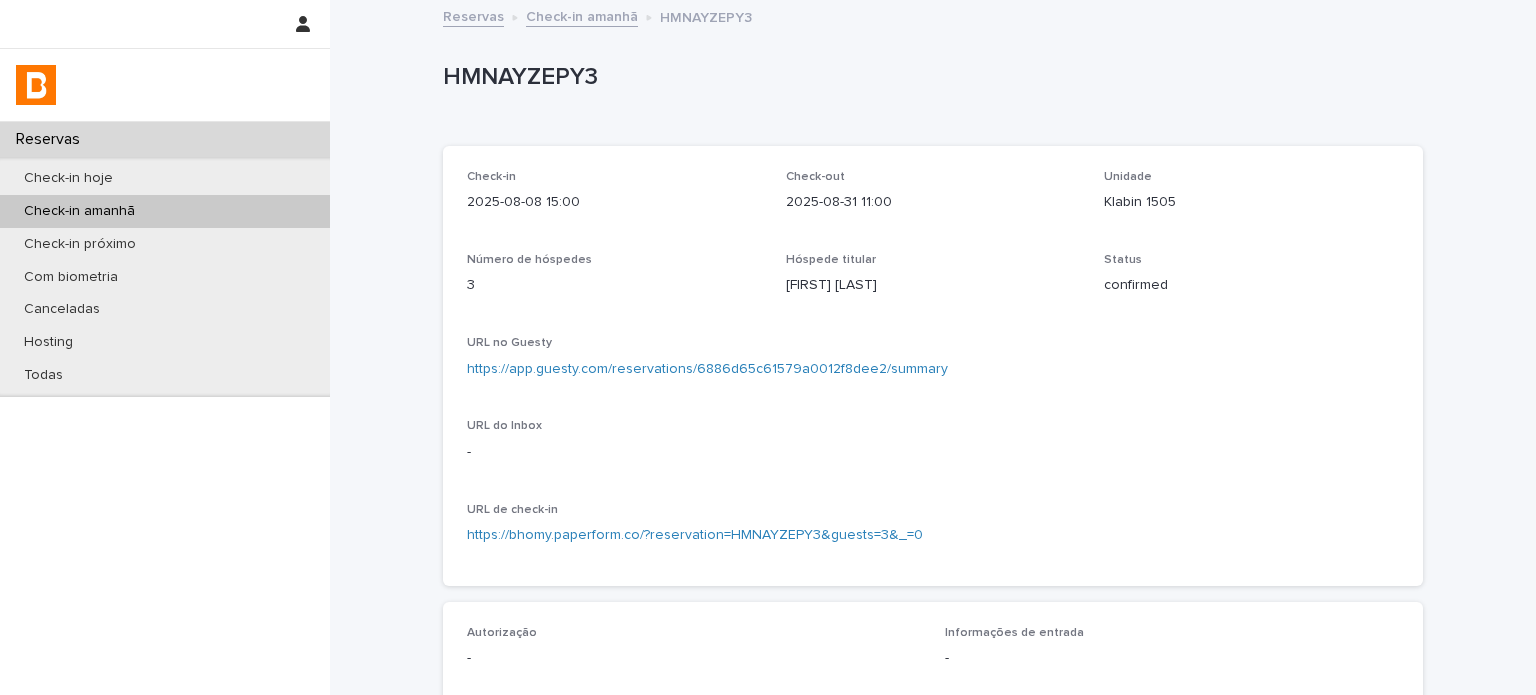 click on "Check-out 2025-08-31 11:00" at bounding box center (933, 199) 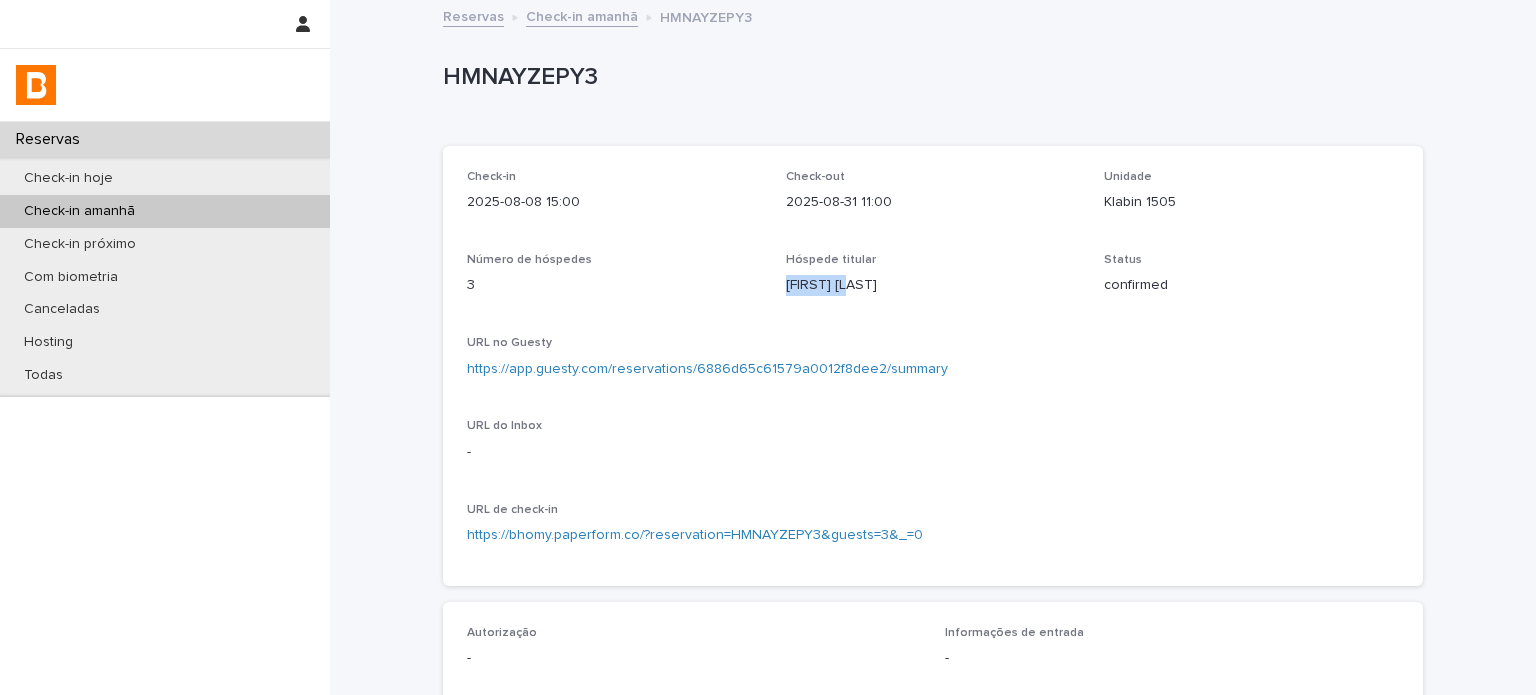 click on "[FIRST] [LAST]" at bounding box center [933, 285] 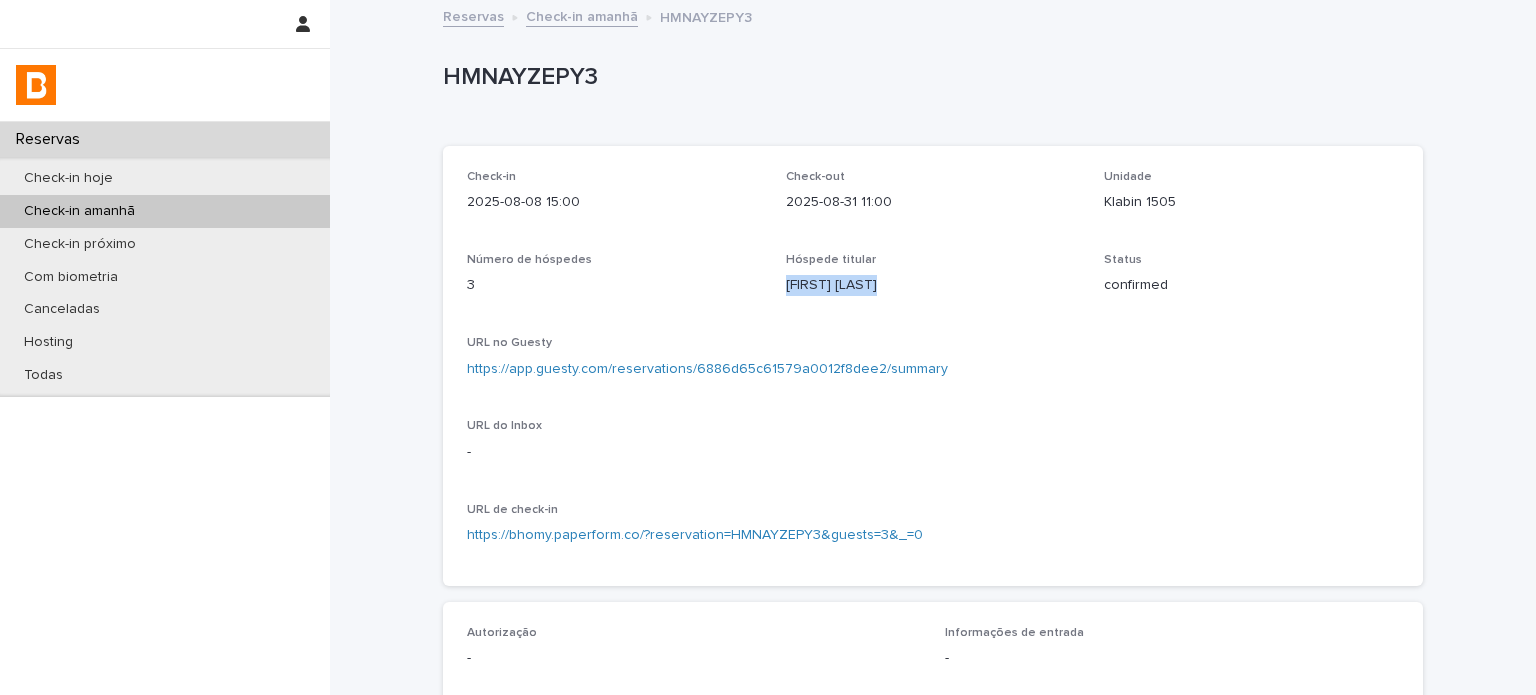 click on "[FIRST] [LAST]" at bounding box center [933, 285] 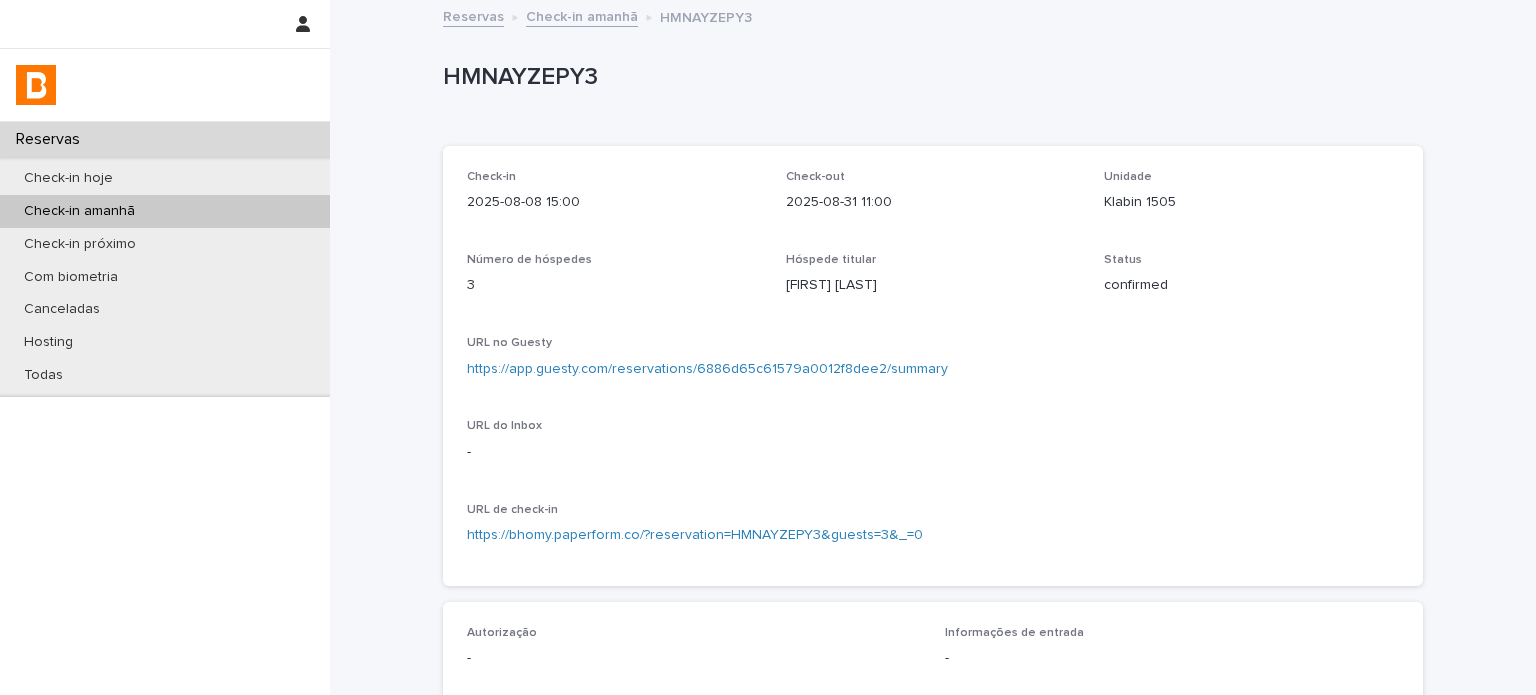 click on "2025-08-31 11:00" at bounding box center (933, 202) 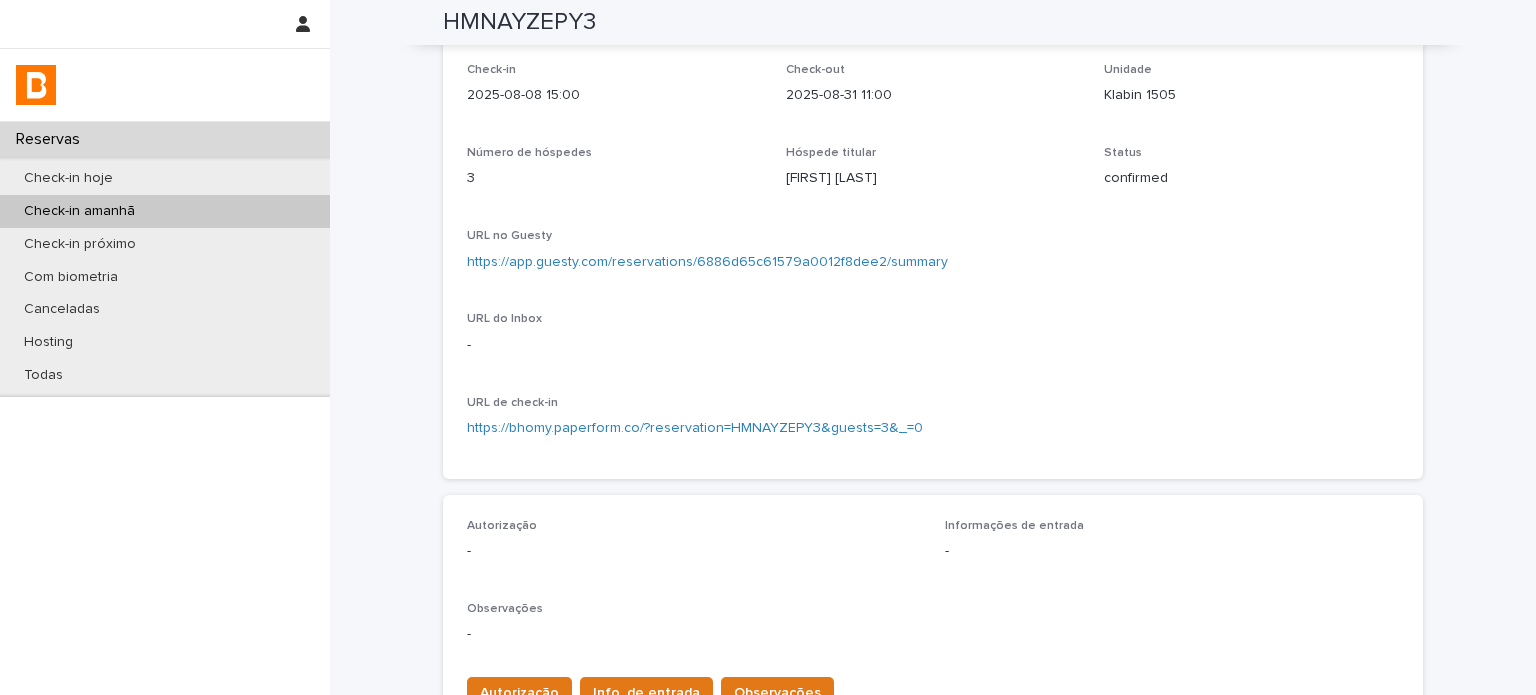 scroll, scrollTop: 100, scrollLeft: 0, axis: vertical 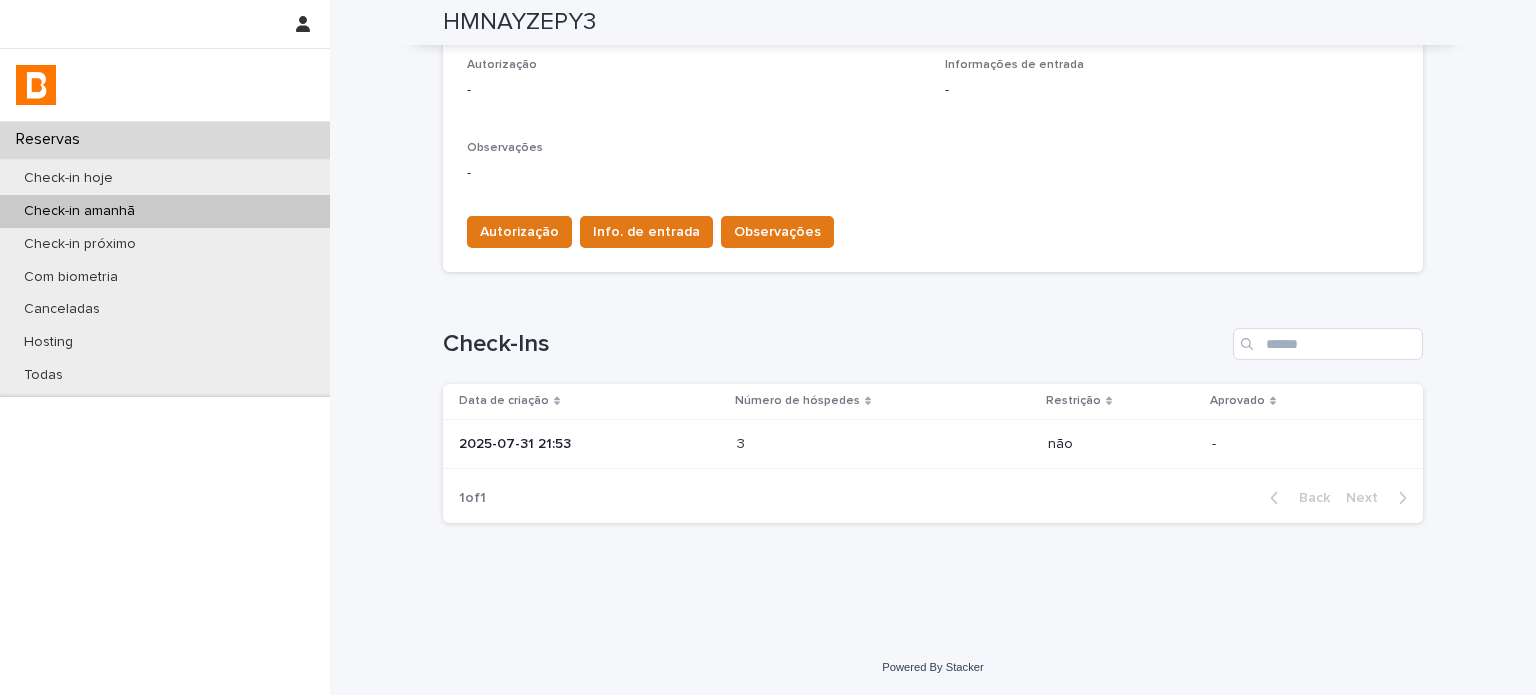click on "2025-07-31 21:53" at bounding box center (590, 444) 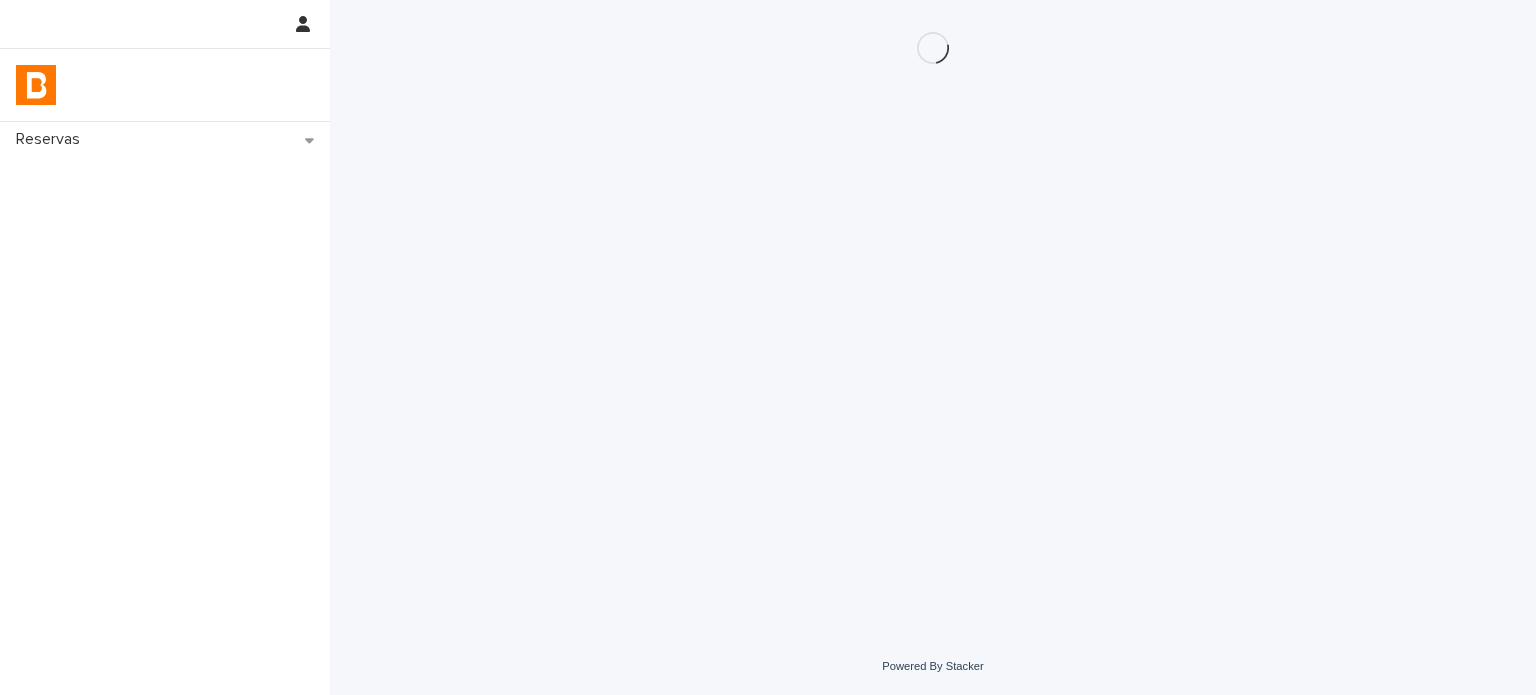 scroll, scrollTop: 0, scrollLeft: 0, axis: both 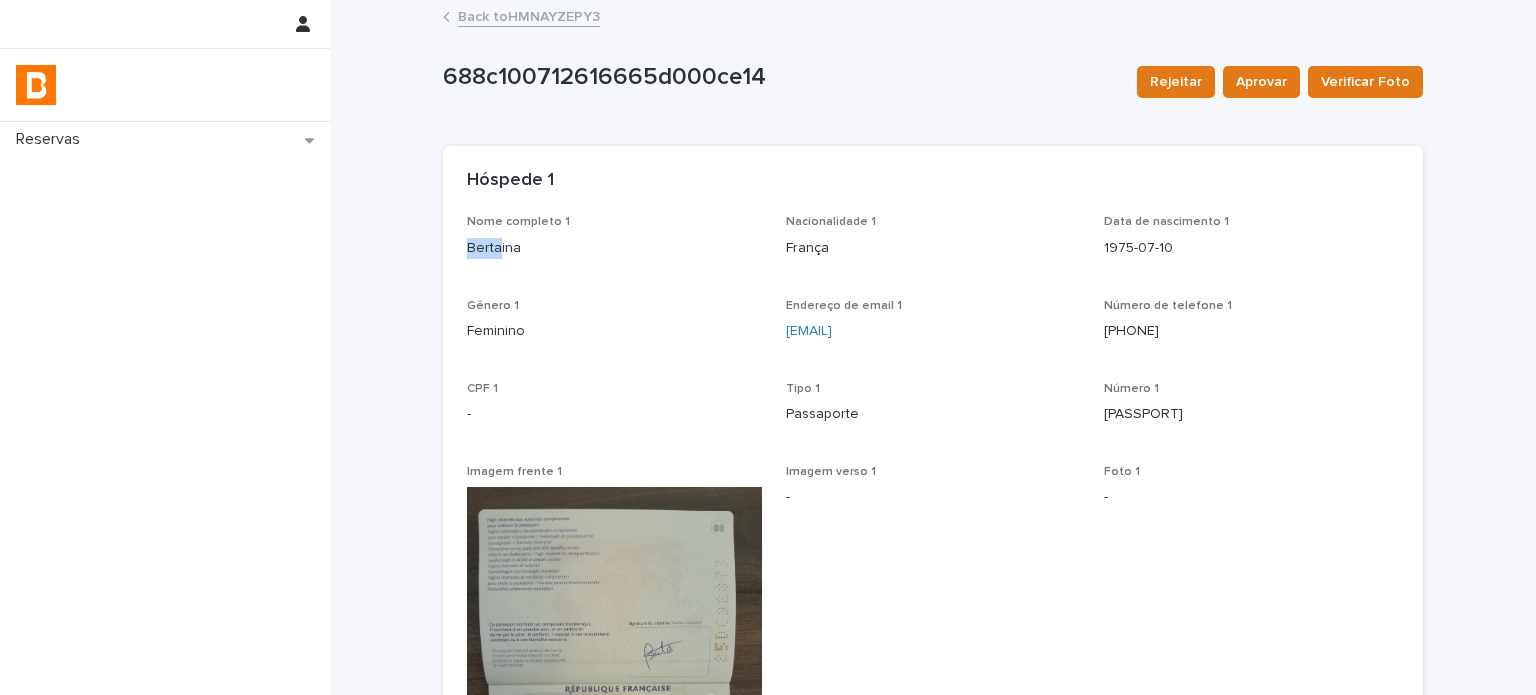 drag, startPoint x: 543, startPoint y: 242, endPoint x: 492, endPoint y: 247, distance: 51.24451 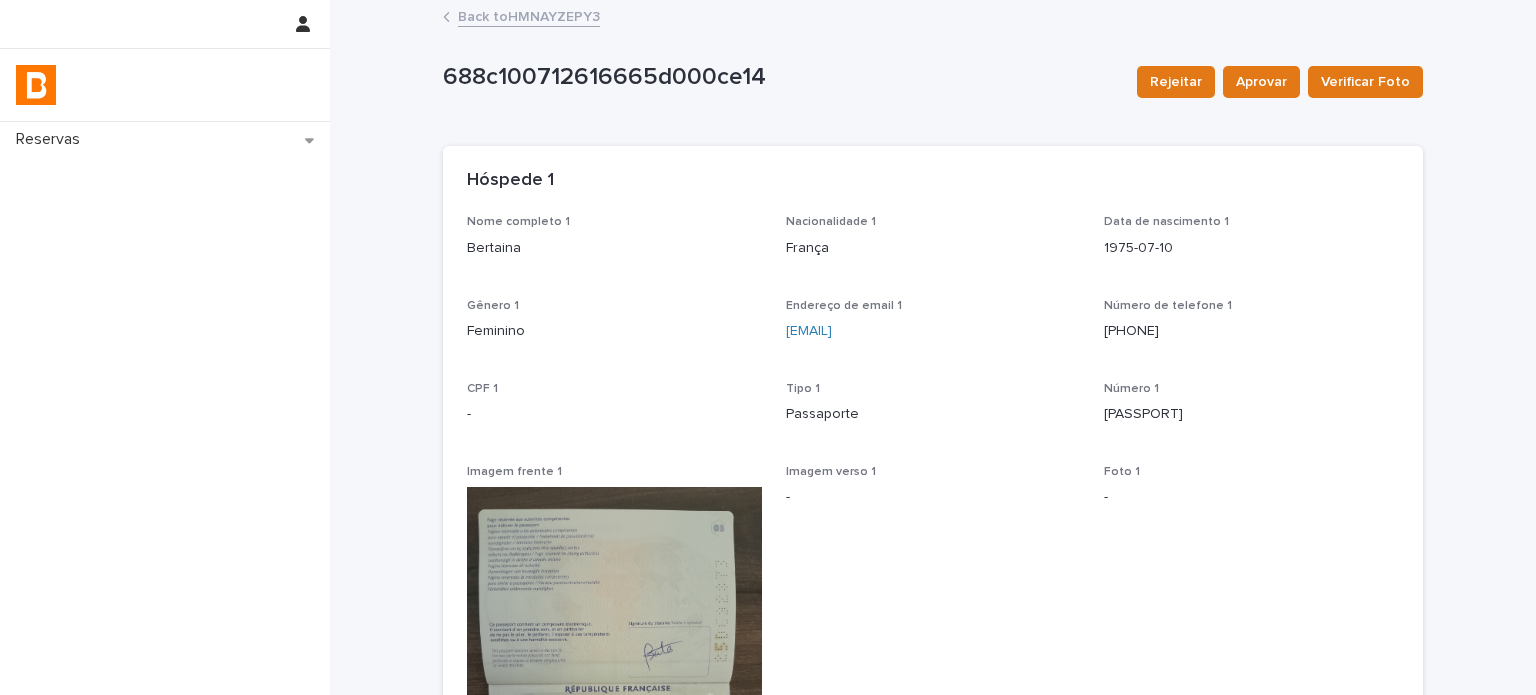 click on "Bertaina" at bounding box center [614, 248] 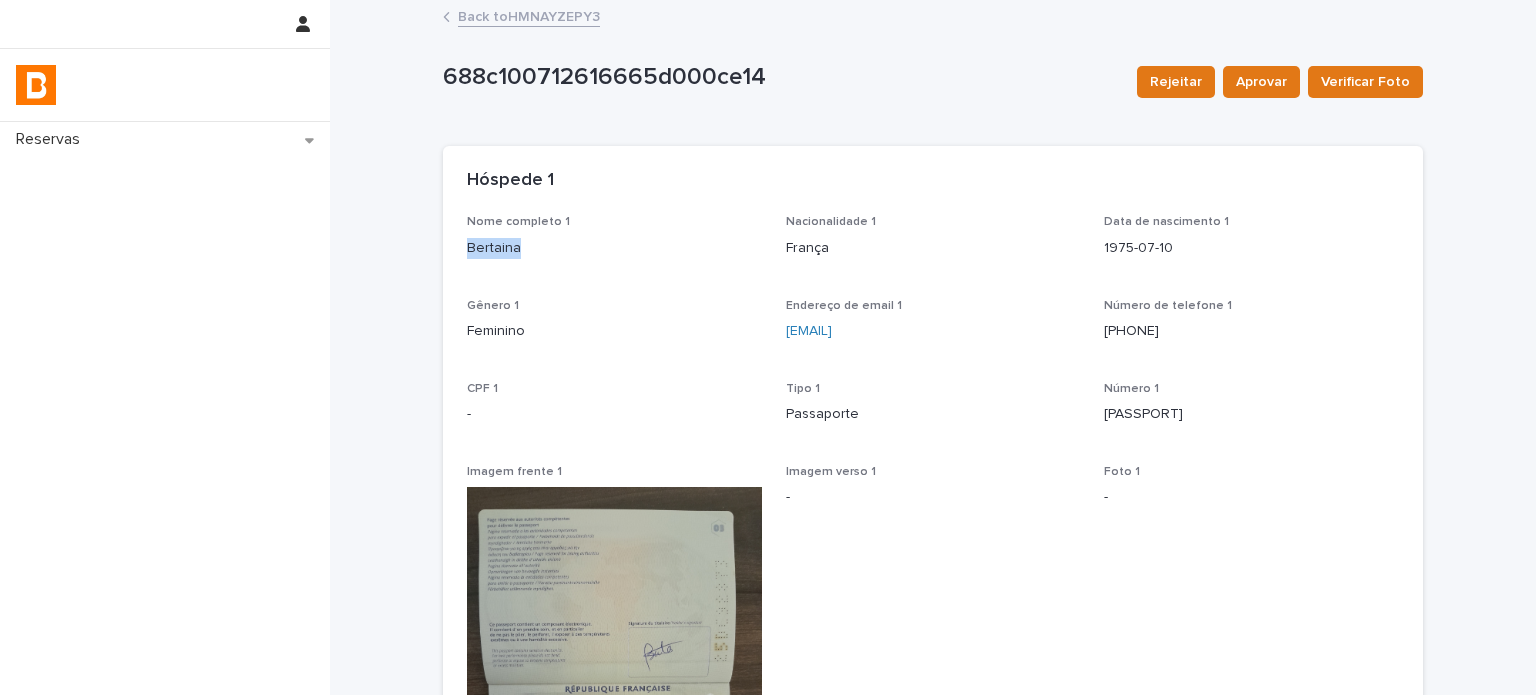 click on "Bertaina" at bounding box center (614, 248) 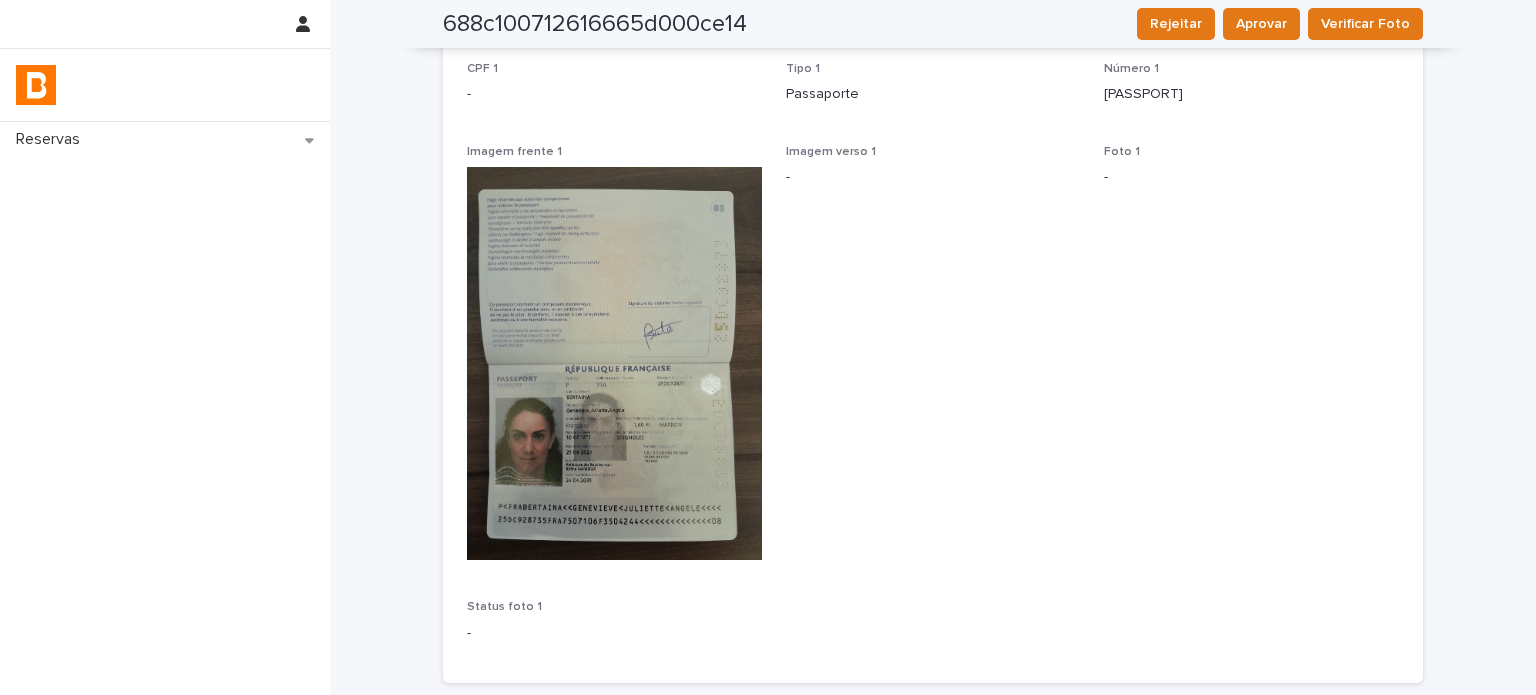 scroll, scrollTop: 200, scrollLeft: 0, axis: vertical 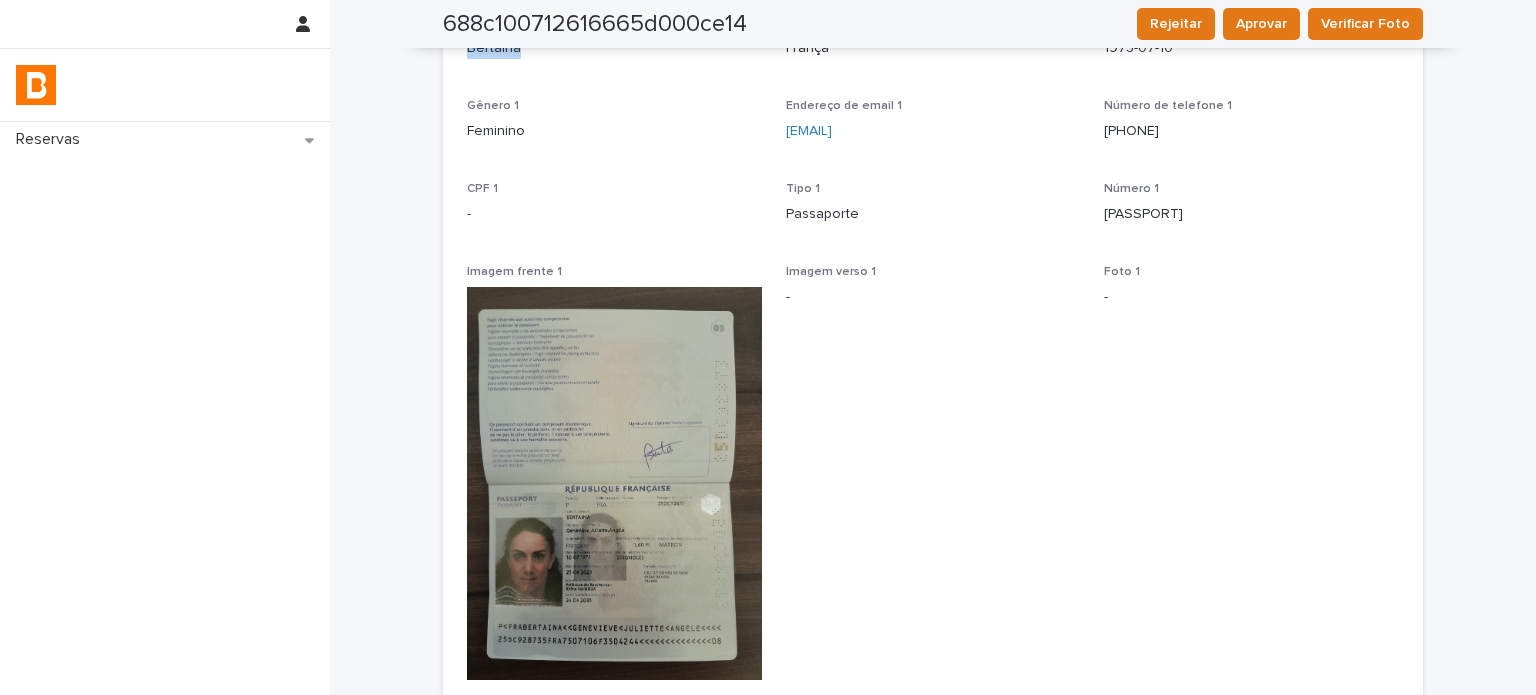 copy on "Bertaina" 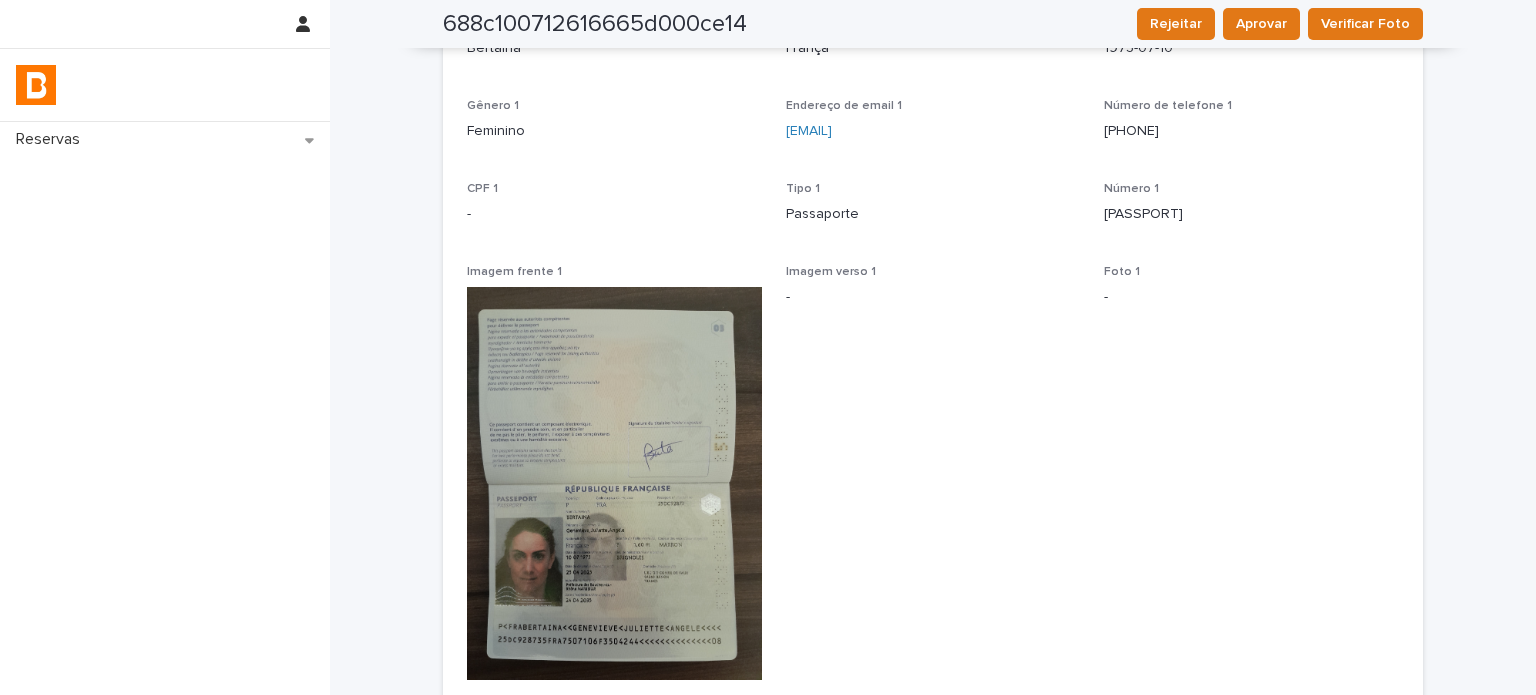 click on "[PASSPORT]" at bounding box center (1251, 214) 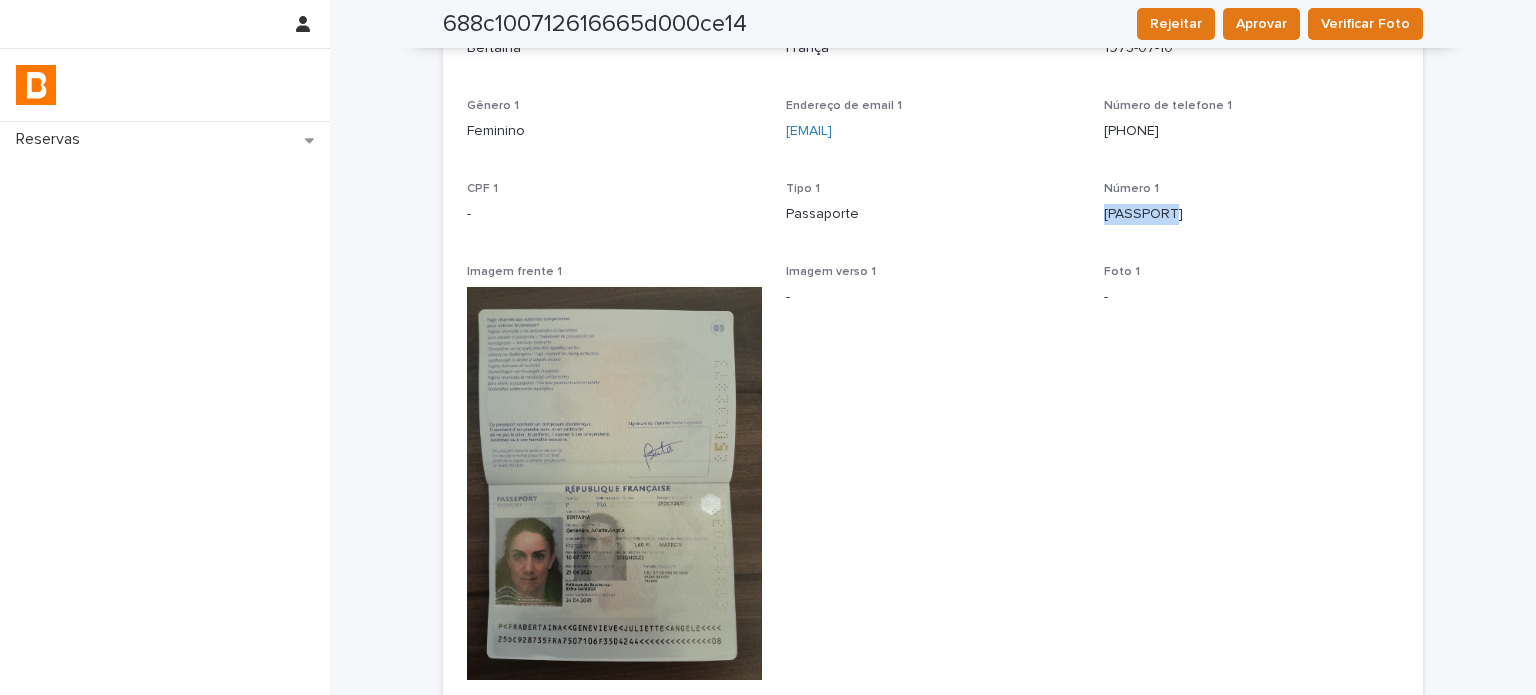 click on "[PASSPORT]" at bounding box center (1251, 214) 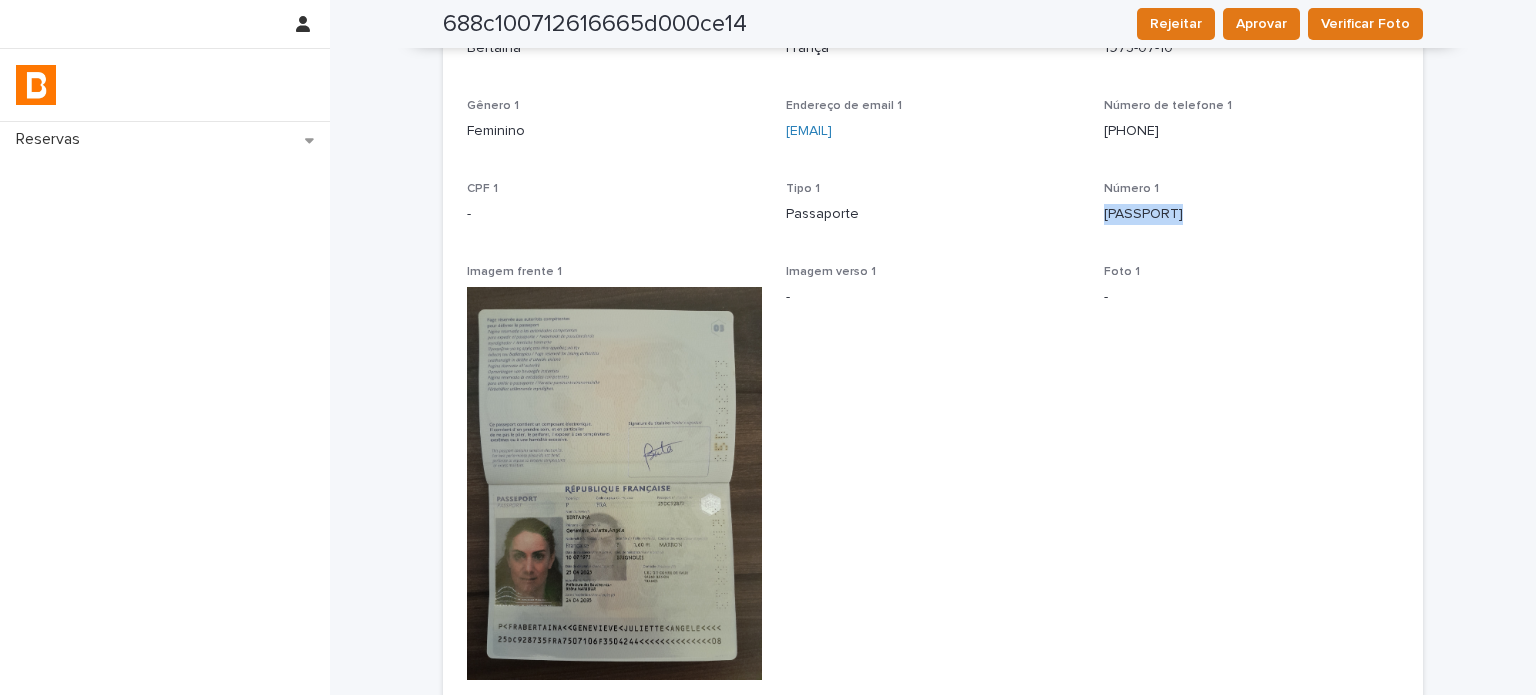 click on "[PASSPORT]" at bounding box center [1251, 214] 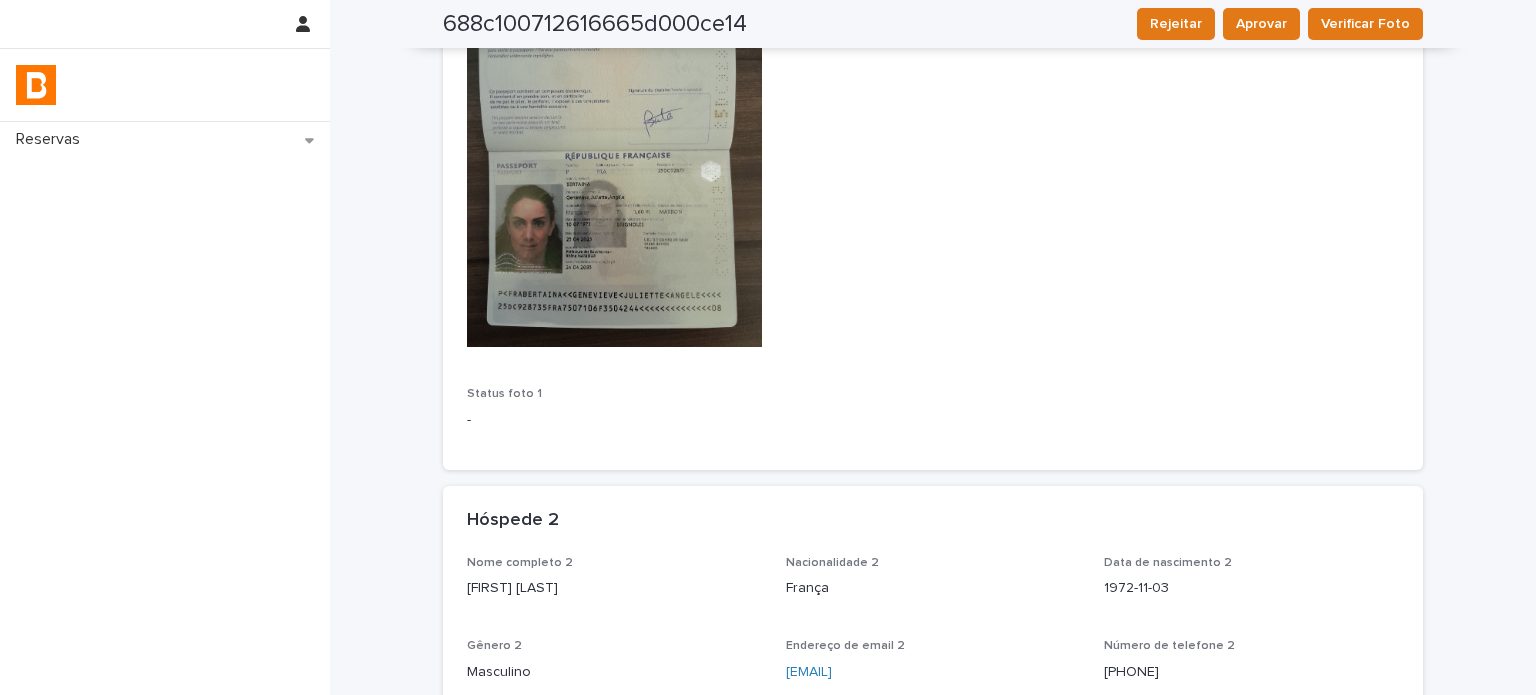 scroll, scrollTop: 966, scrollLeft: 0, axis: vertical 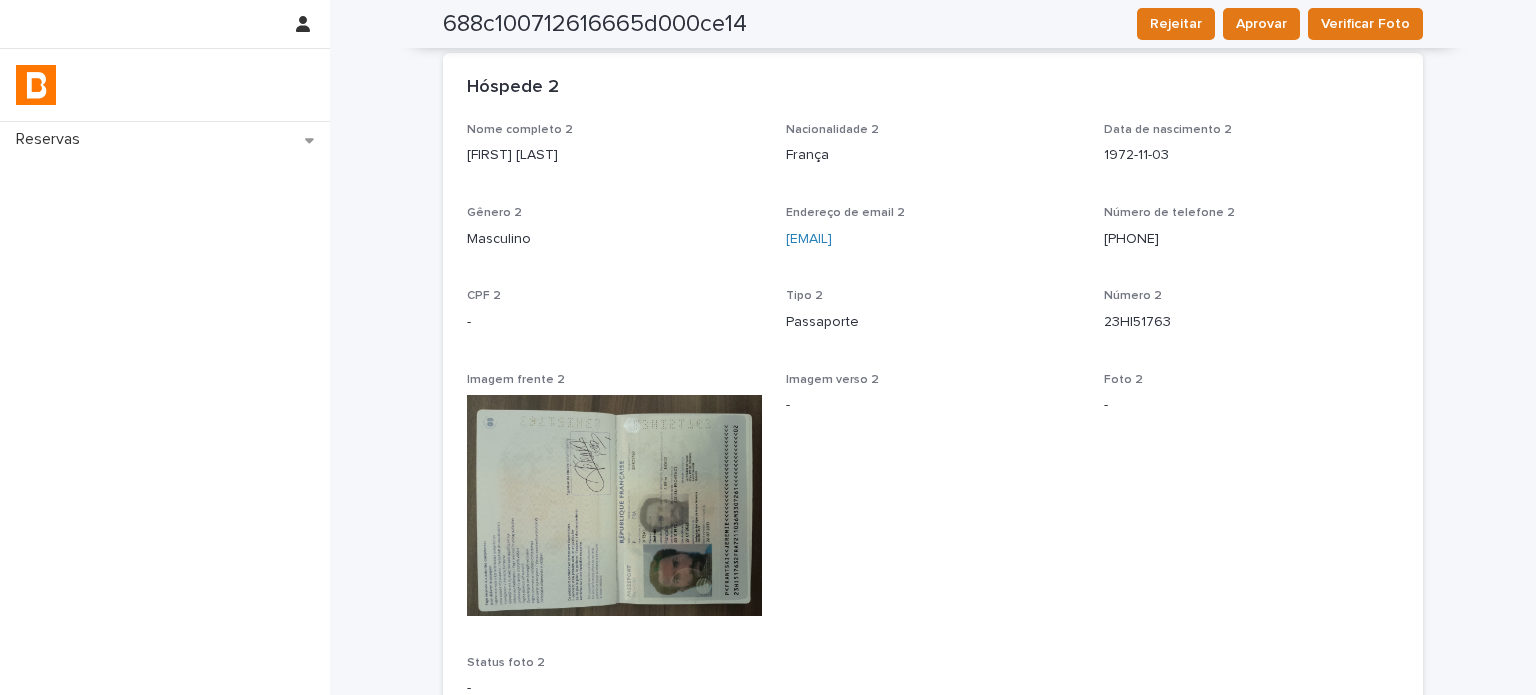 drag, startPoint x: 546, startPoint y: 163, endPoint x: 447, endPoint y: 159, distance: 99.08077 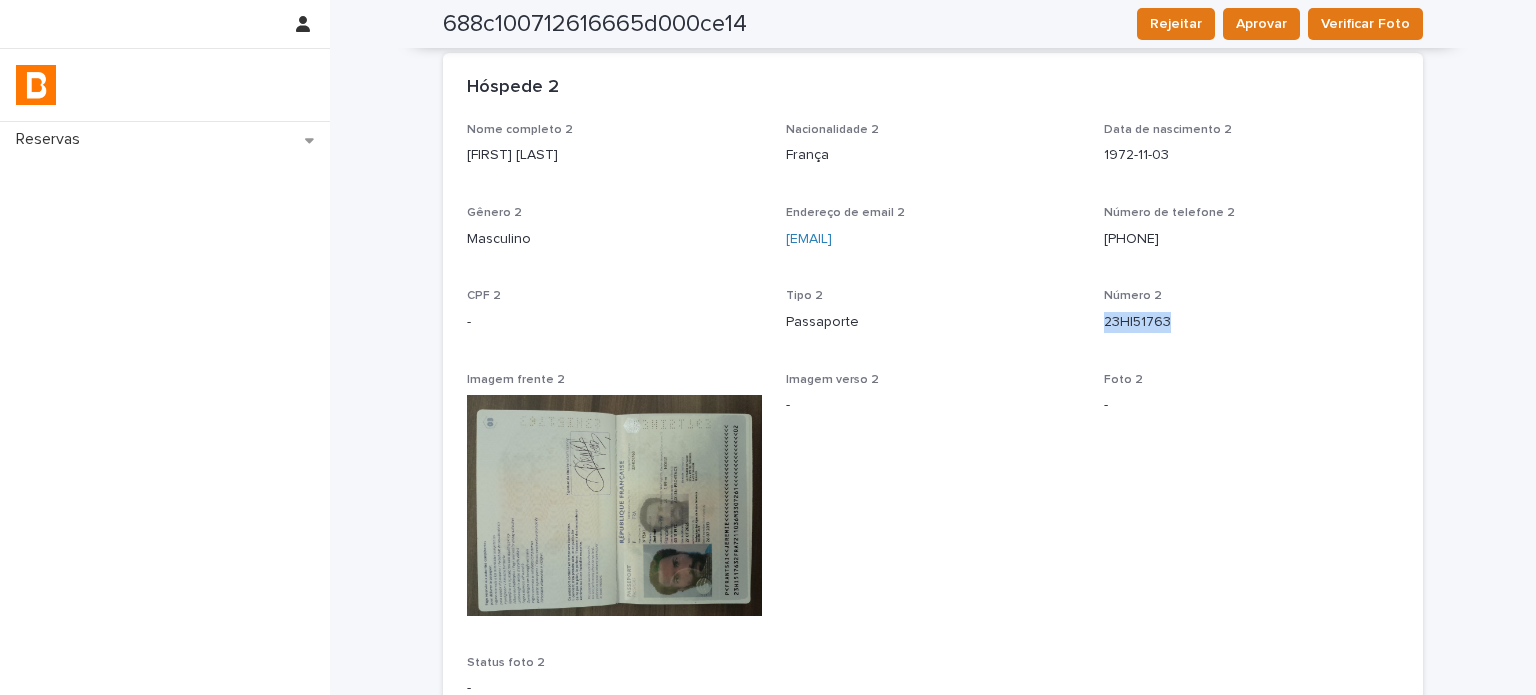click on "23HI51763" at bounding box center (1251, 322) 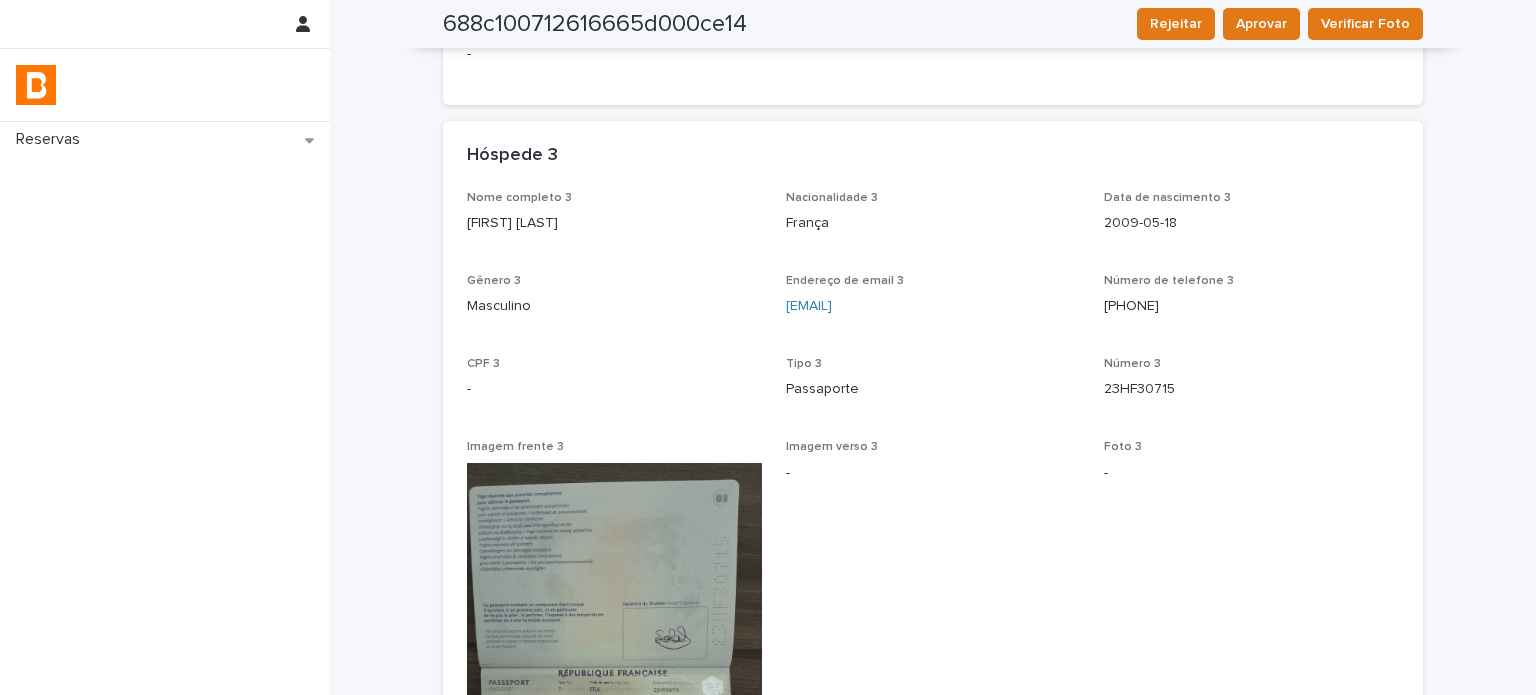scroll, scrollTop: 1766, scrollLeft: 0, axis: vertical 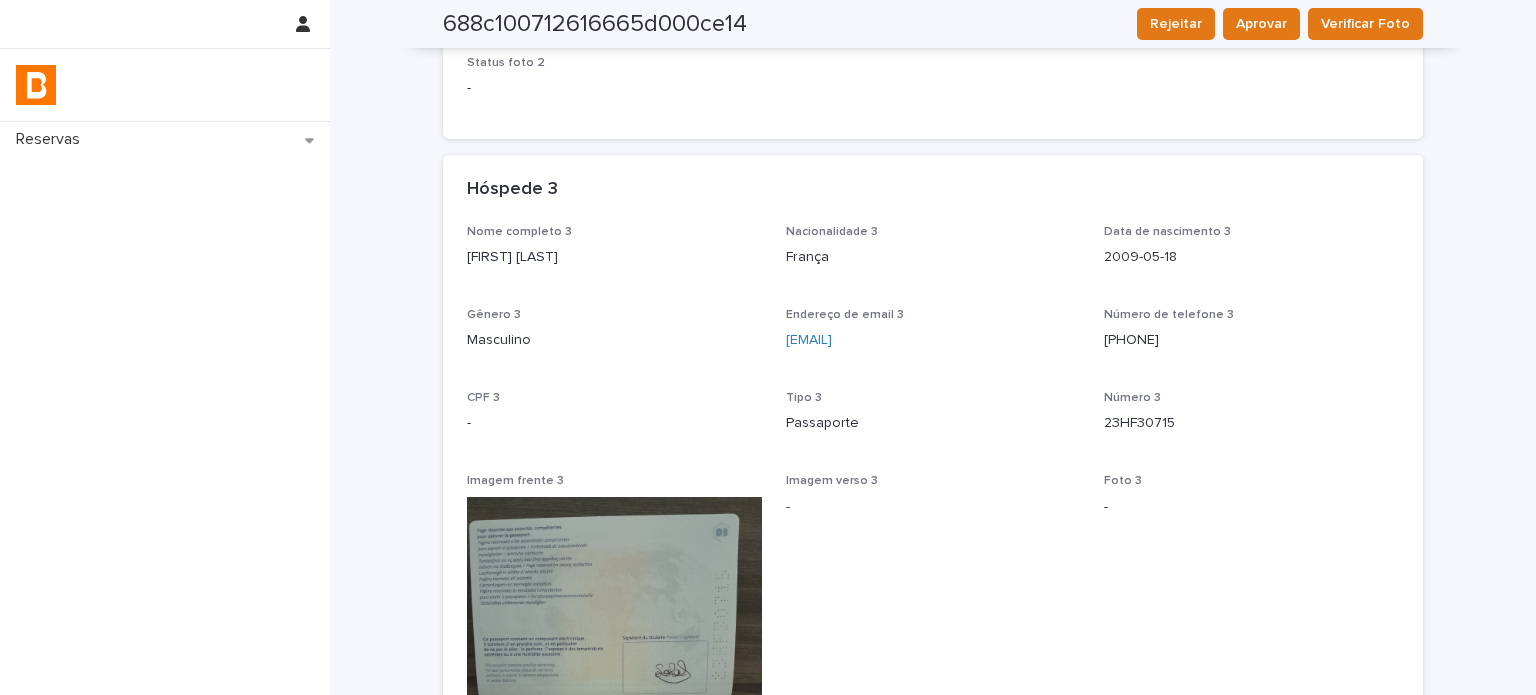 click on "[FIRST] [LAST]" at bounding box center [614, 257] 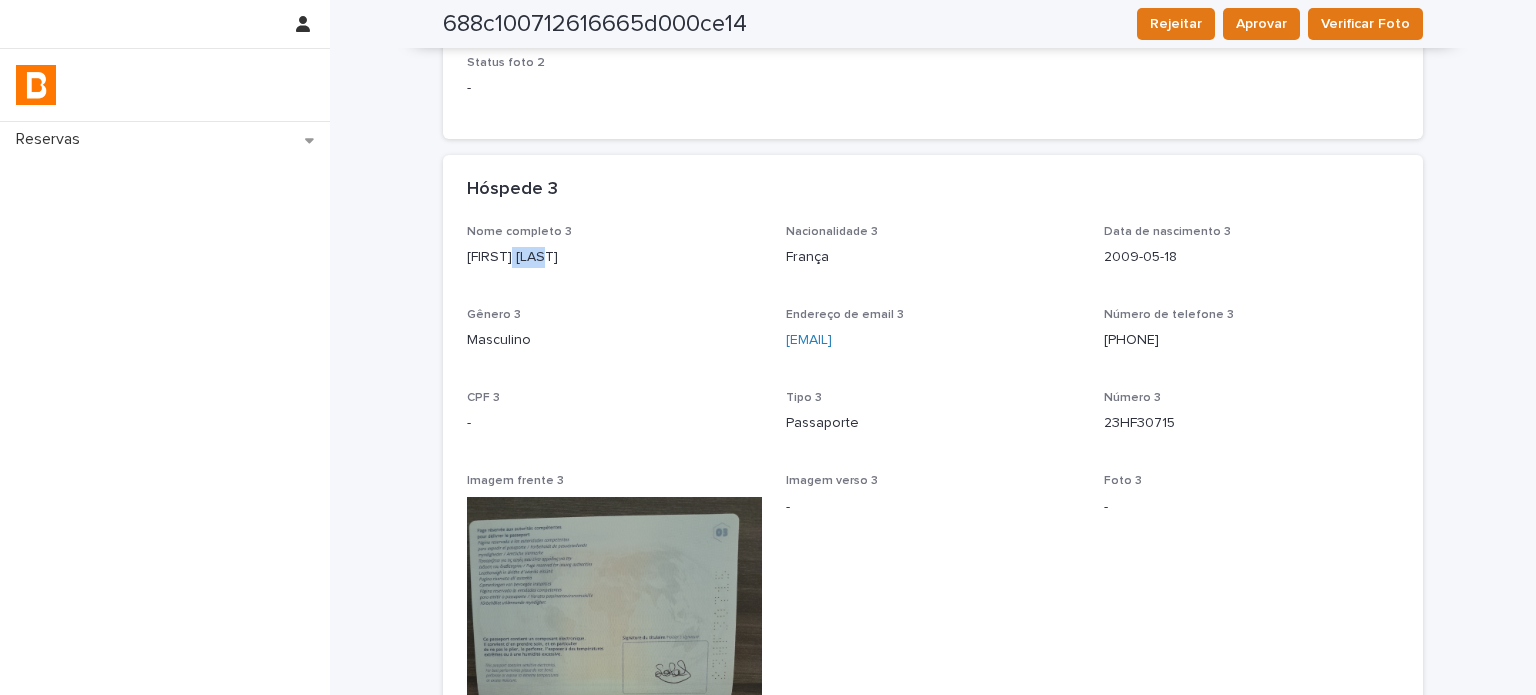 click on "[FIRST] [LAST]" at bounding box center (614, 257) 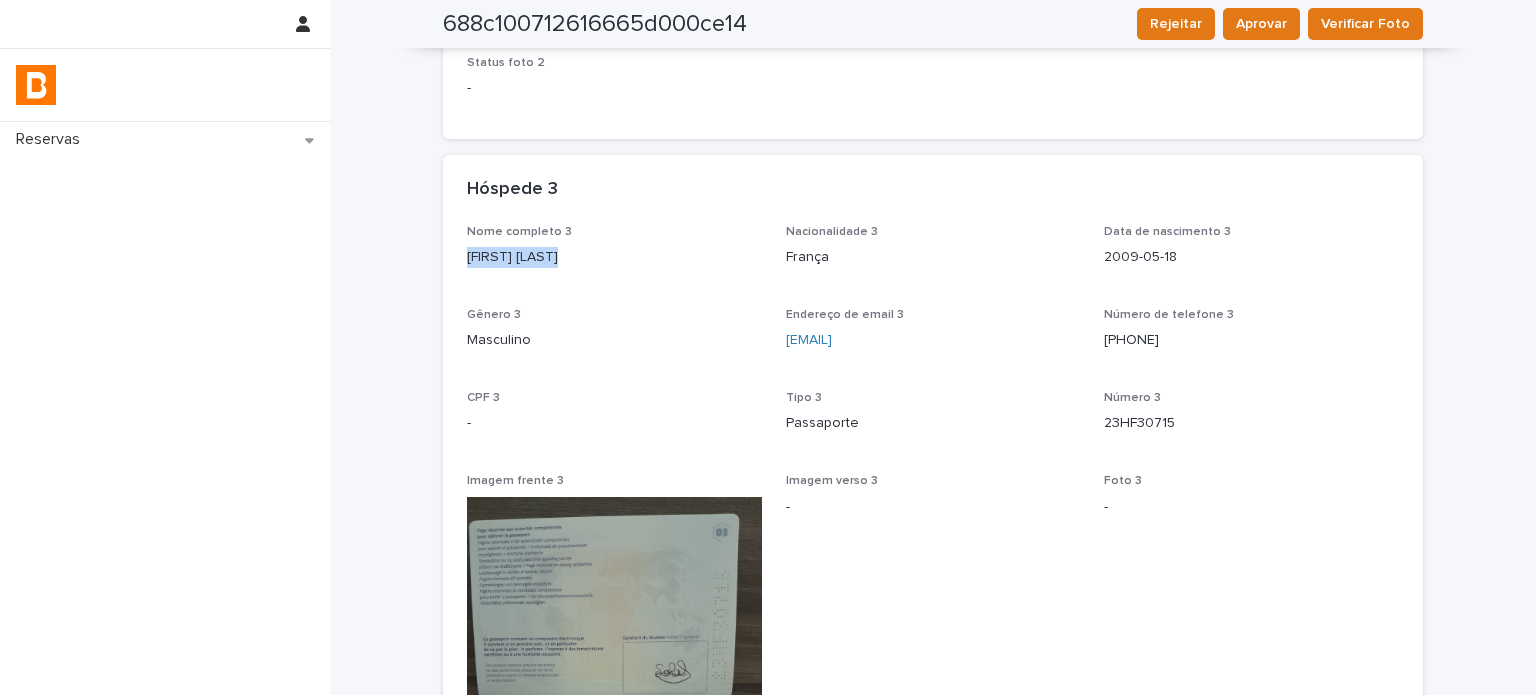 click on "[FIRST] [LAST]" at bounding box center [614, 257] 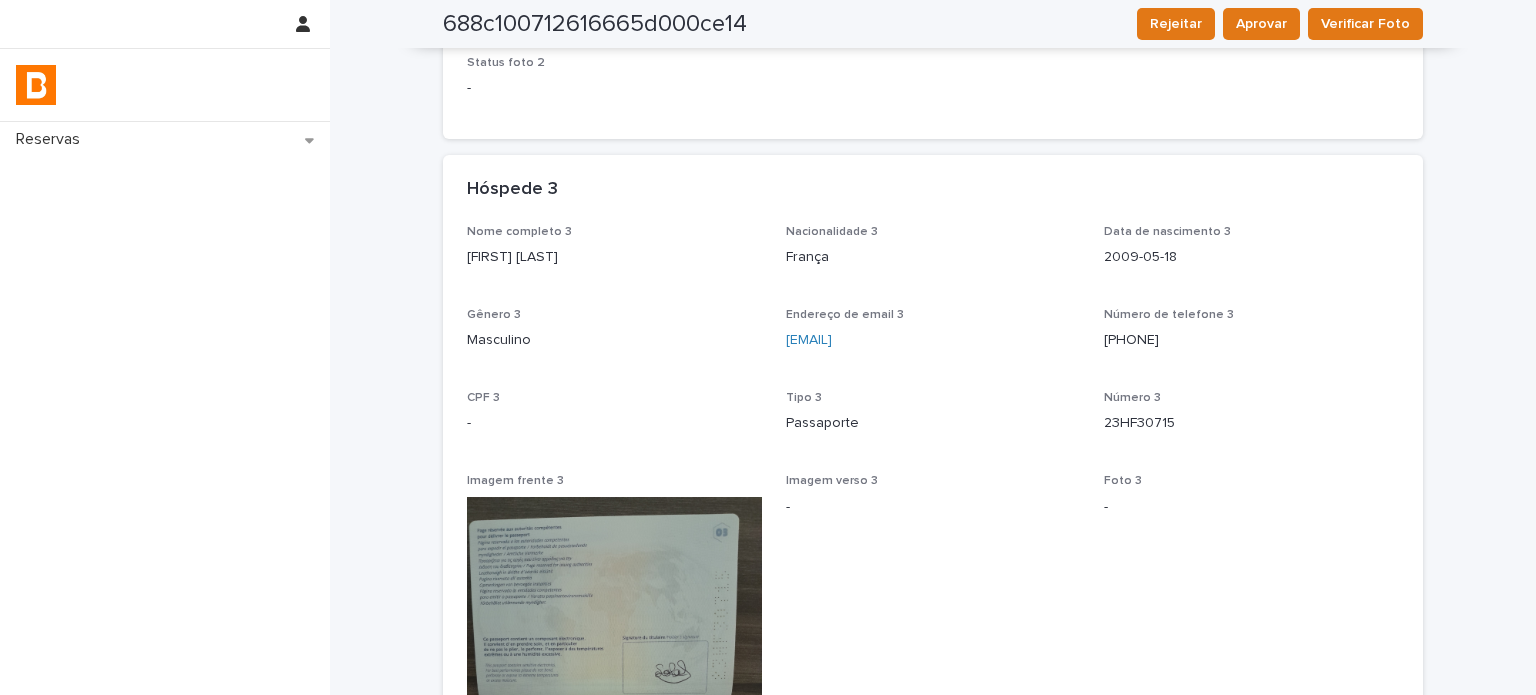 click on "23HF30715" at bounding box center (1251, 423) 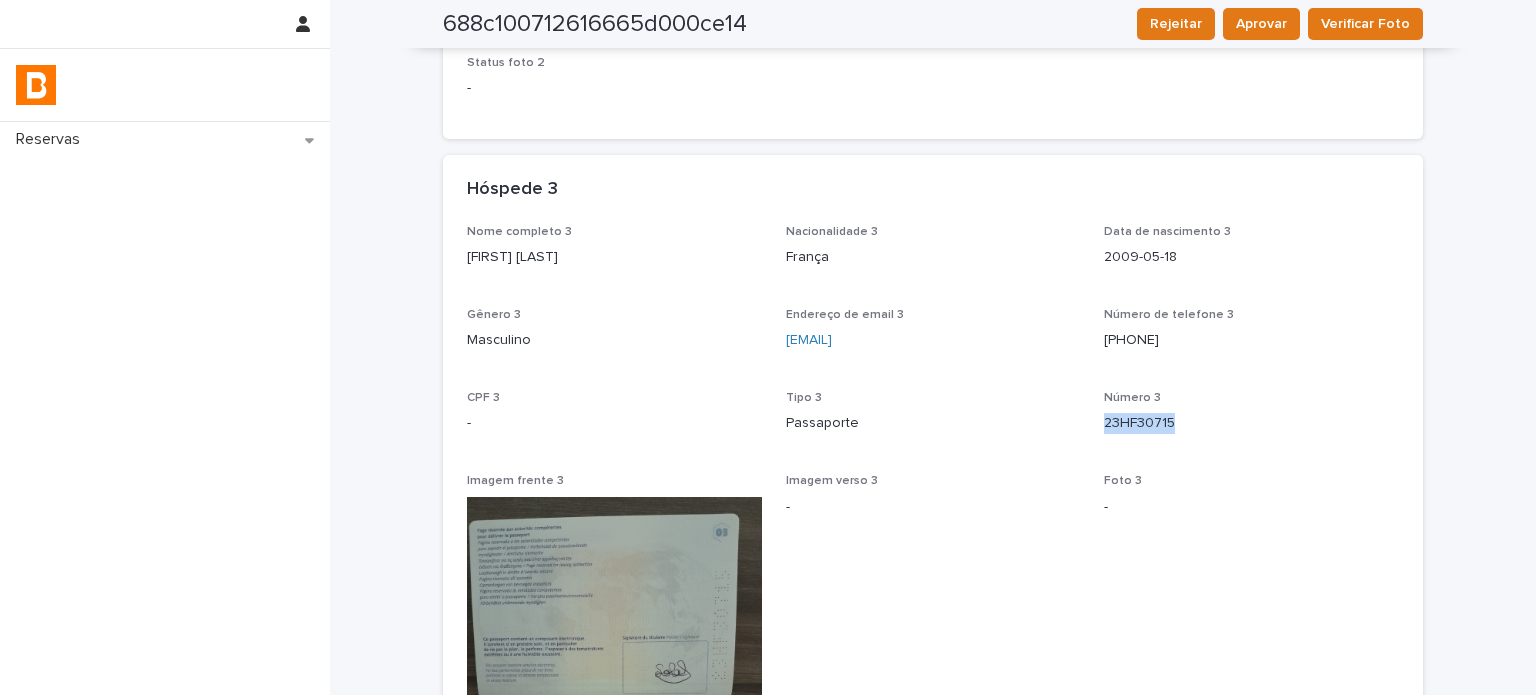 click on "23HF30715" at bounding box center [1251, 423] 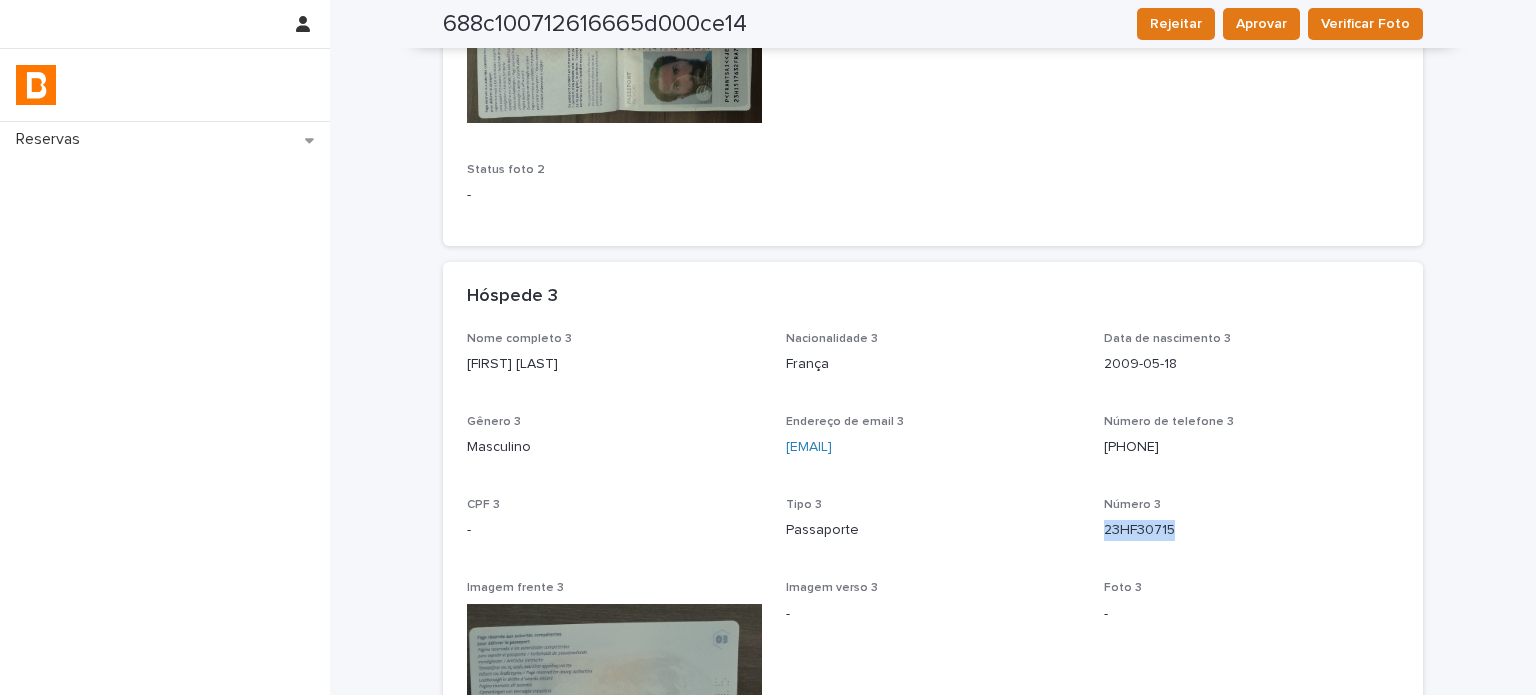 scroll, scrollTop: 1366, scrollLeft: 0, axis: vertical 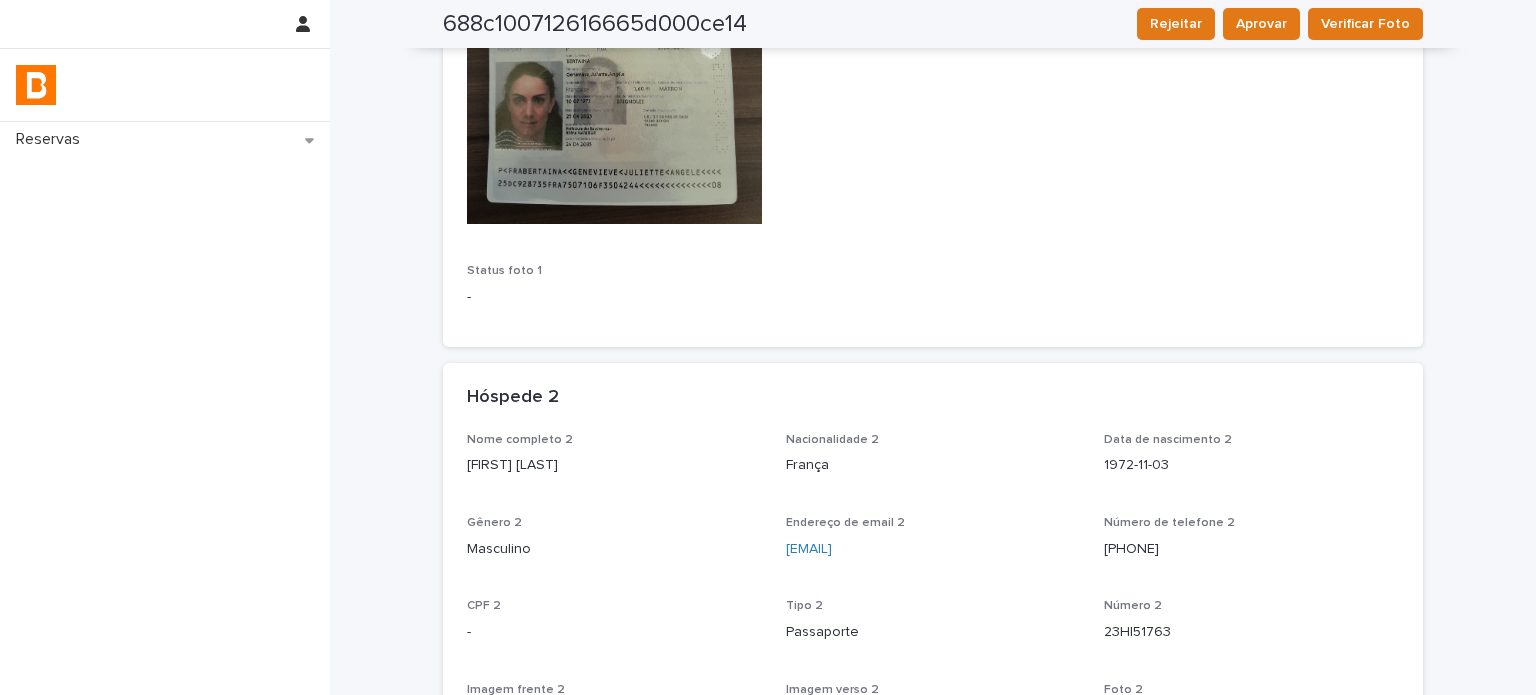drag, startPoint x: 560, startPoint y: 470, endPoint x: 436, endPoint y: 470, distance: 124 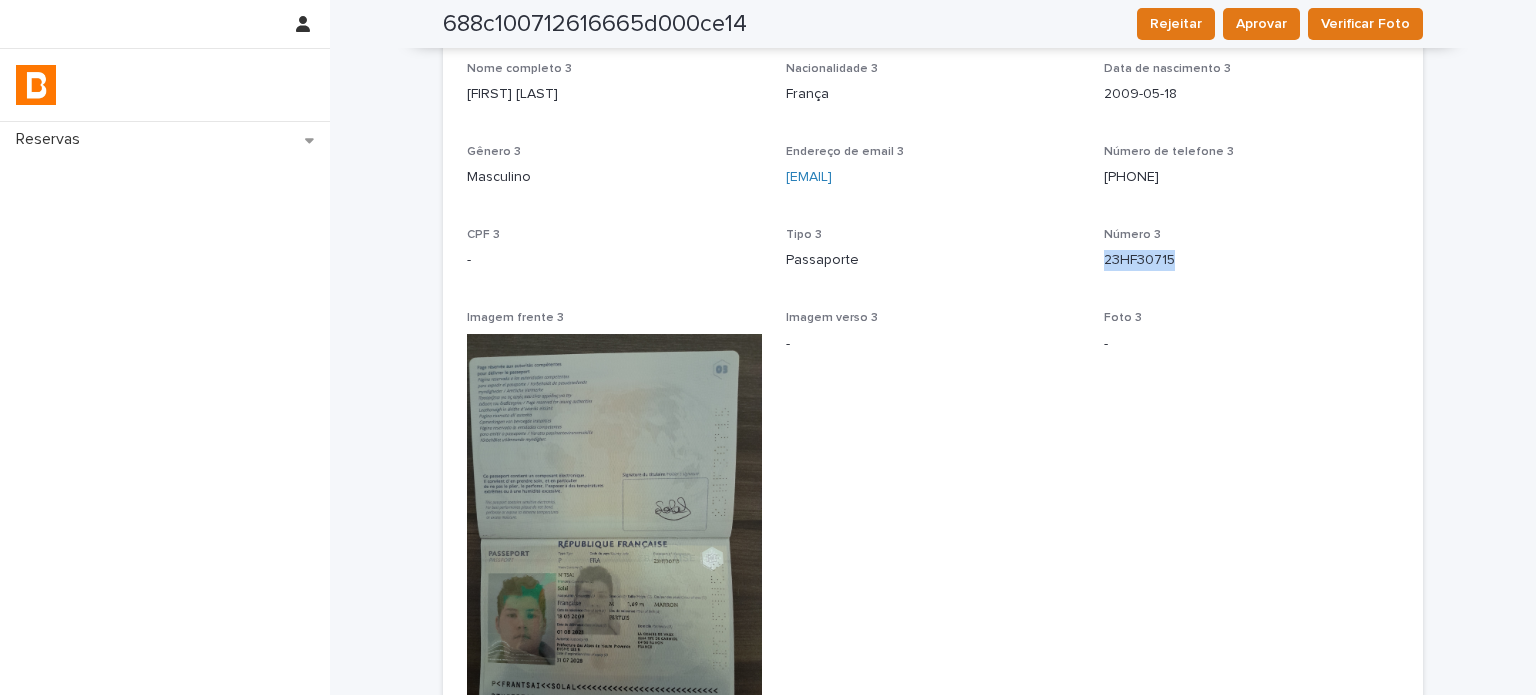 scroll, scrollTop: 1622, scrollLeft: 0, axis: vertical 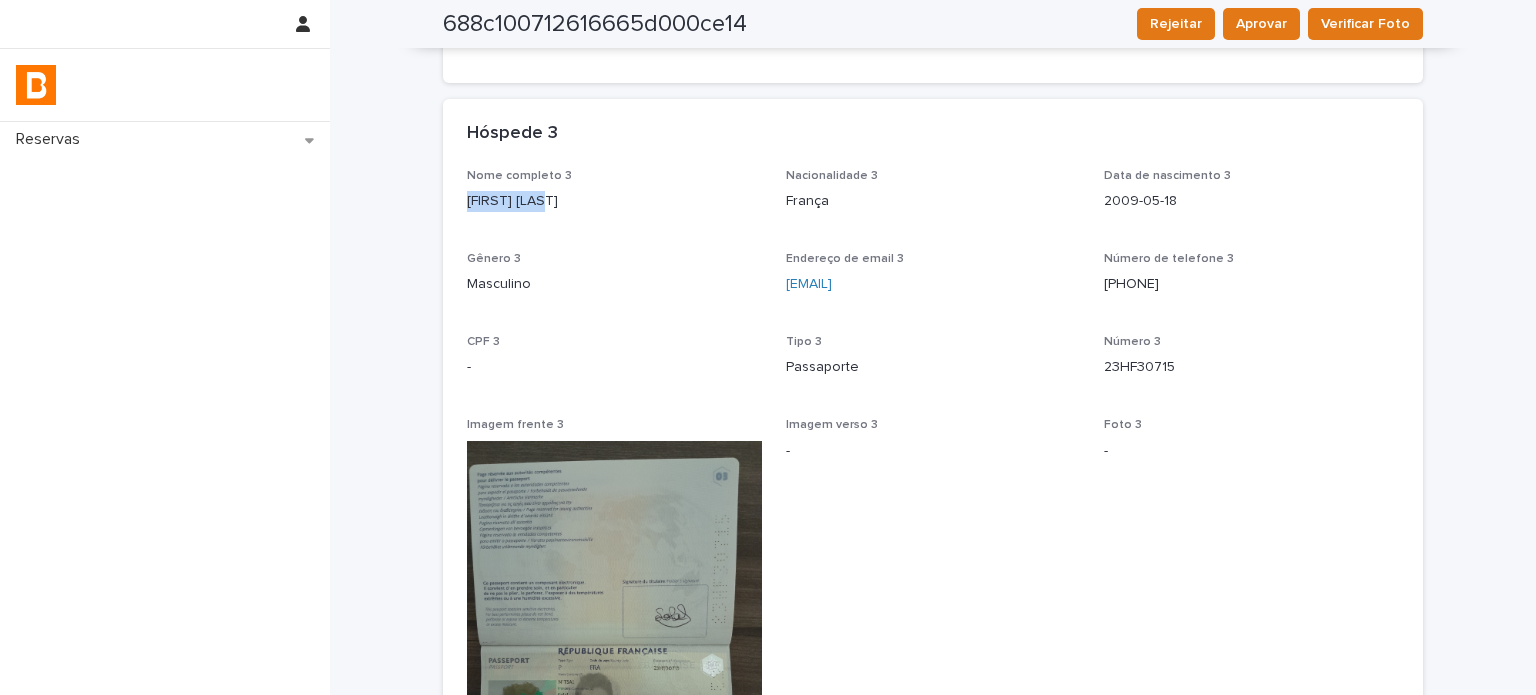 drag, startPoint x: 556, startPoint y: 198, endPoint x: 376, endPoint y: 203, distance: 180.06943 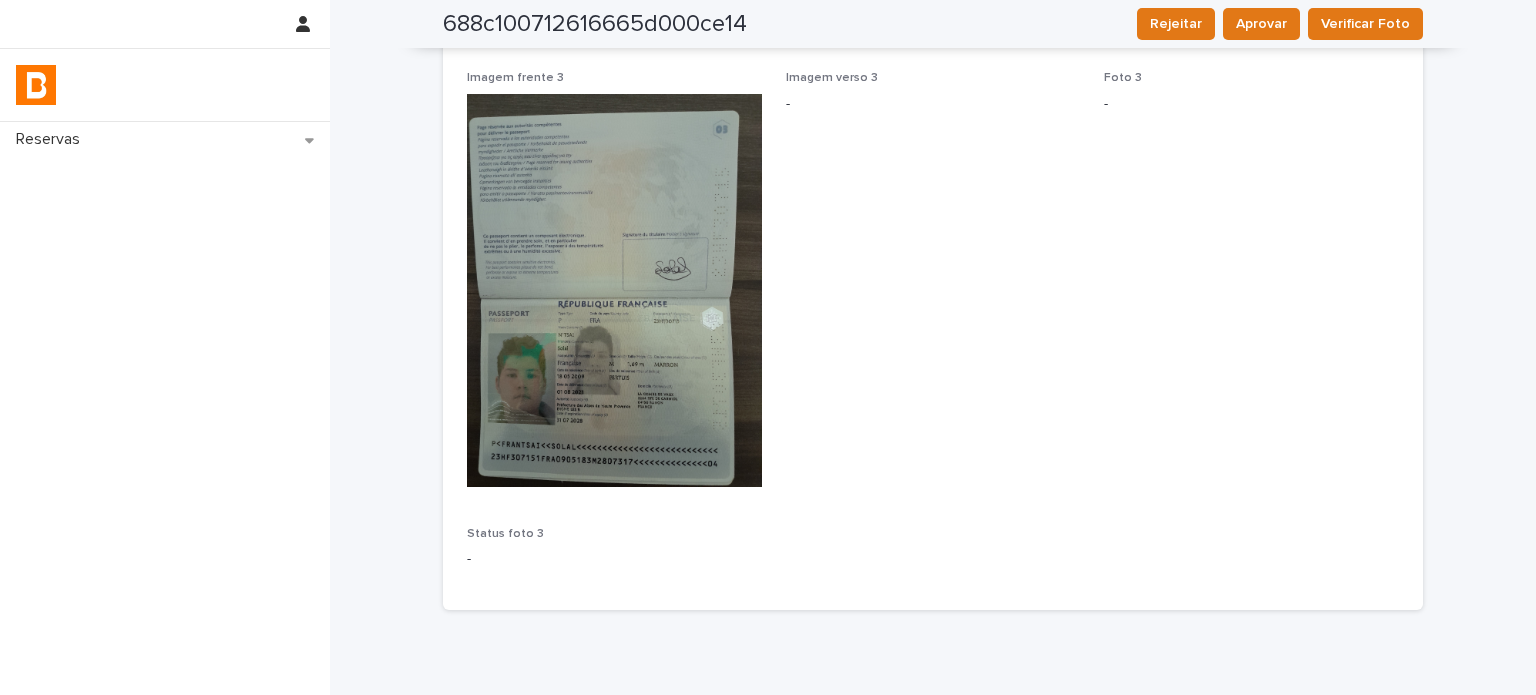 scroll, scrollTop: 2056, scrollLeft: 0, axis: vertical 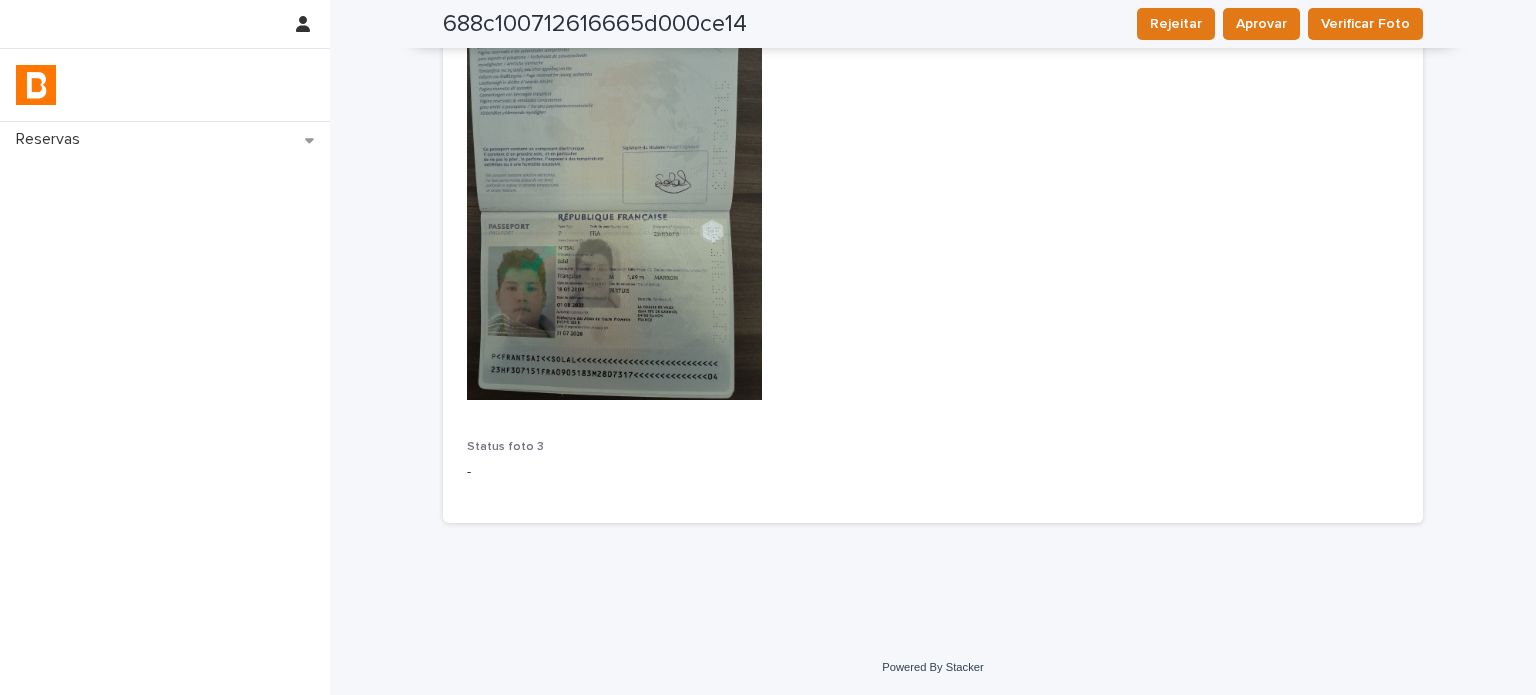 drag, startPoint x: 1136, startPoint y: 489, endPoint x: 1147, endPoint y: 492, distance: 11.401754 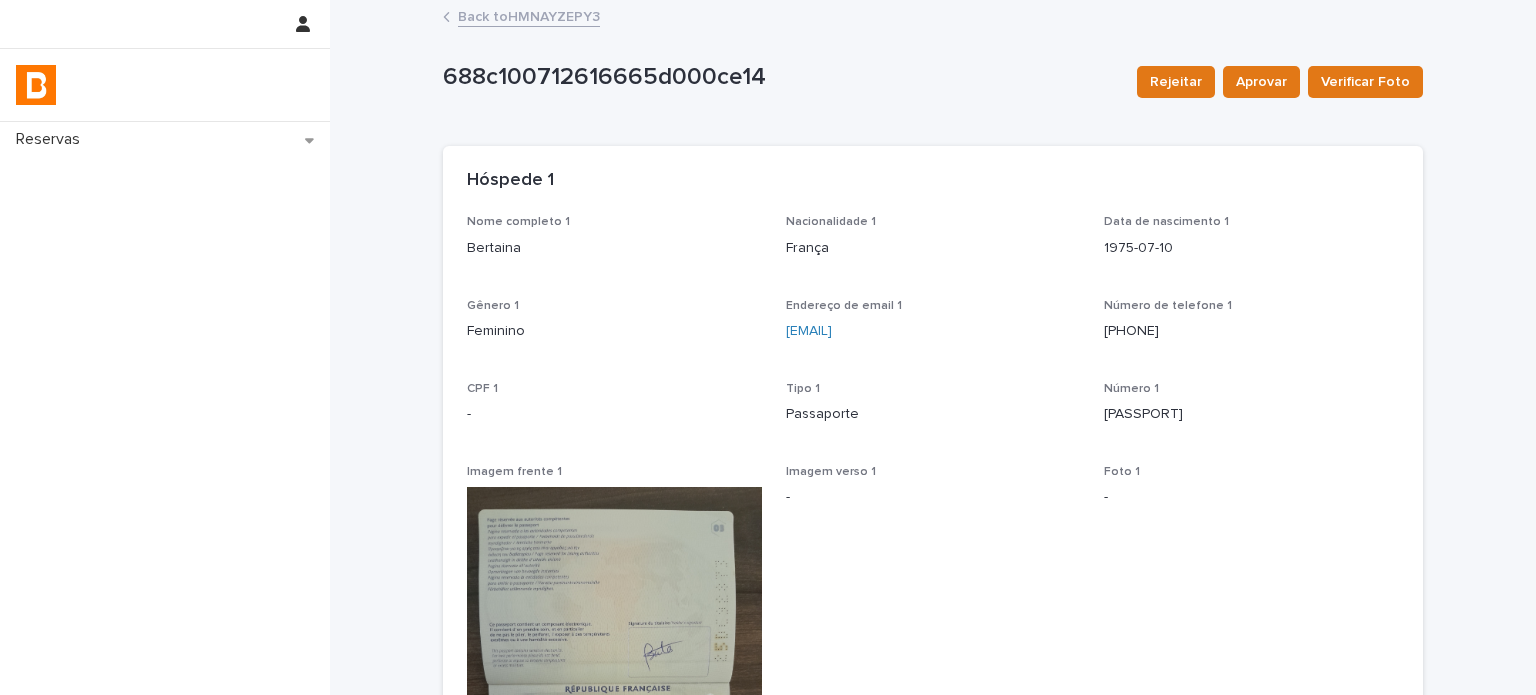 click on "Back to  HMNAYZEPY3" at bounding box center [529, 15] 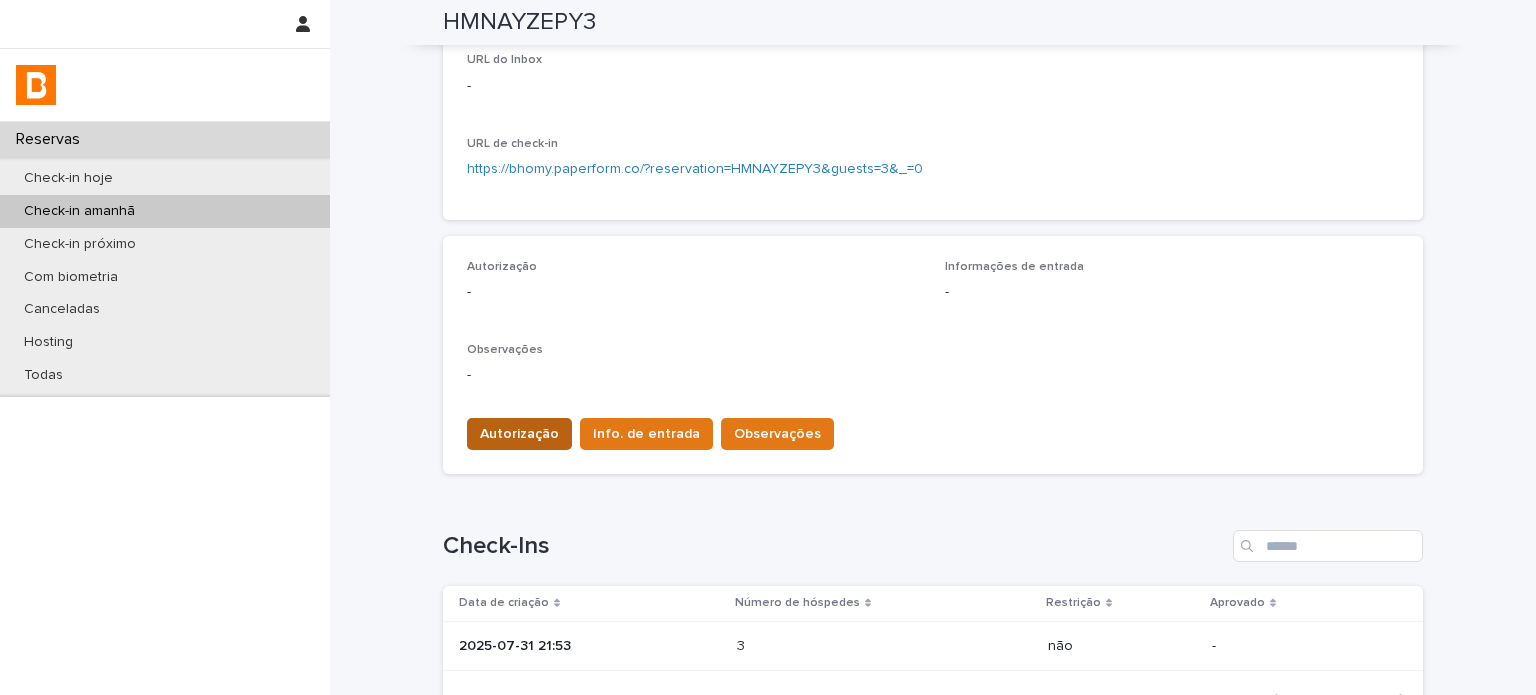 click on "Loading... Saving… Check-Ins Data de criação Número de hóspedes Restrição Aprovado 2025-07-31 21:53 3 3   não - 1  of  1 Back Next" at bounding box center [933, 615] 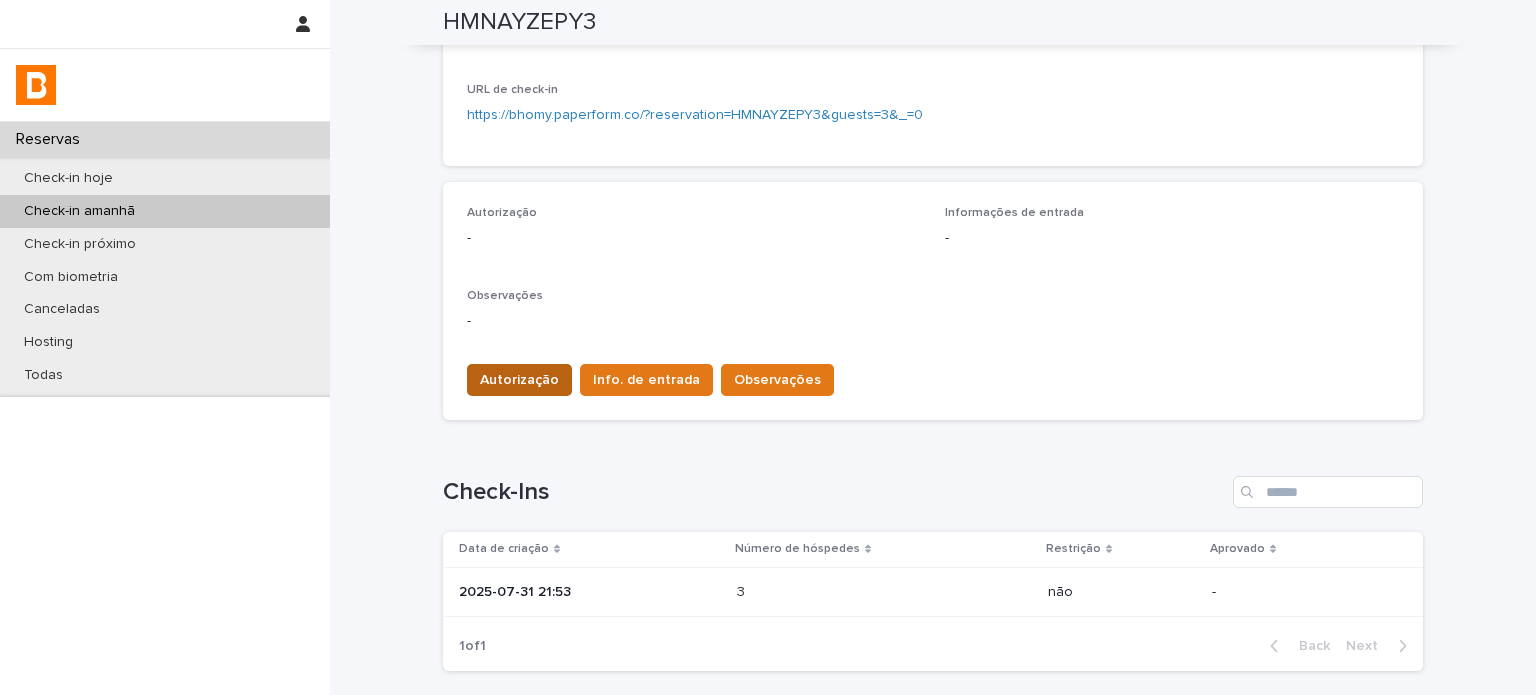 click on "Autorização" at bounding box center [519, 380] 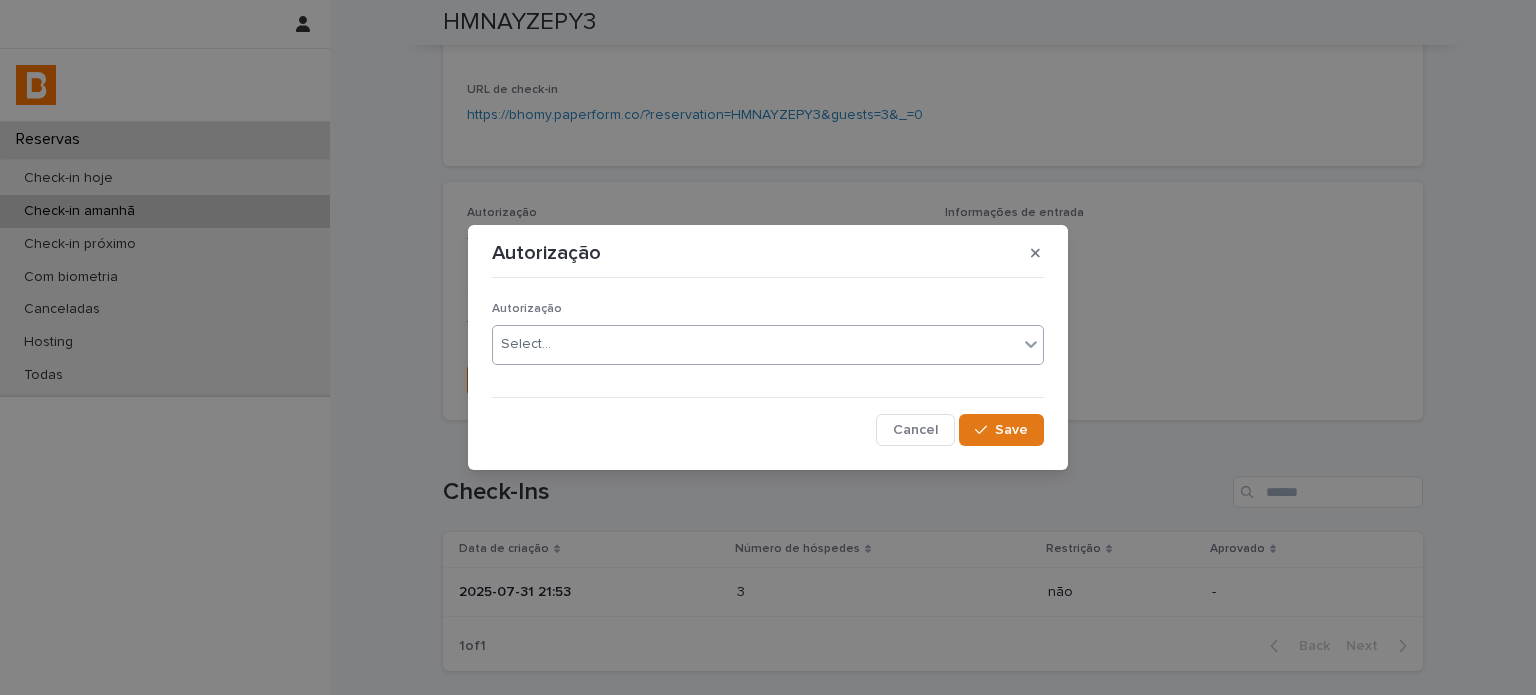 click at bounding box center [554, 344] 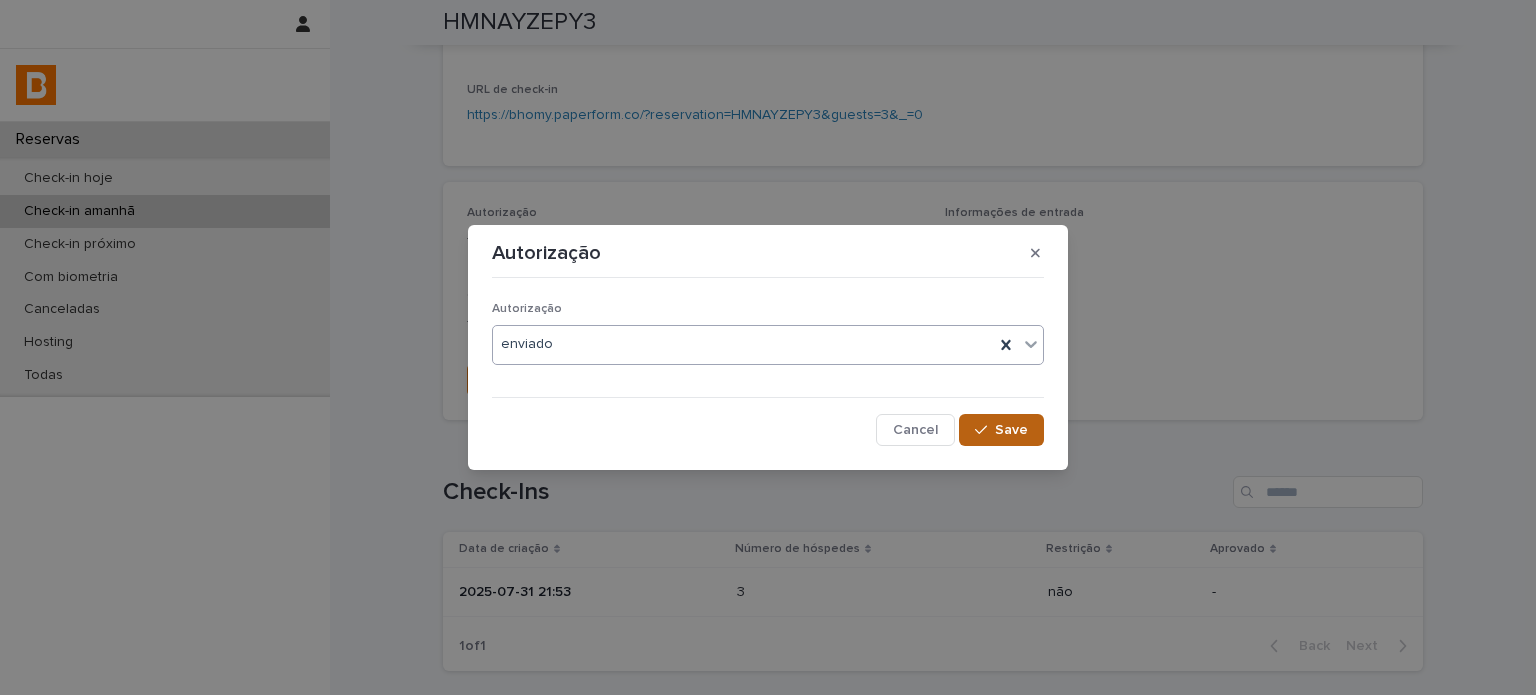 click on "Save" at bounding box center [1001, 430] 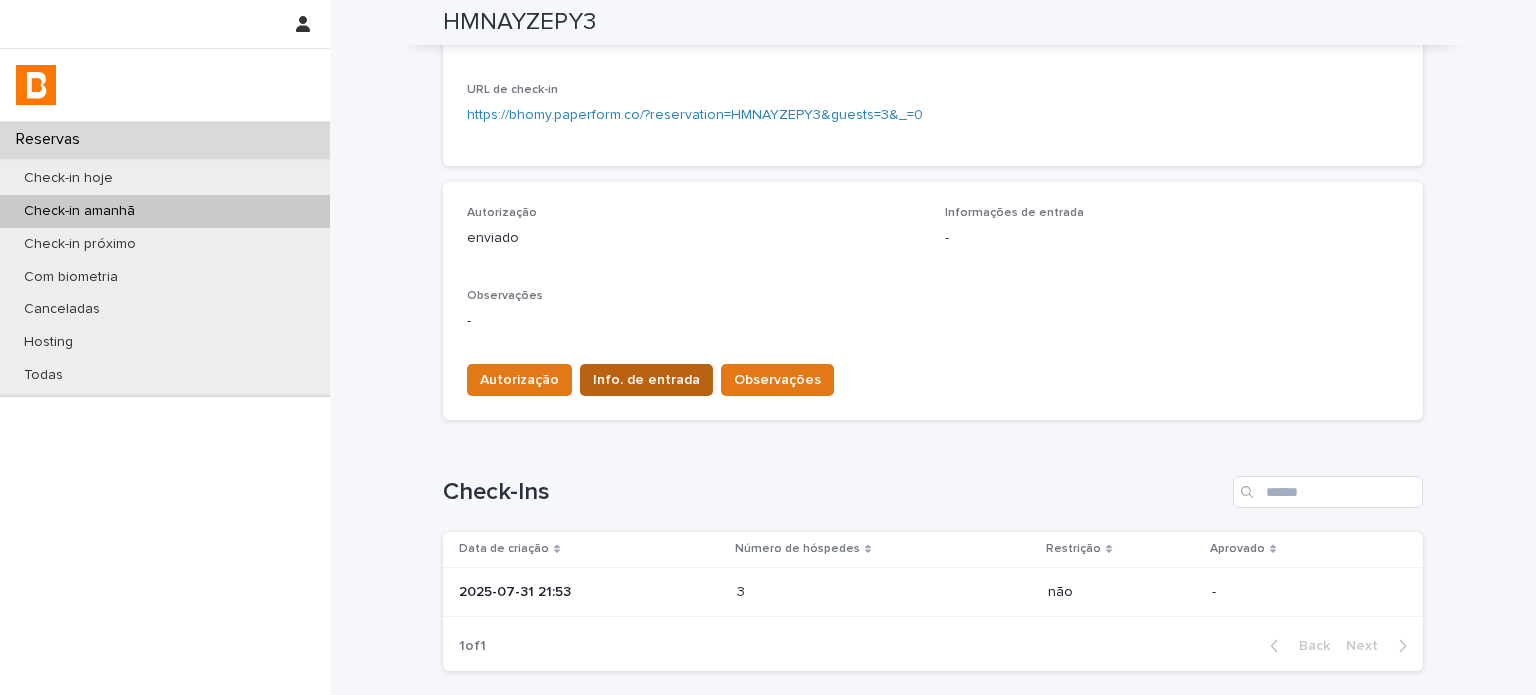 click on "Info. de entrada" at bounding box center [646, 380] 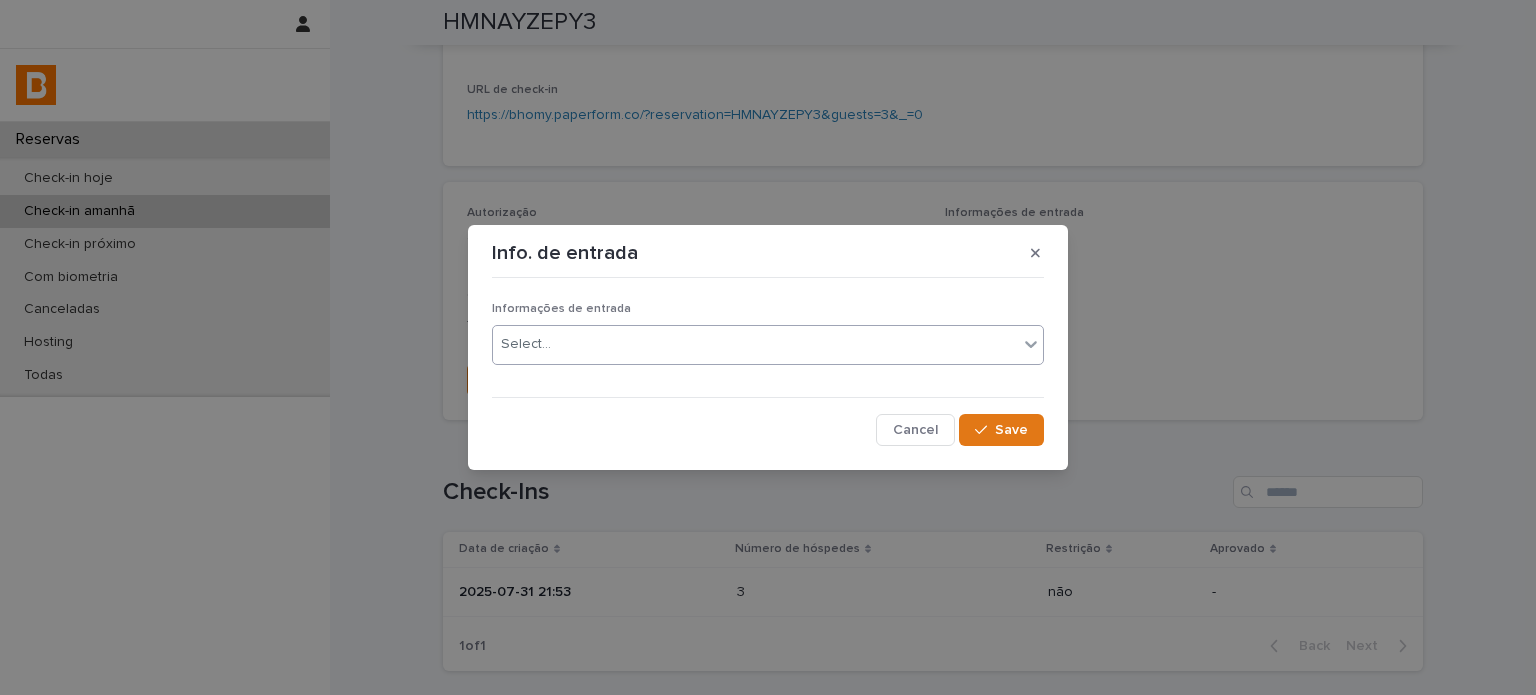 click on "Select..." at bounding box center [768, 345] 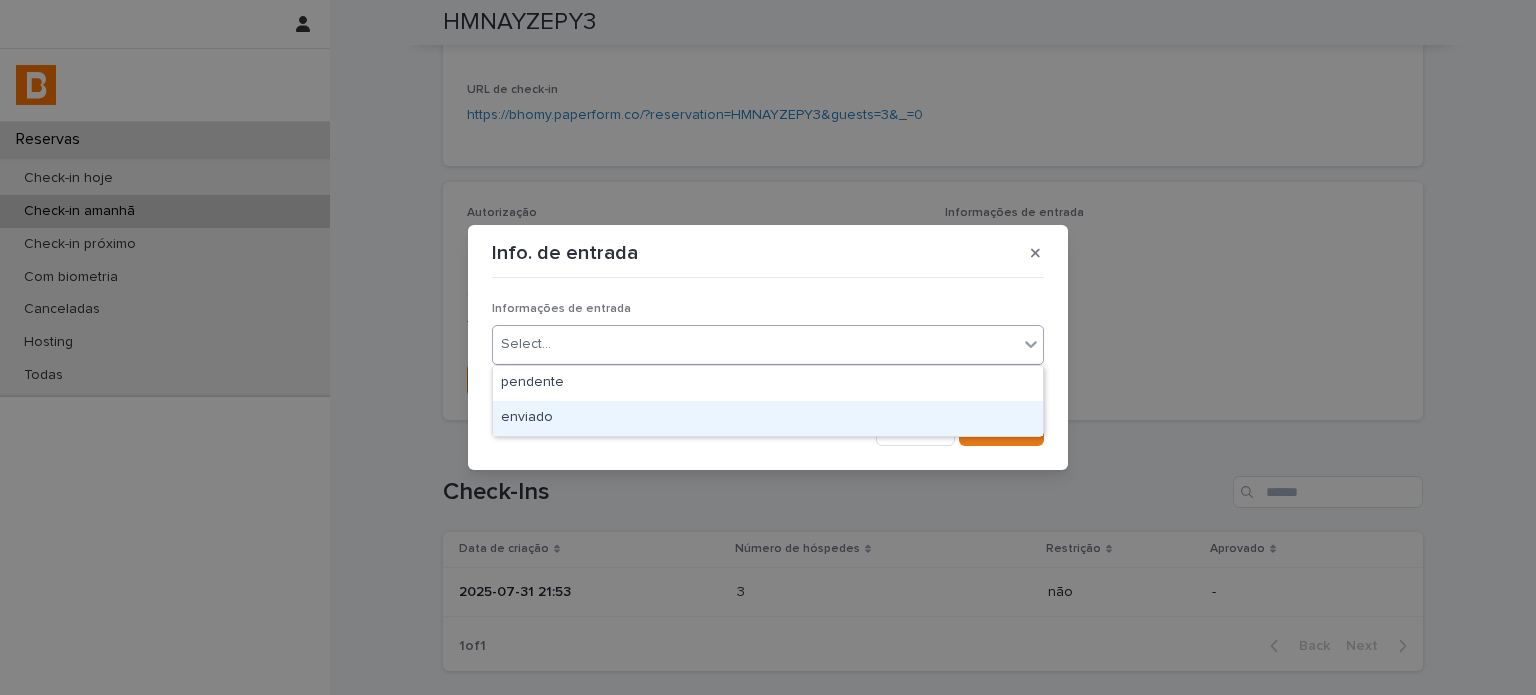 click on "enviado" at bounding box center [768, 418] 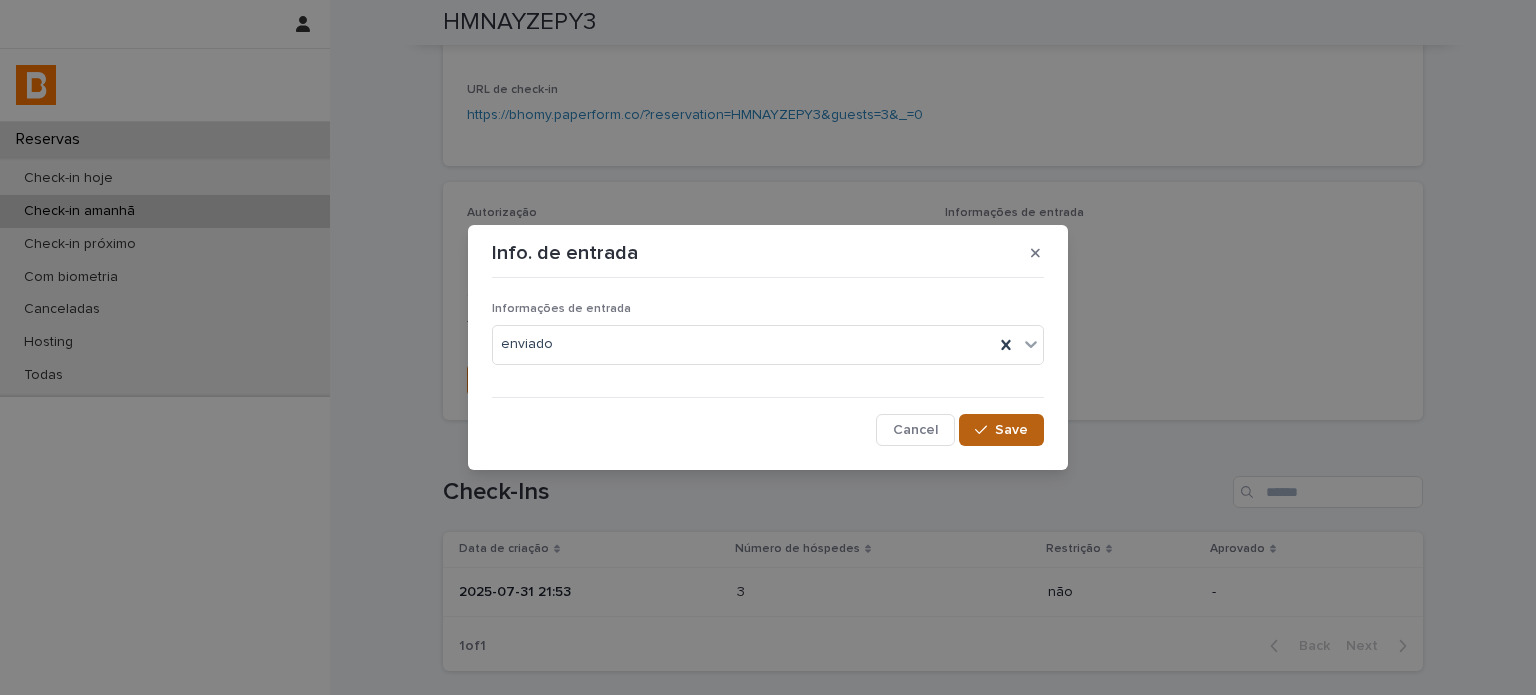 click at bounding box center (985, 430) 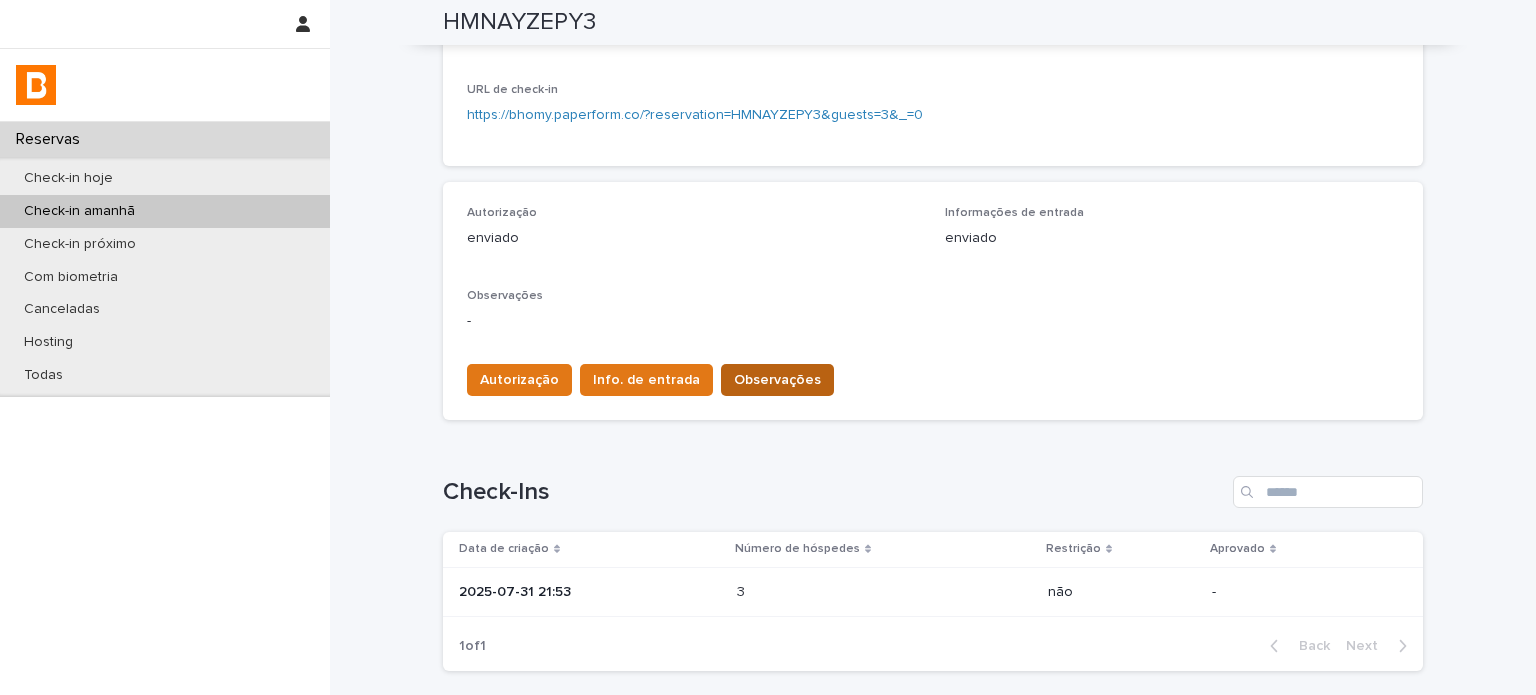click on "Observações" at bounding box center [777, 380] 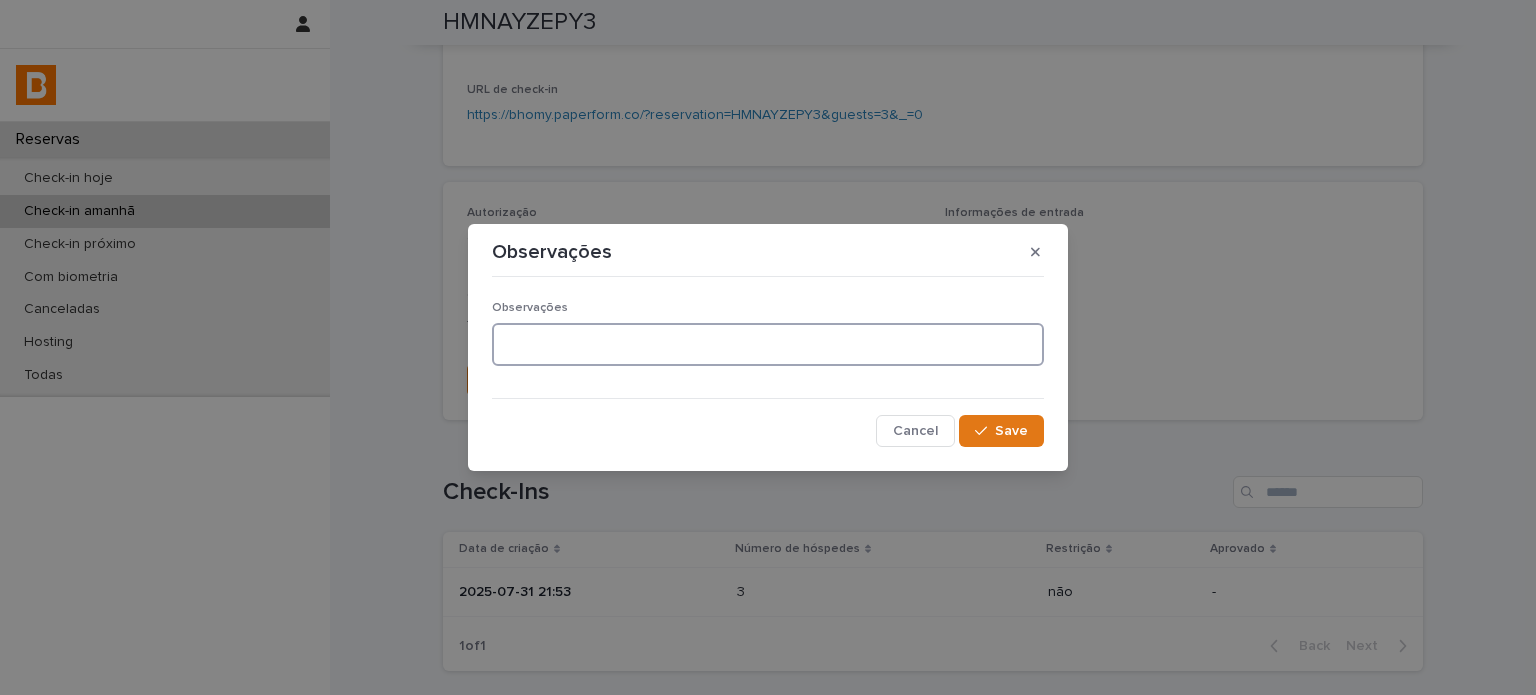 click at bounding box center (768, 344) 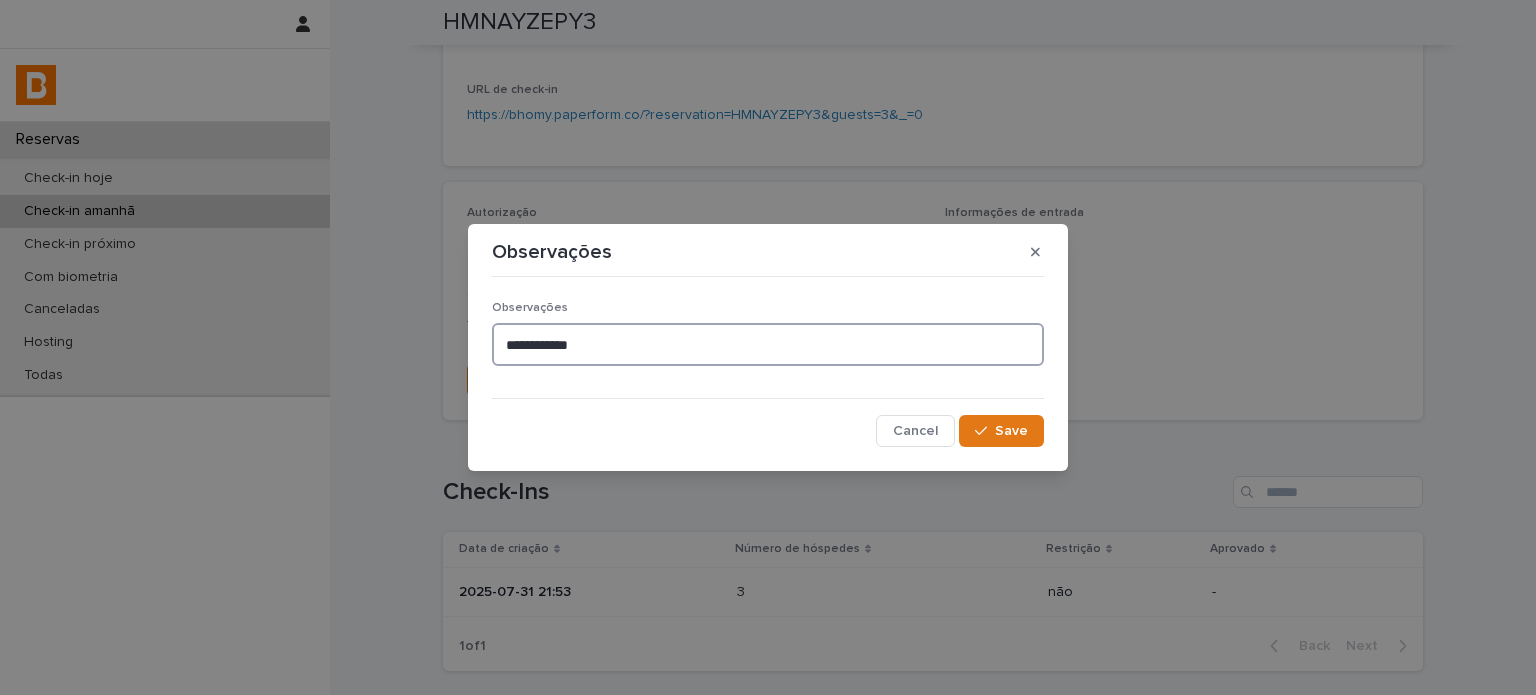 type on "**********" 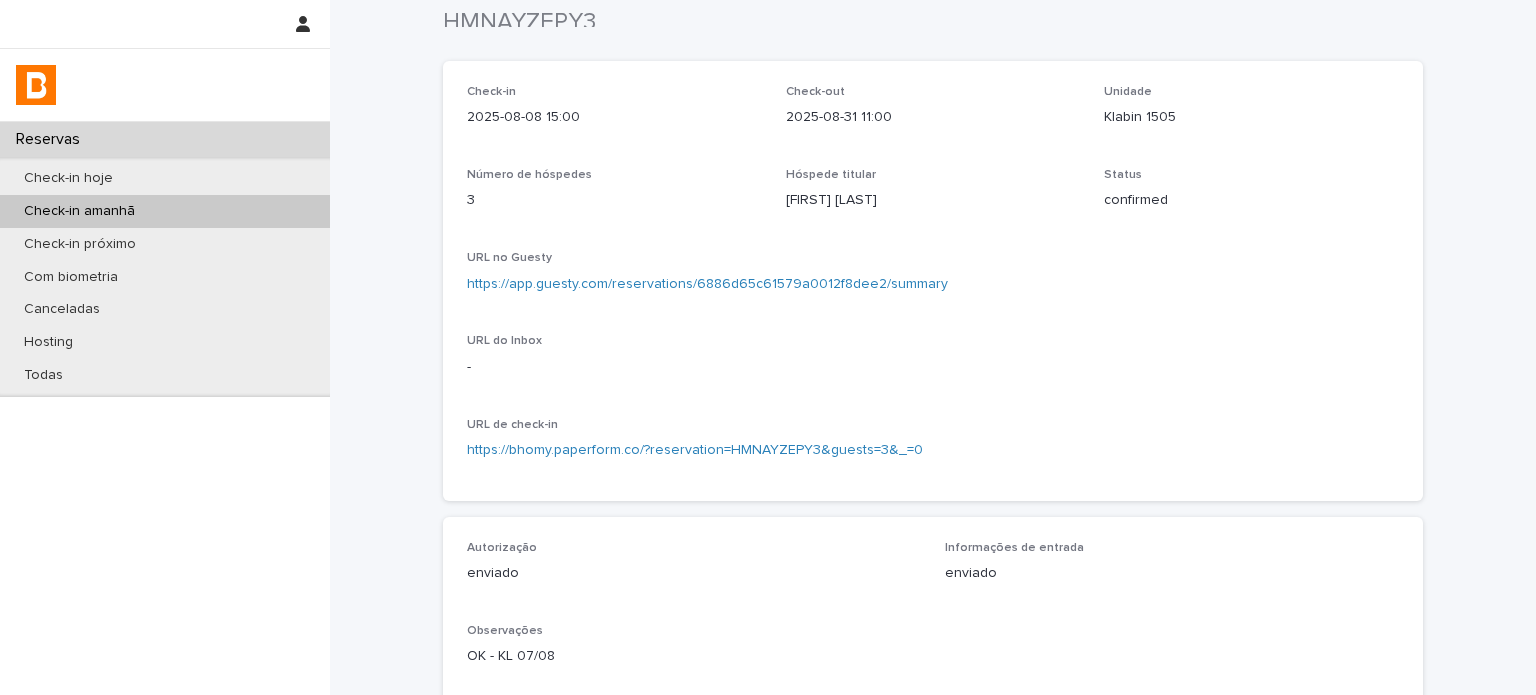 scroll, scrollTop: 0, scrollLeft: 0, axis: both 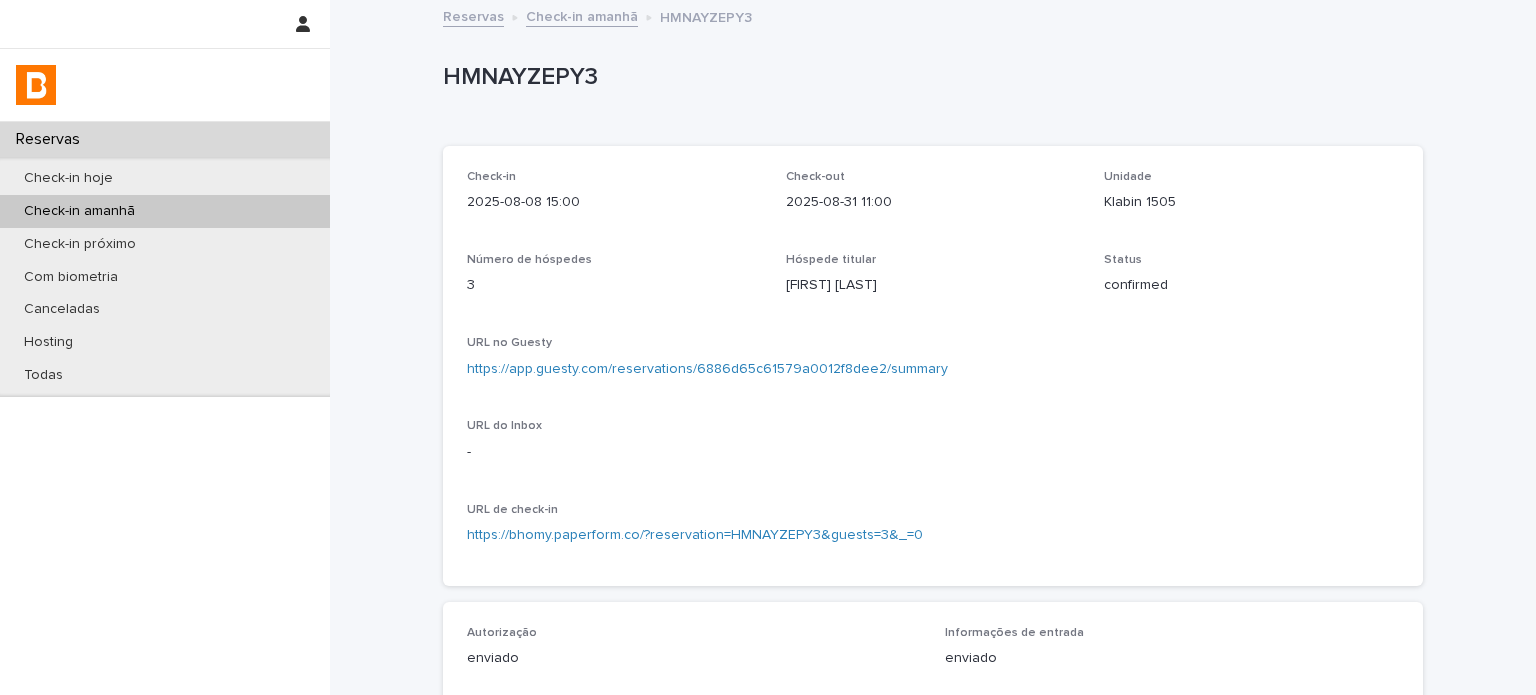 click on "HMNAYZEPY3" at bounding box center (929, 77) 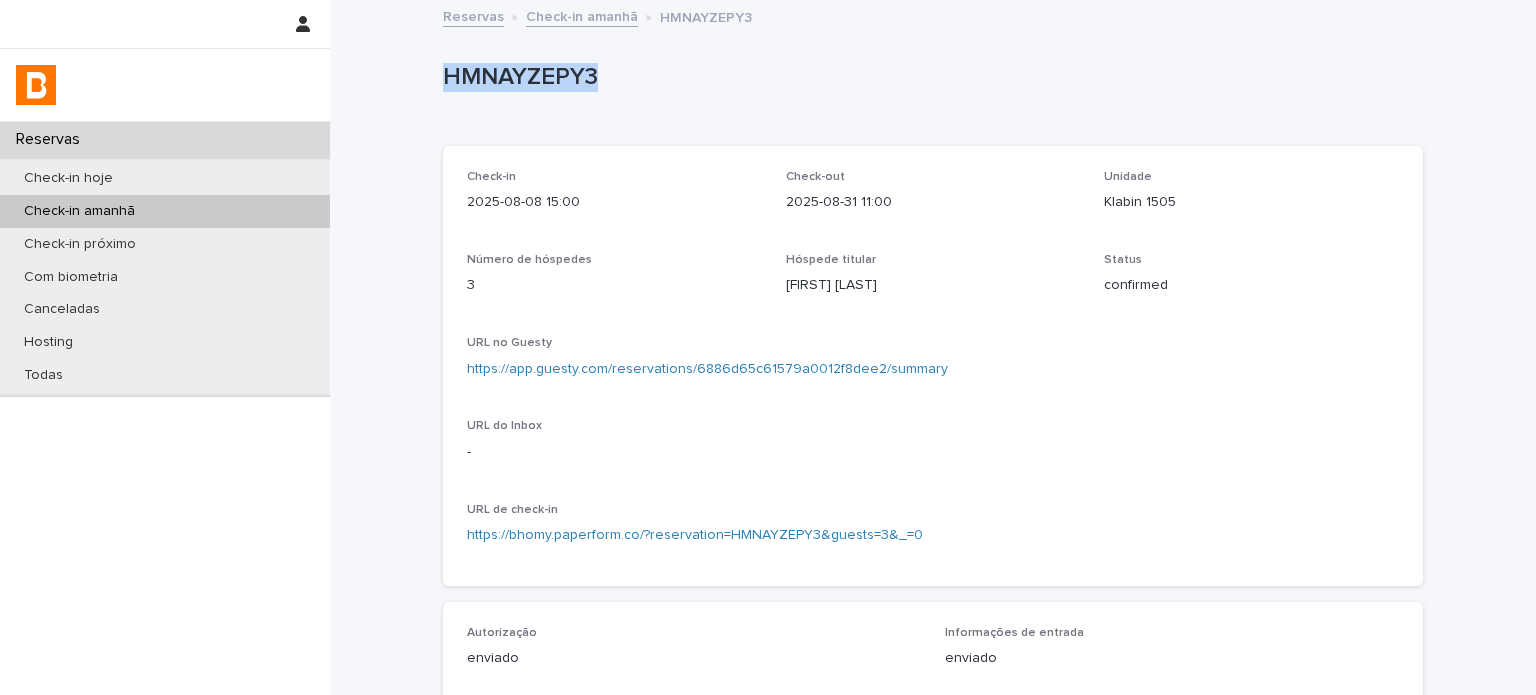click on "HMNAYZEPY3" at bounding box center [929, 77] 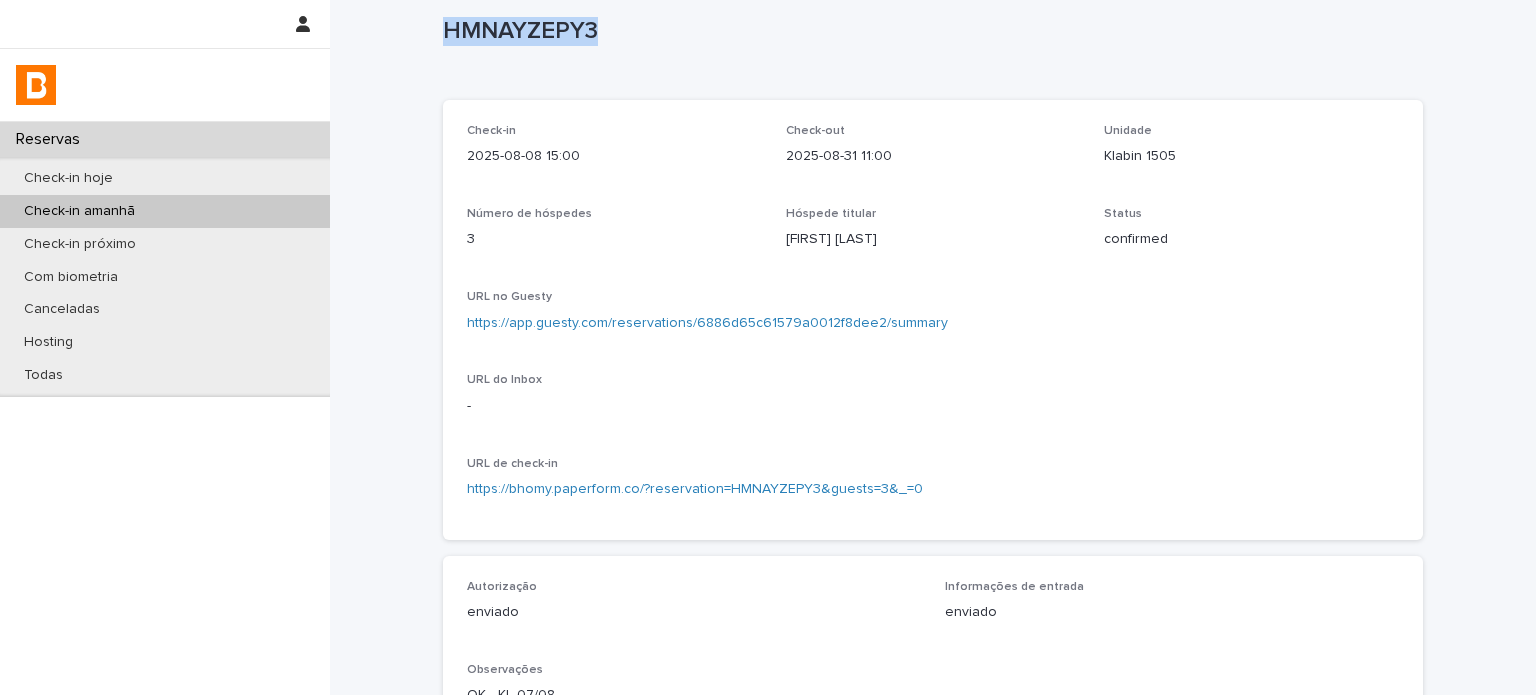 scroll, scrollTop: 0, scrollLeft: 0, axis: both 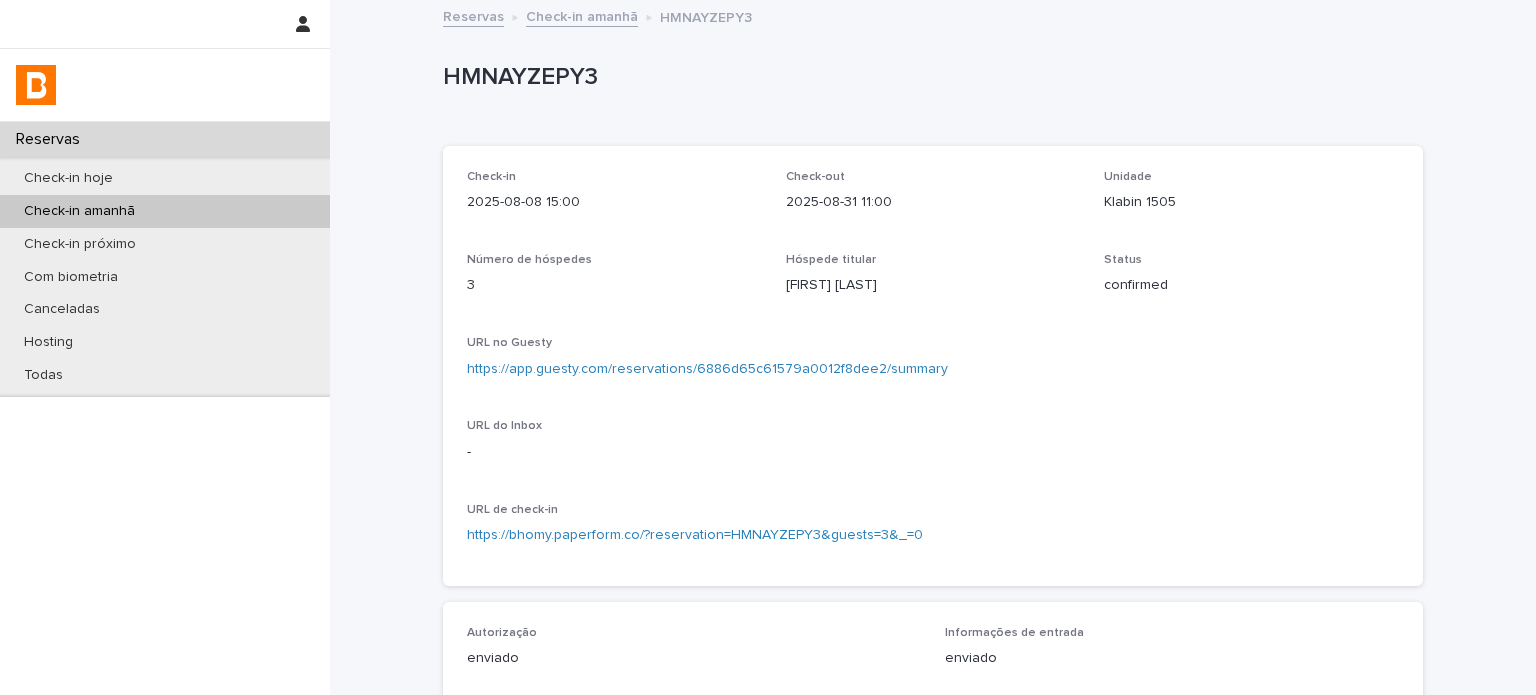 click on "Check-in [DATE] [TIME] Check-out [DATE] [TIME] Unidade Klabin 1505 Número de hóspedes 3 Hóspede titular [FIRST] [LAST] Status confirmed URL no Guesty https://app.guesty.com/reservations/6886d65c61579a0012f8dee2/summary URL do Inbox - URL de check-in https://bhomy.paperform.co/?reservation=HMNAYZEPY3&guests=3&_=0" at bounding box center [933, 366] 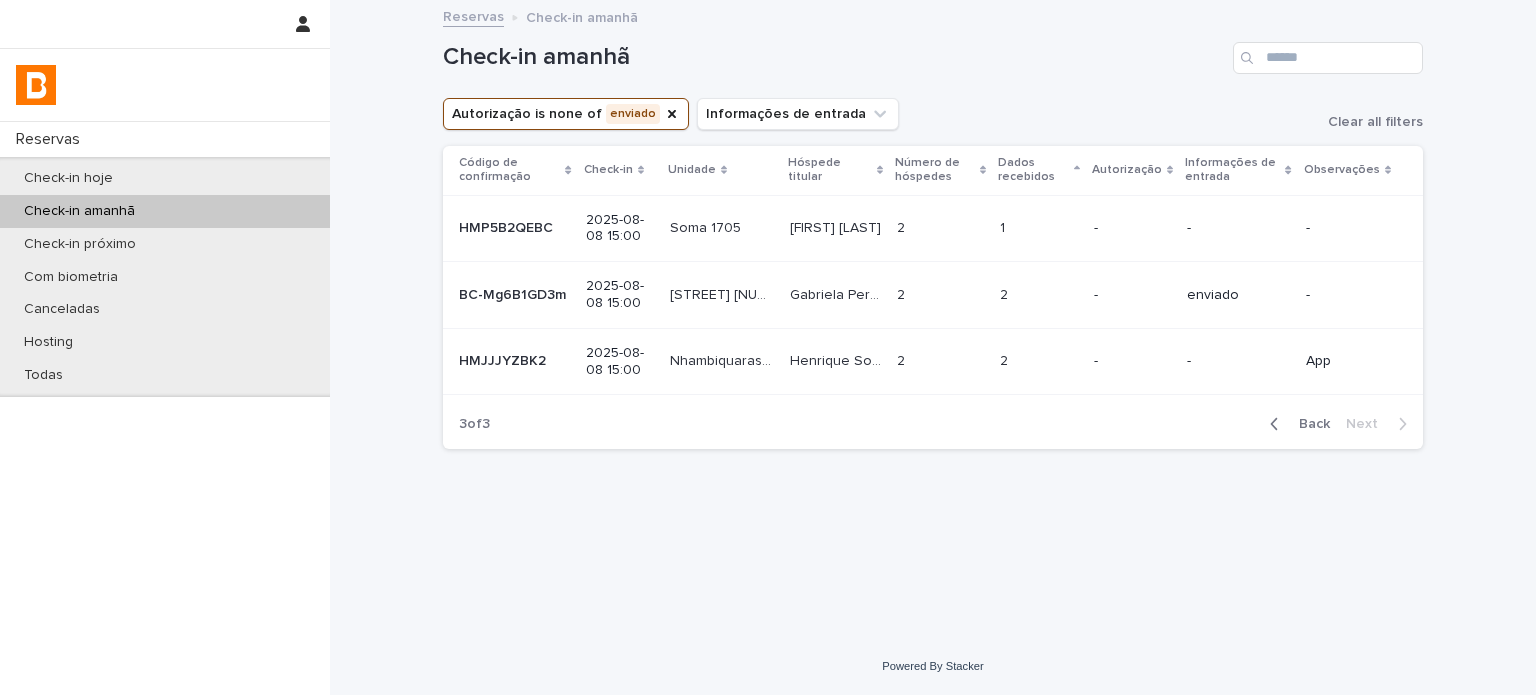 click on "2 2" at bounding box center (940, 228) 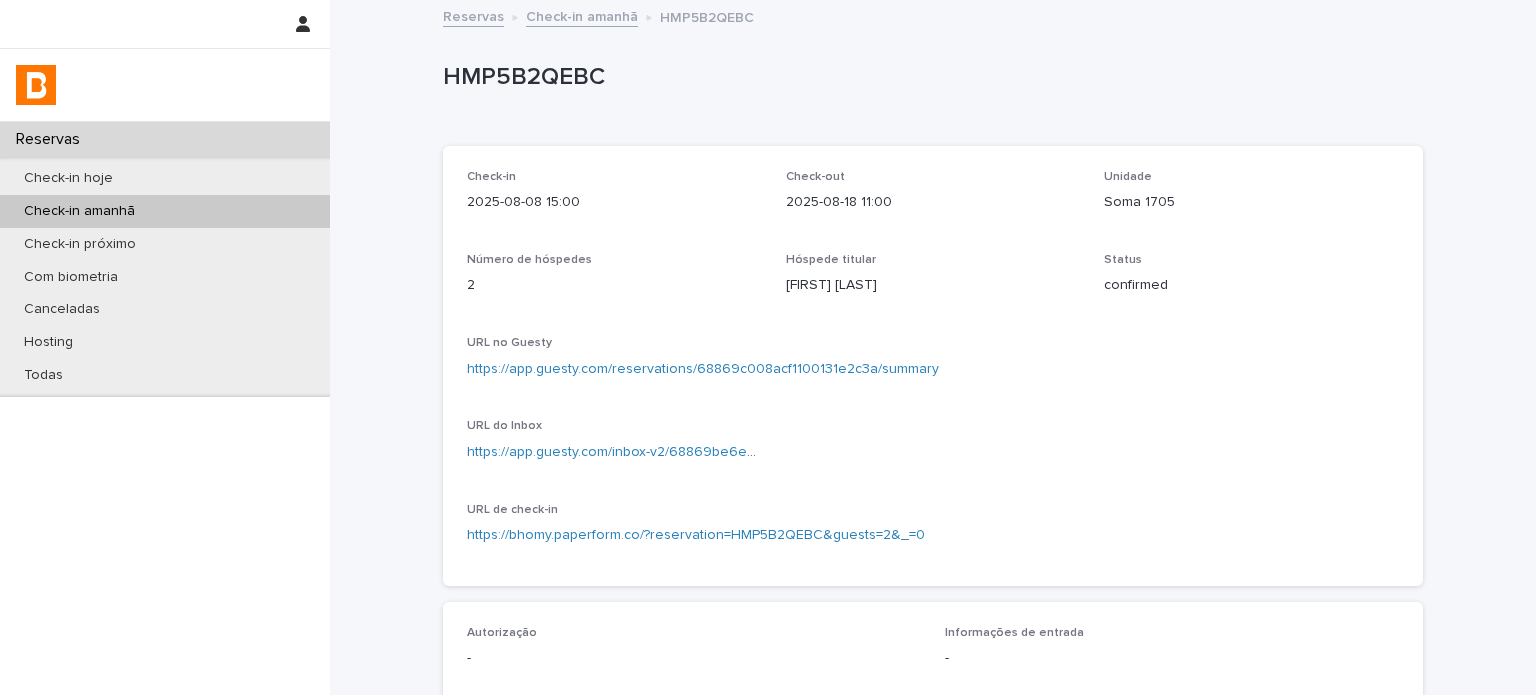 click on "HMP5B2QEBC" at bounding box center [929, 77] 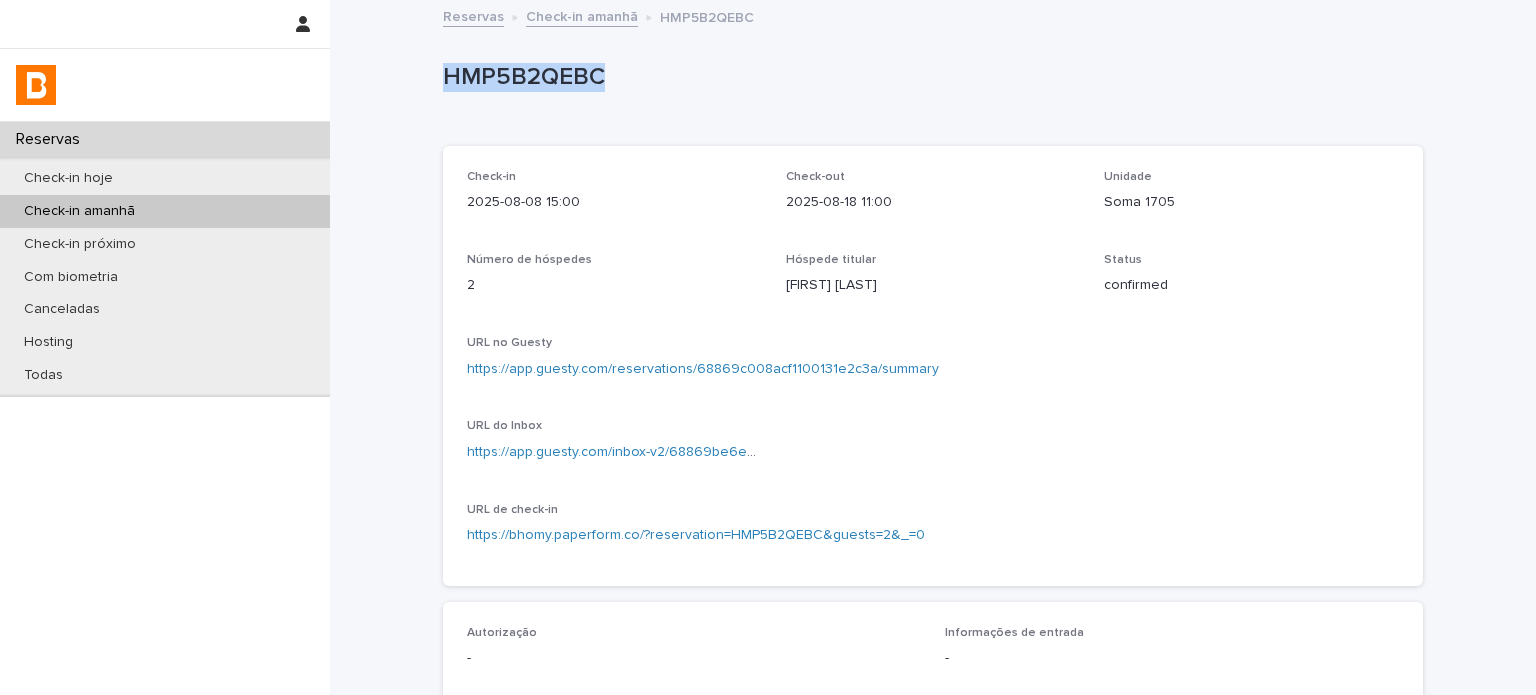 click on "HMP5B2QEBC" at bounding box center (929, 77) 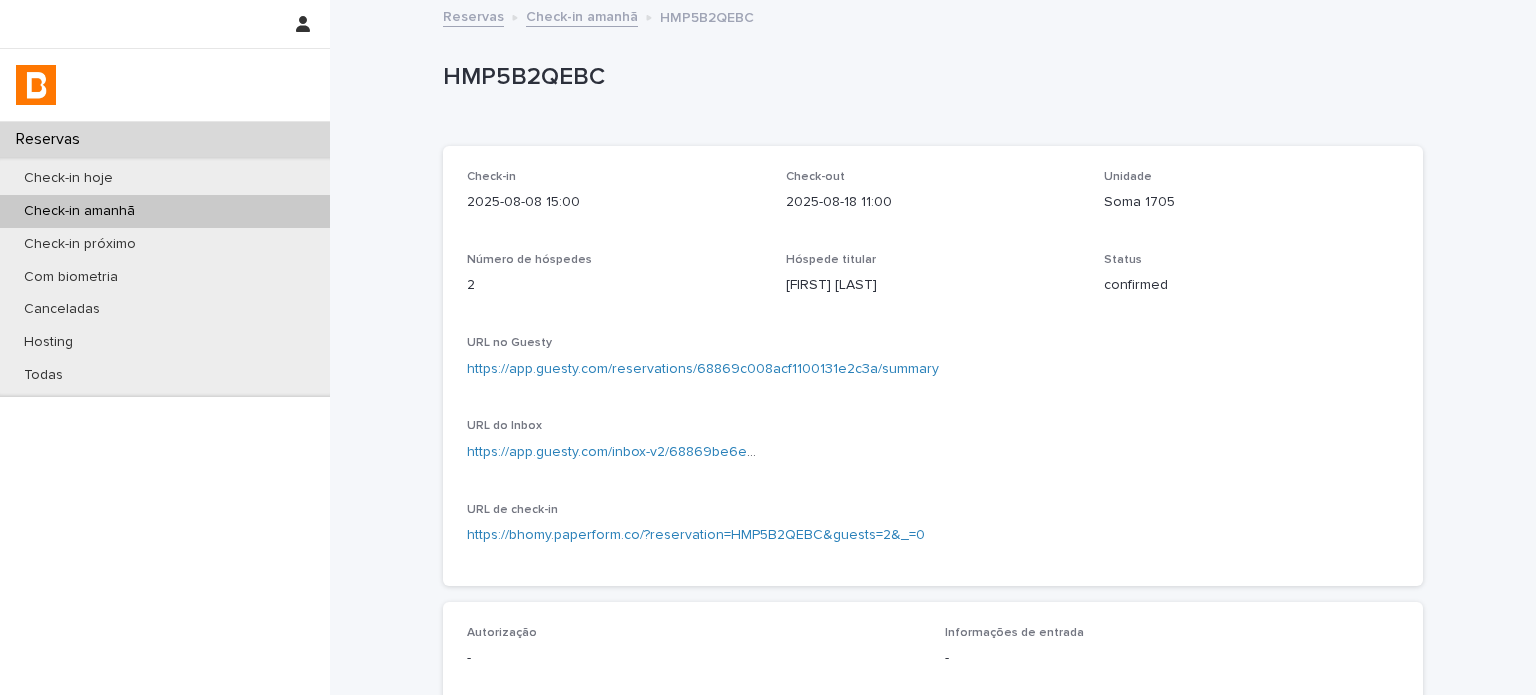 click on "Check-in 2025-08-08 15:00 Check-out 2025-08-18 11:00 Unidade Soma 1705 Número de hóspedes 2 Hóspede titular [FIRST] [LAST] Status confirmed URL no Guesty https://app.guesty.com/reservations/68869c008acf1100131e2c3a/summary URL do Inbox https://app.guesty.com/inbox-v2/68869be6e95dc10012bd3960?reservationId=68869c008acf1100131e2c3a URL de check-in https://bhomy.paperform.co/?reservation=HMP5B2QEBC&guests=2&_=0" at bounding box center (933, 366) 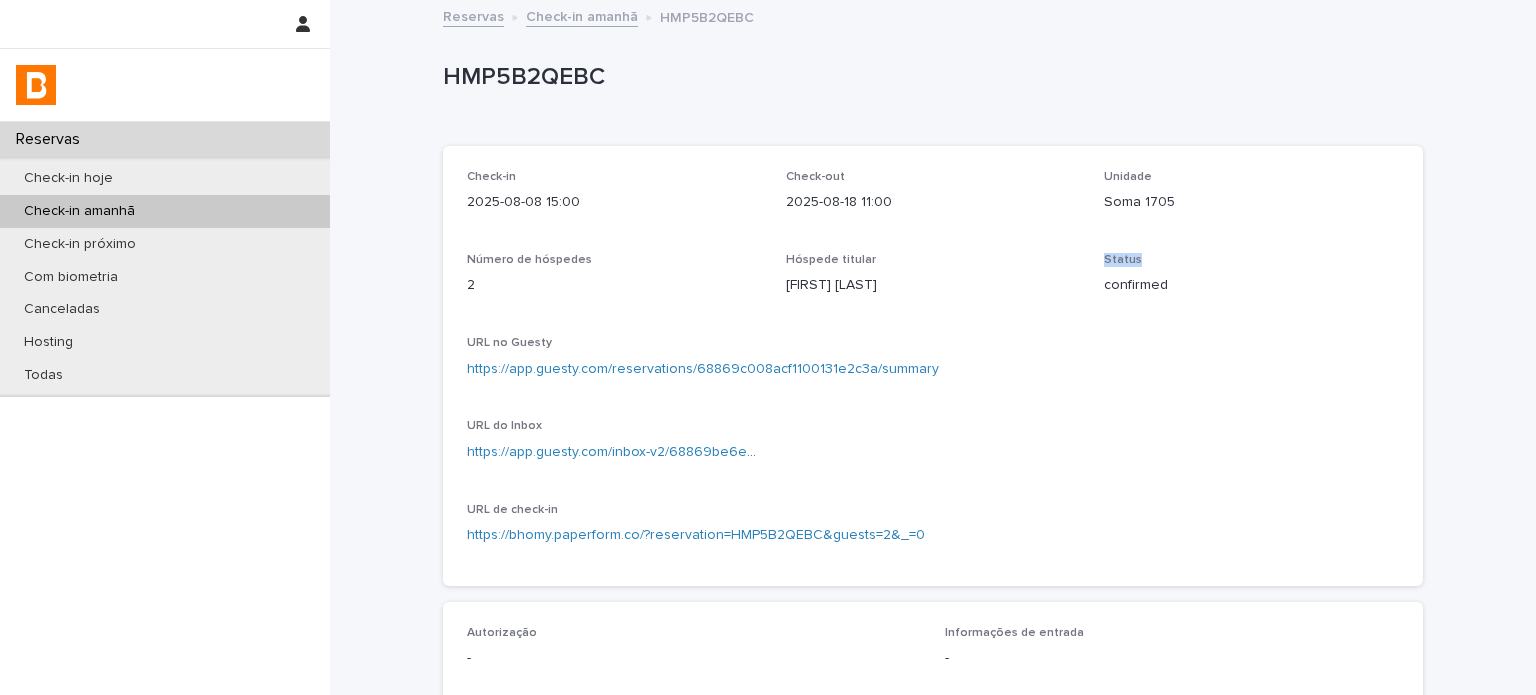 click on "Check-in 2025-08-08 15:00 Check-out 2025-08-18 11:00 Unidade Soma 1705 Número de hóspedes 2 Hóspede titular [FIRST] [LAST] Status confirmed URL no Guesty https://app.guesty.com/reservations/68869c008acf1100131e2c3a/summary URL do Inbox https://app.guesty.com/inbox-v2/68869be6e95dc10012bd3960?reservationId=68869c008acf1100131e2c3a URL de check-in https://bhomy.paperform.co/?reservation=HMP5B2QEBC&guests=2&_=0" at bounding box center [933, 366] 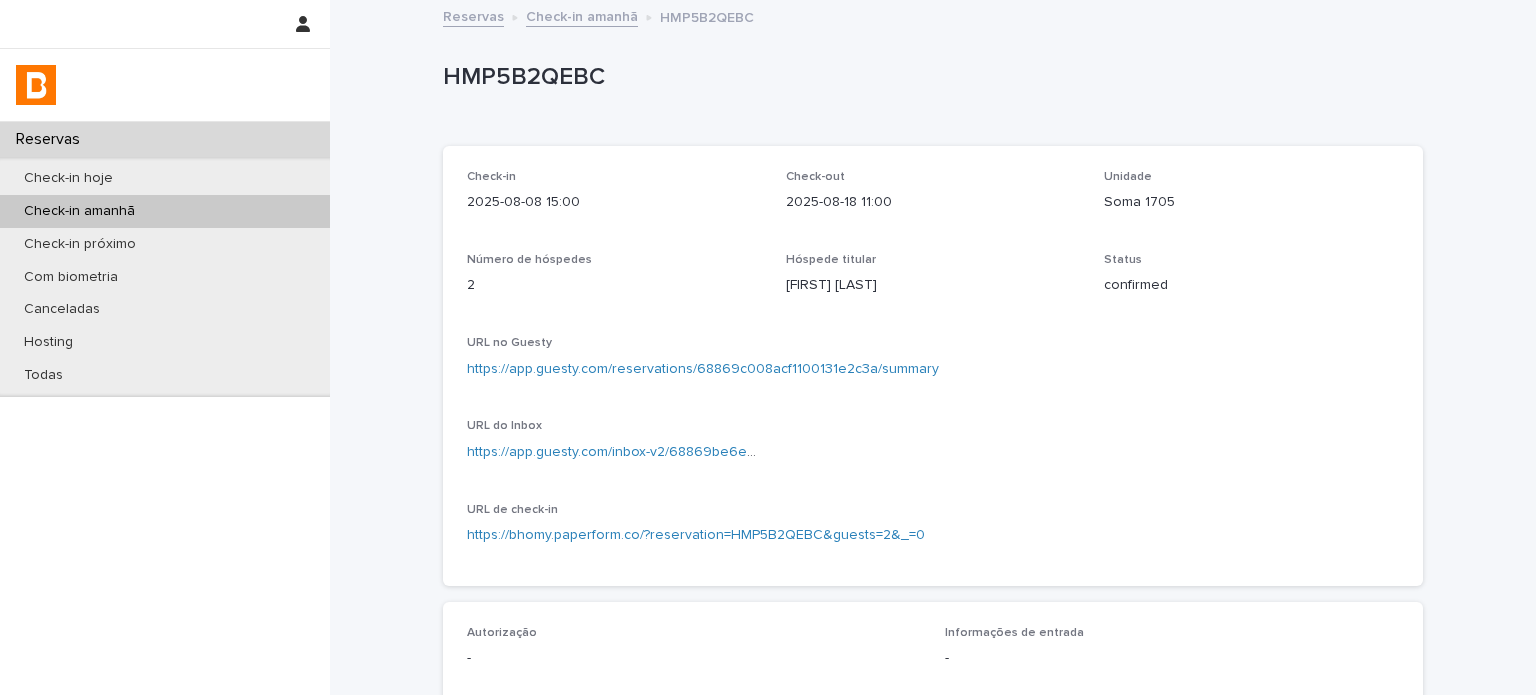 click on "Check-out 2025-08-18 11:00" at bounding box center [933, 199] 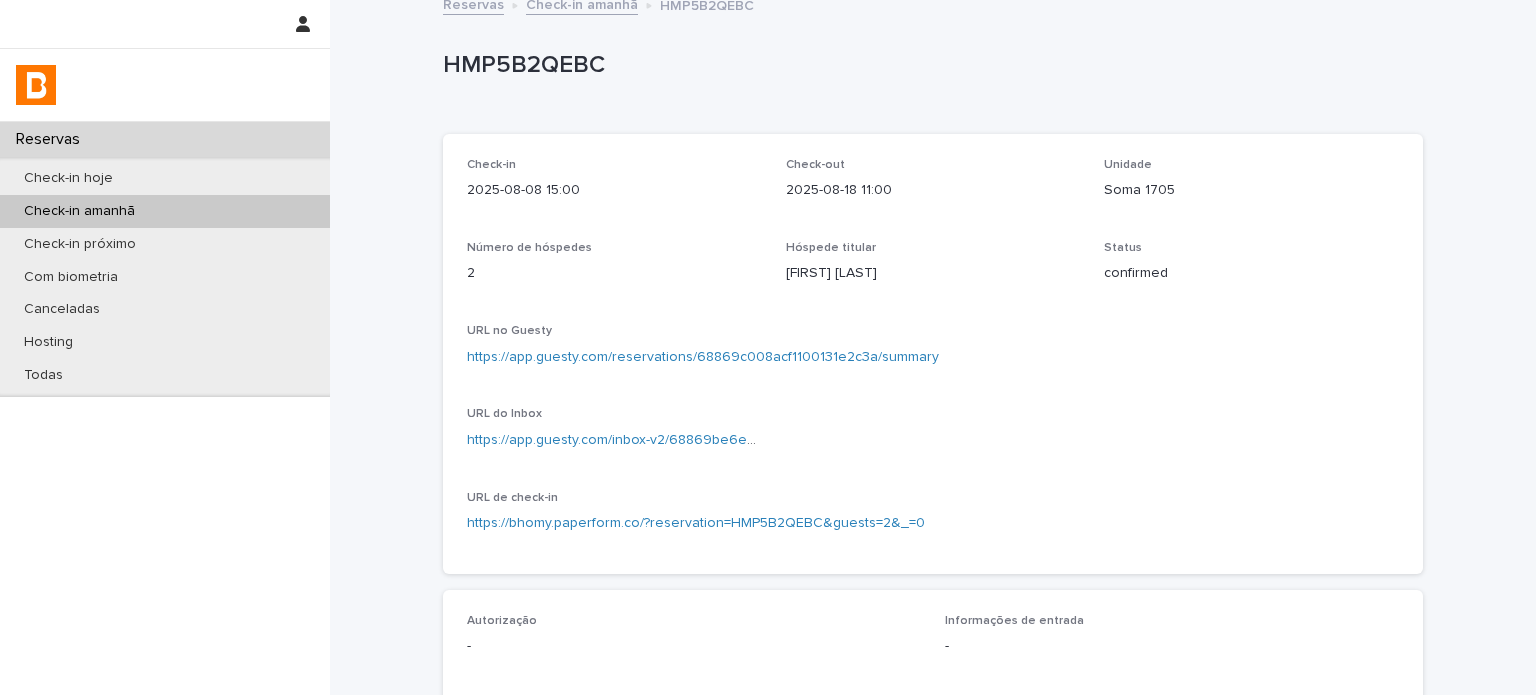 scroll, scrollTop: 0, scrollLeft: 0, axis: both 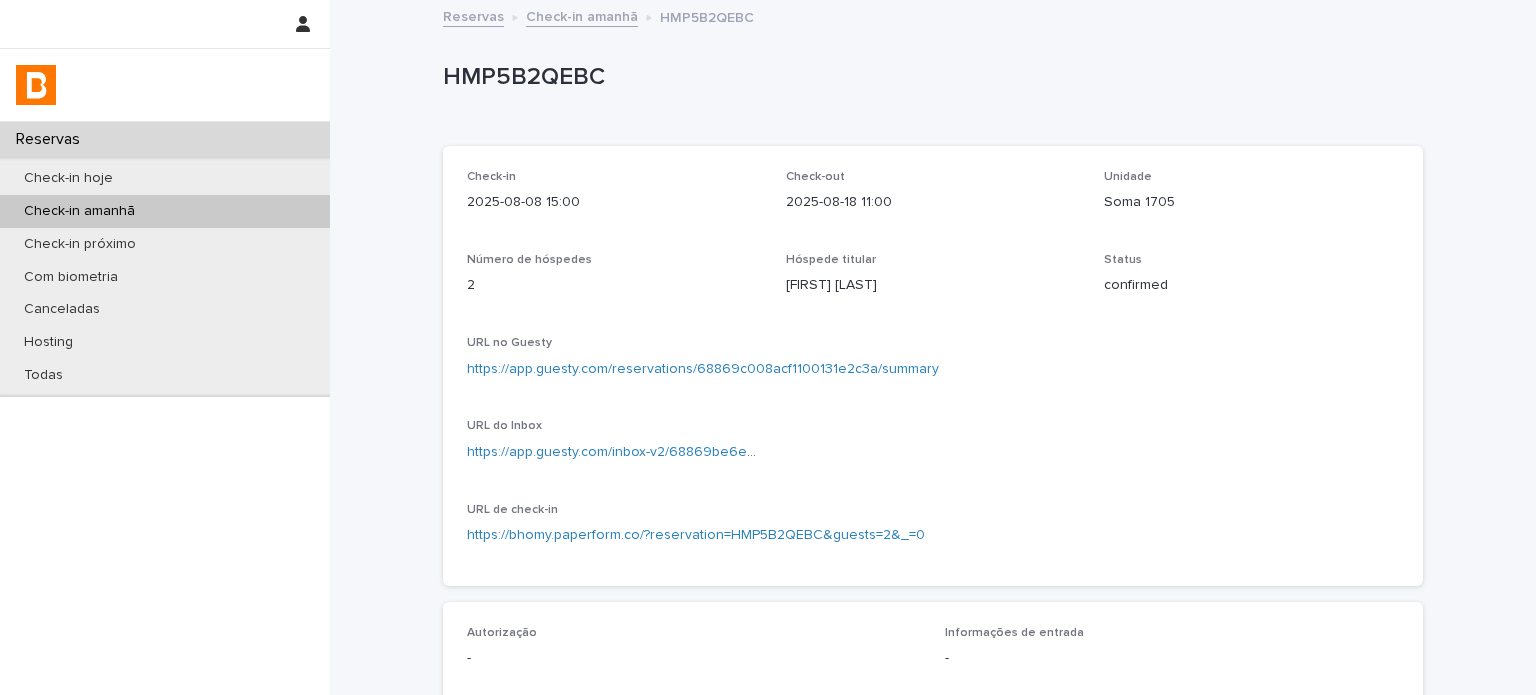 click on "2025-08-08 15:00" at bounding box center (614, 202) 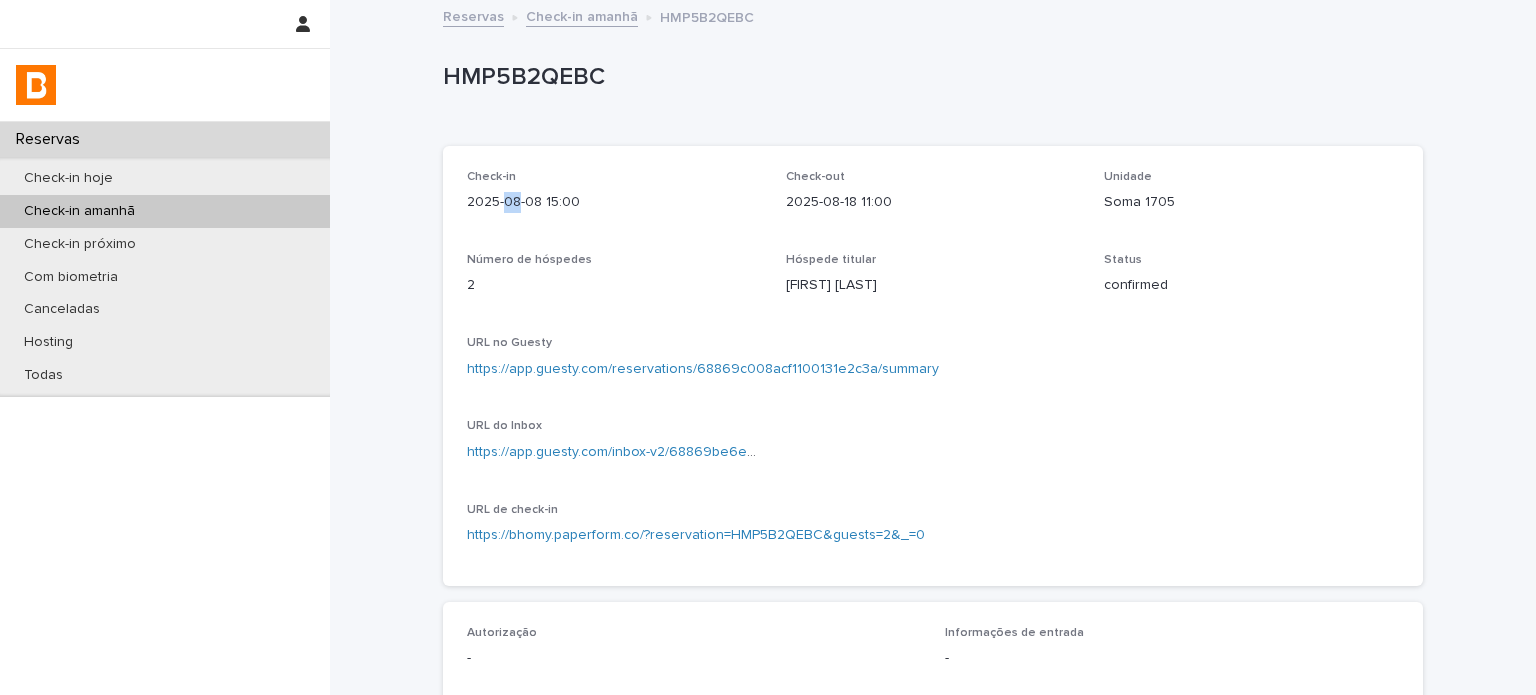 click on "2025-08-08 15:00" at bounding box center [614, 202] 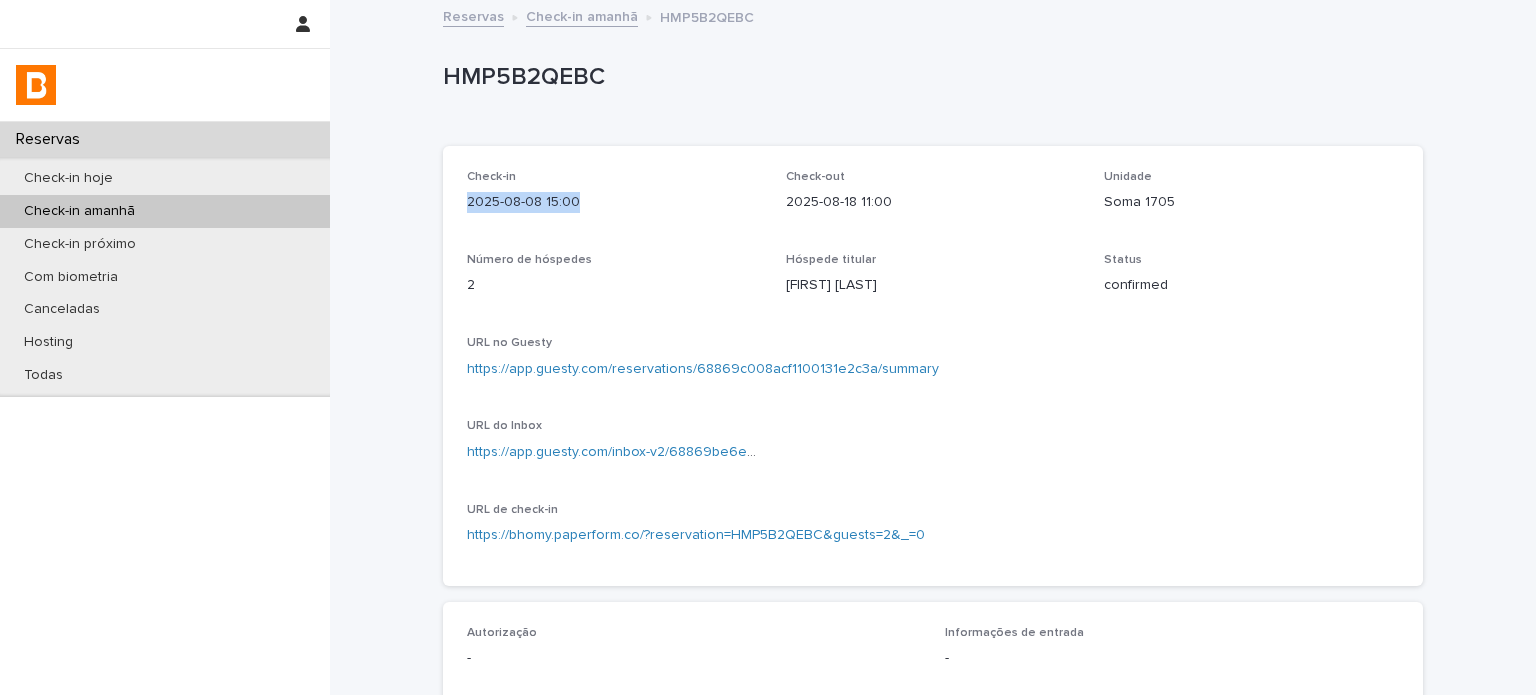 click on "2025-08-08 15:00" at bounding box center (614, 202) 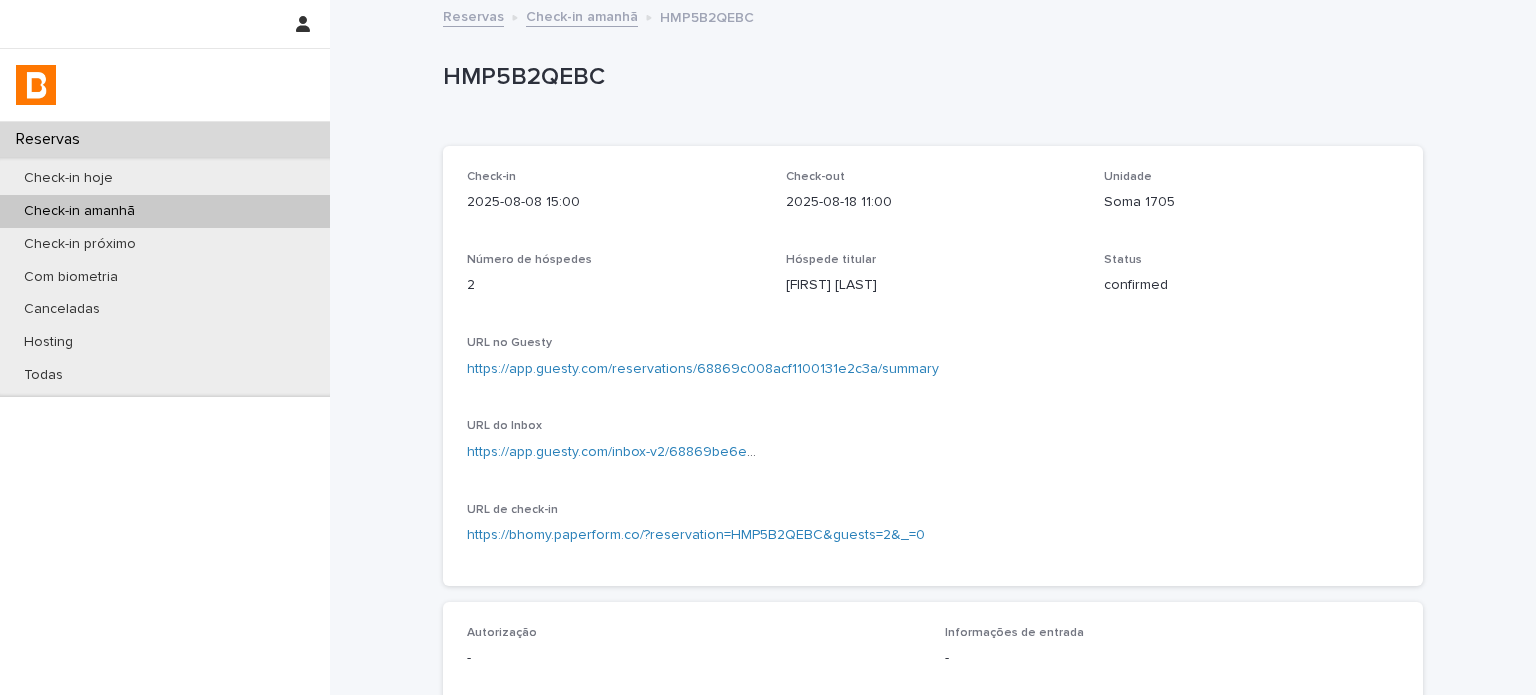 click on "2025-08-18 11:00" at bounding box center (933, 202) 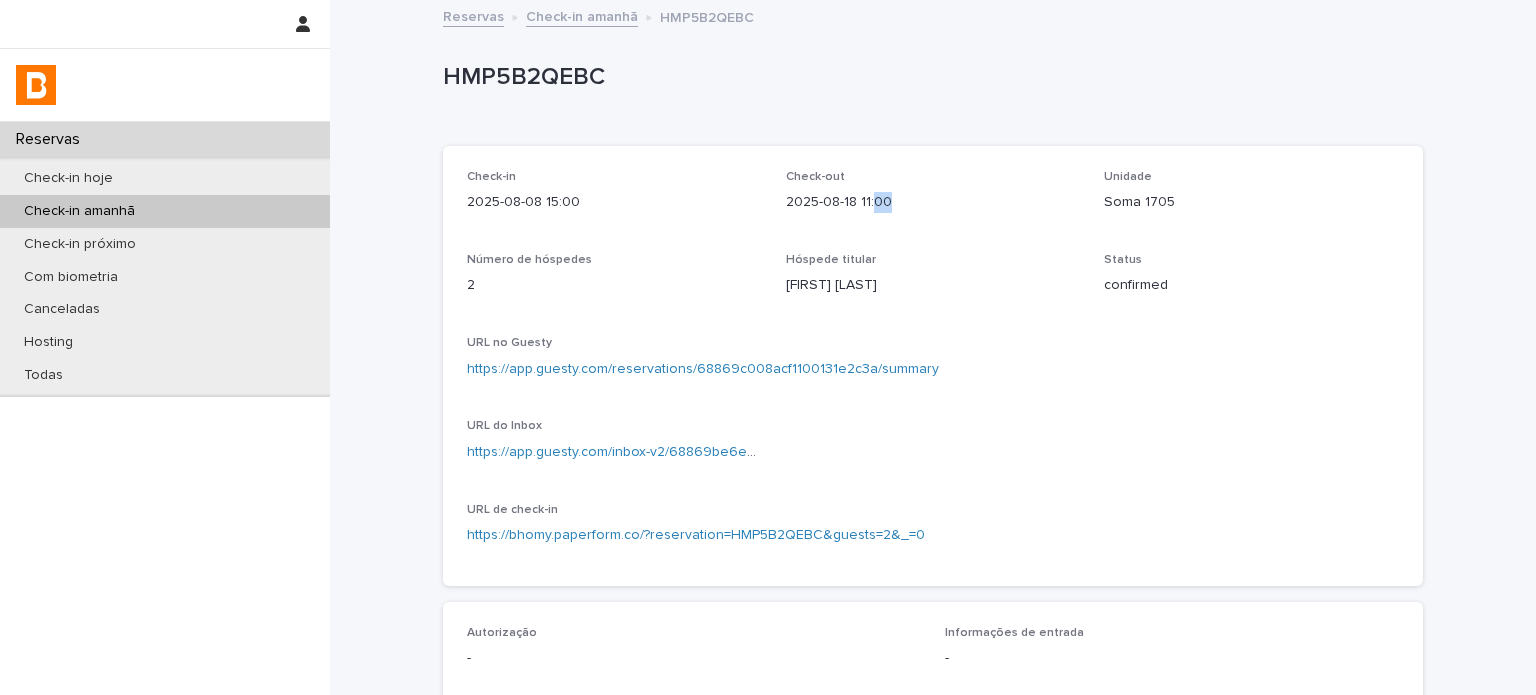click on "2025-08-18 11:00" at bounding box center [933, 202] 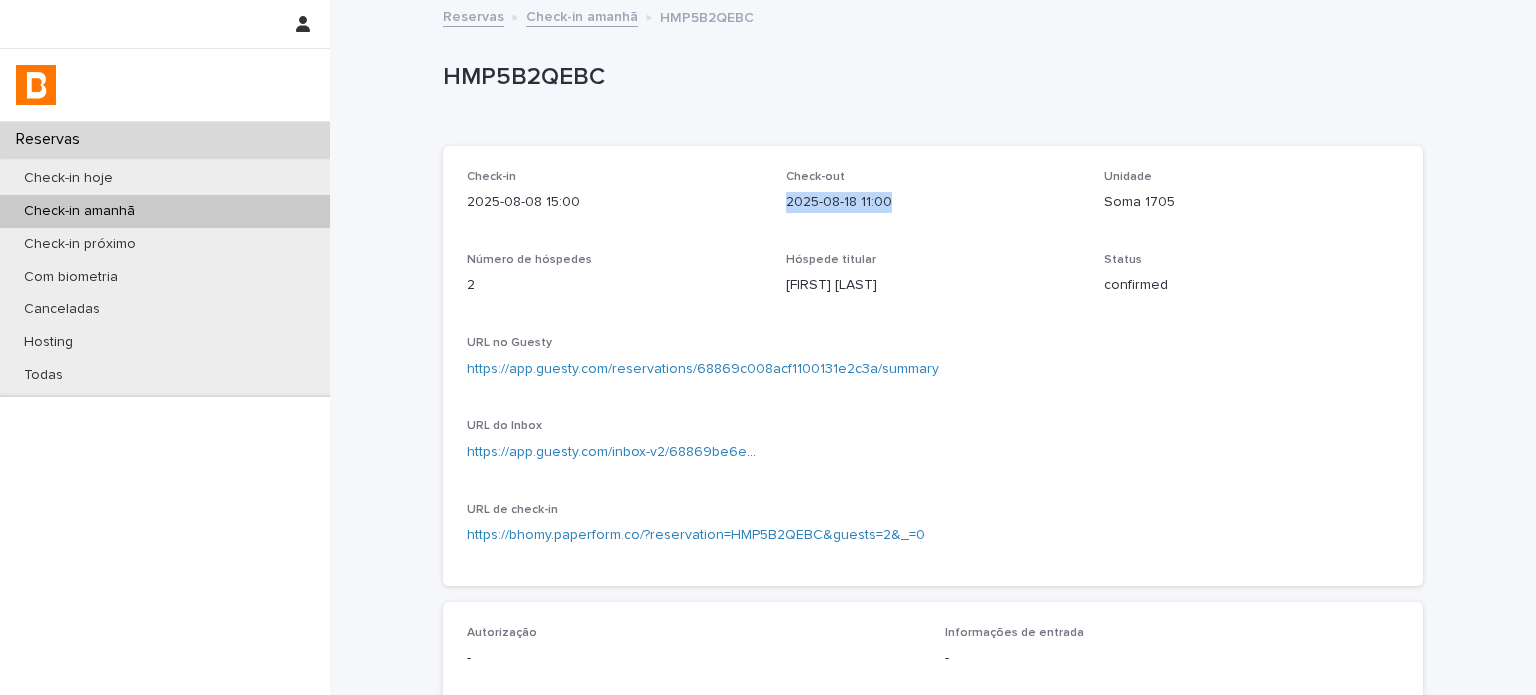 click on "2025-08-18 11:00" at bounding box center (933, 202) 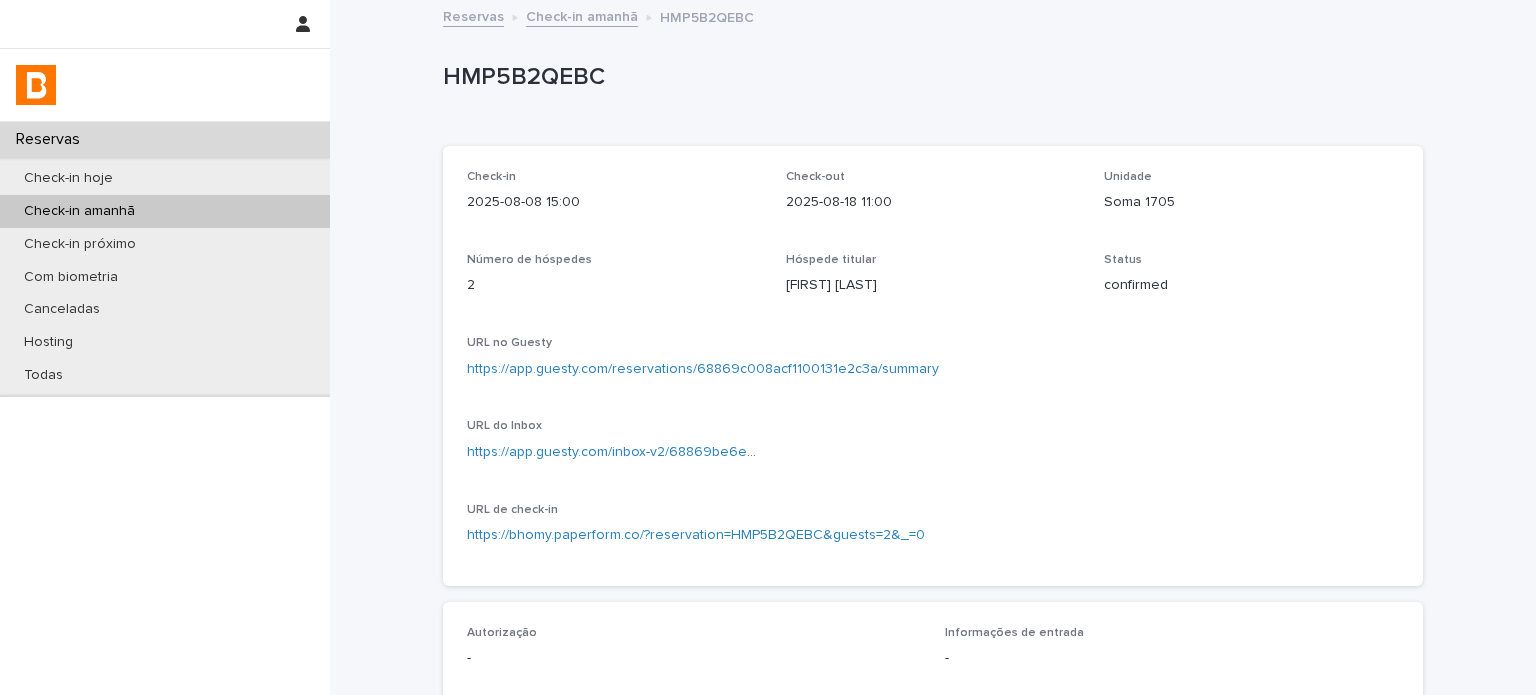 click on "Soma 1705" at bounding box center (1251, 202) 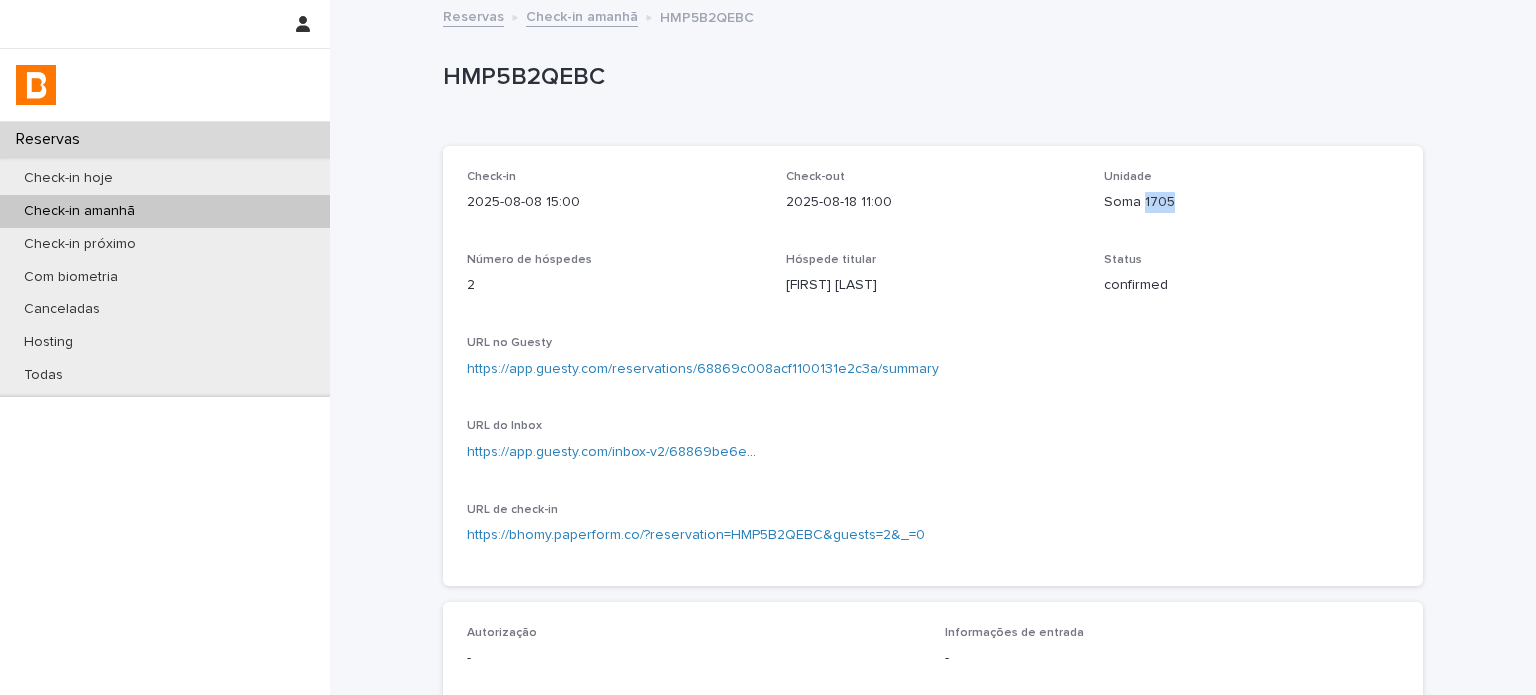 click on "Soma 1705" at bounding box center [1251, 202] 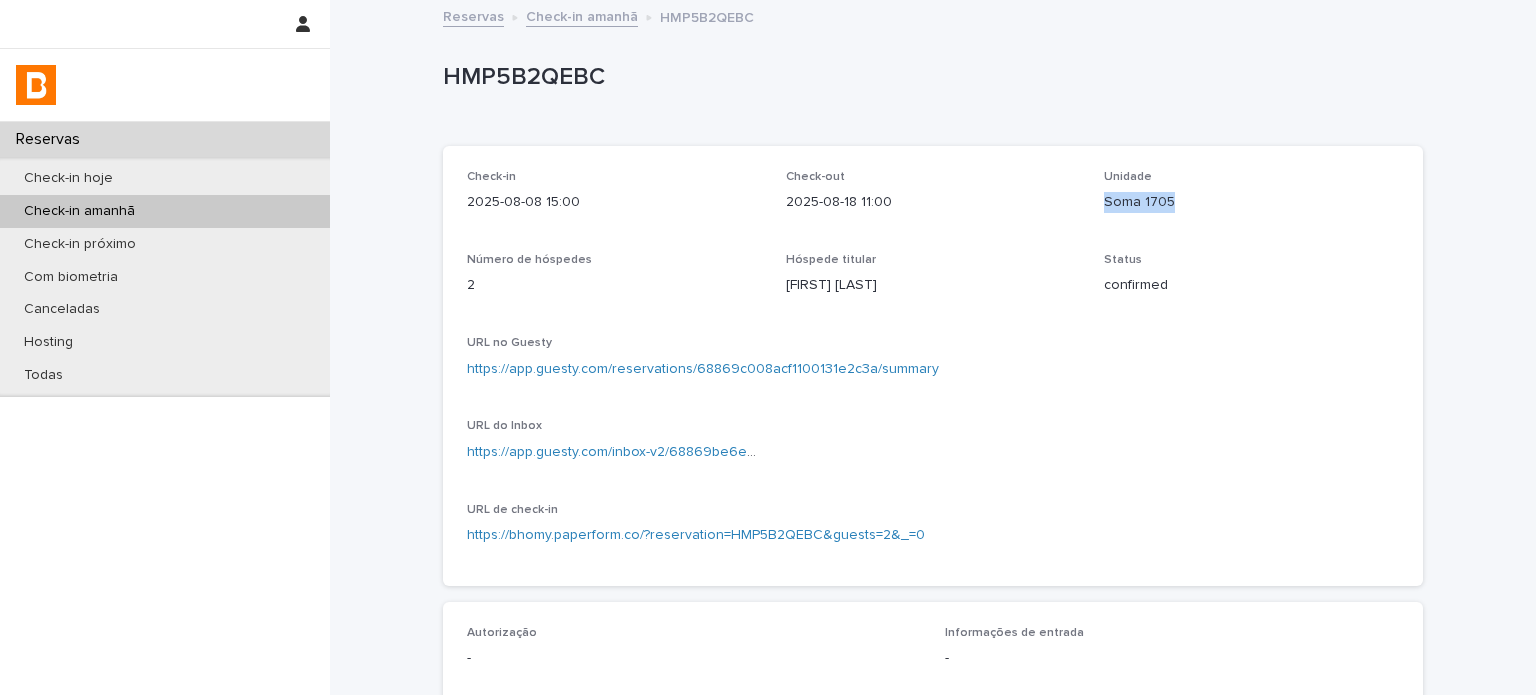 click on "Soma 1705" at bounding box center (1251, 202) 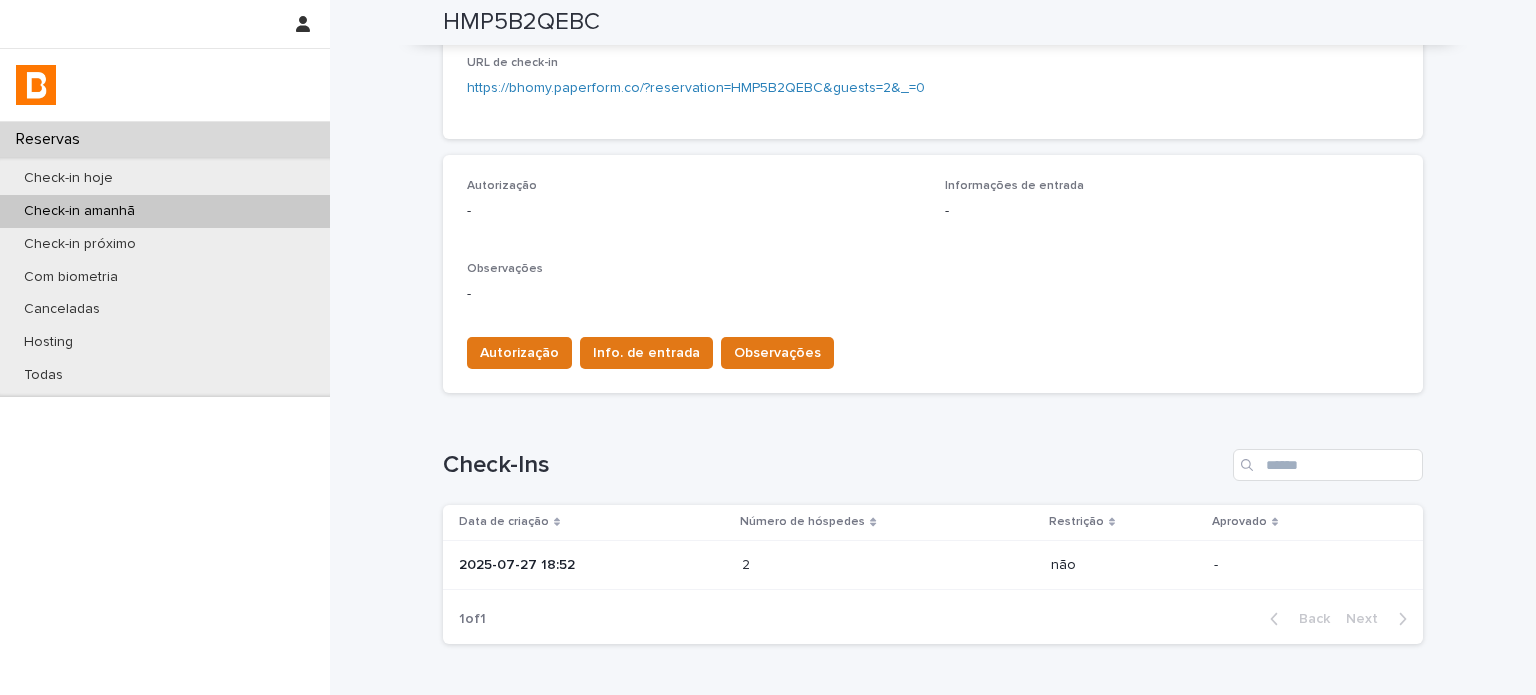 scroll, scrollTop: 568, scrollLeft: 0, axis: vertical 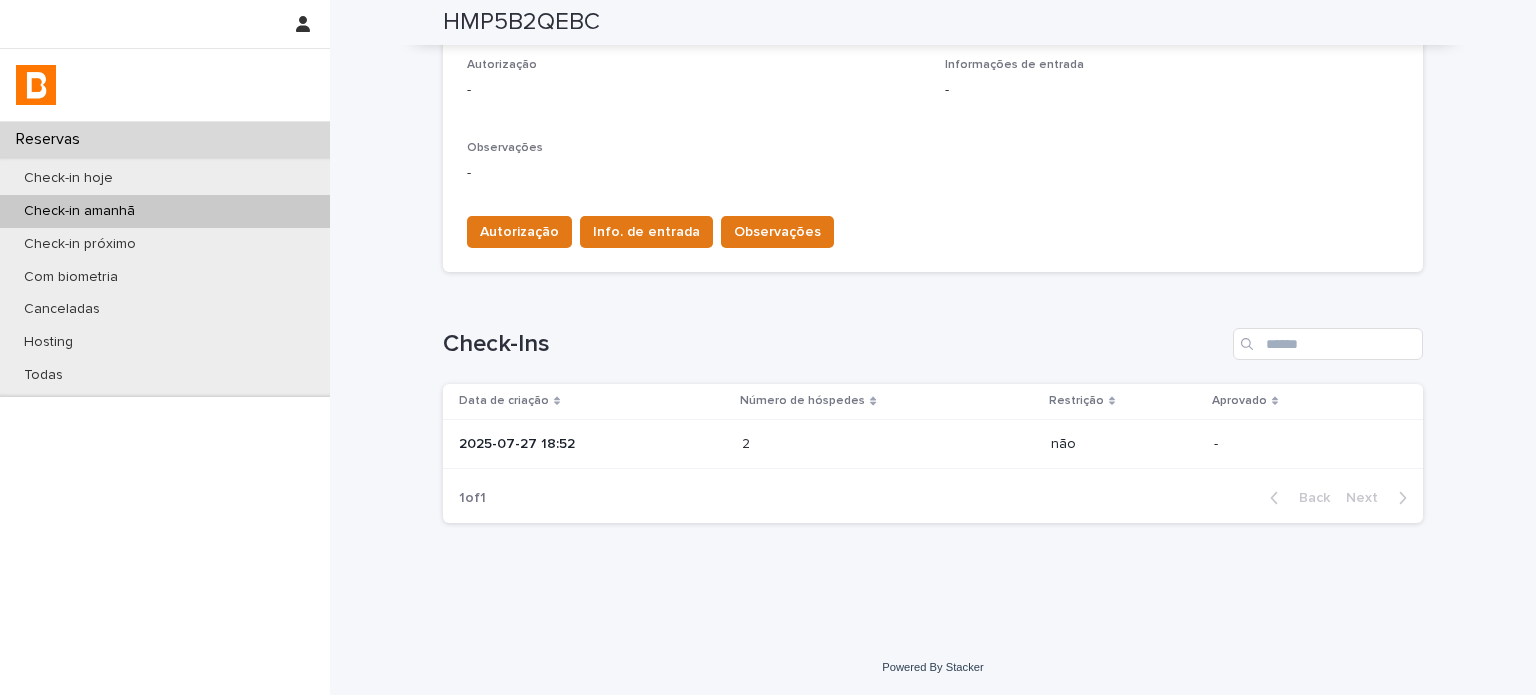 click on "2025-07-27 18:52" at bounding box center (592, 444) 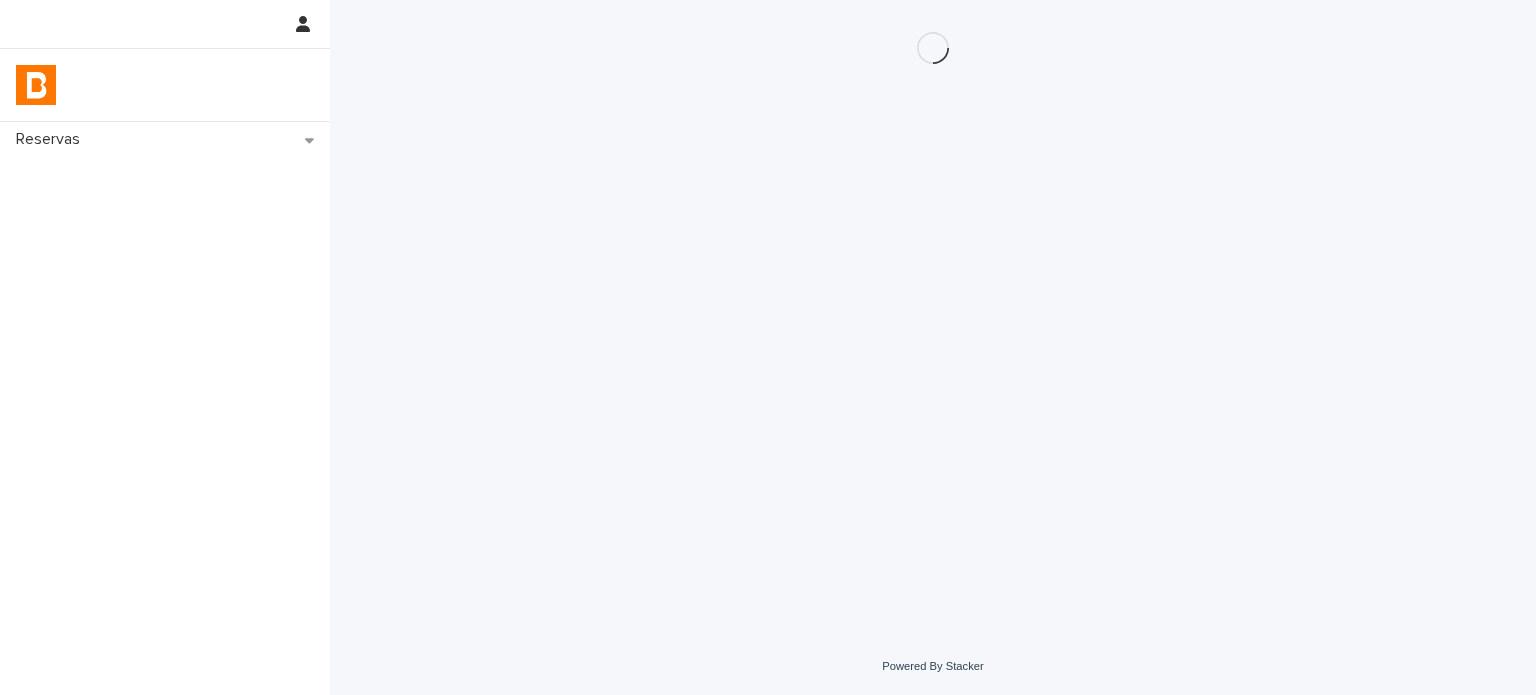 scroll, scrollTop: 0, scrollLeft: 0, axis: both 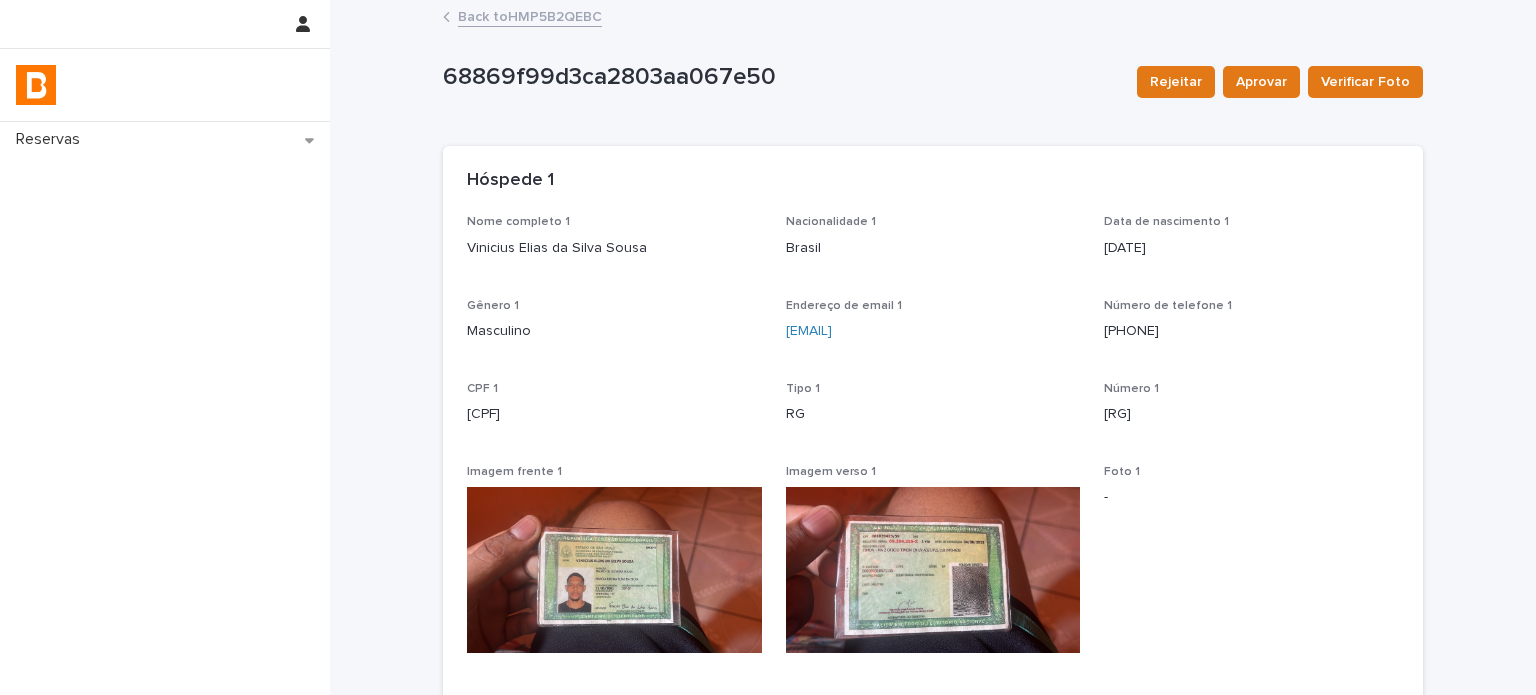 click on "Vinicius Elias da Silva Sousa" at bounding box center [614, 248] 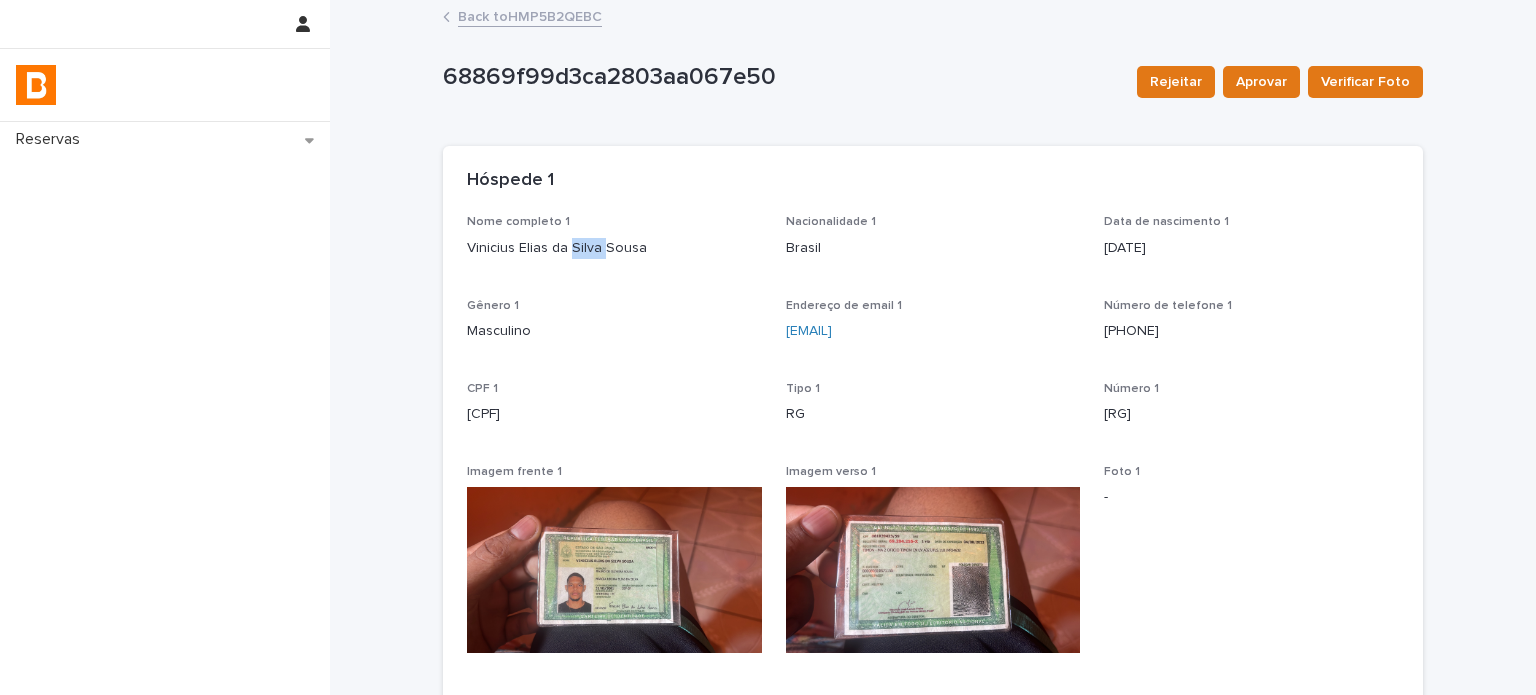 click on "Vinicius Elias da Silva Sousa" at bounding box center [614, 248] 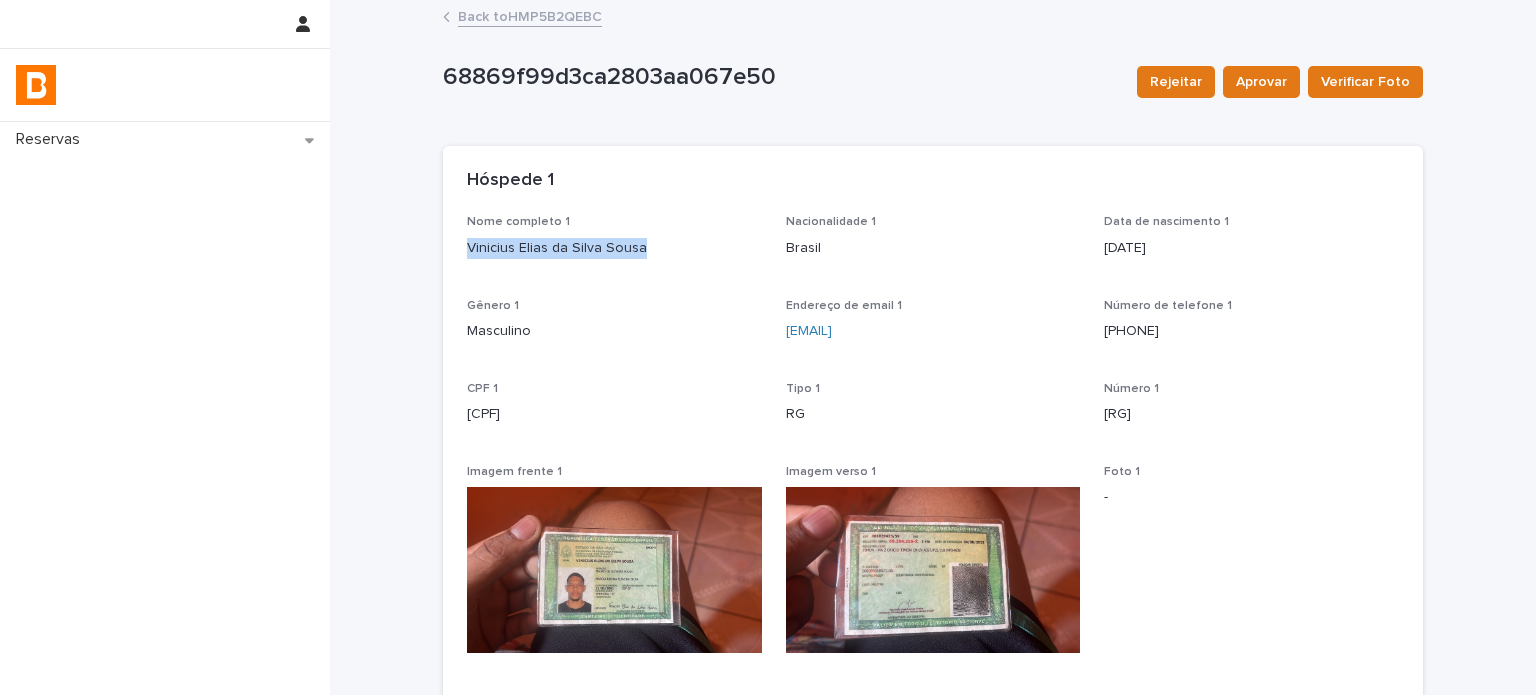 click on "Vinicius Elias da Silva Sousa" at bounding box center (614, 248) 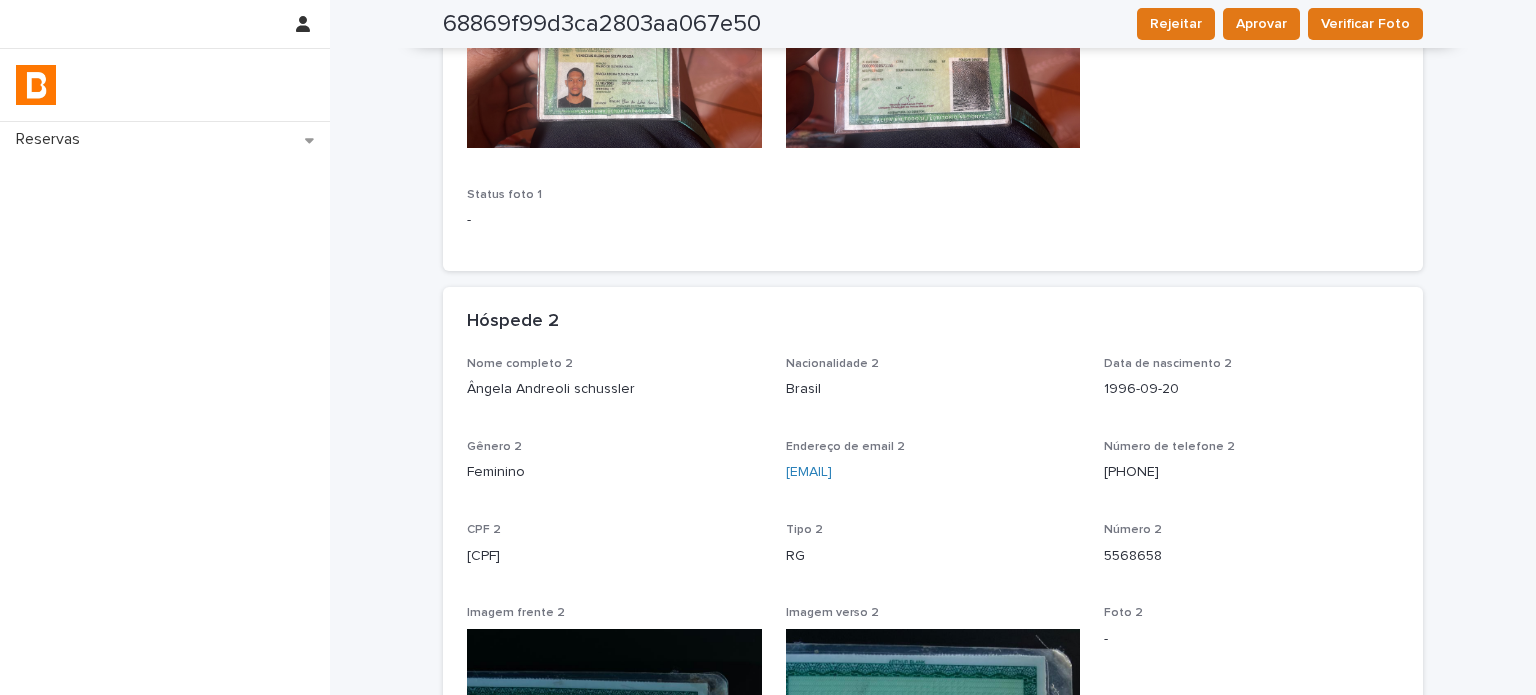 scroll, scrollTop: 600, scrollLeft: 0, axis: vertical 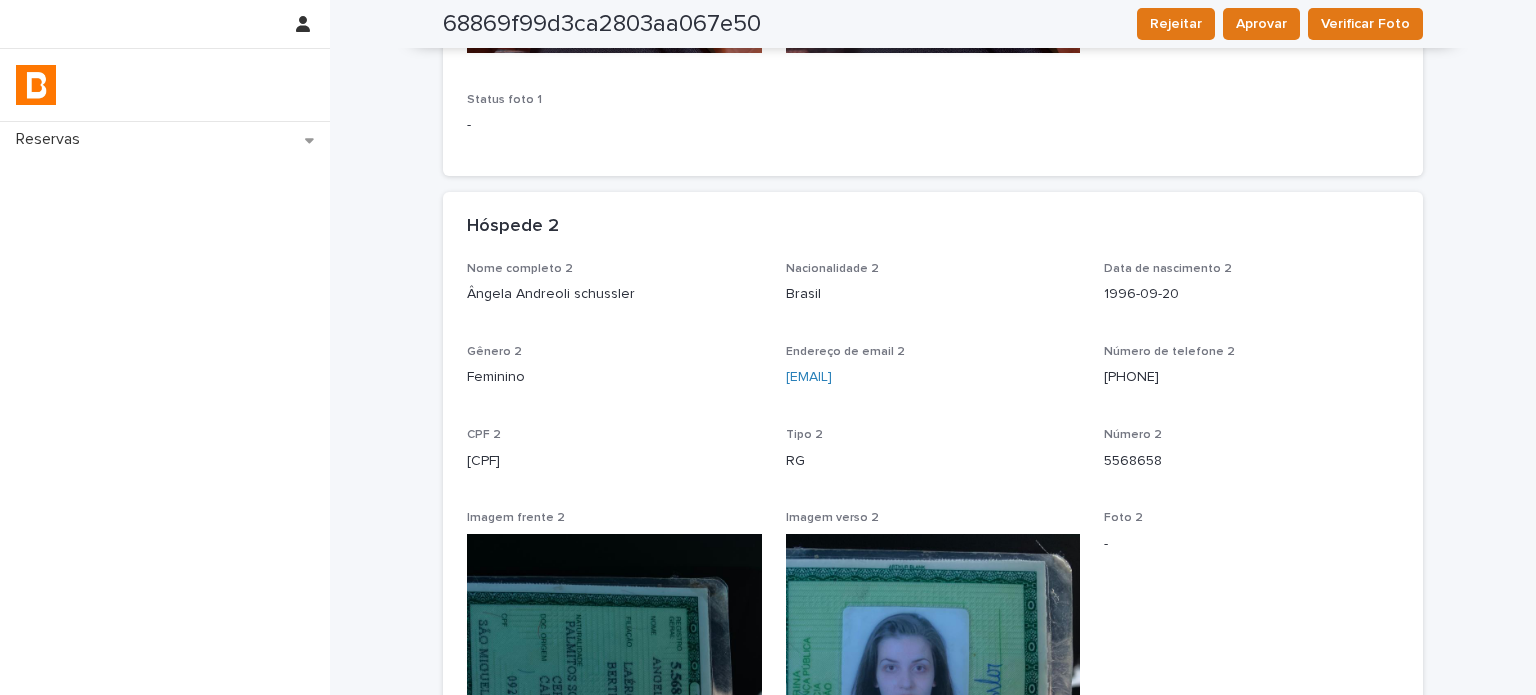 click on "Ângela Andreoli schussler" at bounding box center (614, 294) 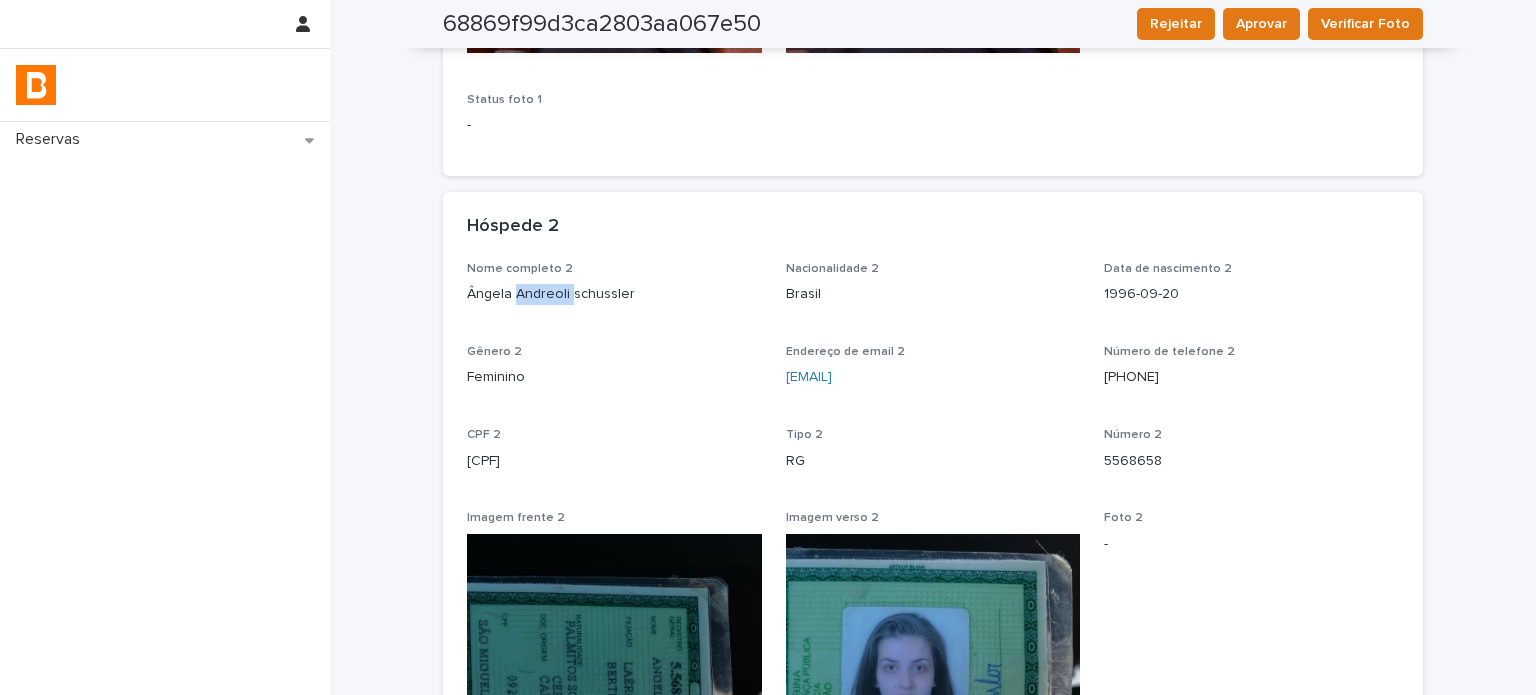 click on "Ângela Andreoli schussler" at bounding box center (614, 294) 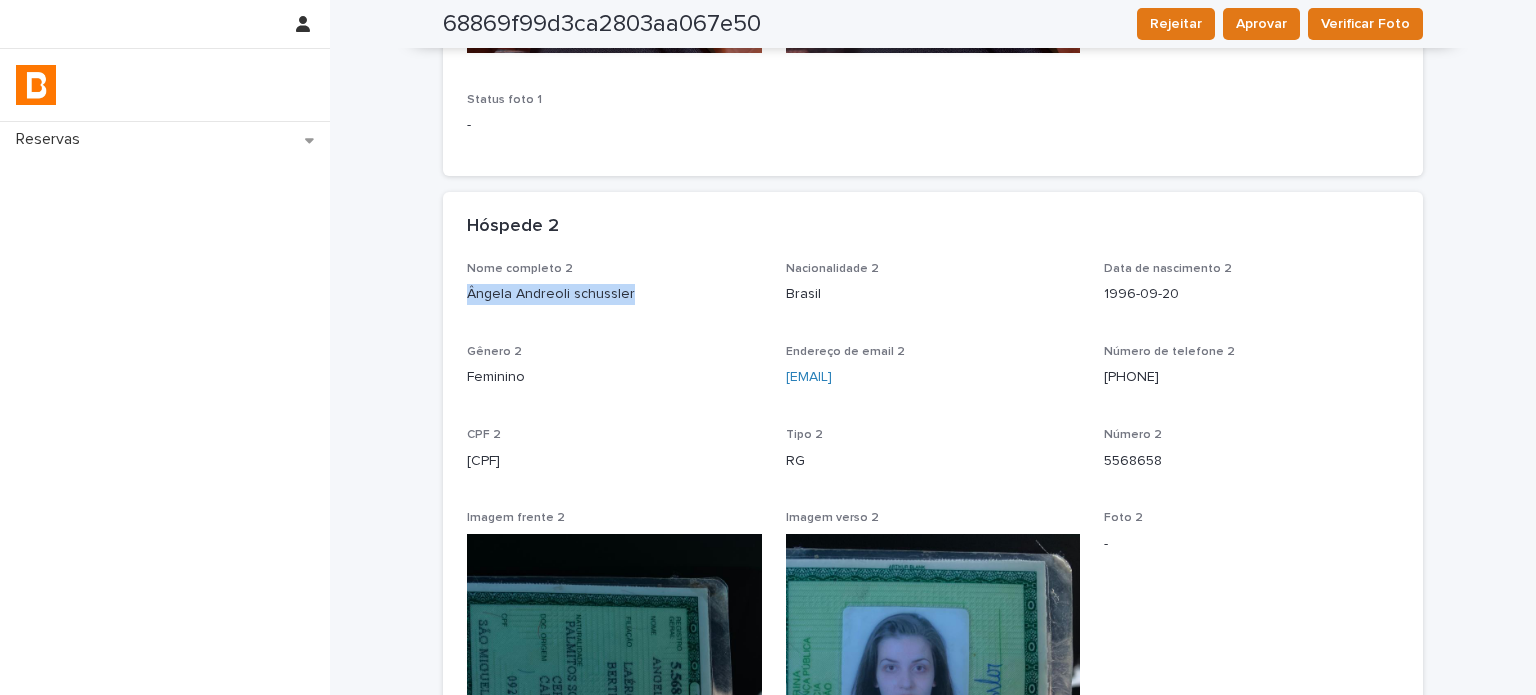click on "Ângela Andreoli schussler" at bounding box center [614, 294] 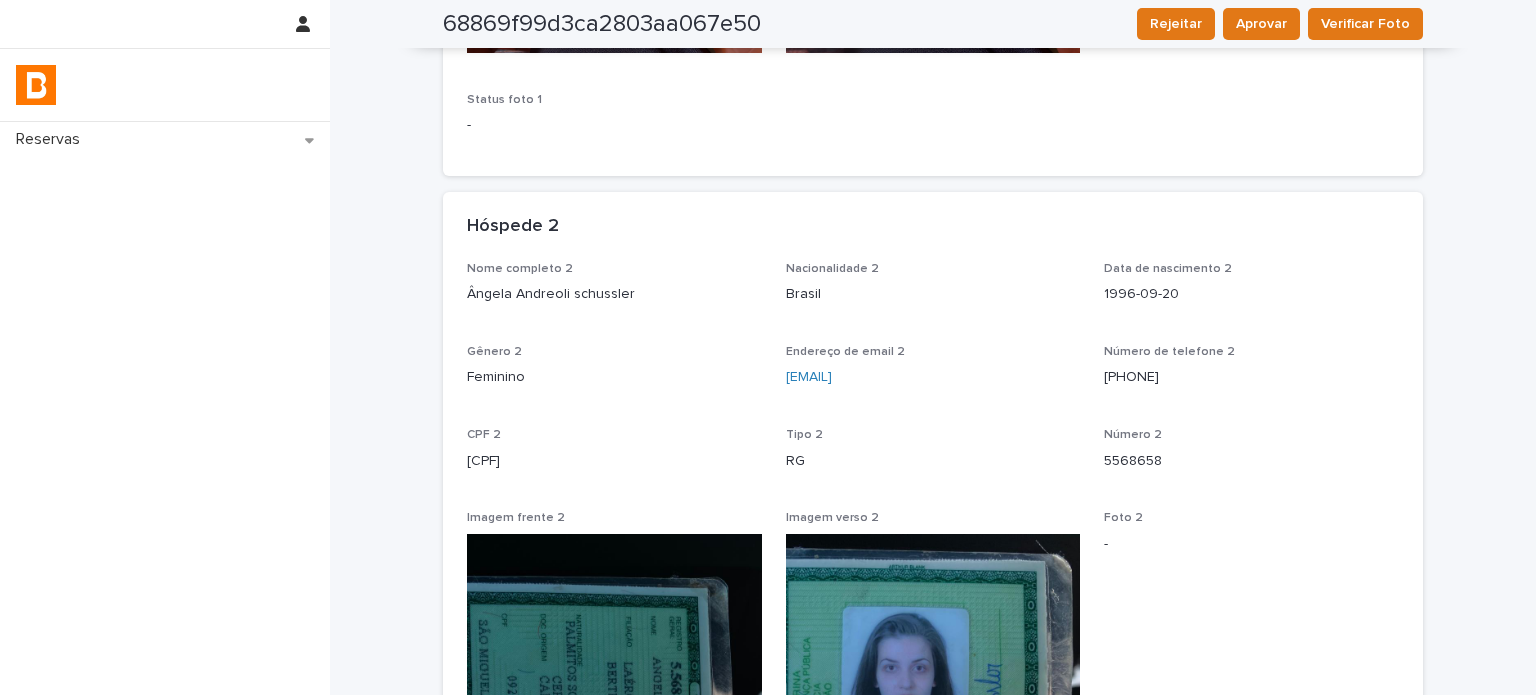click on "[CPF]" at bounding box center [614, 461] 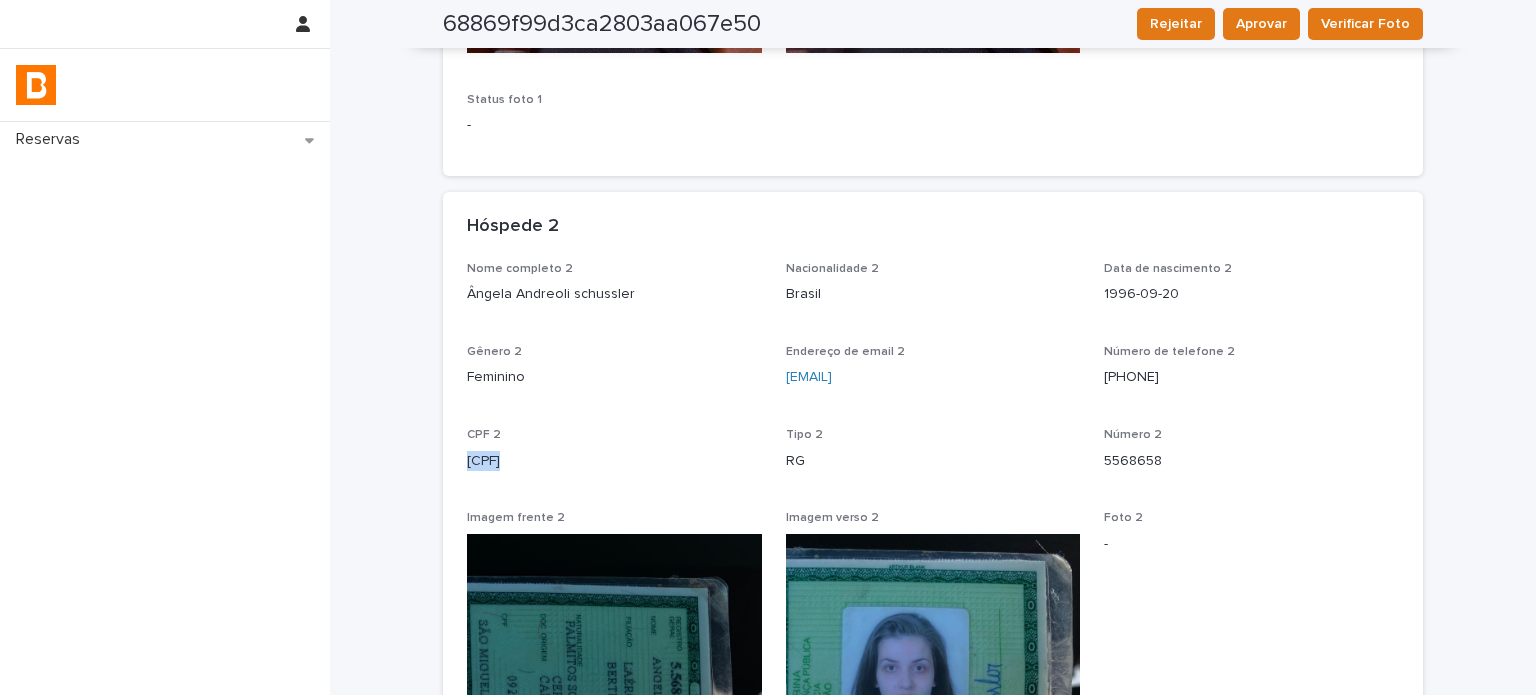 click on "[CPF]" at bounding box center [614, 461] 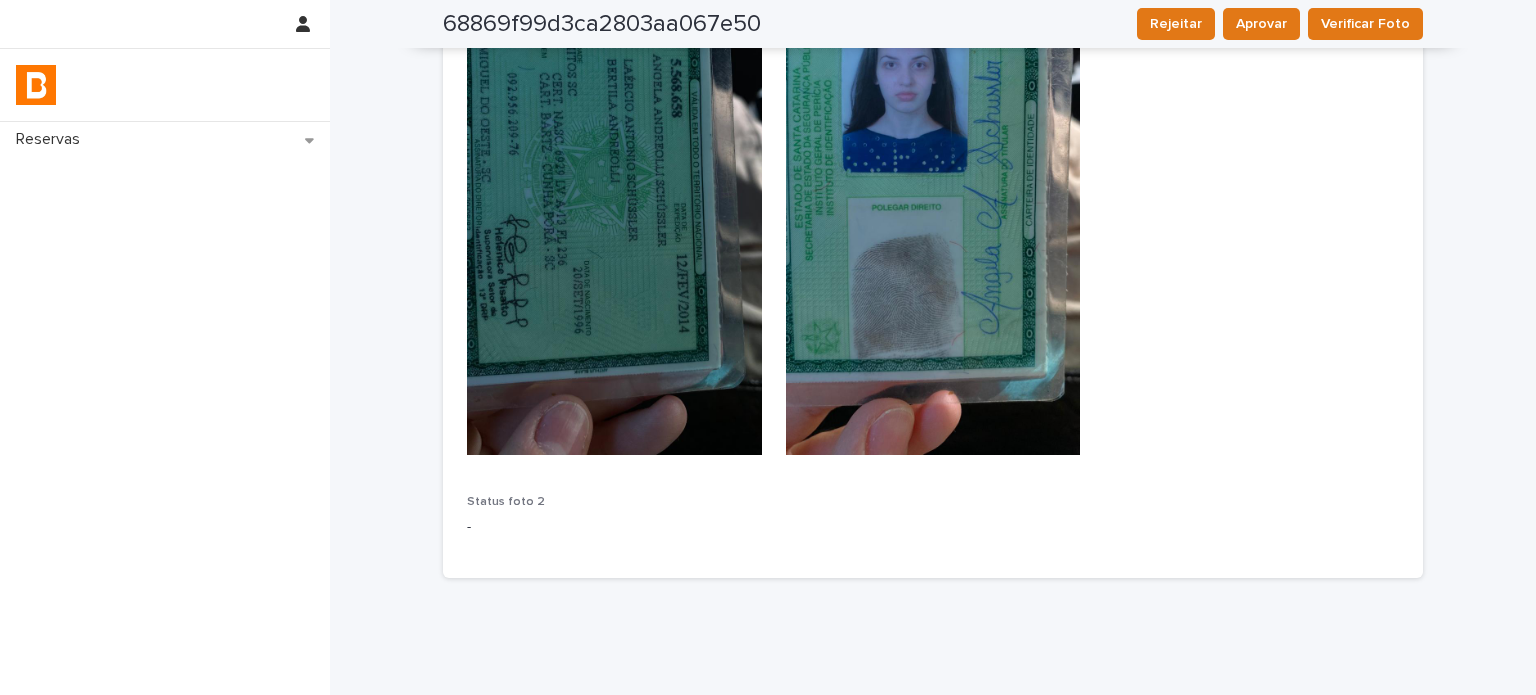 scroll, scrollTop: 1258, scrollLeft: 0, axis: vertical 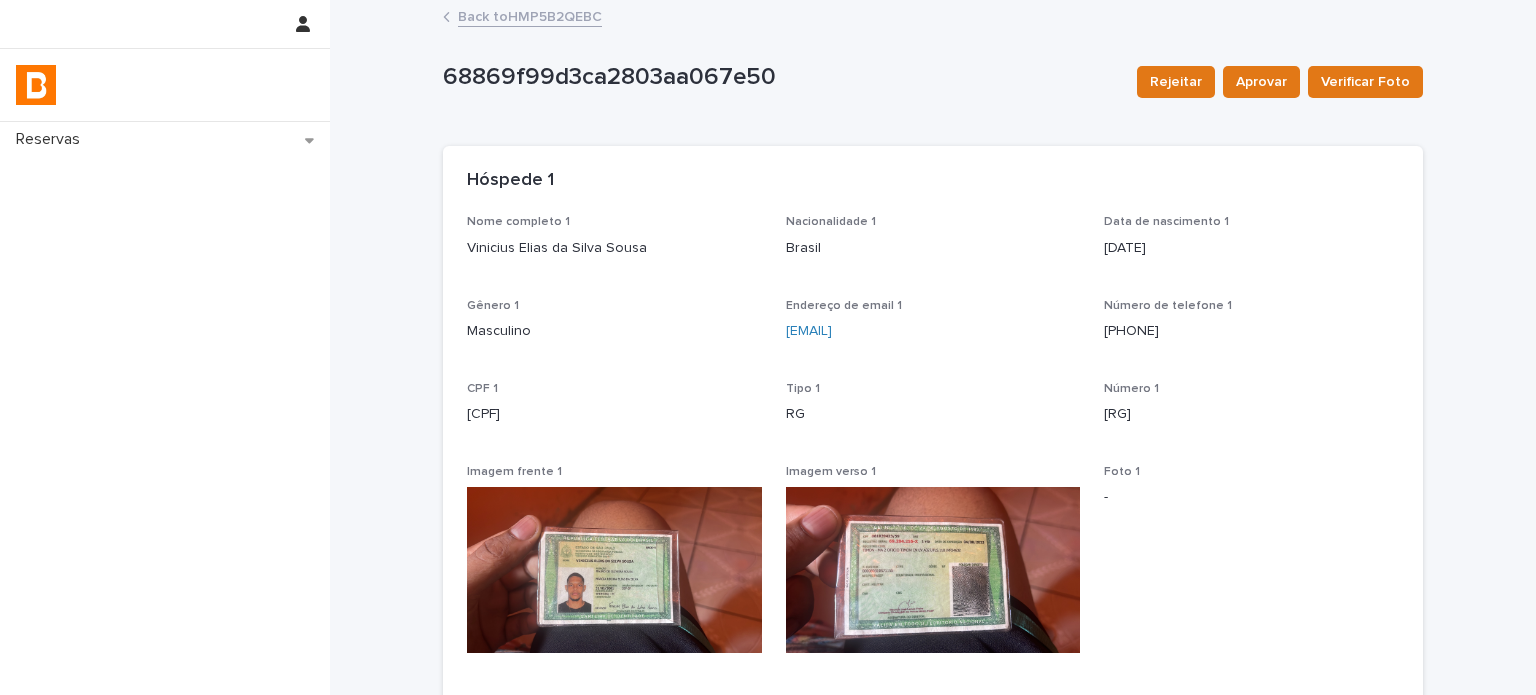 click on "Back to  HMP5B2QEBC" at bounding box center (530, 15) 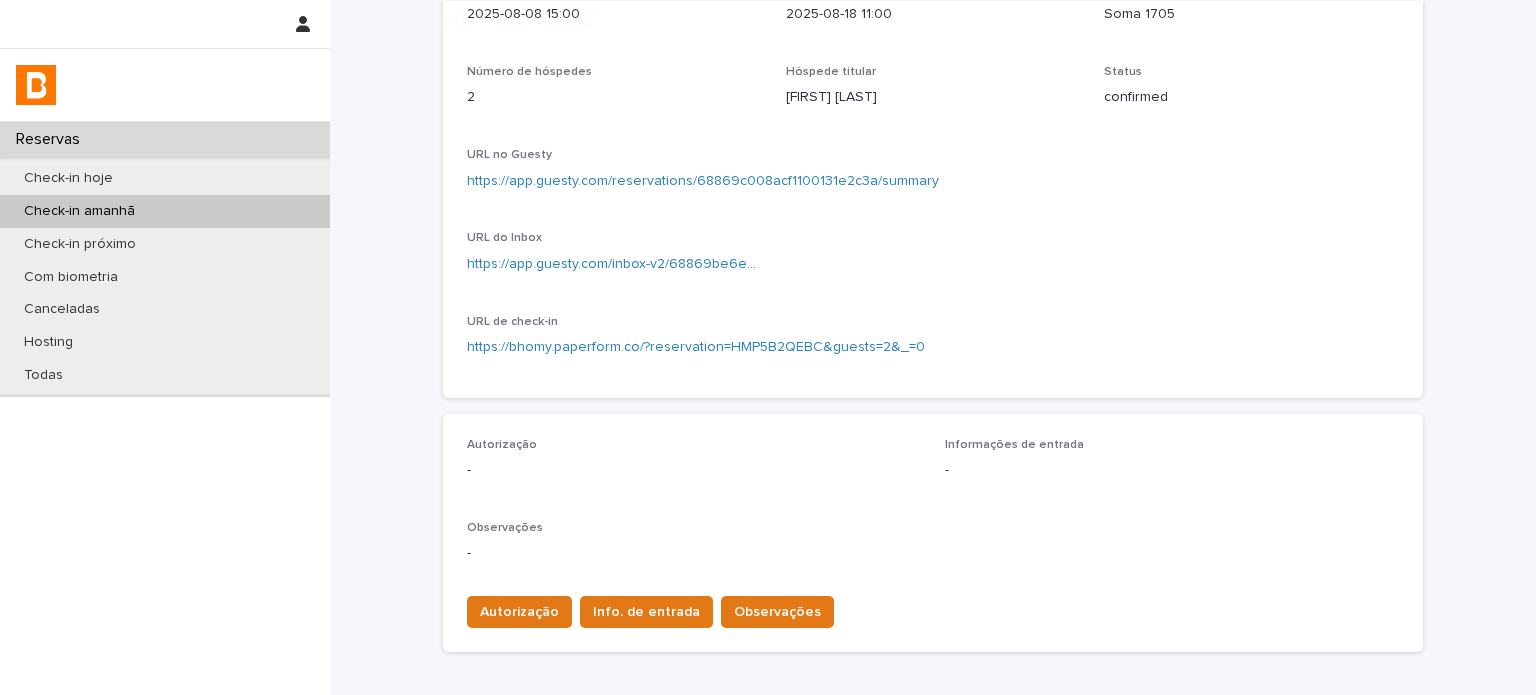 scroll, scrollTop: 300, scrollLeft: 0, axis: vertical 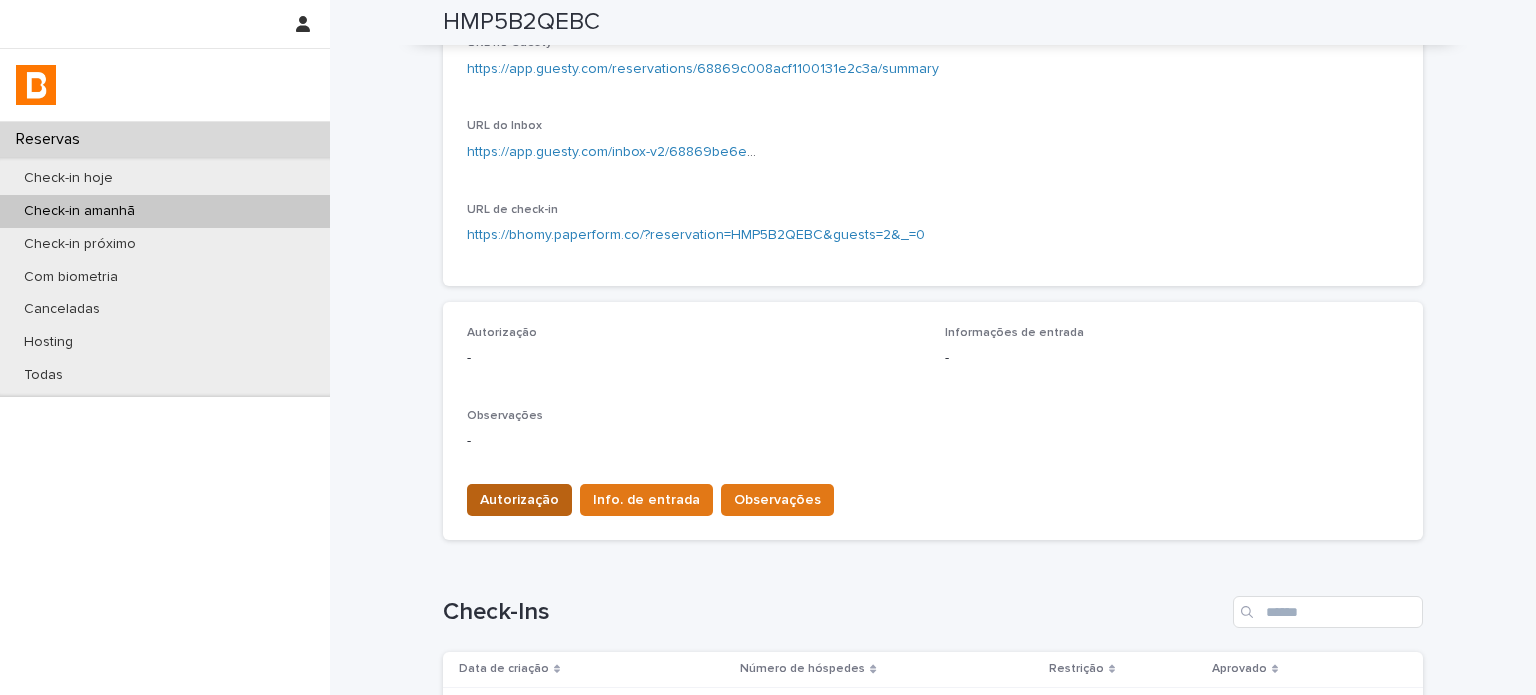 click on "Autorização" at bounding box center [519, 500] 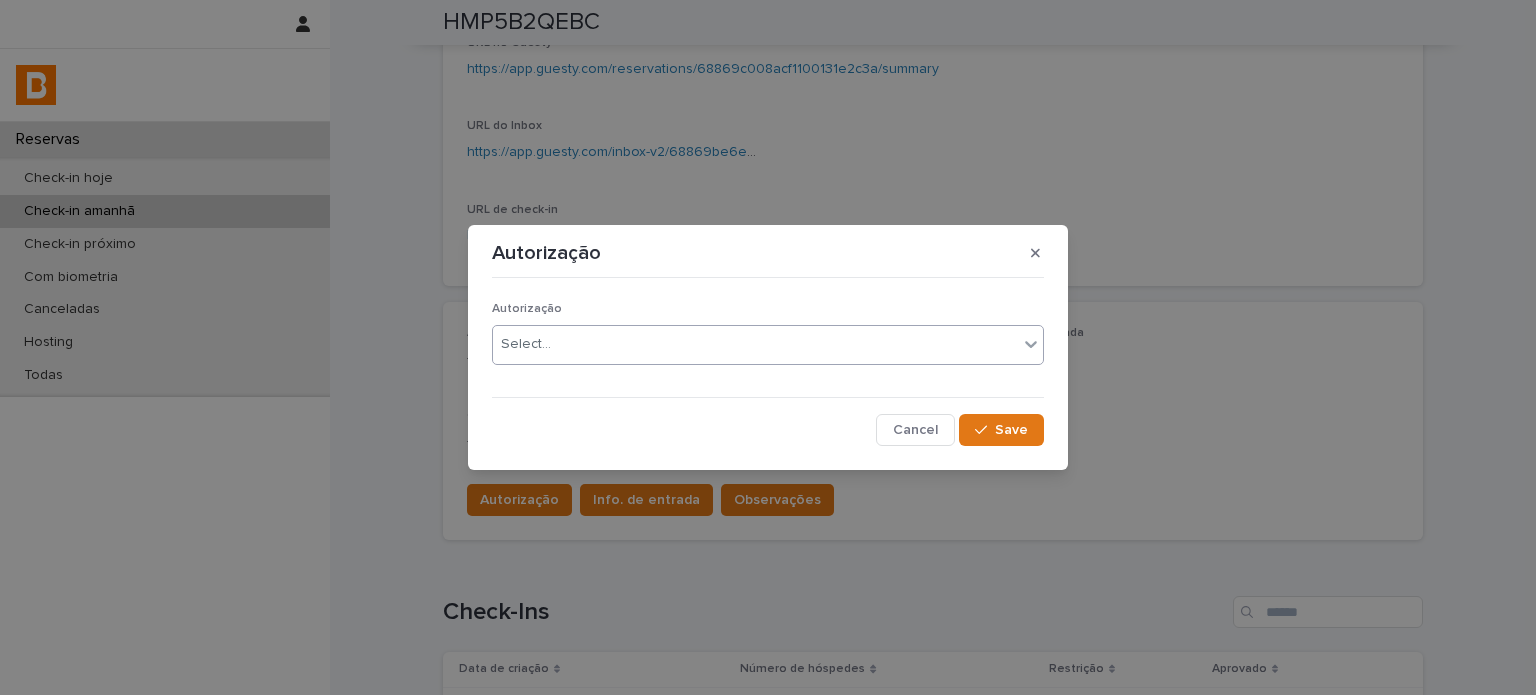 click on "Select..." at bounding box center (755, 344) 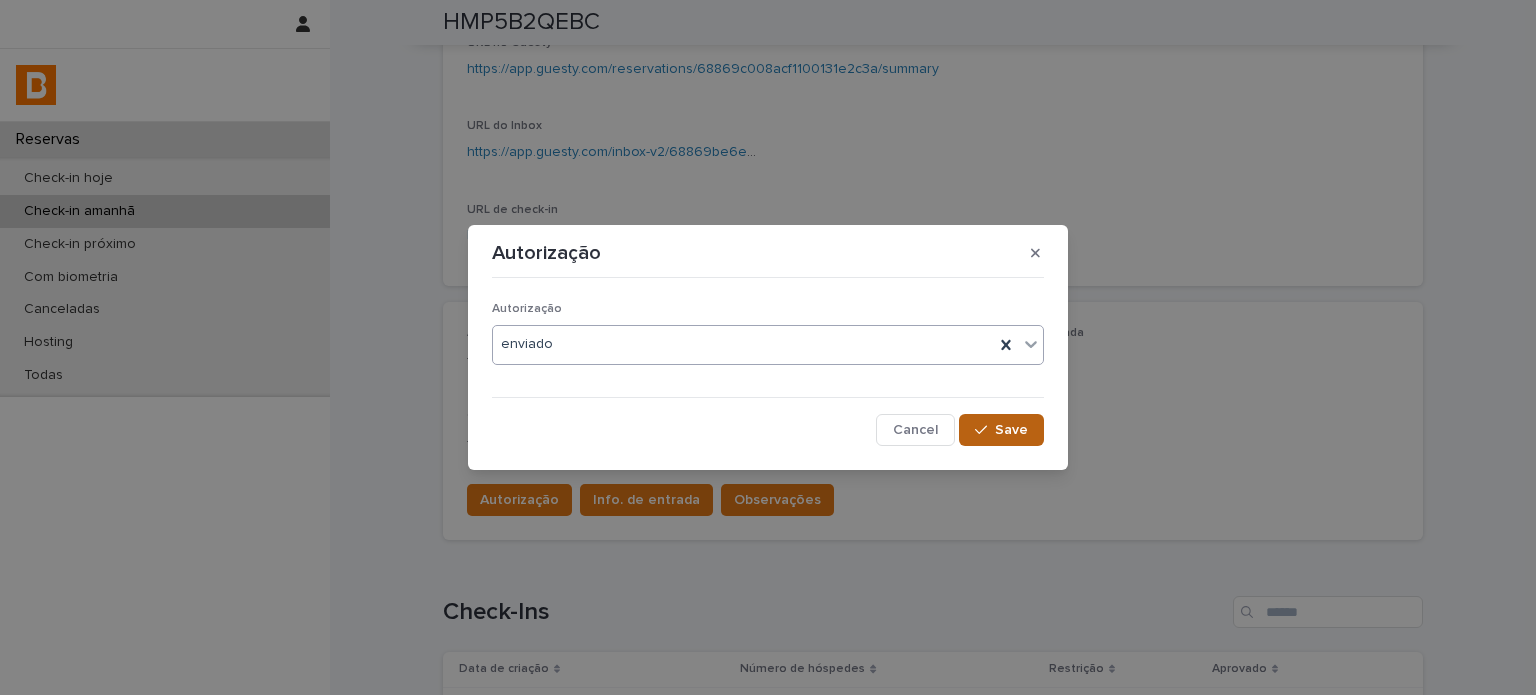 click on "Save" at bounding box center [1001, 430] 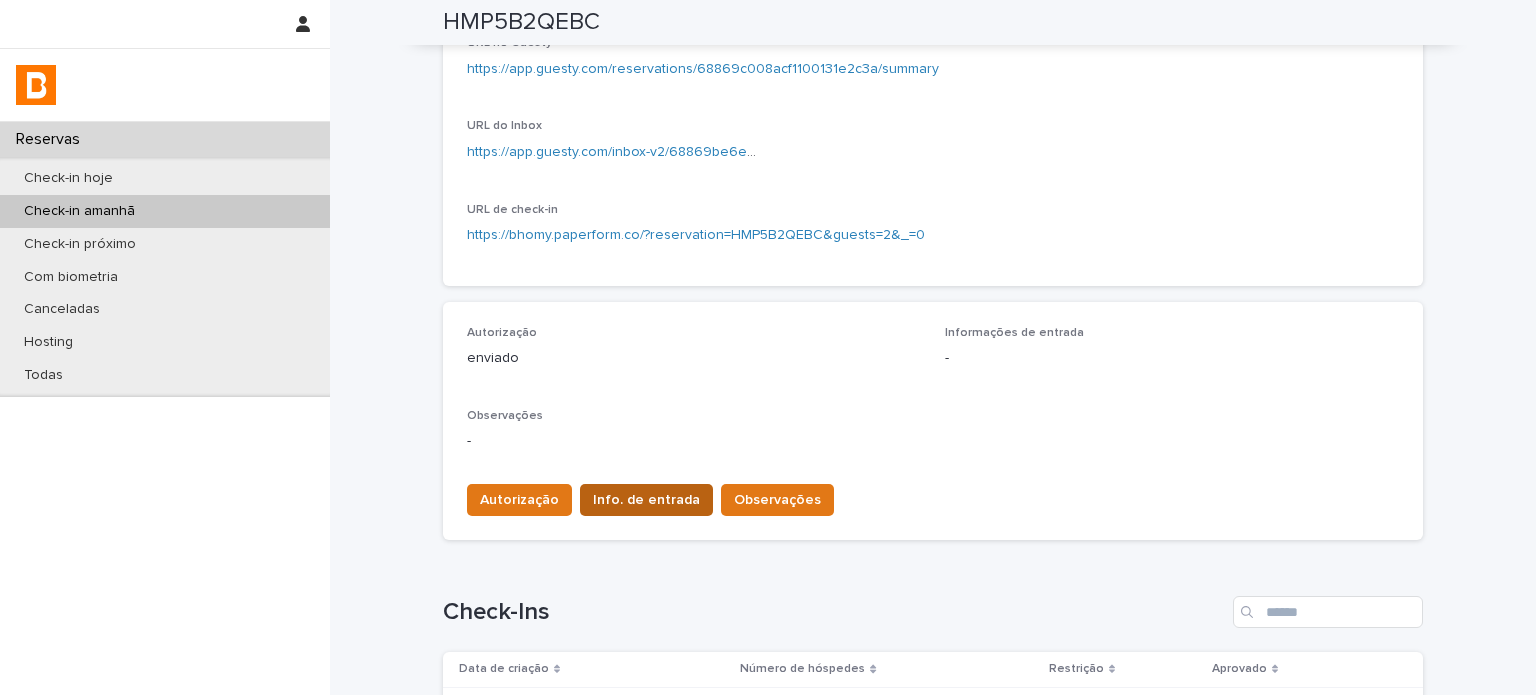 click on "Info. de entrada" at bounding box center (646, 500) 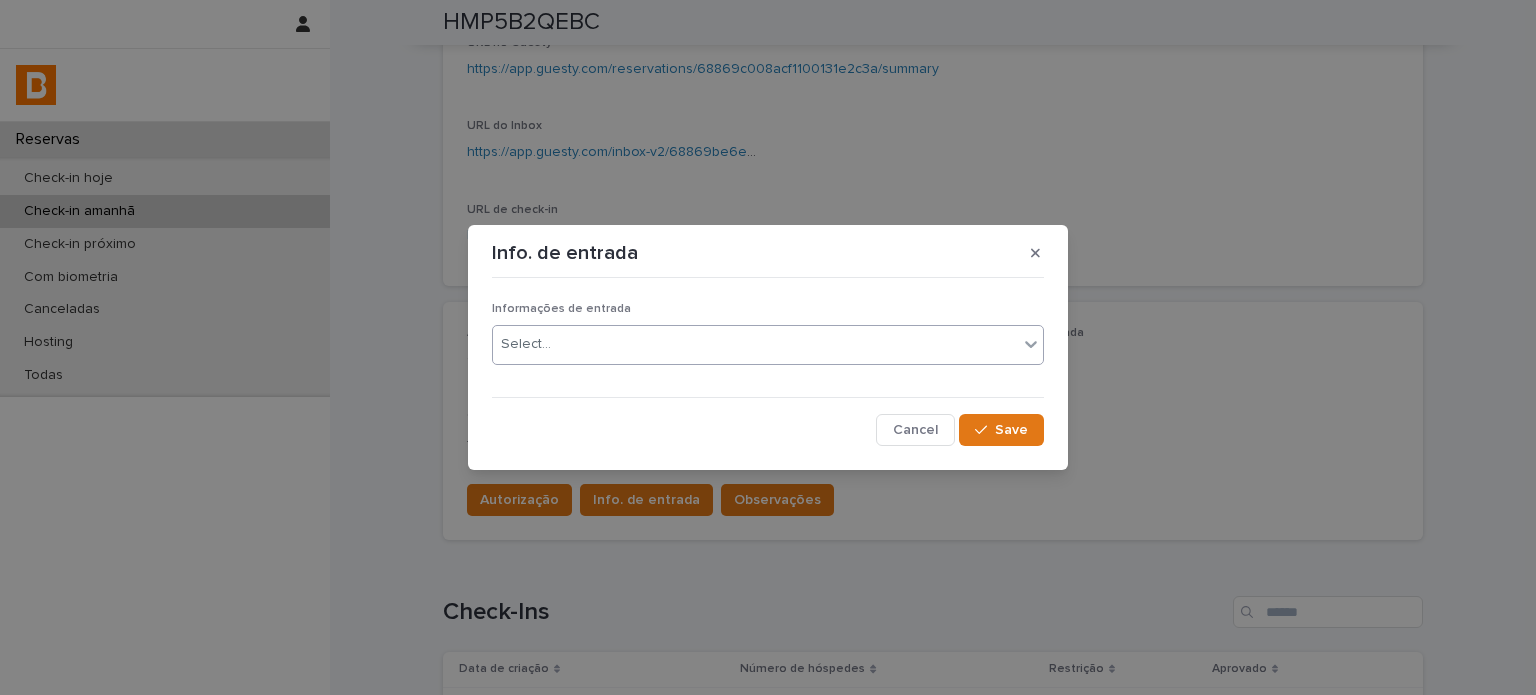 click on "Select..." at bounding box center (755, 344) 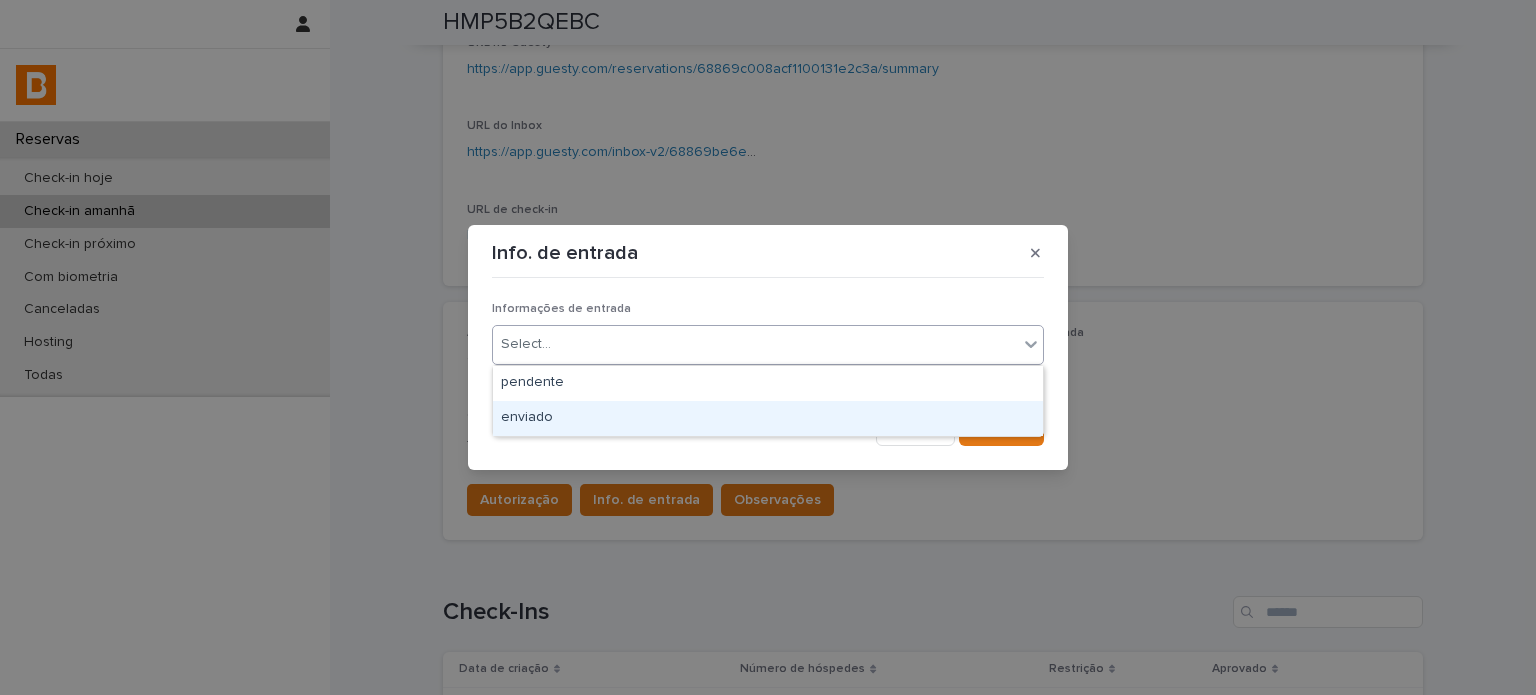 click on "enviado" at bounding box center [768, 418] 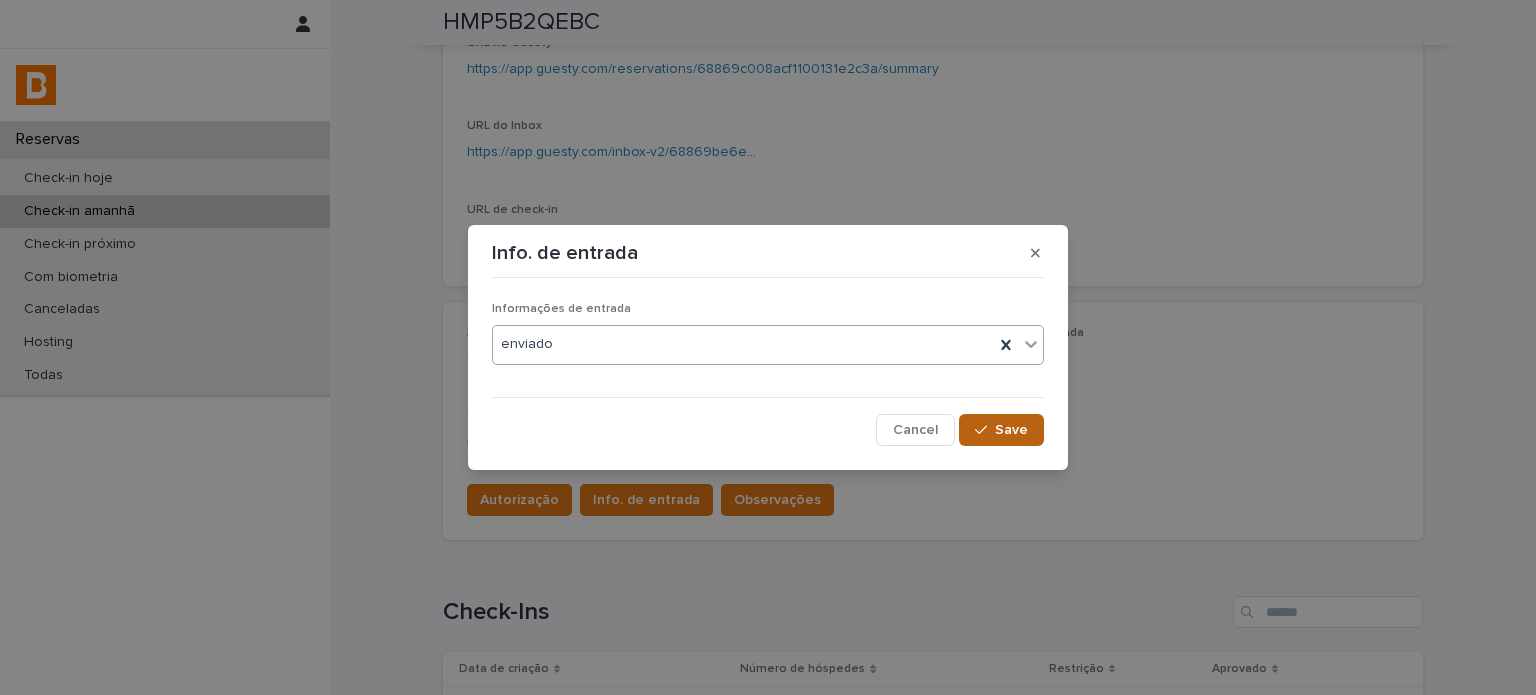 click on "Save" at bounding box center (1011, 430) 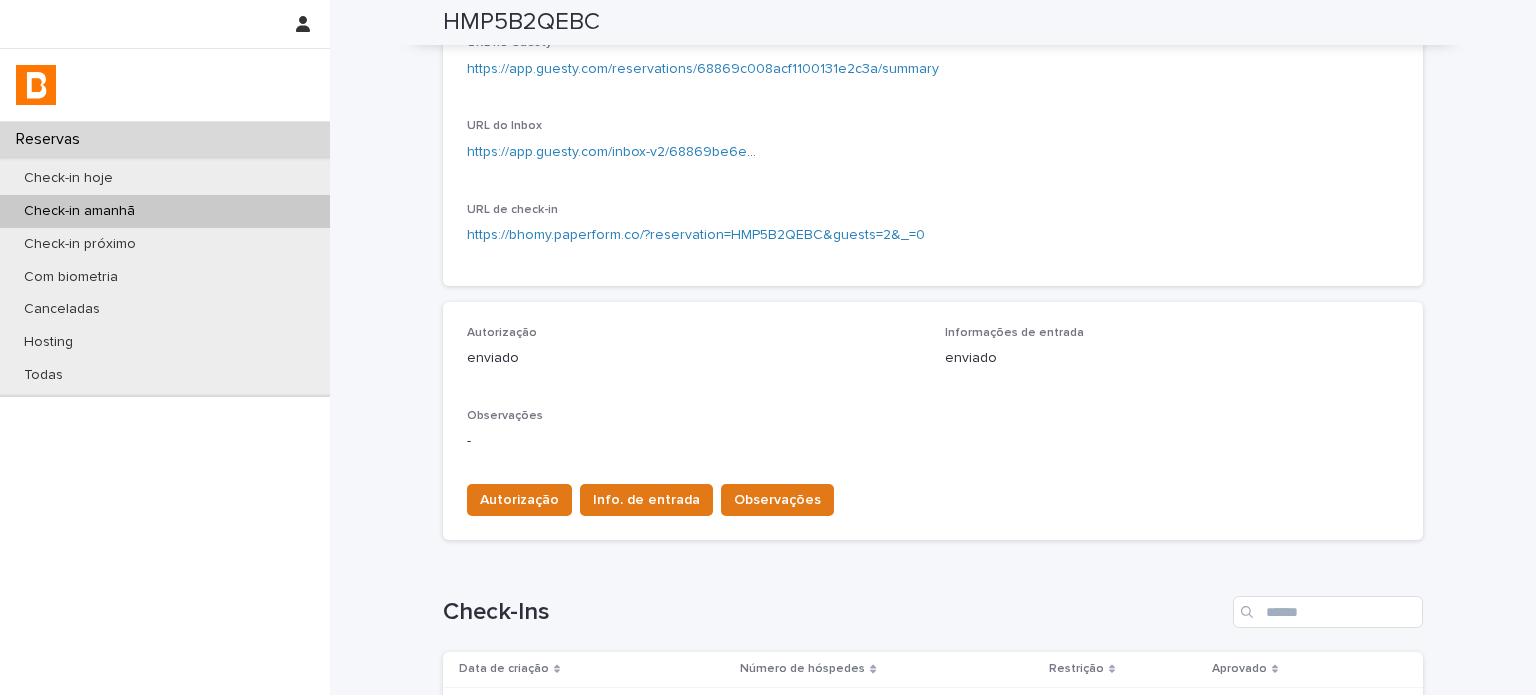click on "Observações" at bounding box center (777, 500) 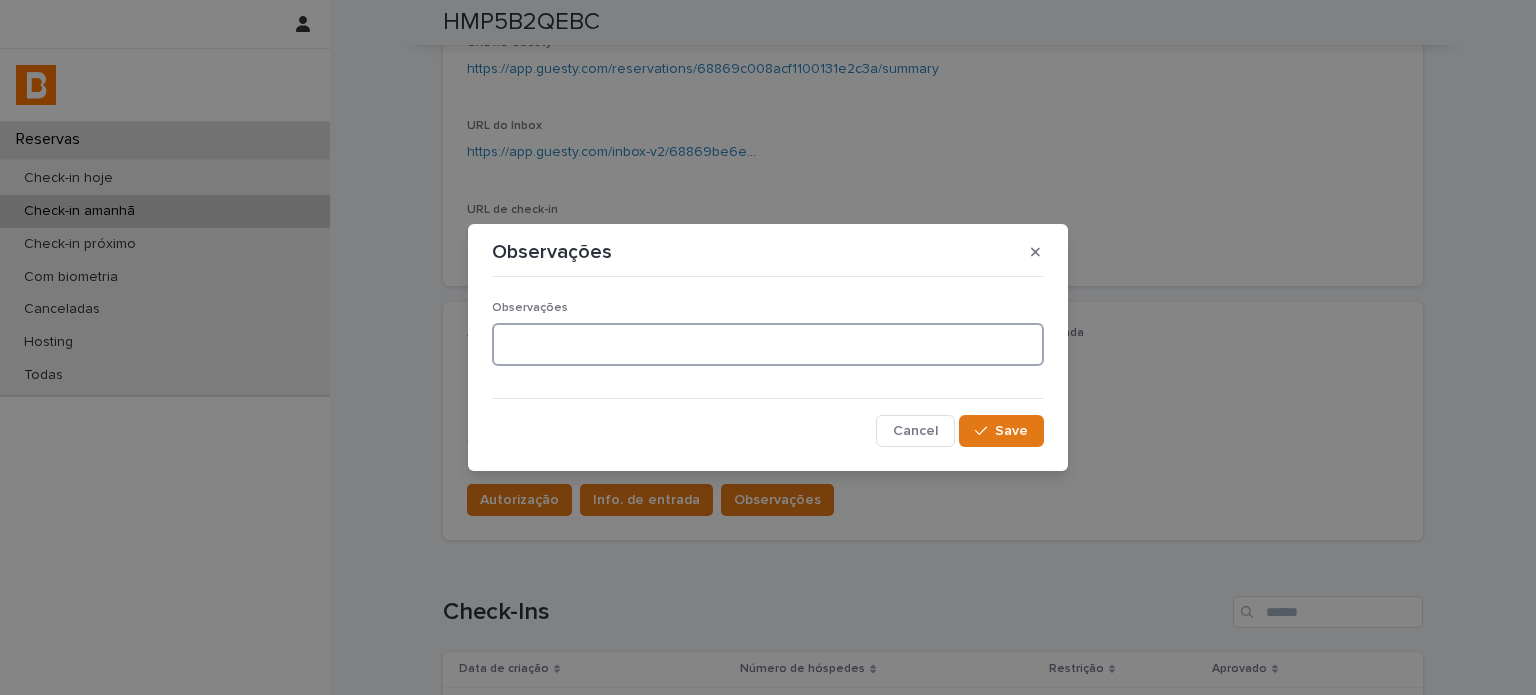 click at bounding box center [768, 344] 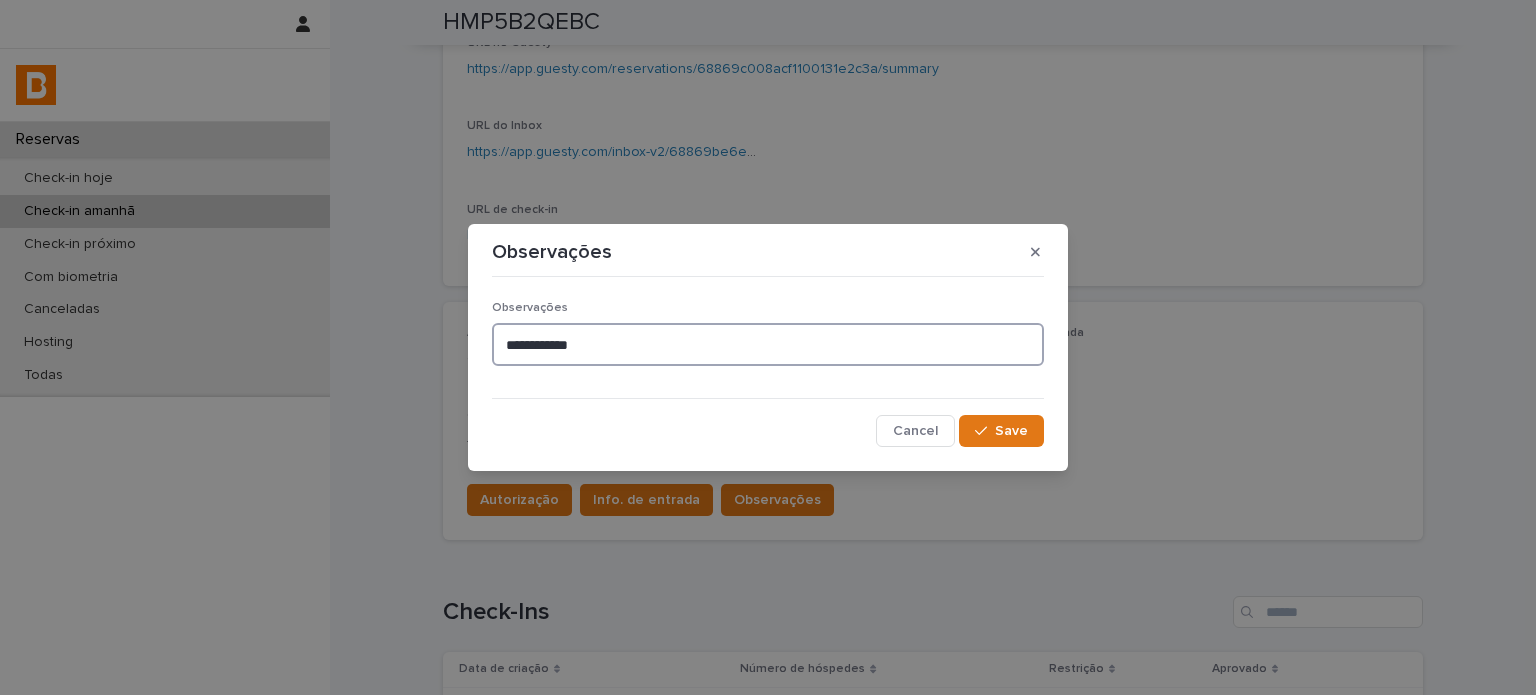 type on "**********" 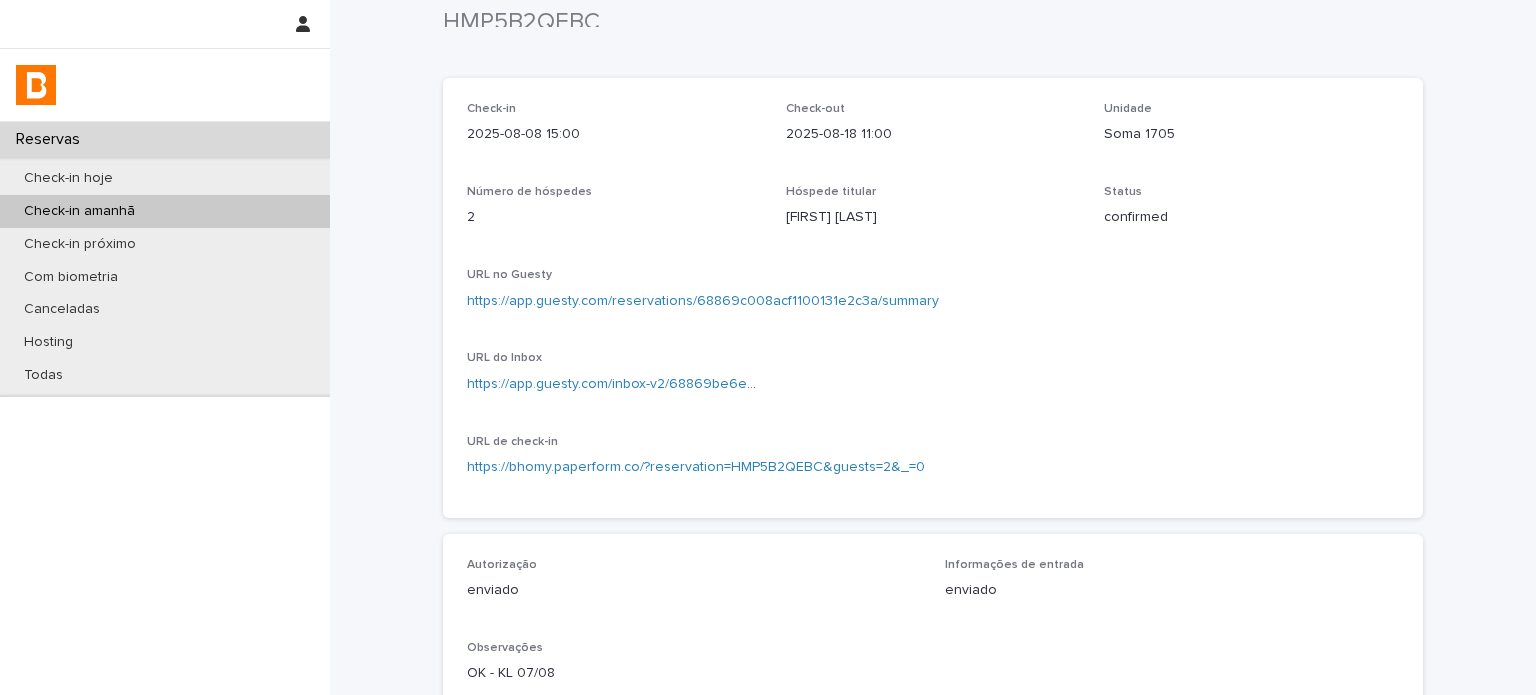 scroll, scrollTop: 0, scrollLeft: 0, axis: both 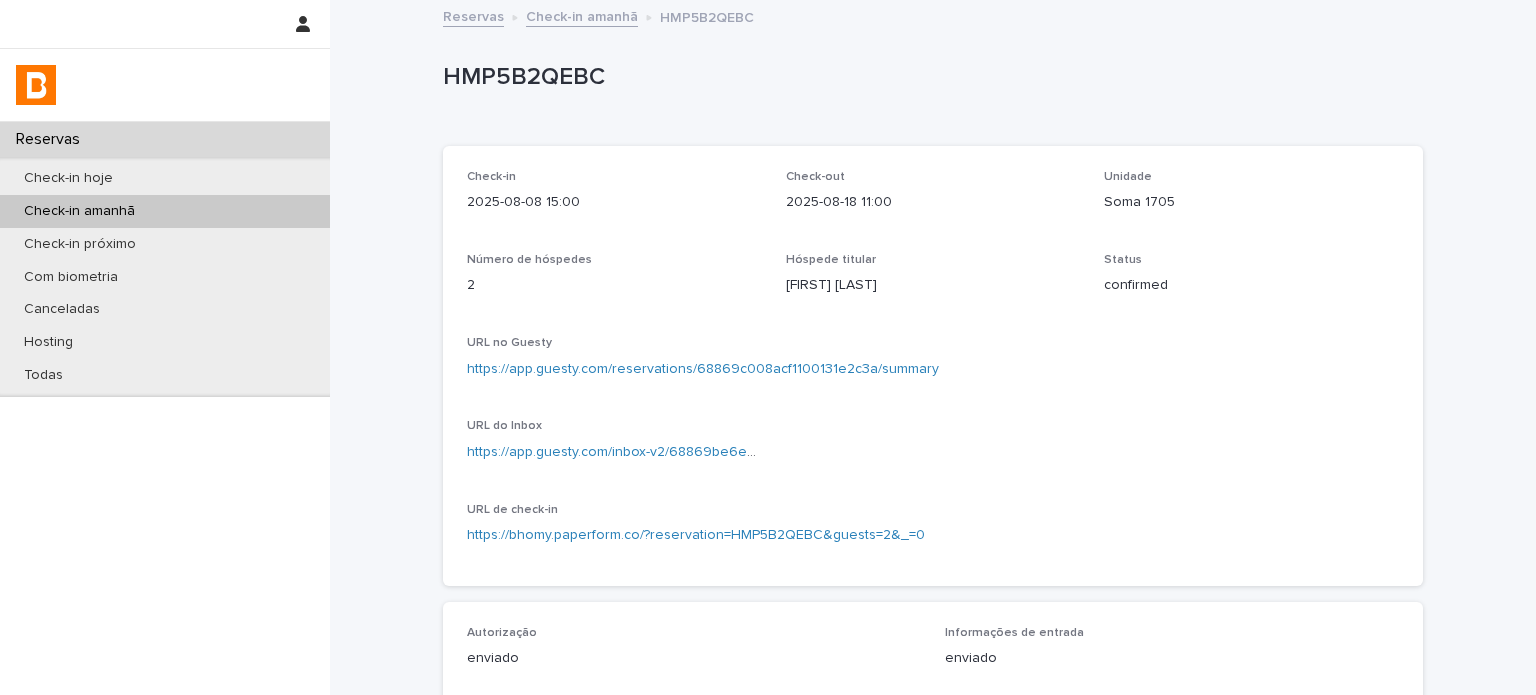 click on "Check-in amanhã" at bounding box center [582, 15] 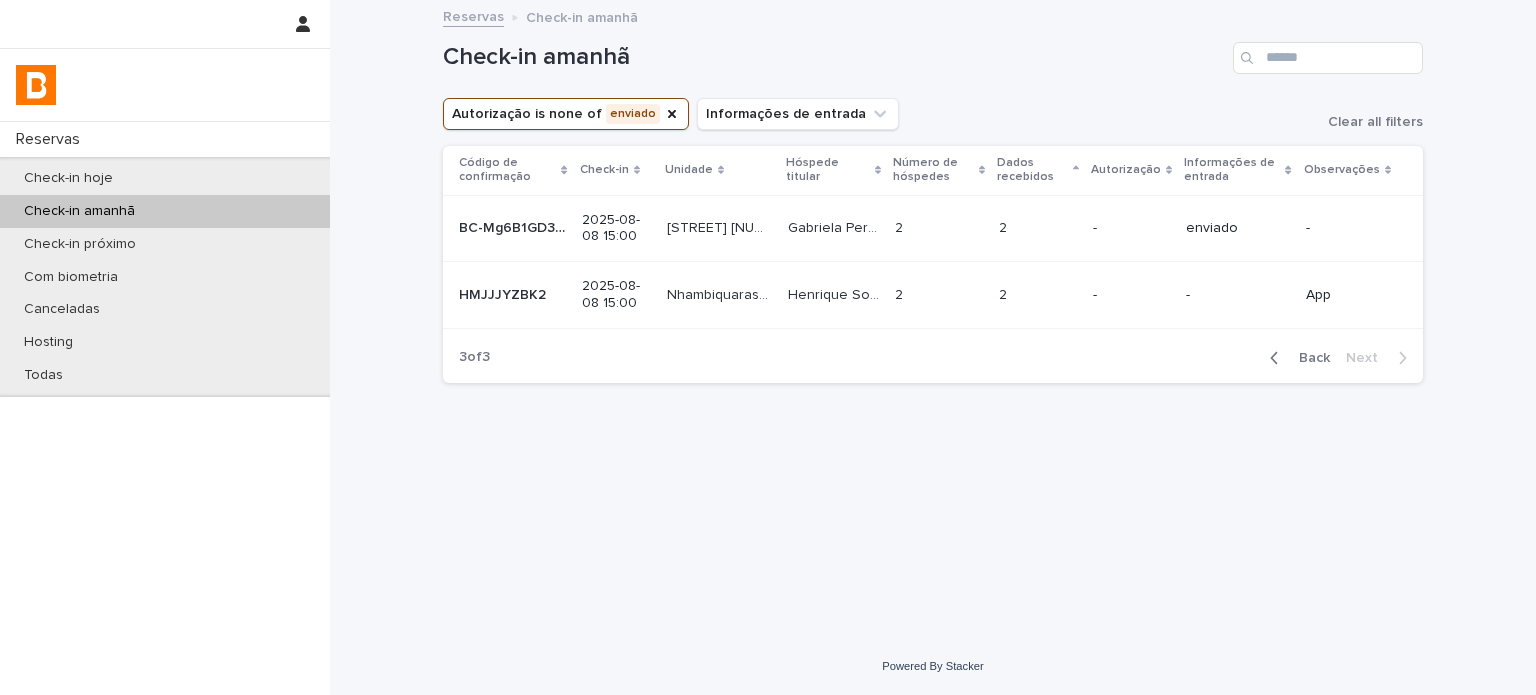 click at bounding box center [1278, 358] 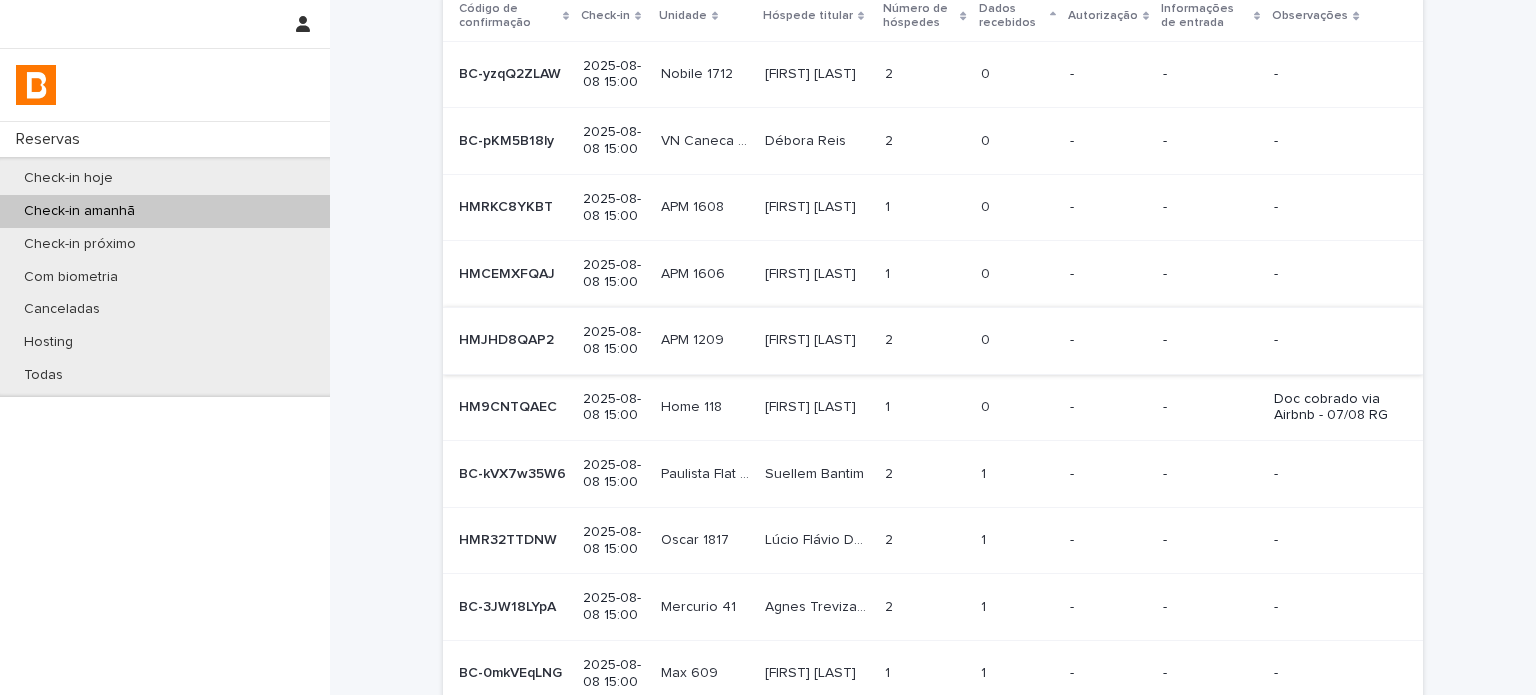 scroll, scrollTop: 233, scrollLeft: 0, axis: vertical 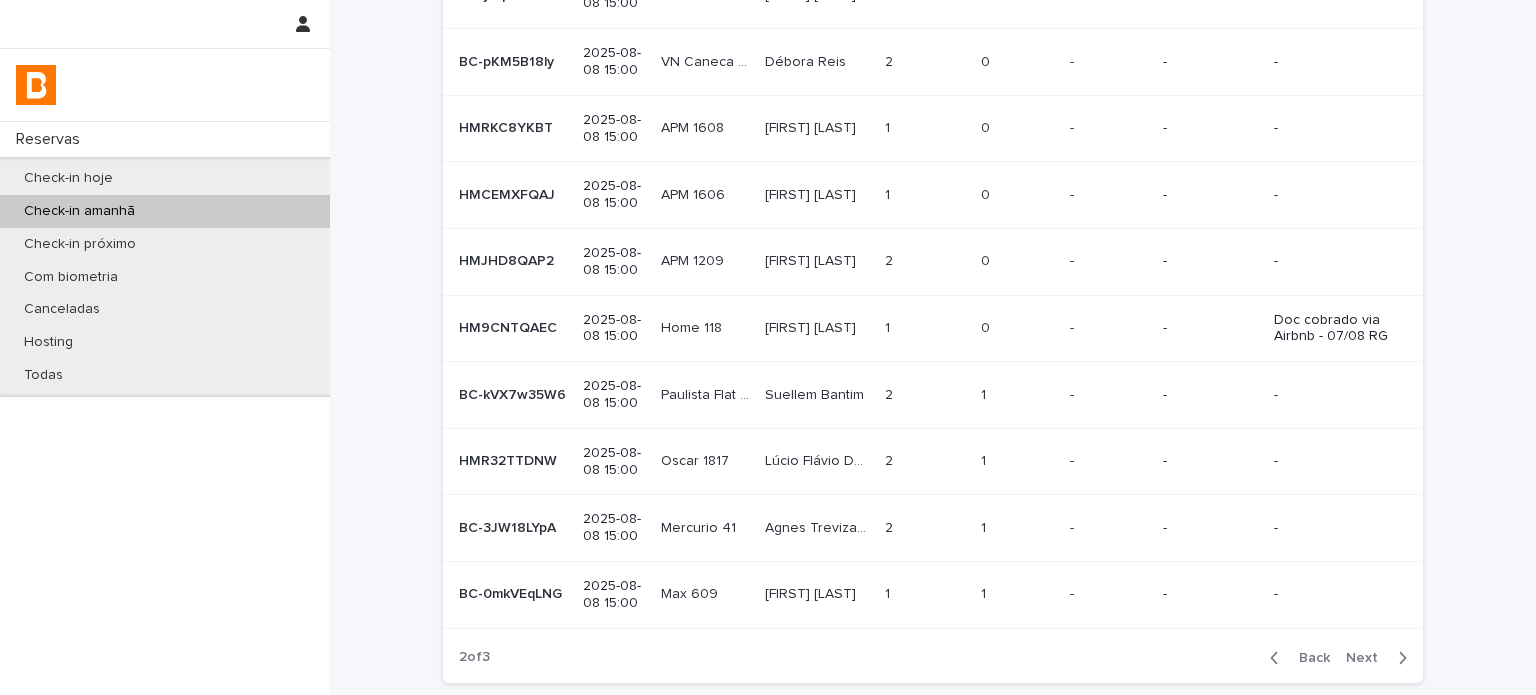 click at bounding box center [925, 528] 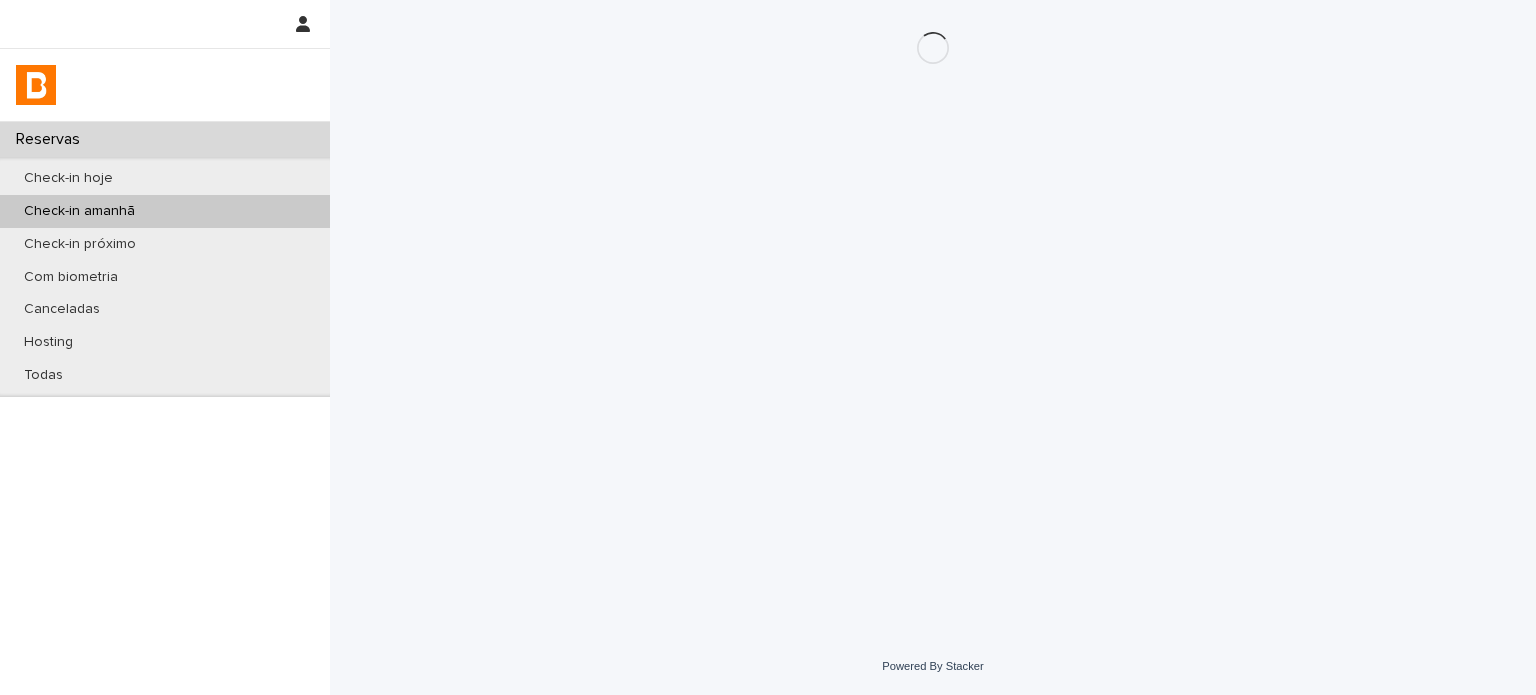scroll, scrollTop: 0, scrollLeft: 0, axis: both 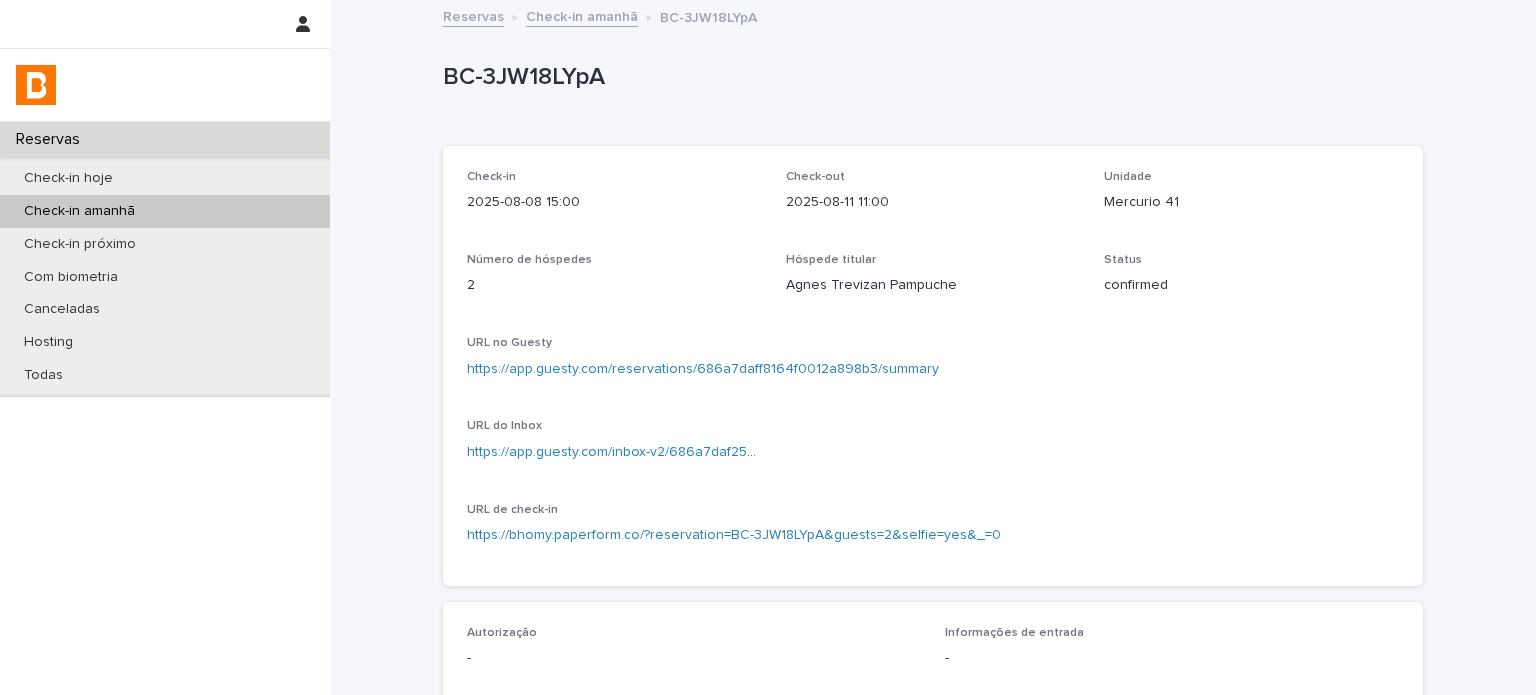 click on "BC-3JW18LYpA" at bounding box center (929, 77) 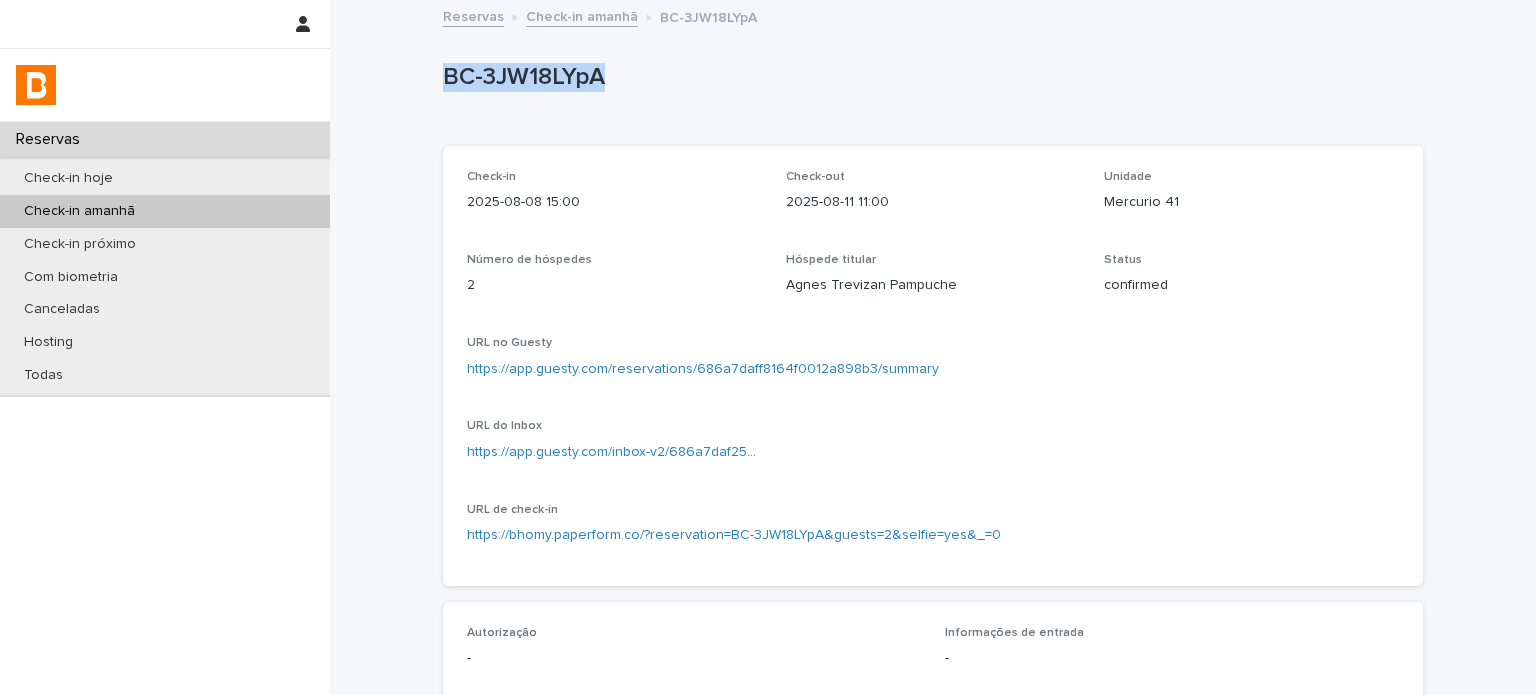 click on "BC-3JW18LYpA" at bounding box center [929, 77] 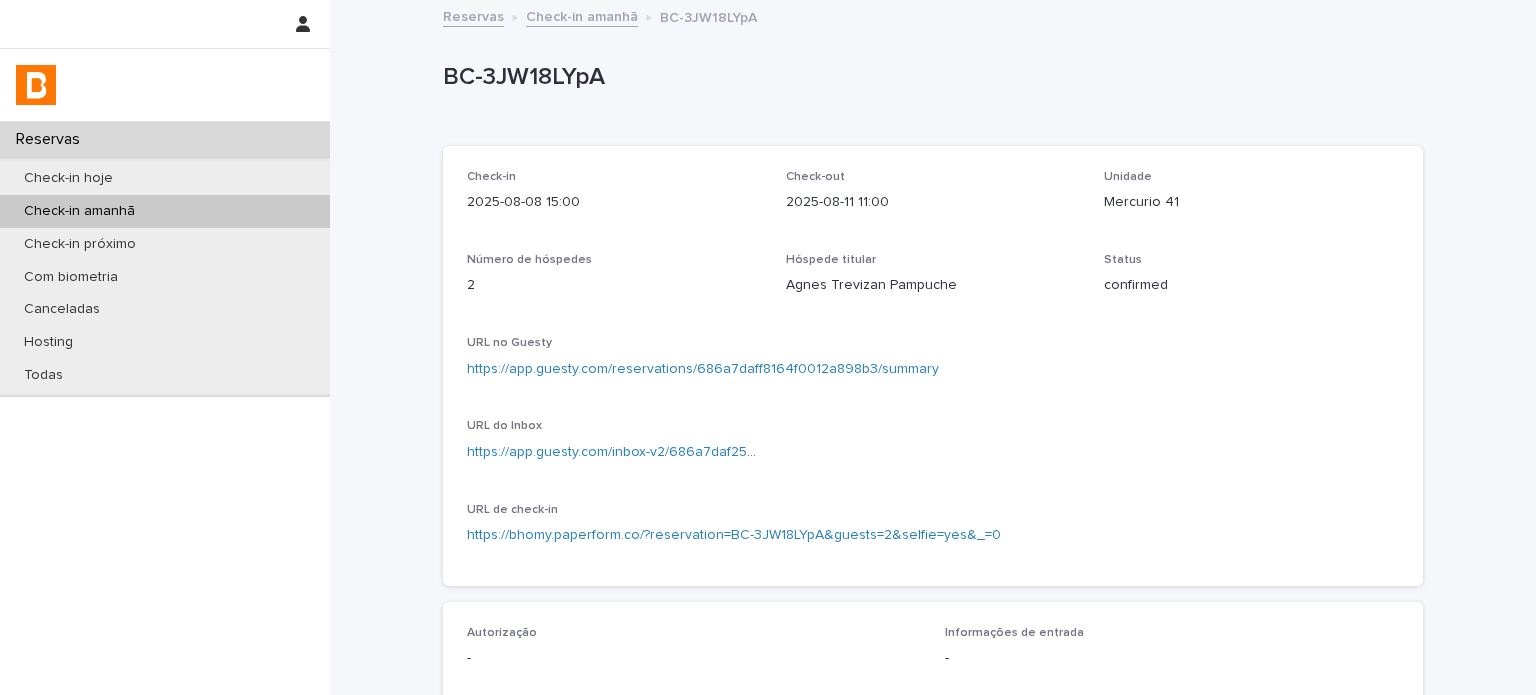 click on "Mercurio 41" at bounding box center [1251, 202] 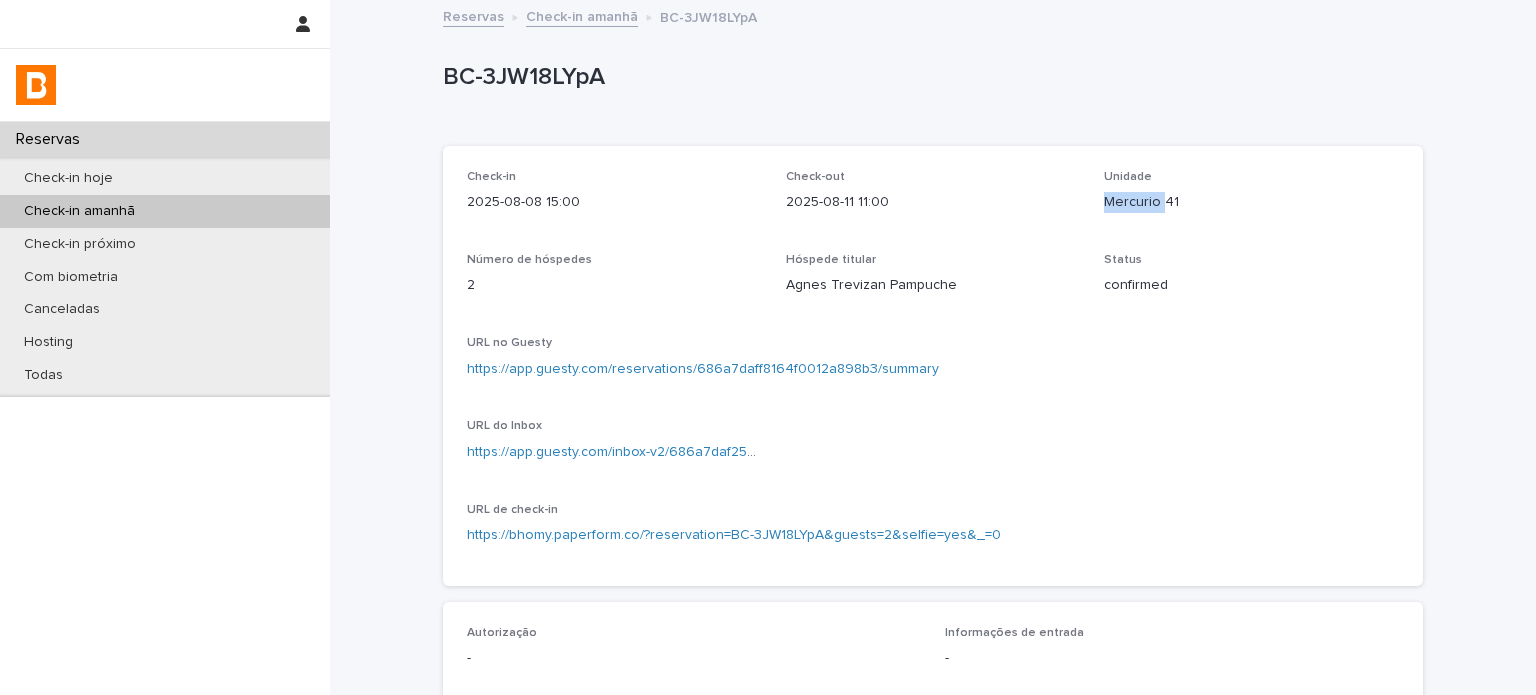 click on "Mercurio 41" at bounding box center (1251, 202) 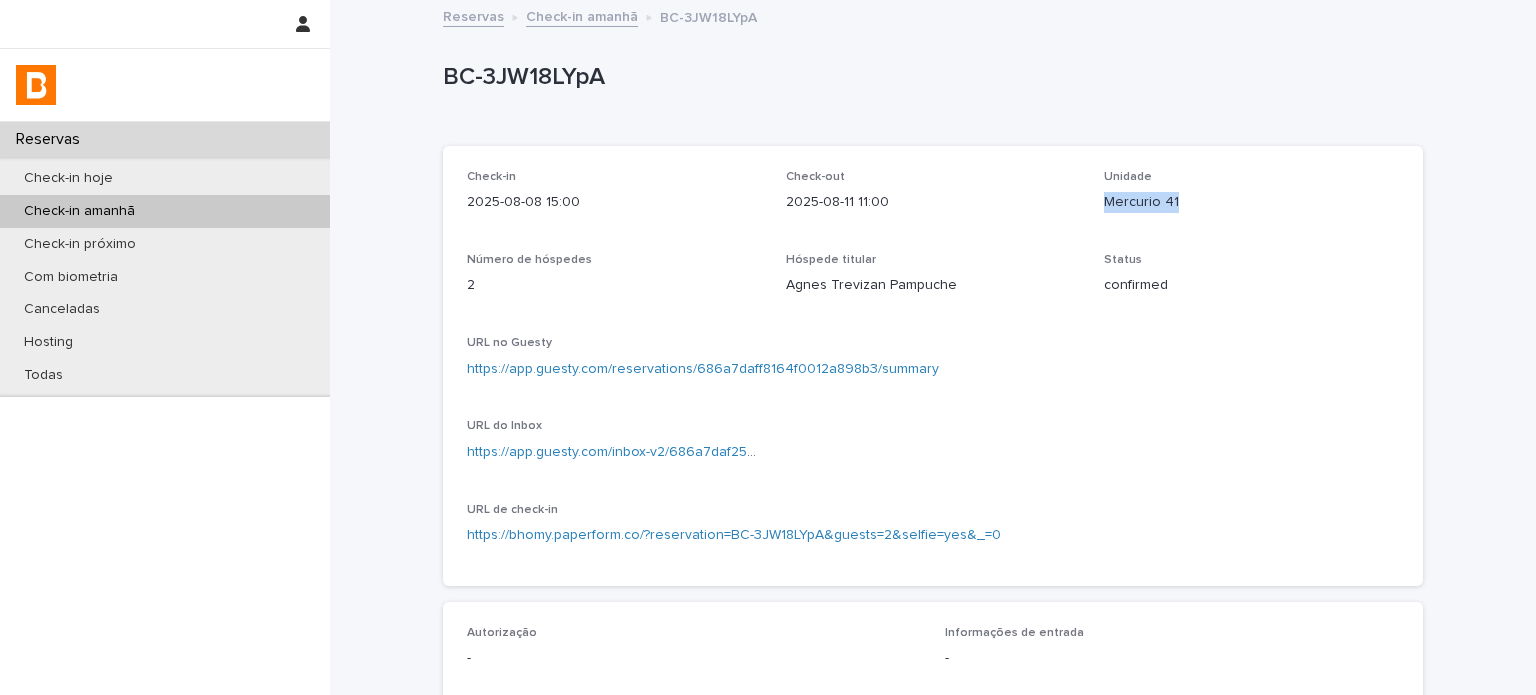 click on "Mercurio 41" at bounding box center [1251, 202] 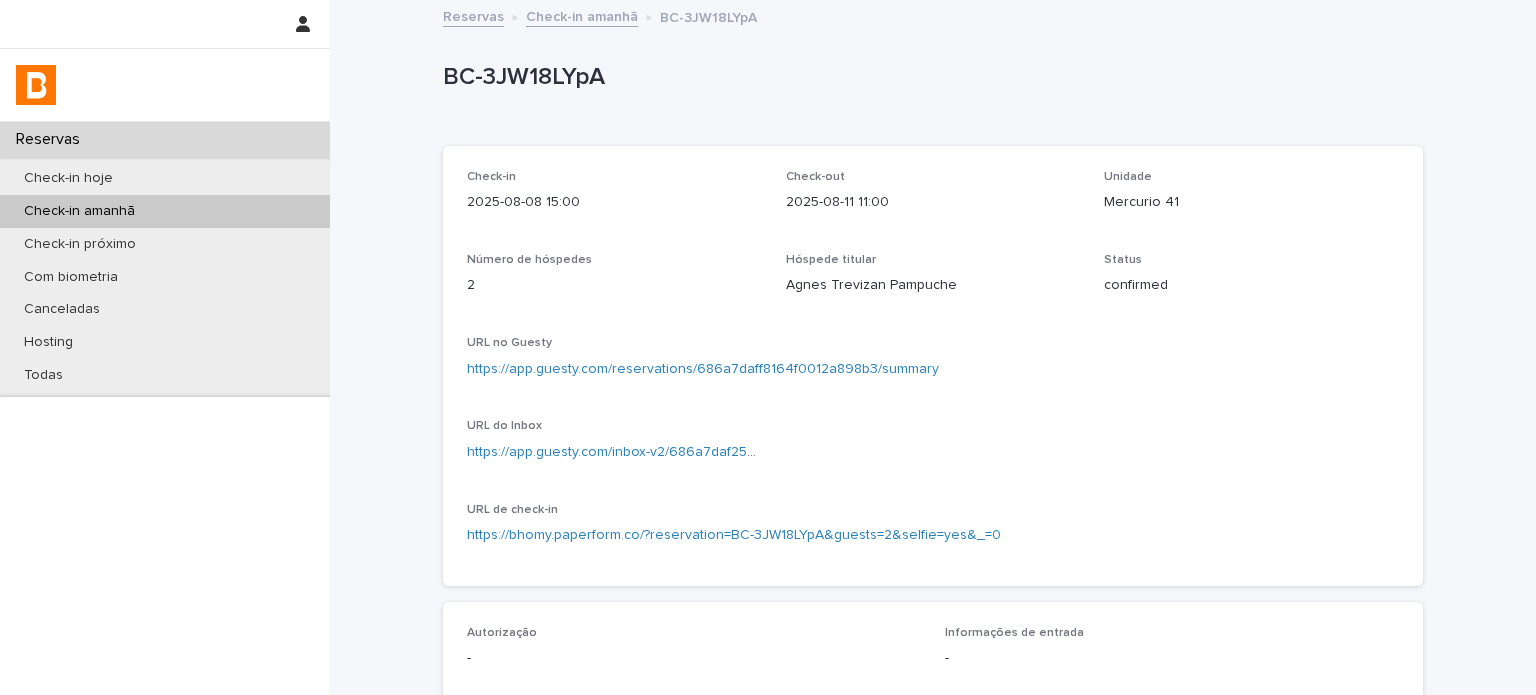 drag, startPoint x: 1400, startPoint y: 353, endPoint x: 1064, endPoint y: 365, distance: 336.2142 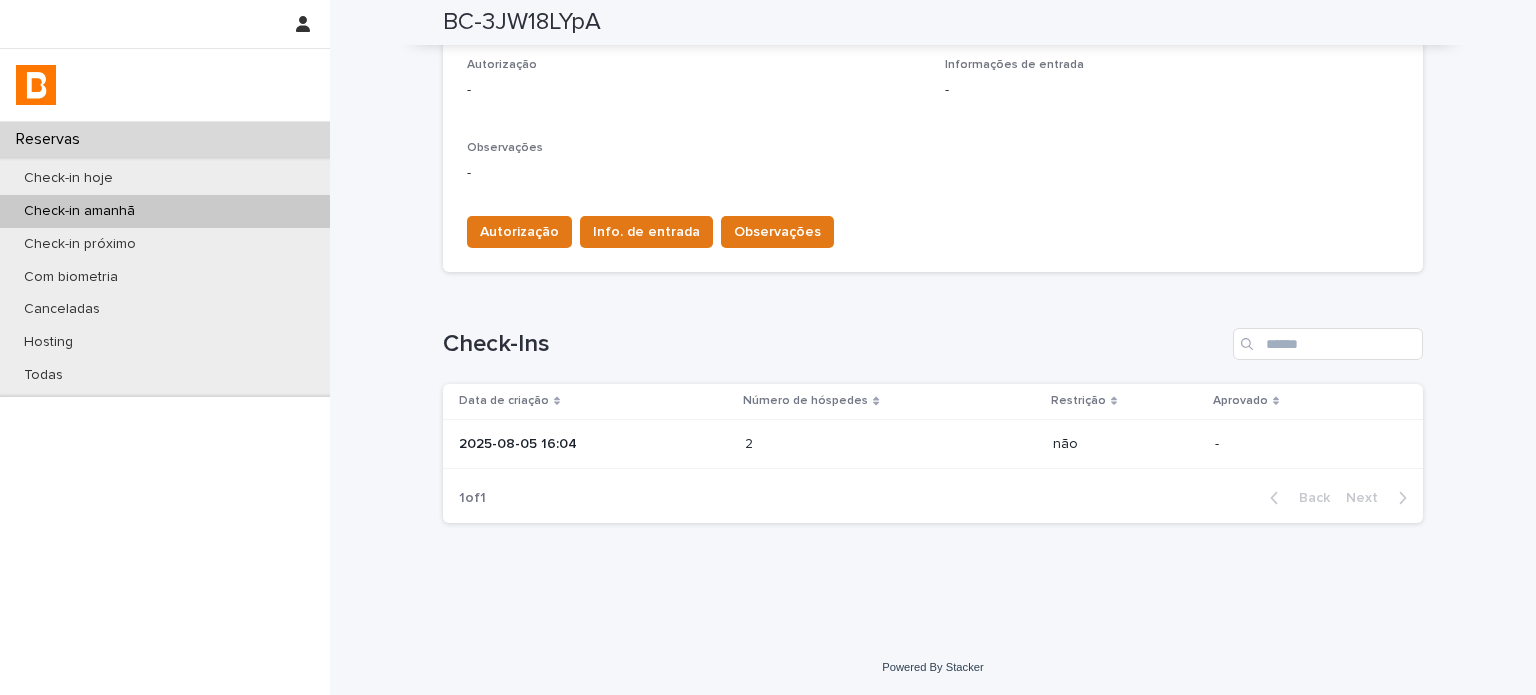 scroll, scrollTop: 568, scrollLeft: 0, axis: vertical 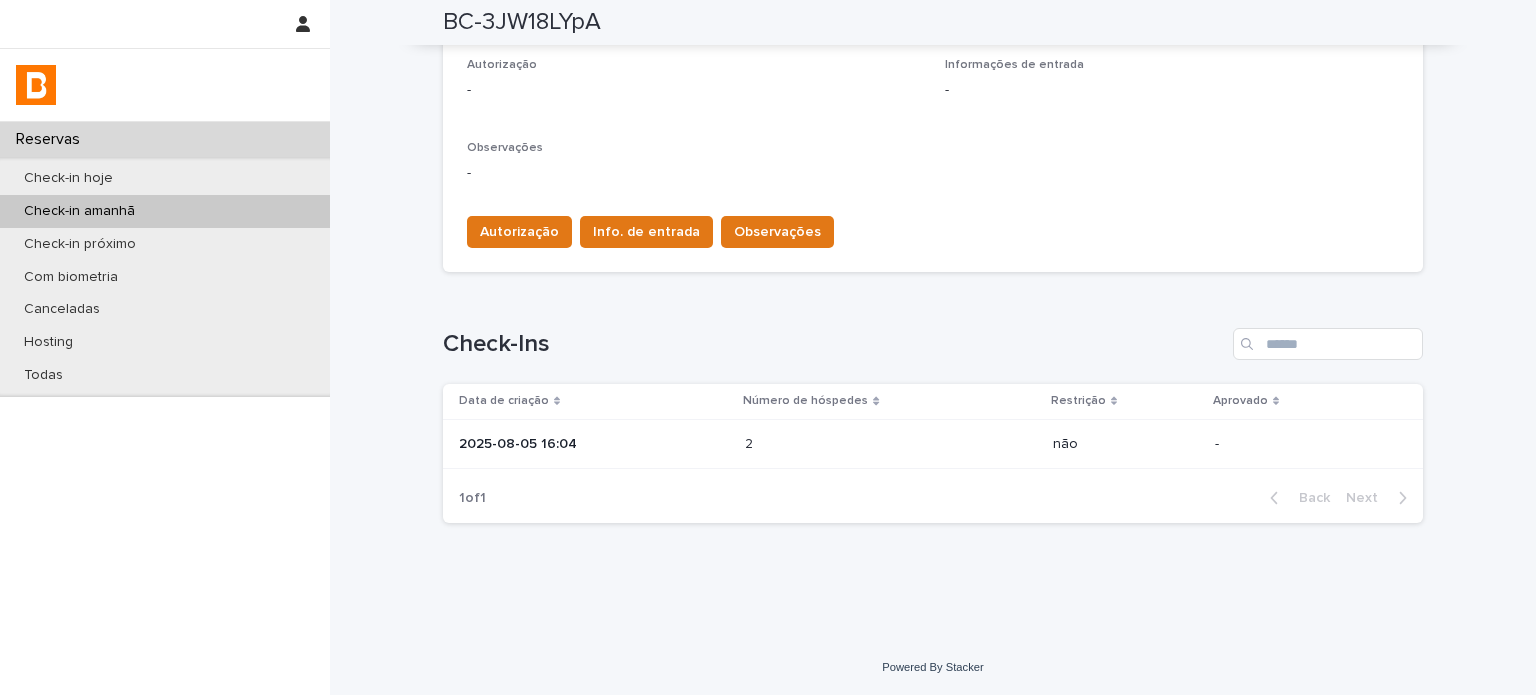 click on "2025-08-05 16:04" at bounding box center (594, 442) 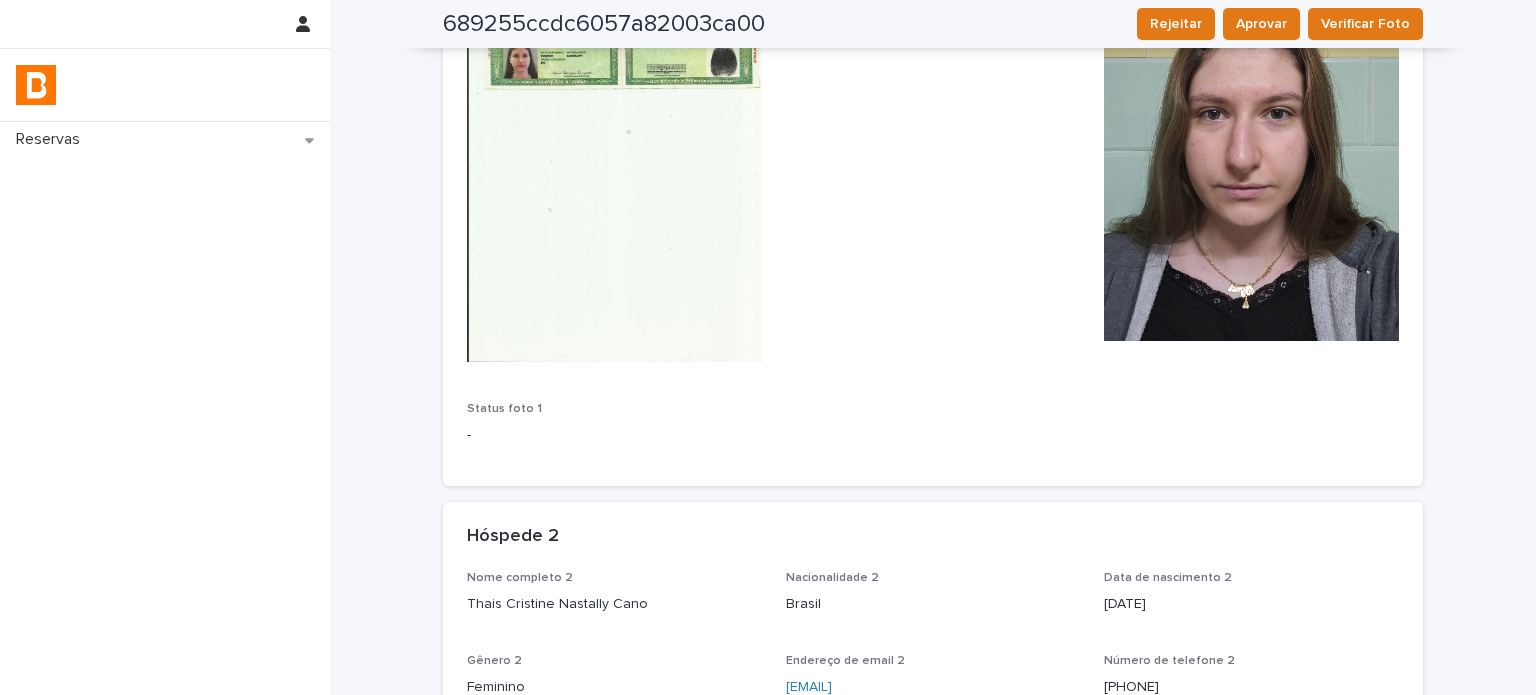scroll, scrollTop: 539, scrollLeft: 0, axis: vertical 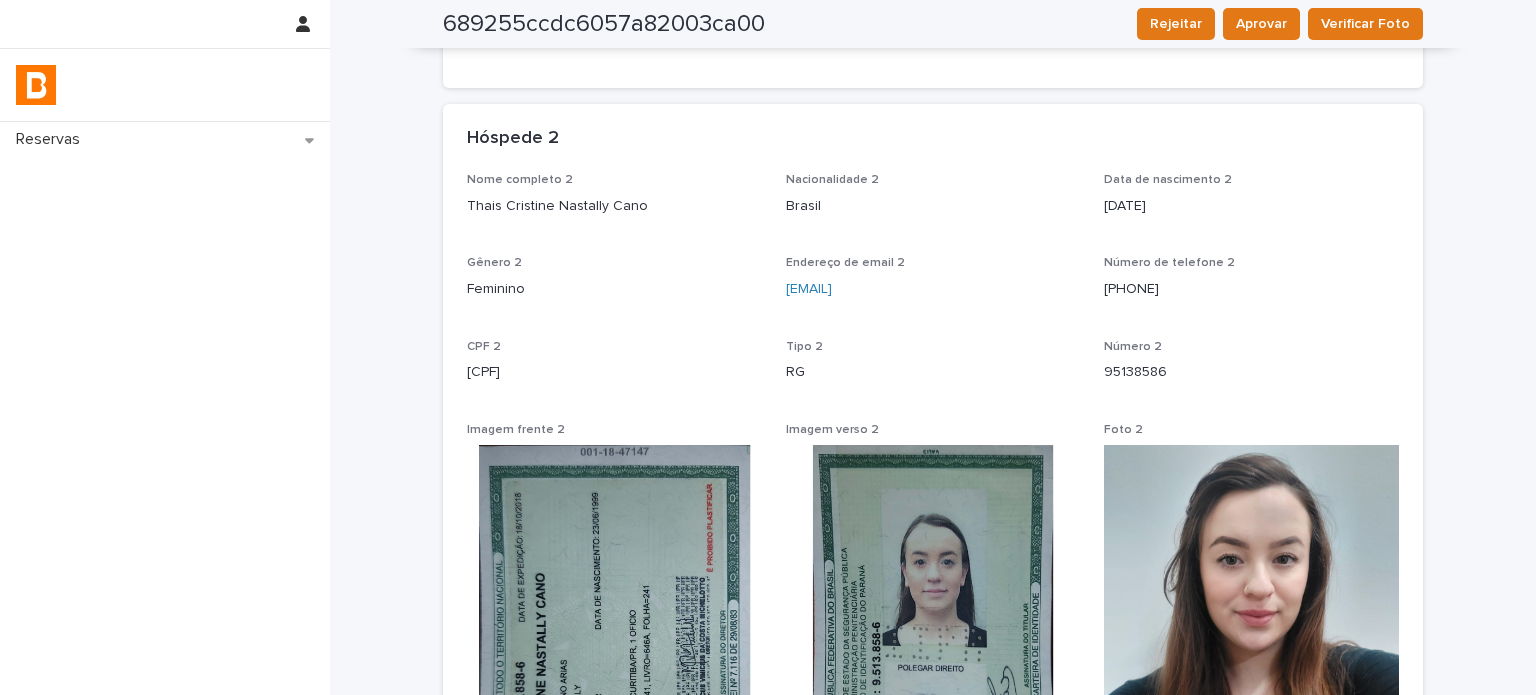 click at bounding box center (1251, 641) 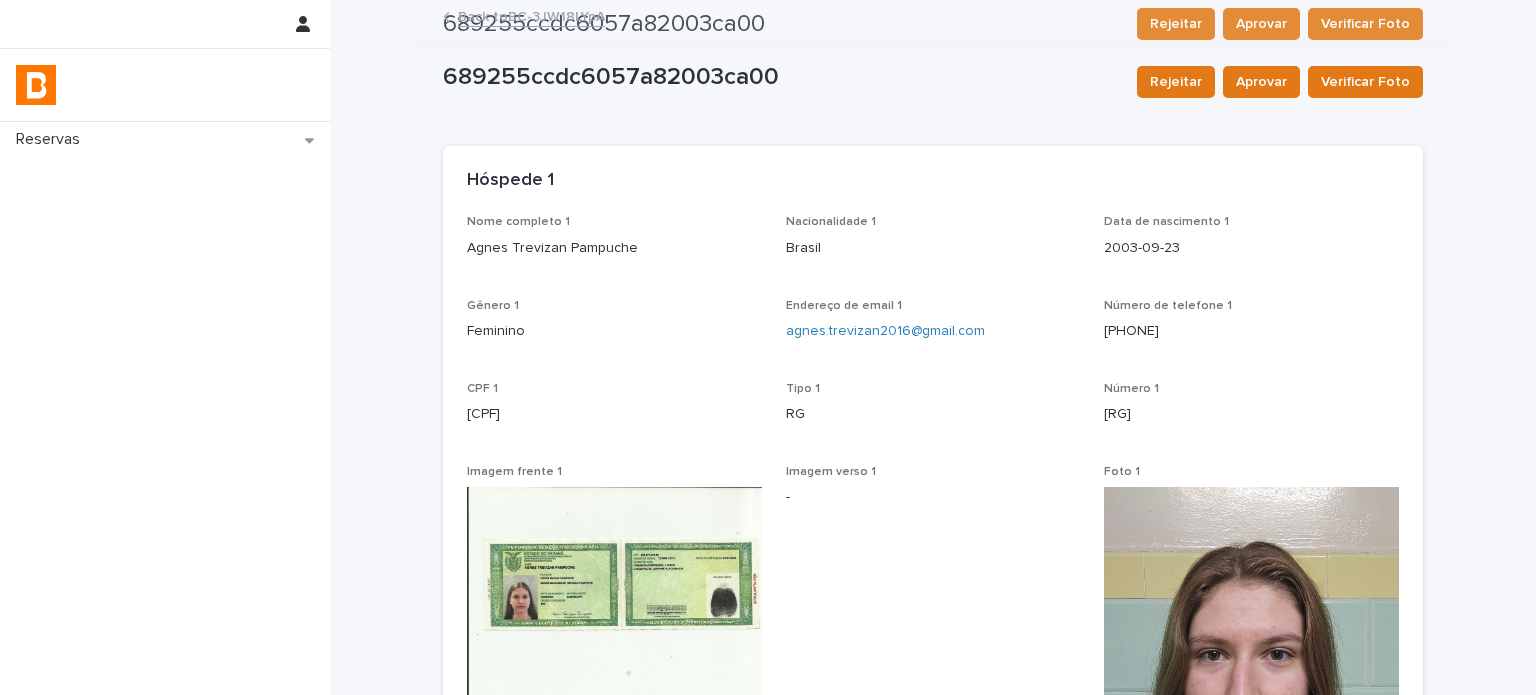 scroll, scrollTop: 0, scrollLeft: 0, axis: both 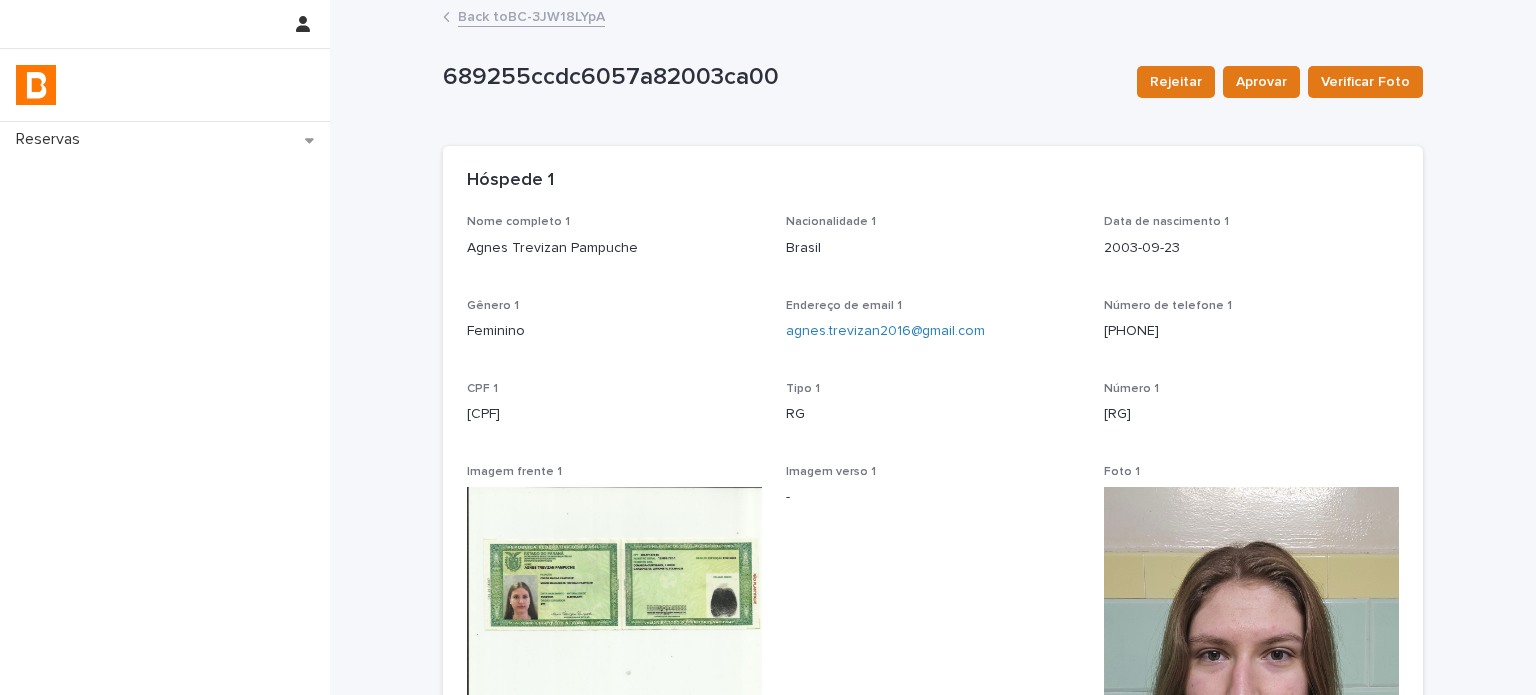 click on "Agnes Trevizan Pampuche" at bounding box center (614, 248) 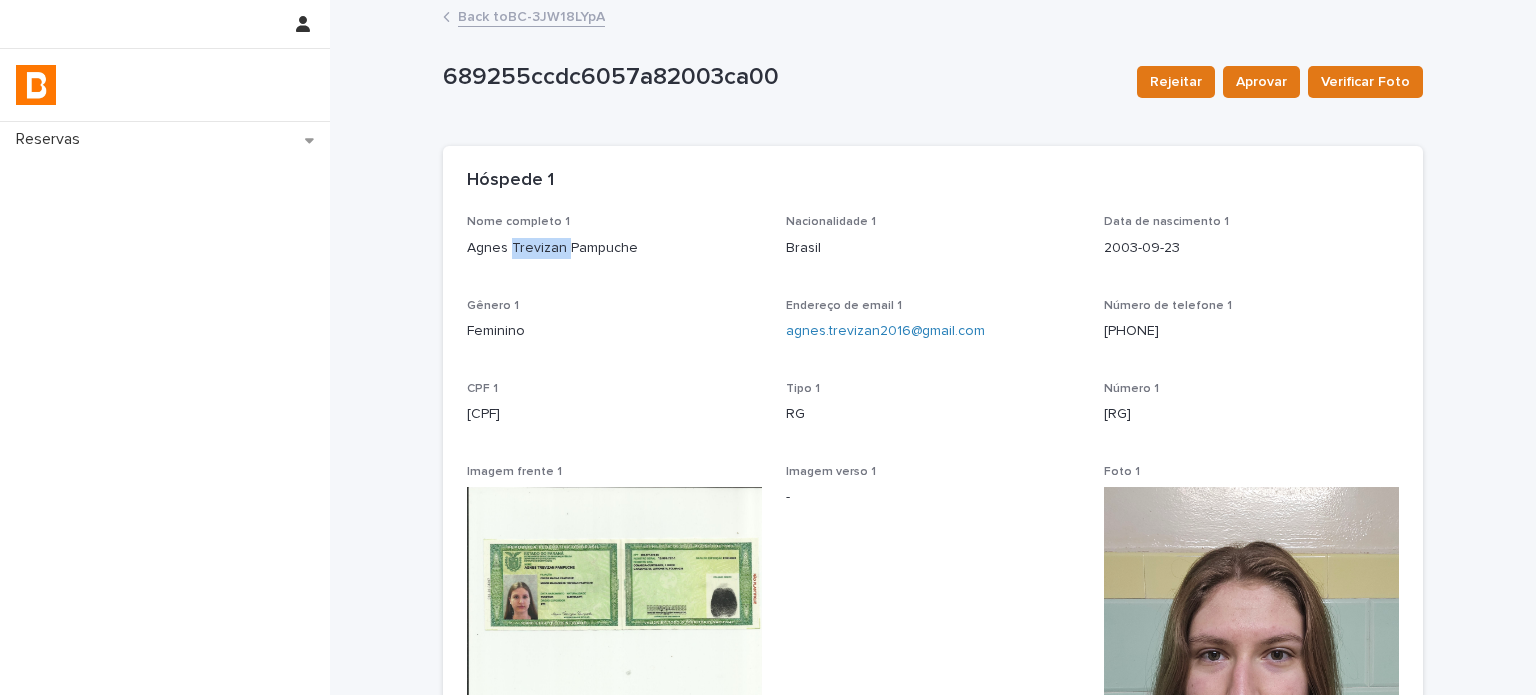 click on "Agnes Trevizan Pampuche" at bounding box center [614, 248] 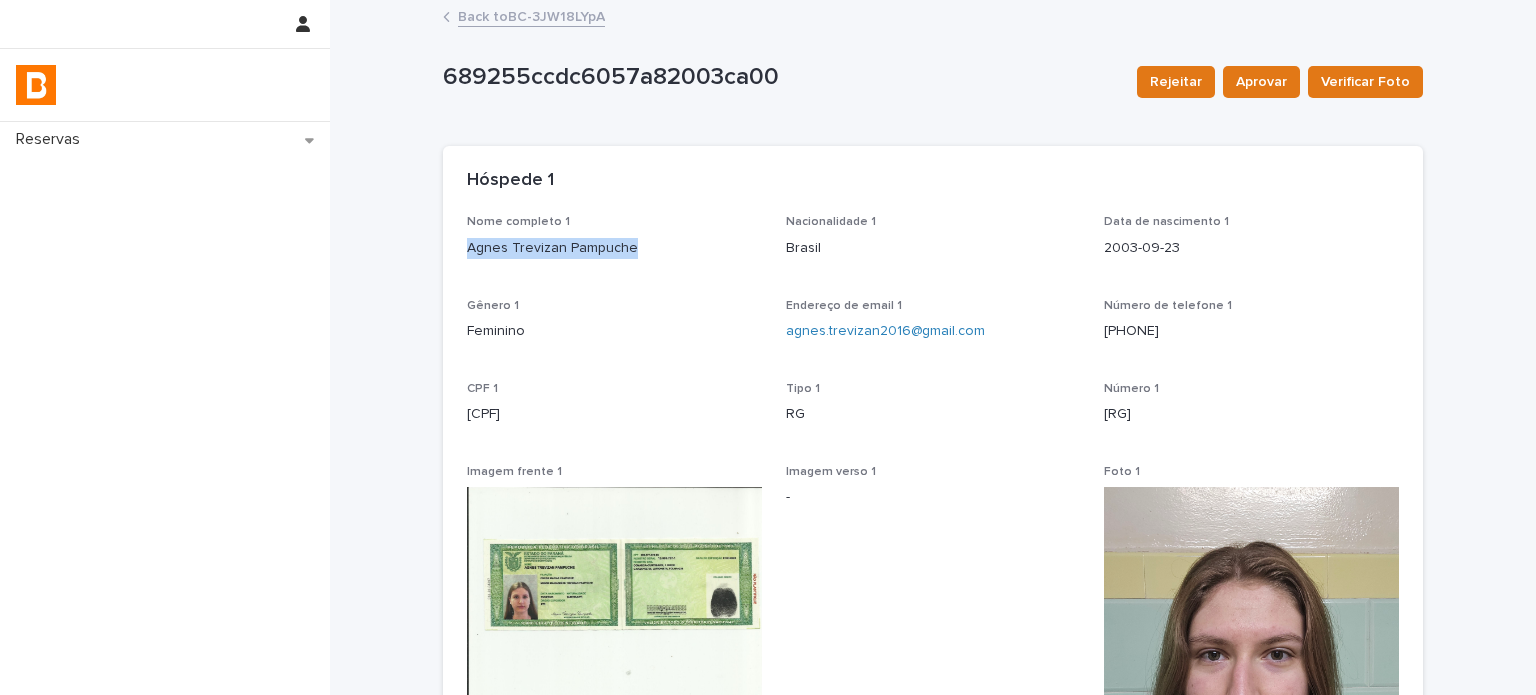 click on "Agnes Trevizan Pampuche" at bounding box center [614, 248] 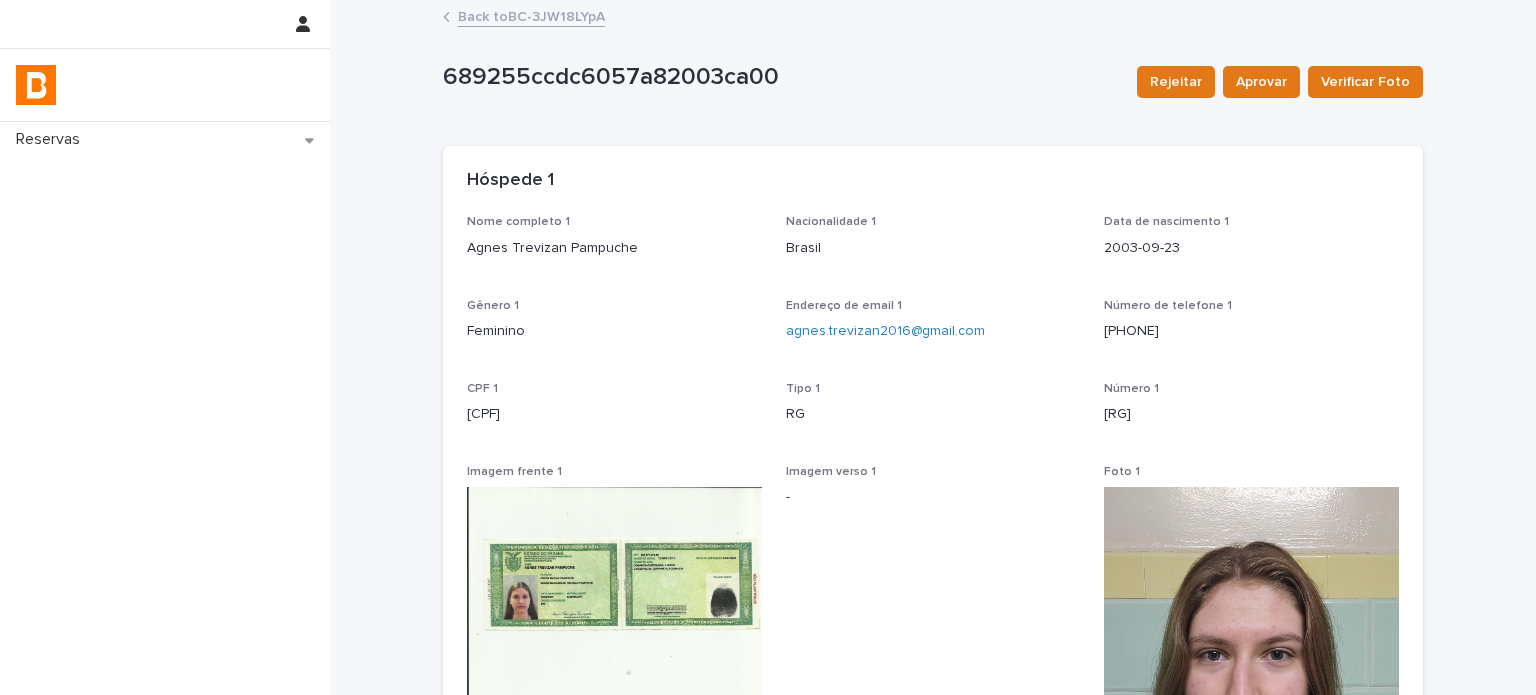 click on "CPF 1" at bounding box center [614, 389] 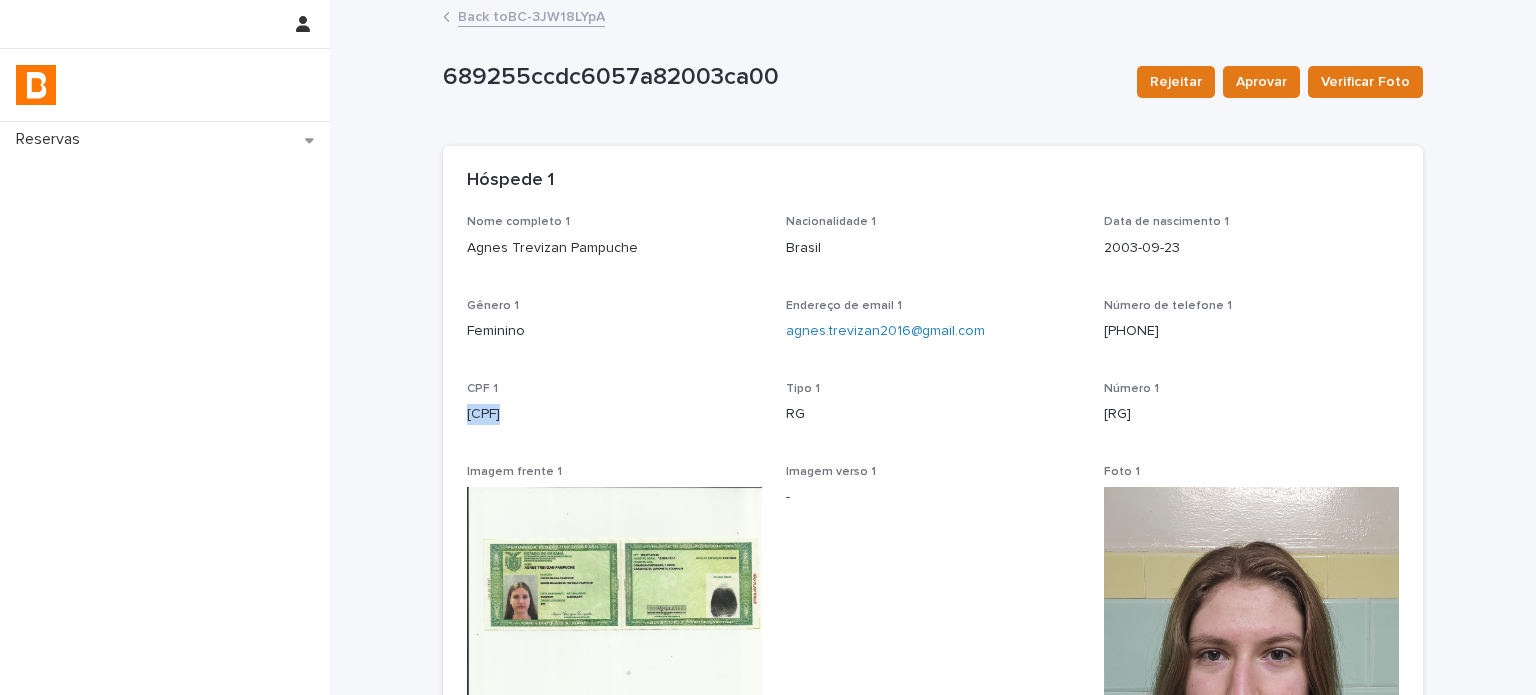 click on "[CPF]" at bounding box center [614, 414] 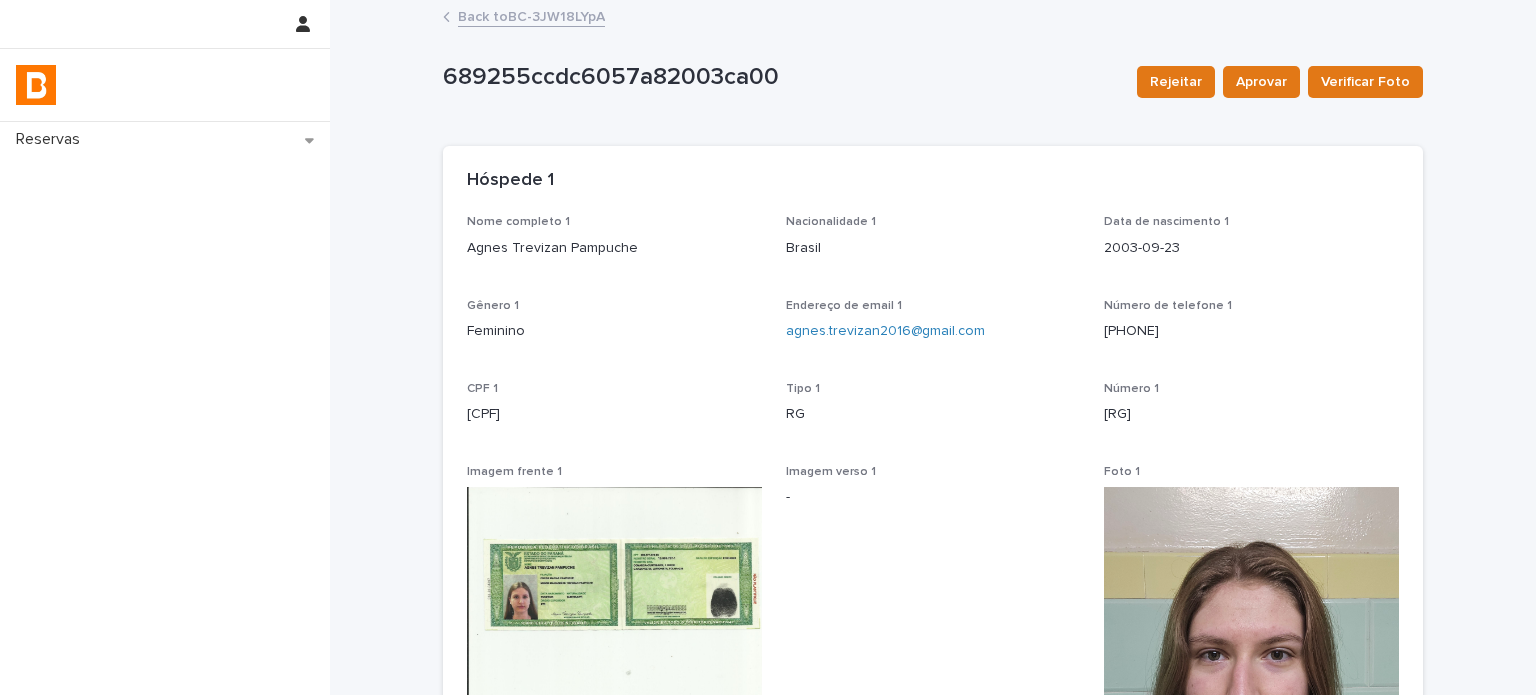drag, startPoint x: 1356, startPoint y: 375, endPoint x: 1196, endPoint y: 425, distance: 167.63054 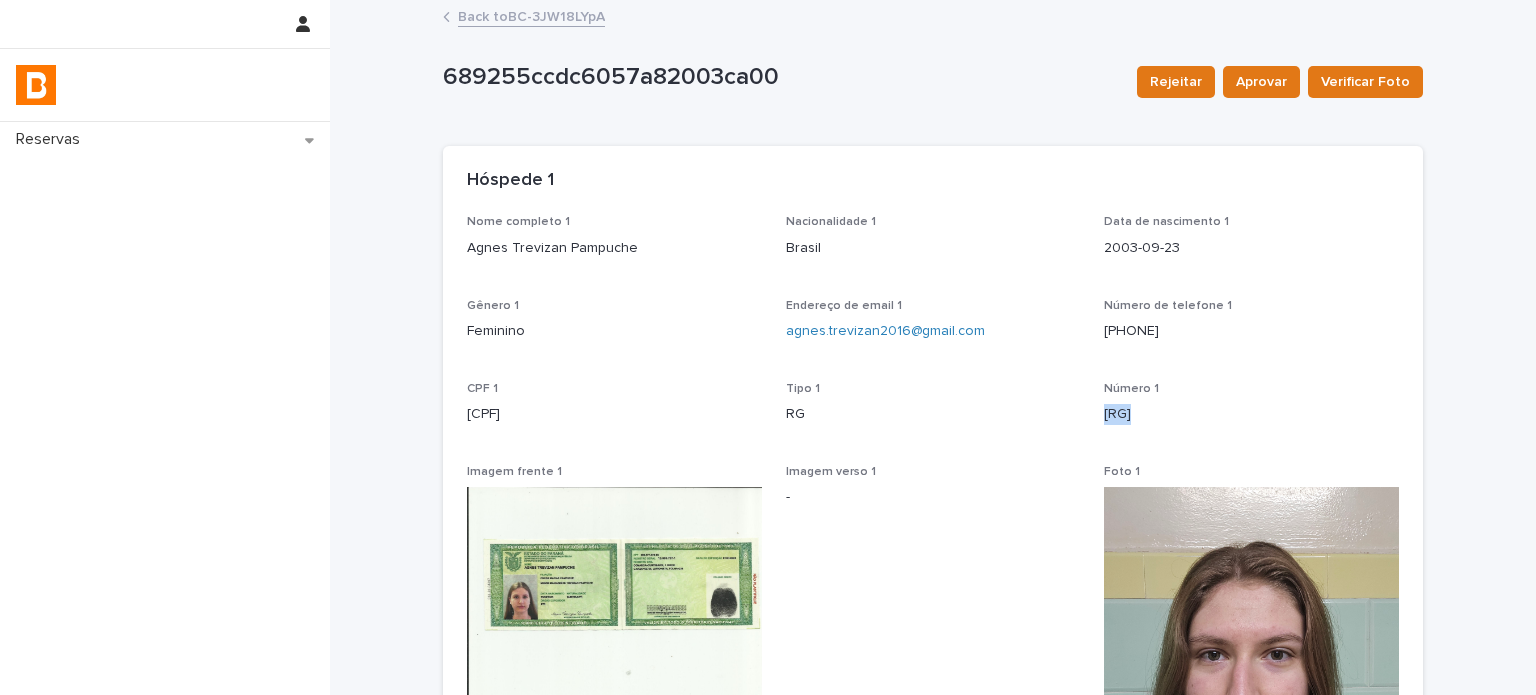 click on "[RG]" at bounding box center (1251, 414) 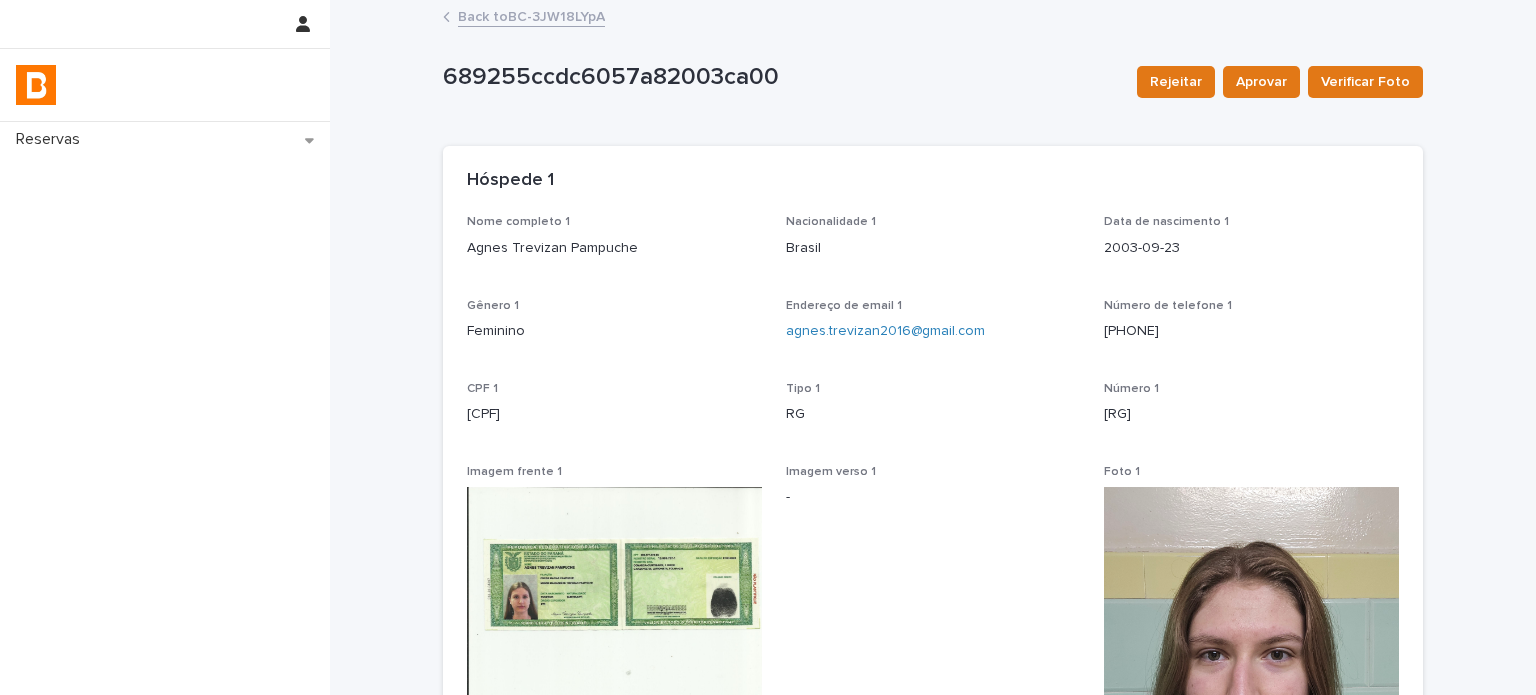 drag, startPoint x: 1376, startPoint y: 444, endPoint x: 1381, endPoint y: 433, distance: 12.083046 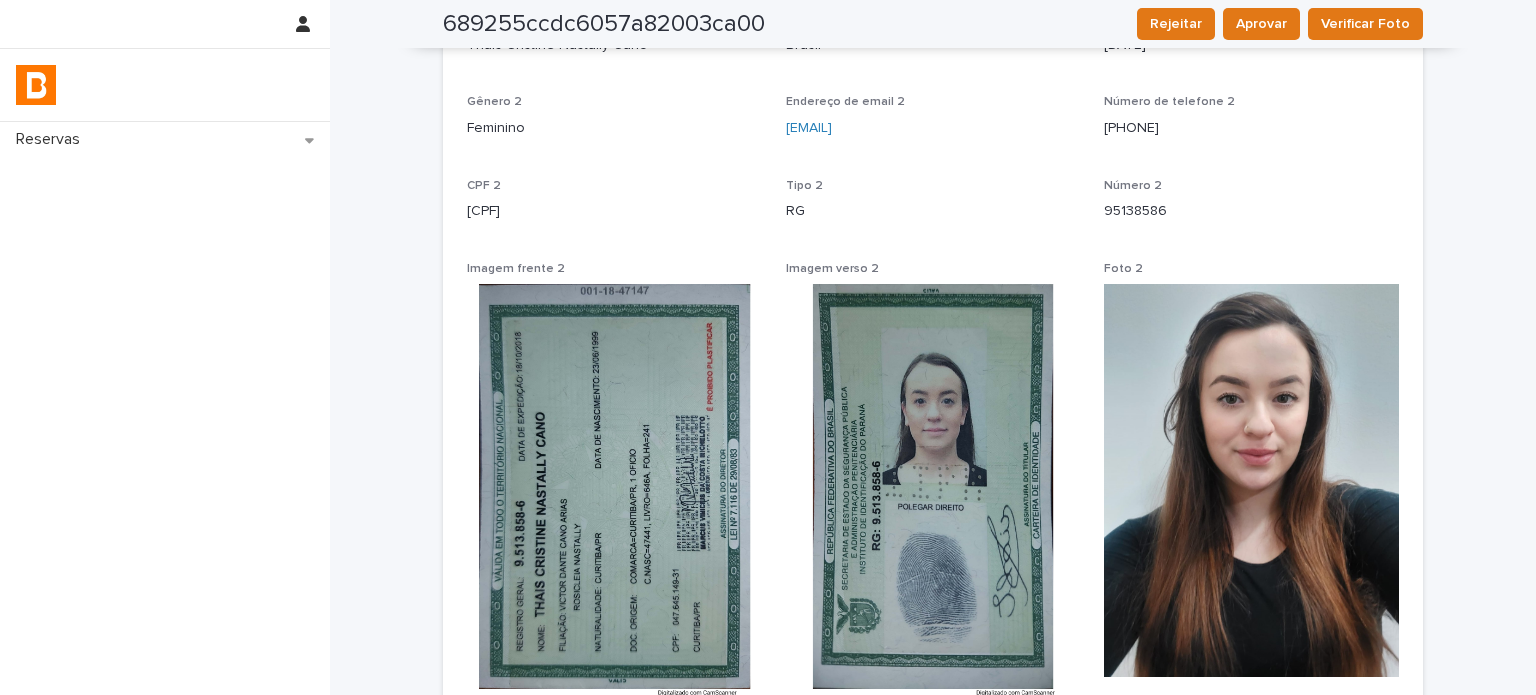 scroll, scrollTop: 966, scrollLeft: 0, axis: vertical 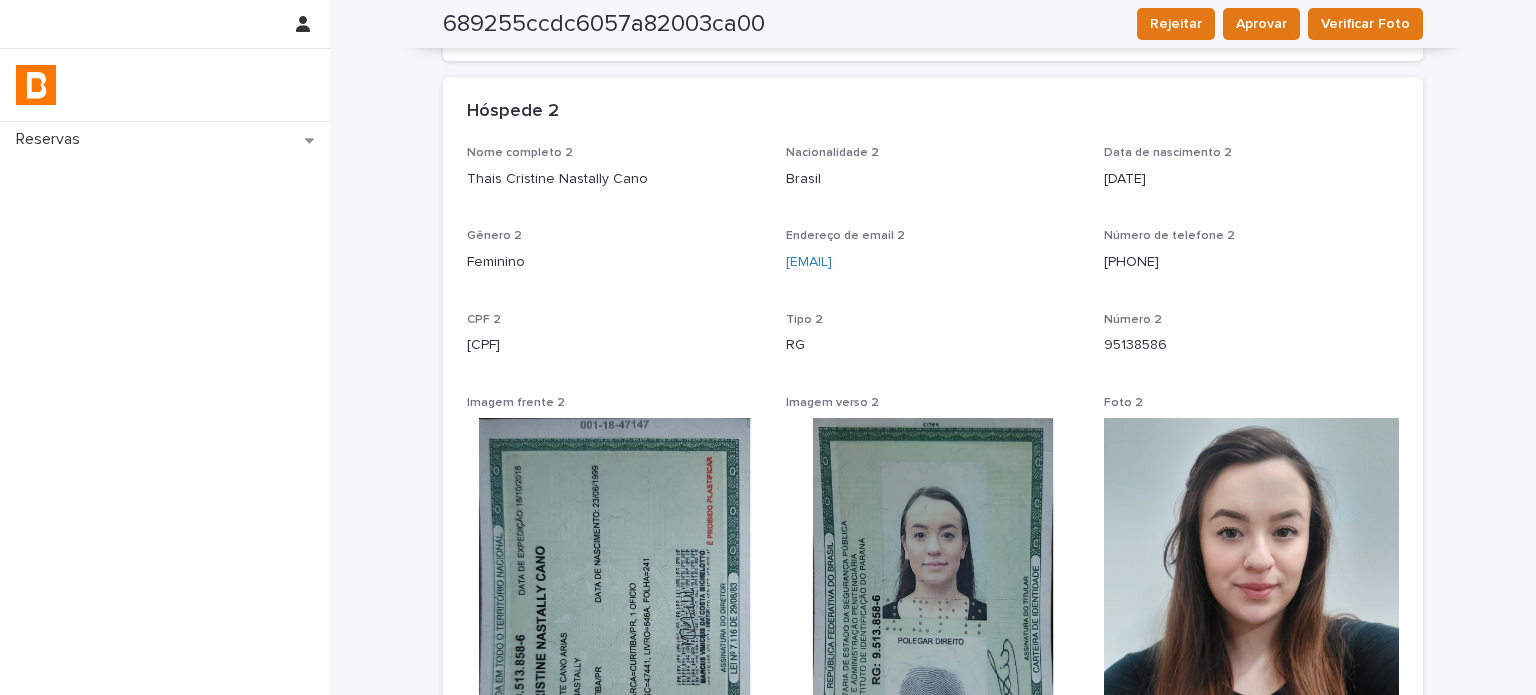 click on "Thais Cristine Nastally Cano" at bounding box center [614, 179] 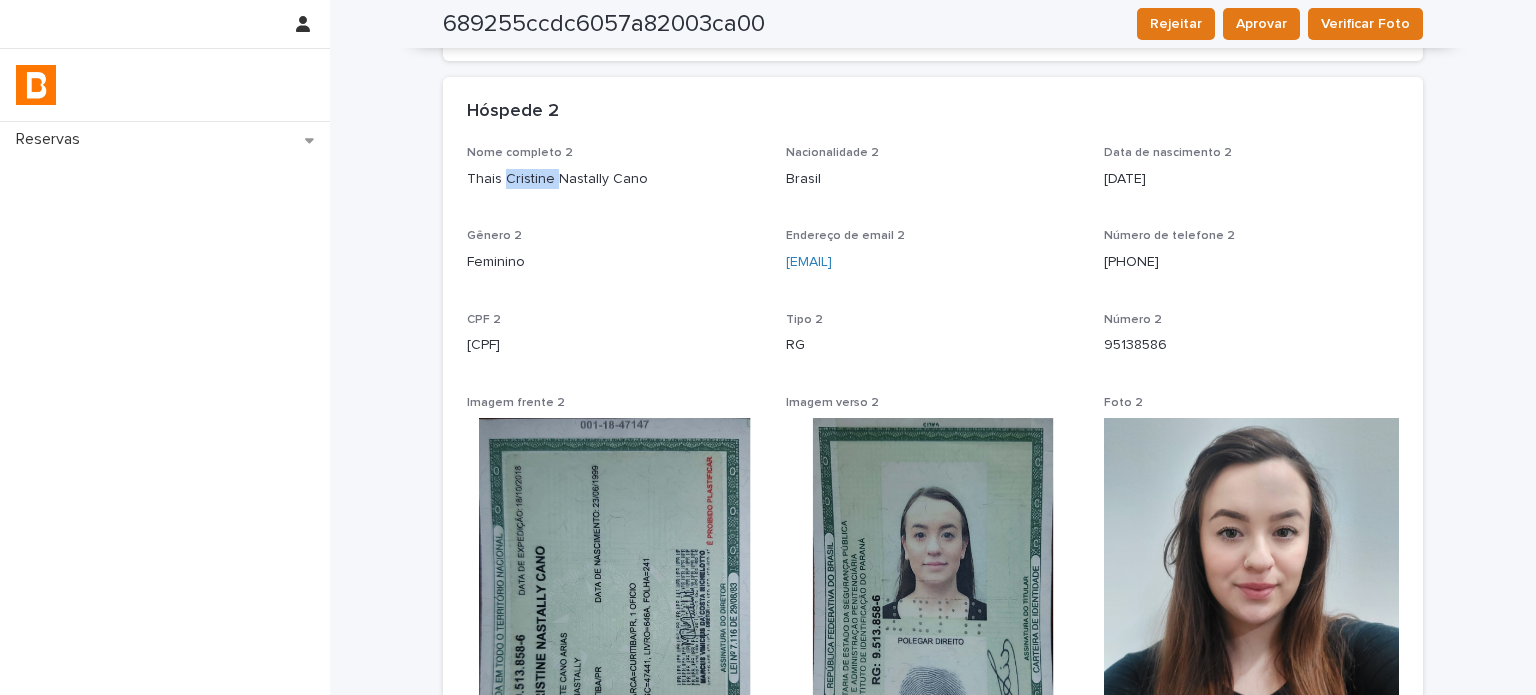 click on "Thais Cristine Nastally Cano" at bounding box center (614, 179) 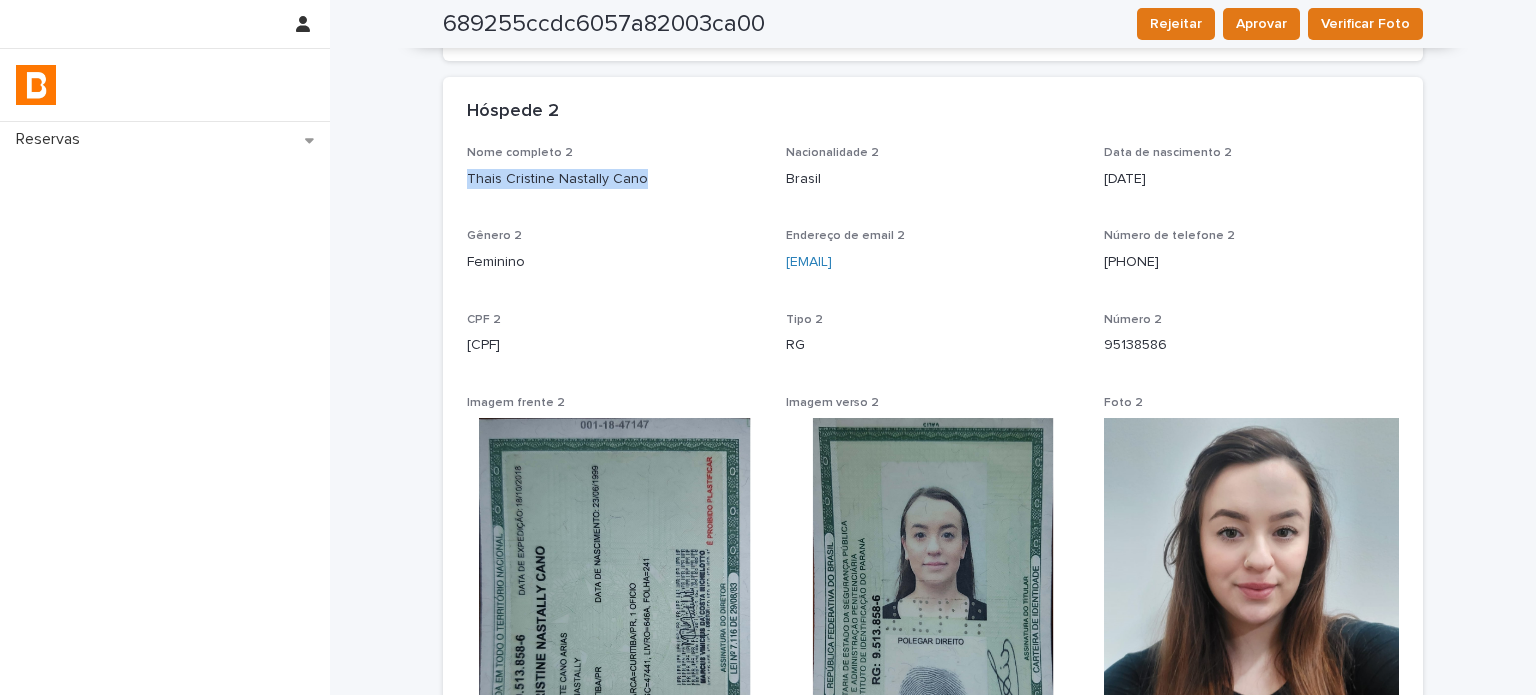 click on "Thais Cristine Nastally Cano" at bounding box center [614, 179] 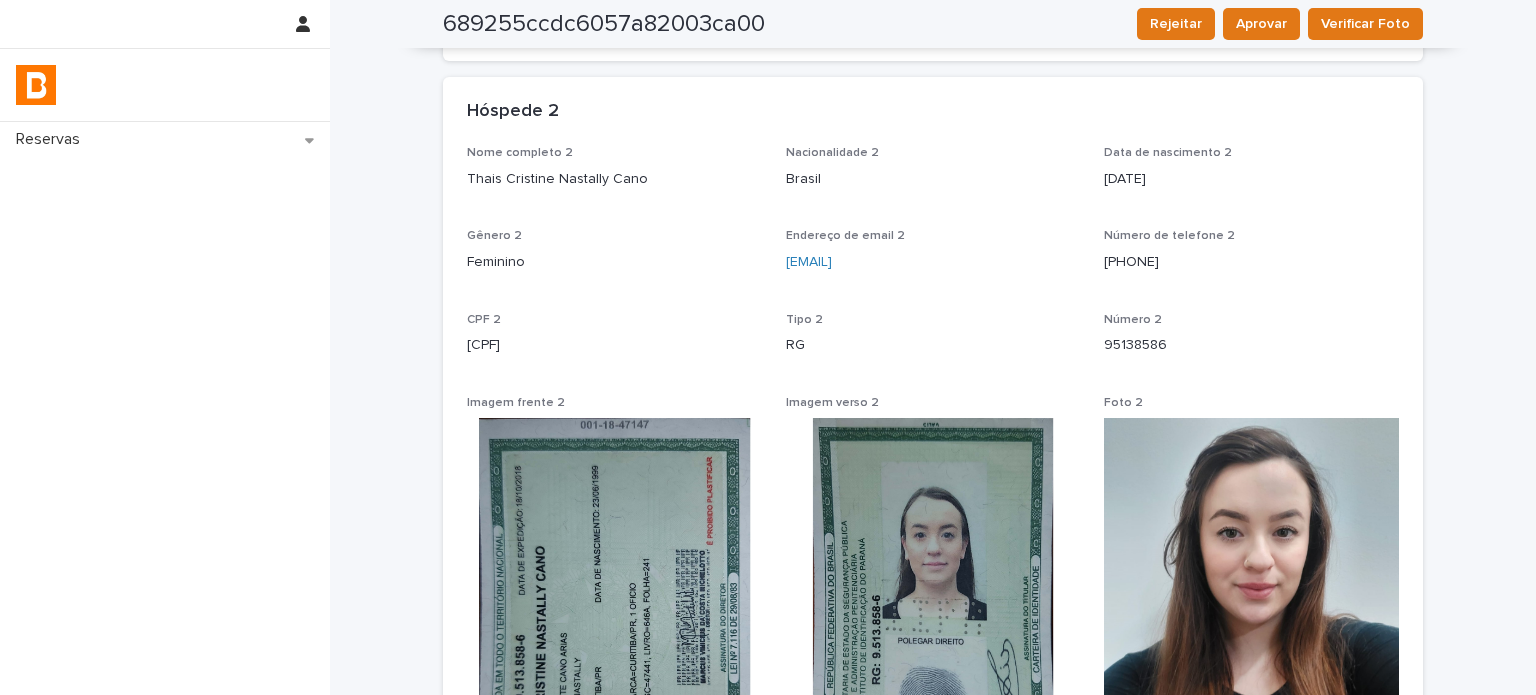 click on "CPF 2 [CPF]" at bounding box center [614, 342] 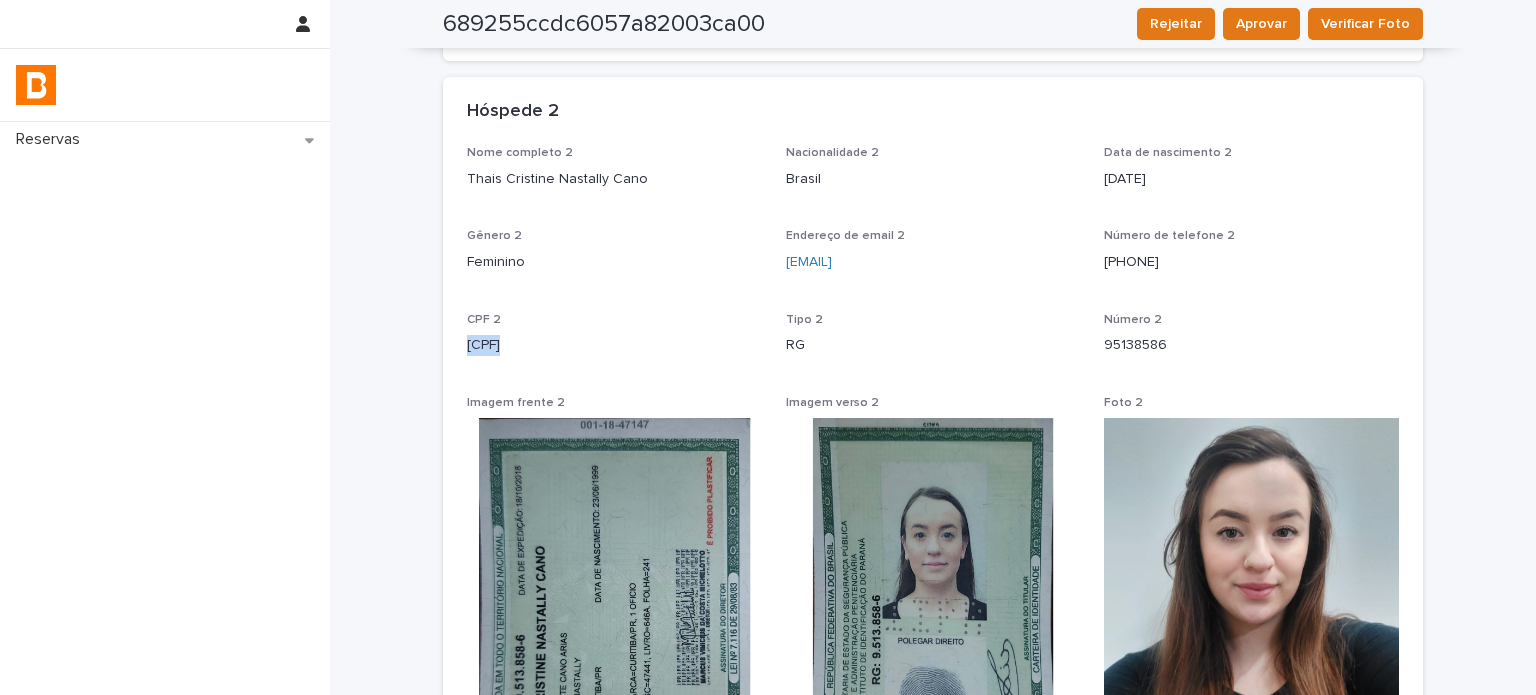 click on "[CPF]" at bounding box center (614, 345) 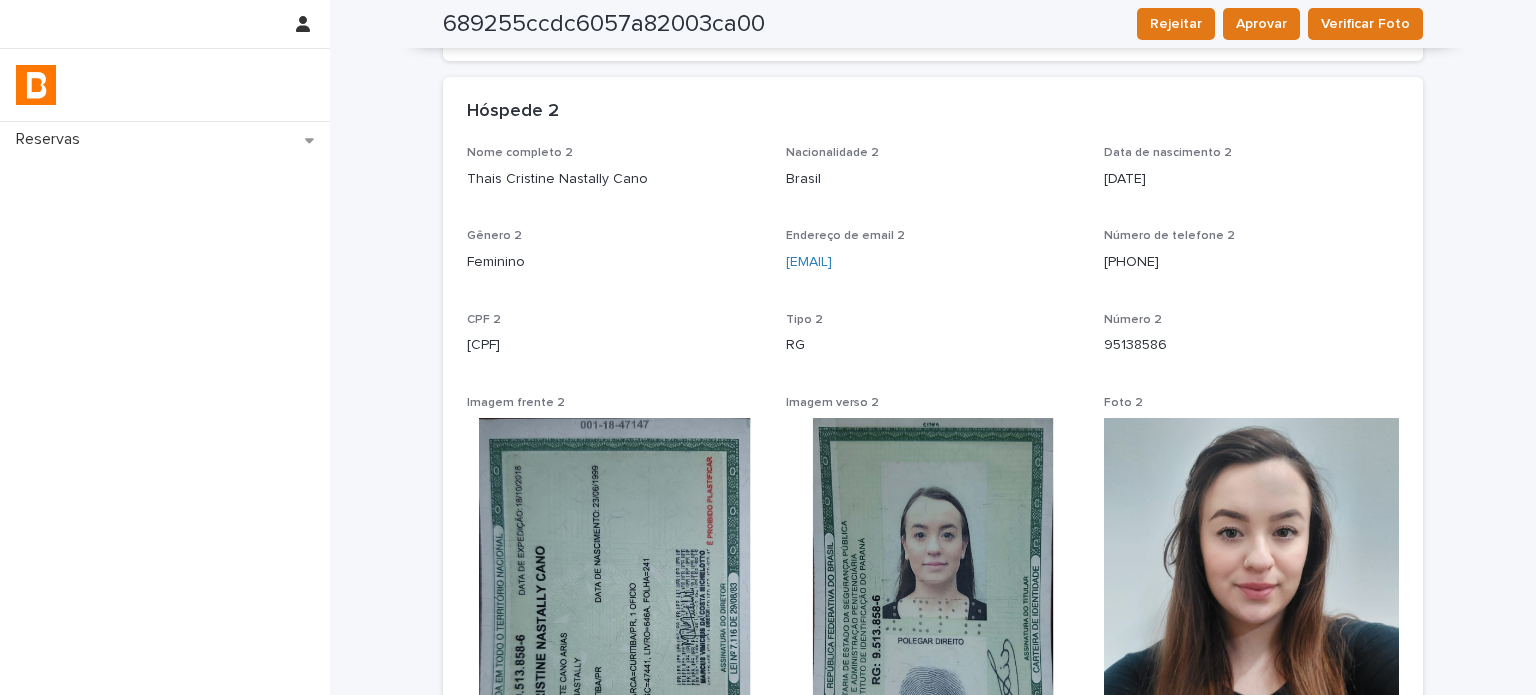 click on "95138586" at bounding box center [1251, 345] 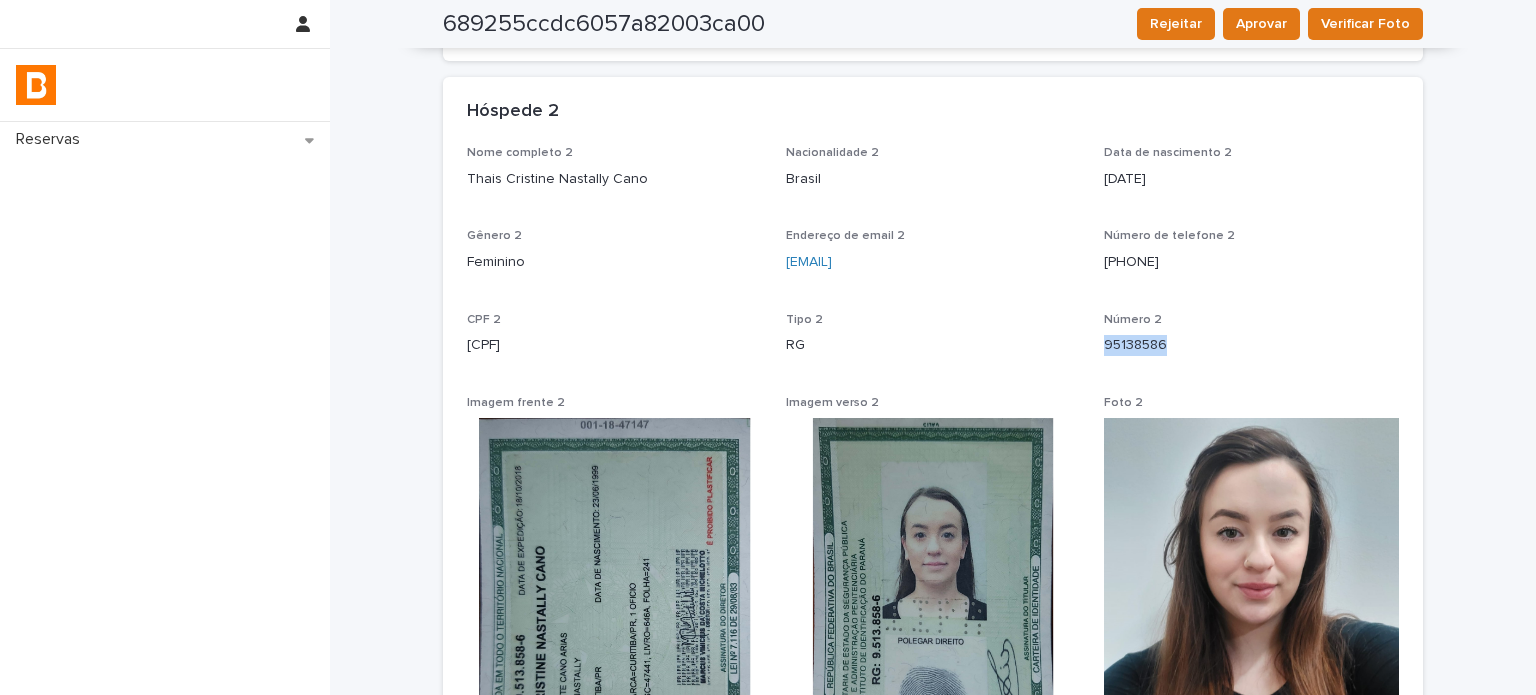 click on "95138586" at bounding box center [1251, 345] 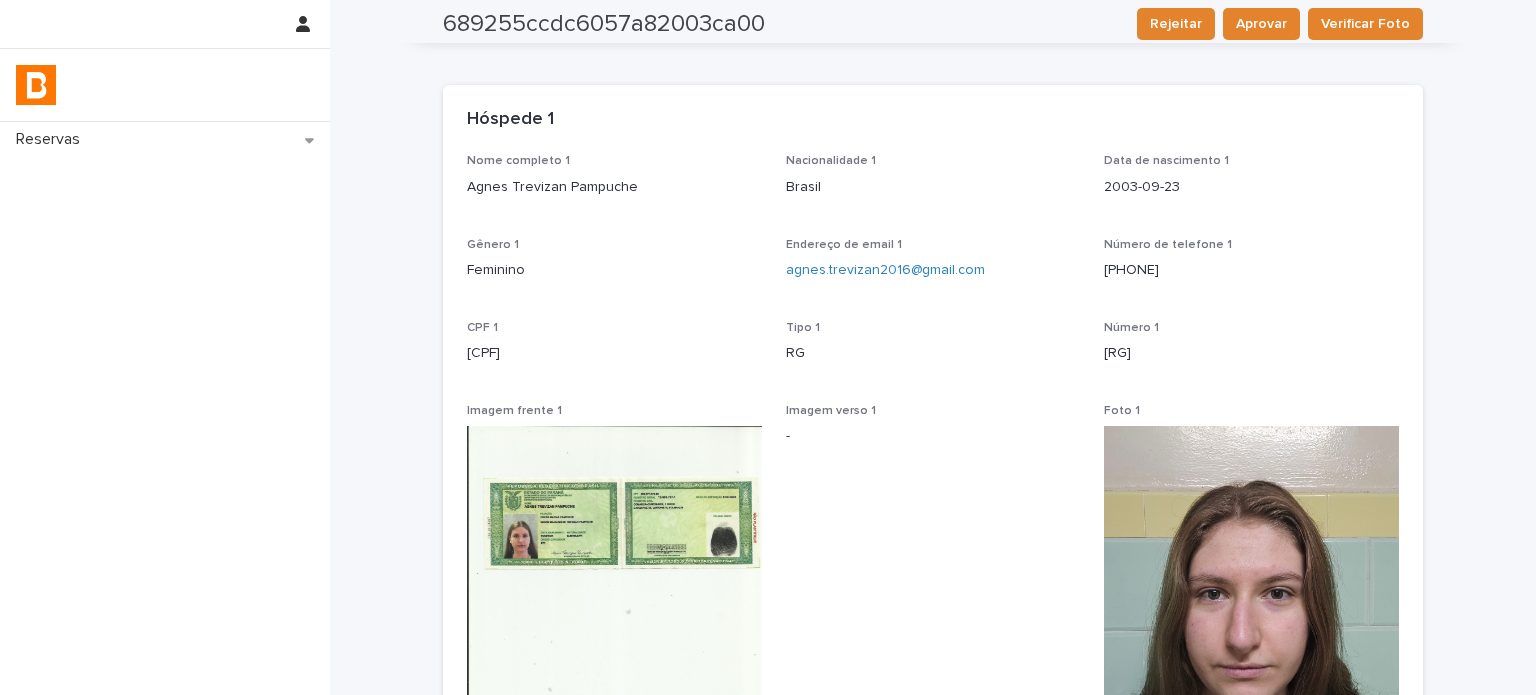 scroll, scrollTop: 0, scrollLeft: 0, axis: both 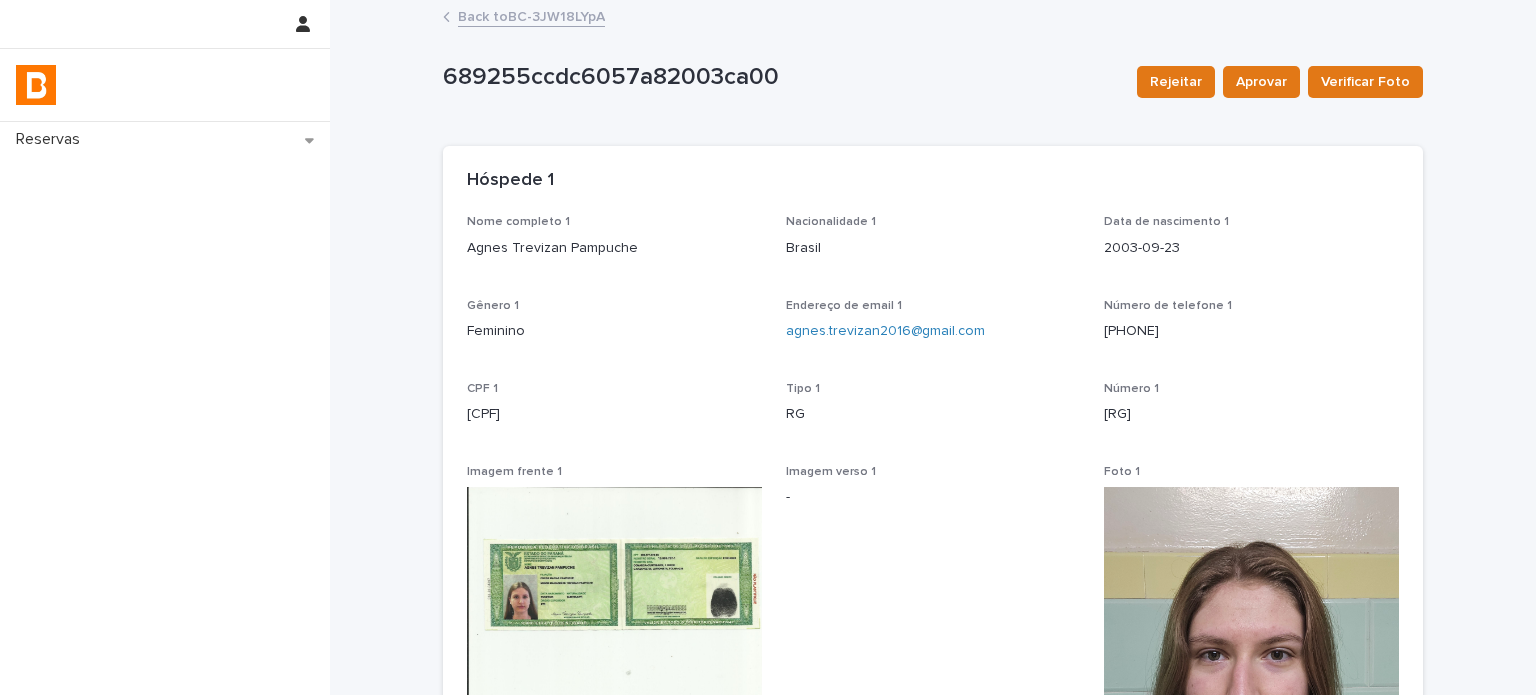 click on "Back to  BC-3JW18LYpA" at bounding box center [531, 15] 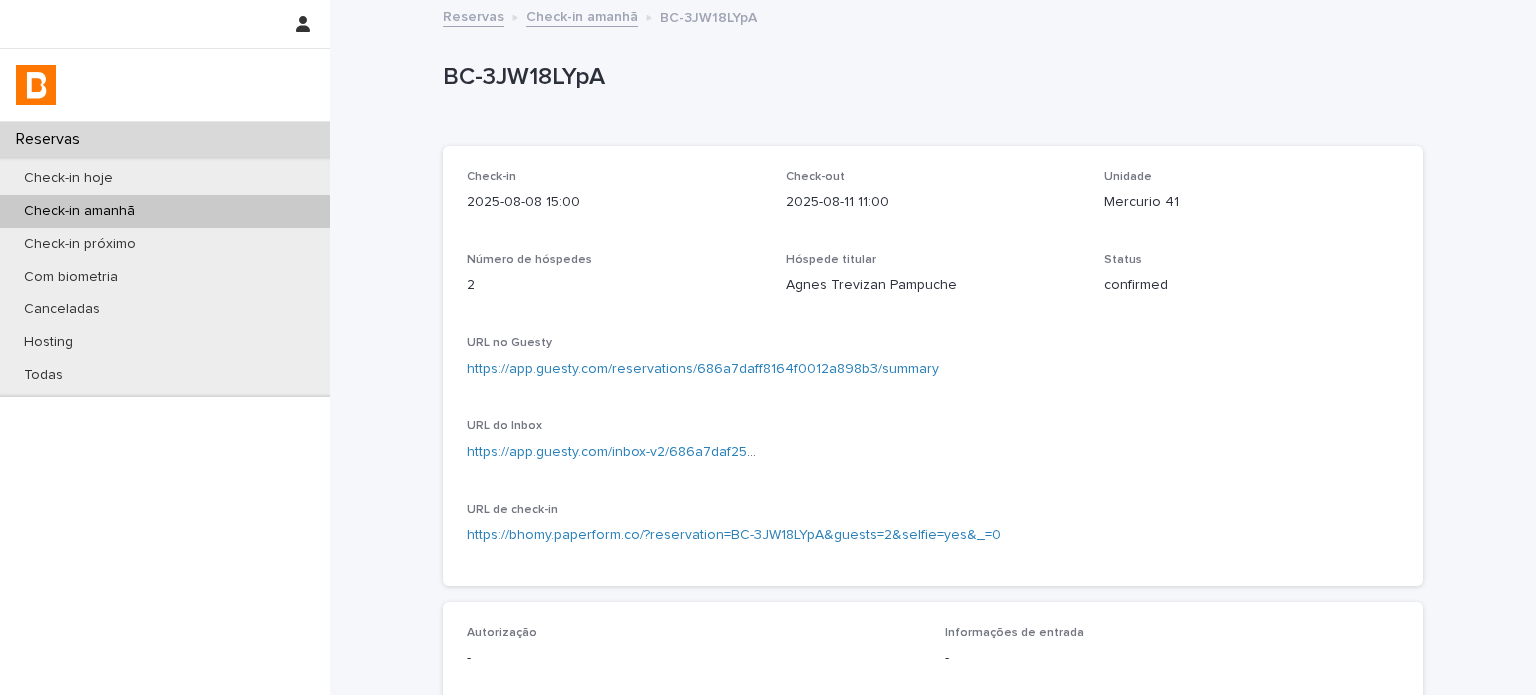 scroll, scrollTop: 466, scrollLeft: 0, axis: vertical 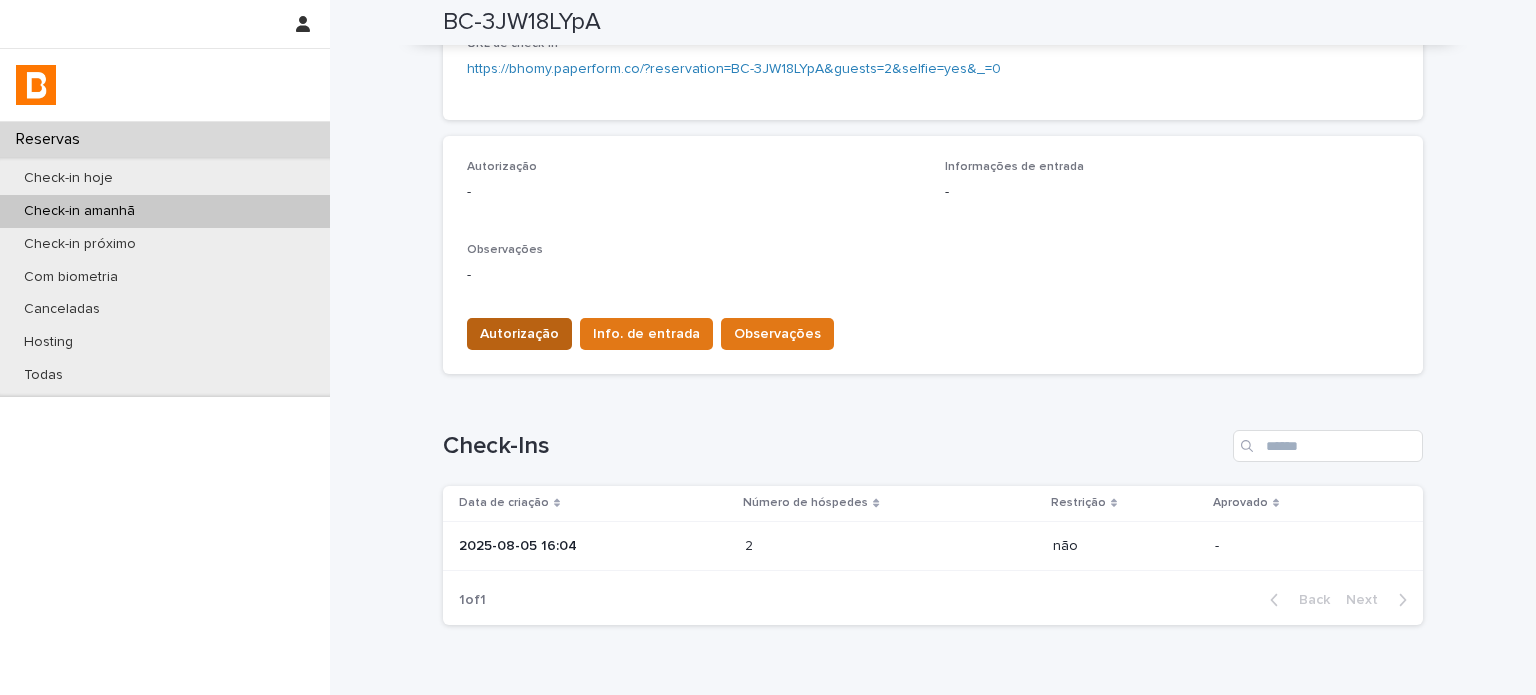 click on "Autorização" at bounding box center [519, 334] 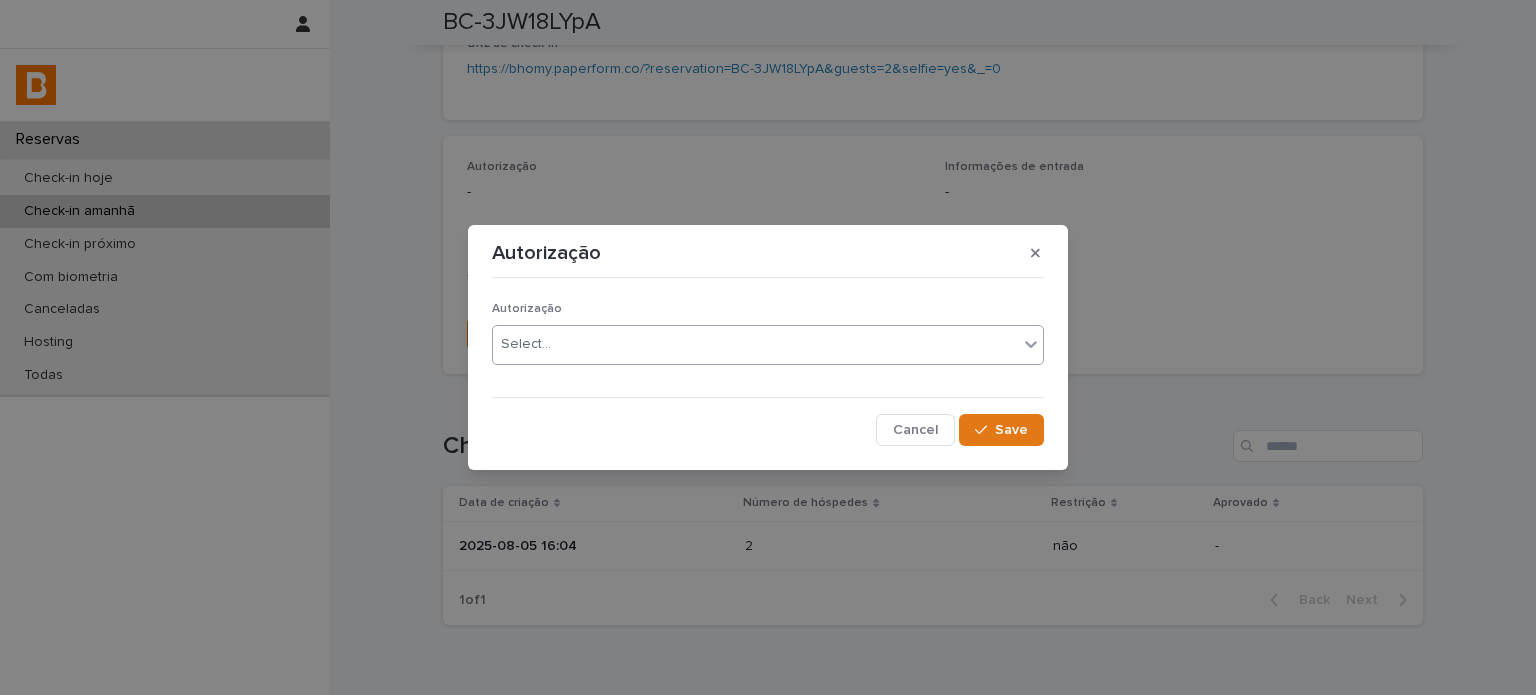 click on "Select..." at bounding box center (755, 344) 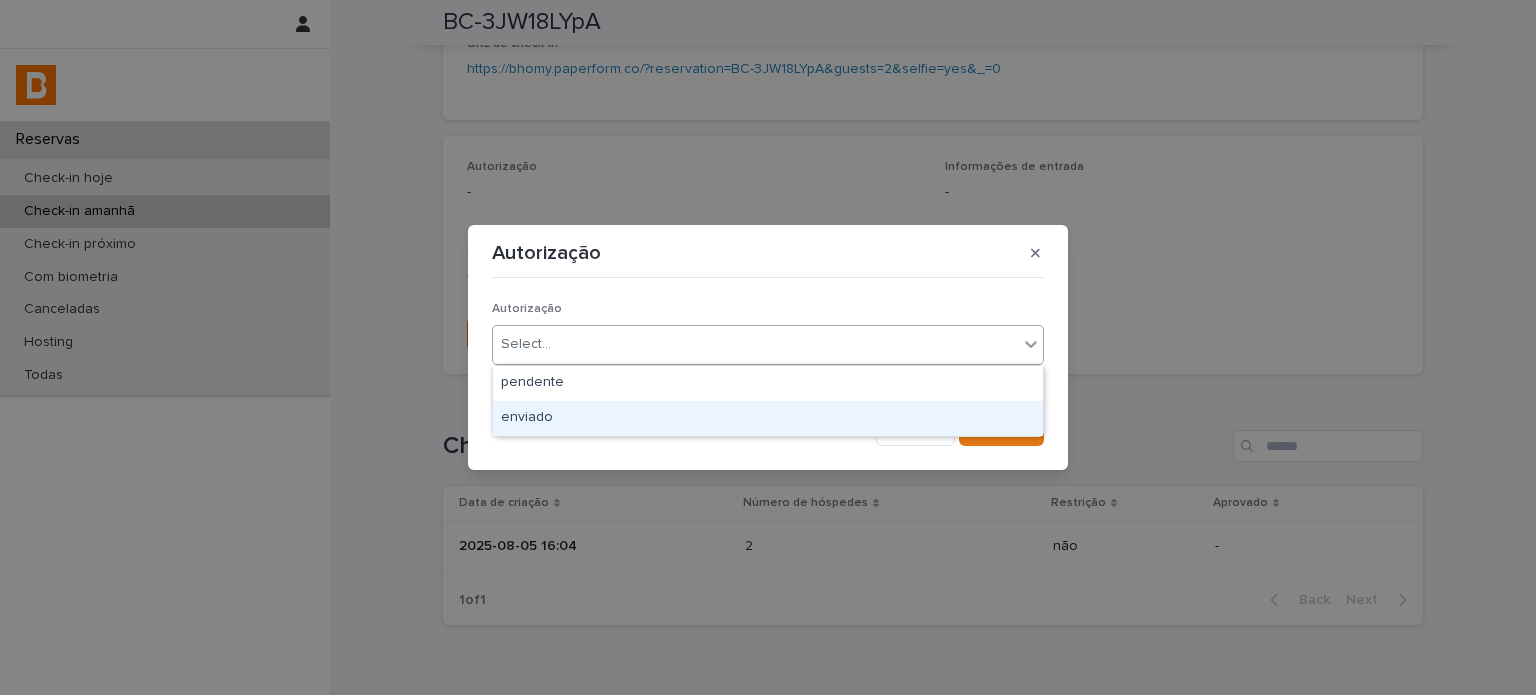 click on "enviado" at bounding box center (768, 418) 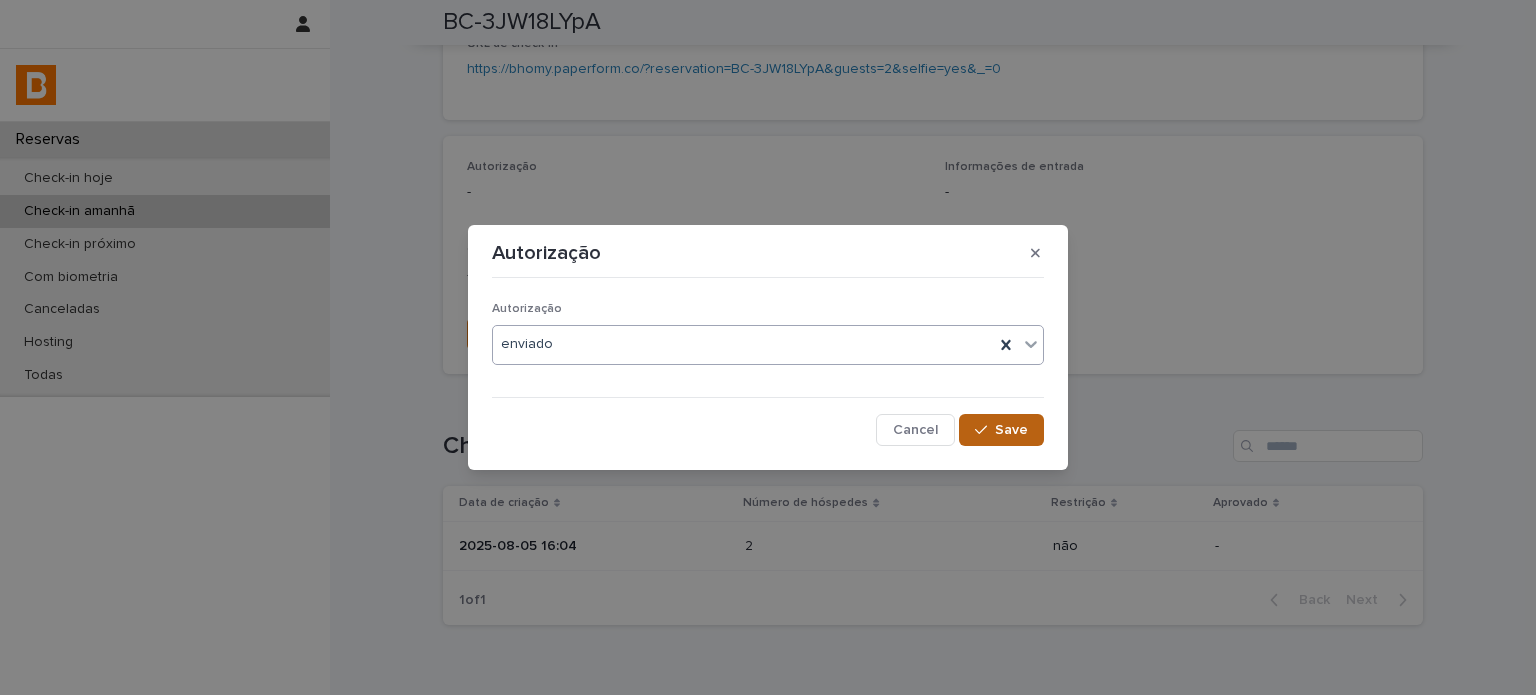click on "Save" at bounding box center (1011, 430) 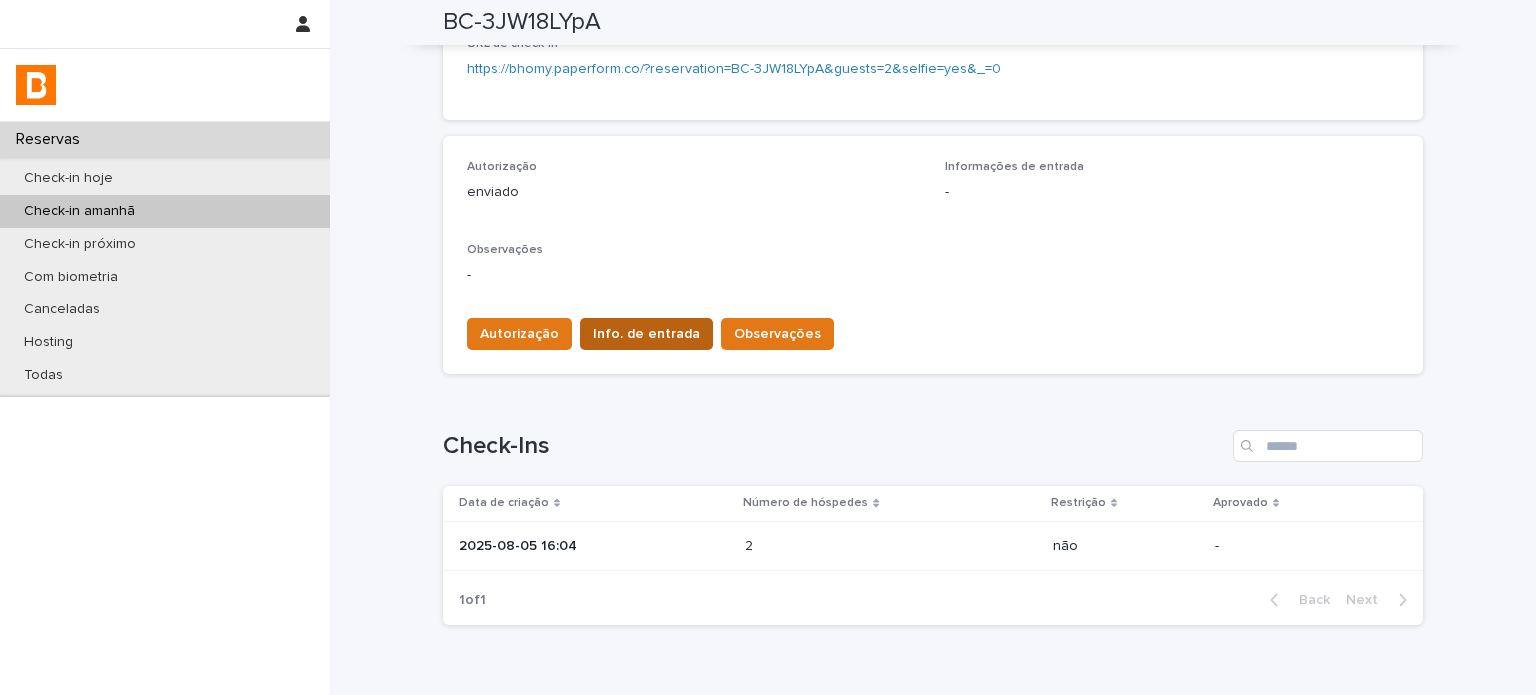 click on "Info. de entrada" at bounding box center [646, 334] 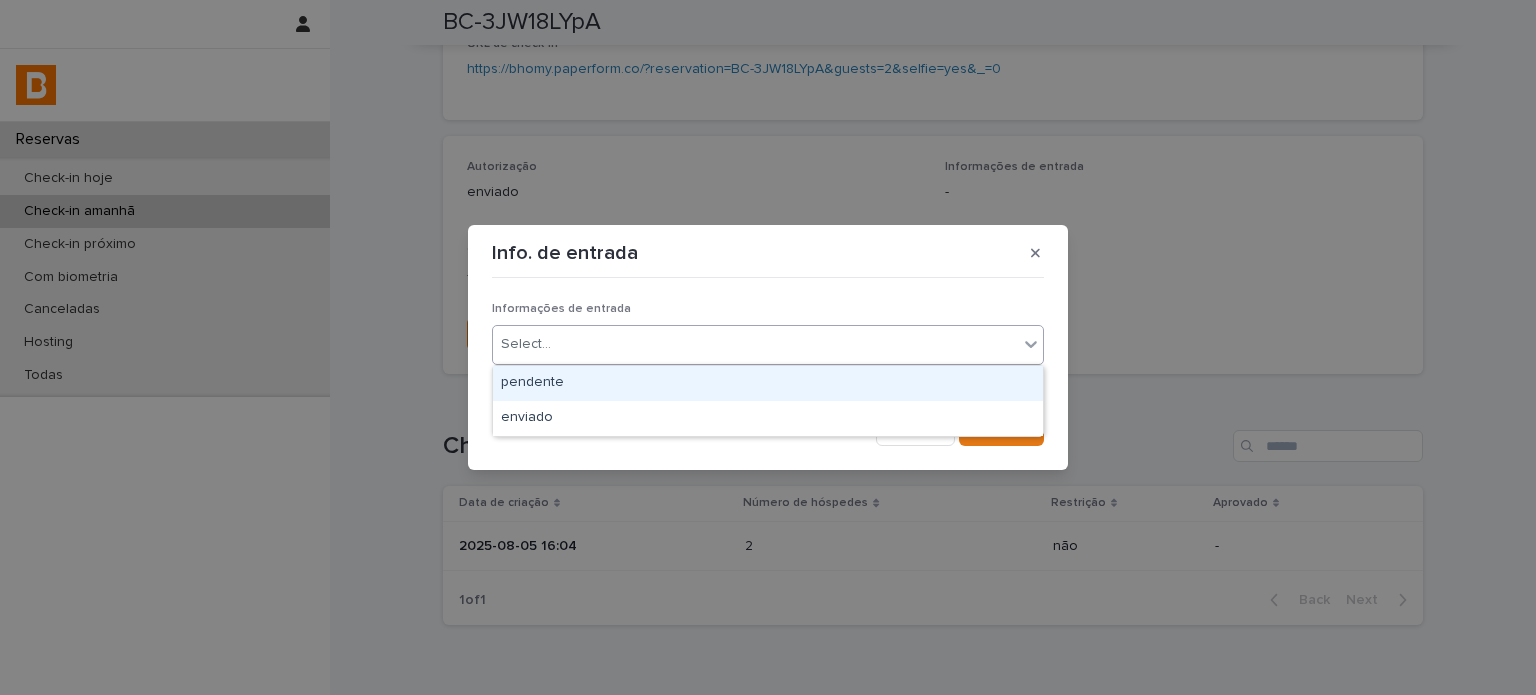click on "Select..." at bounding box center (755, 344) 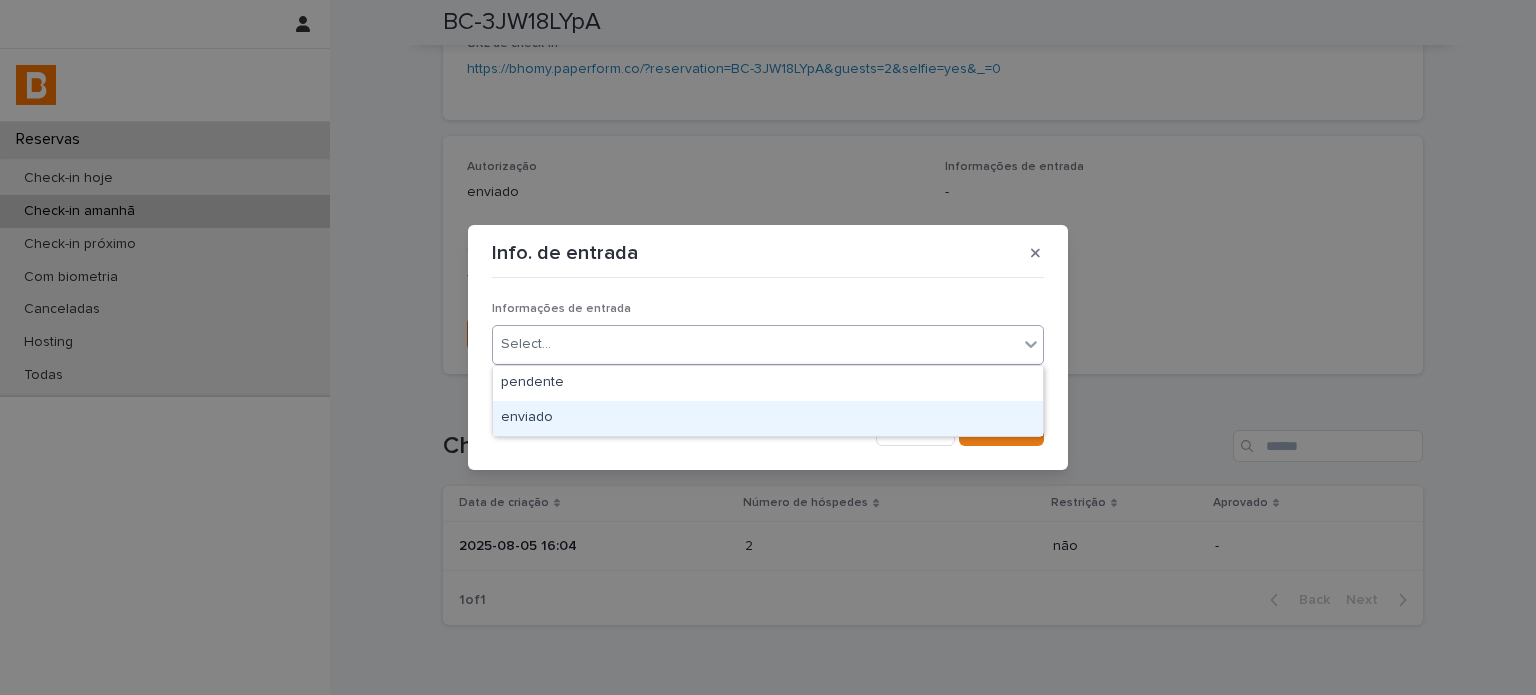 click on "enviado" at bounding box center (768, 418) 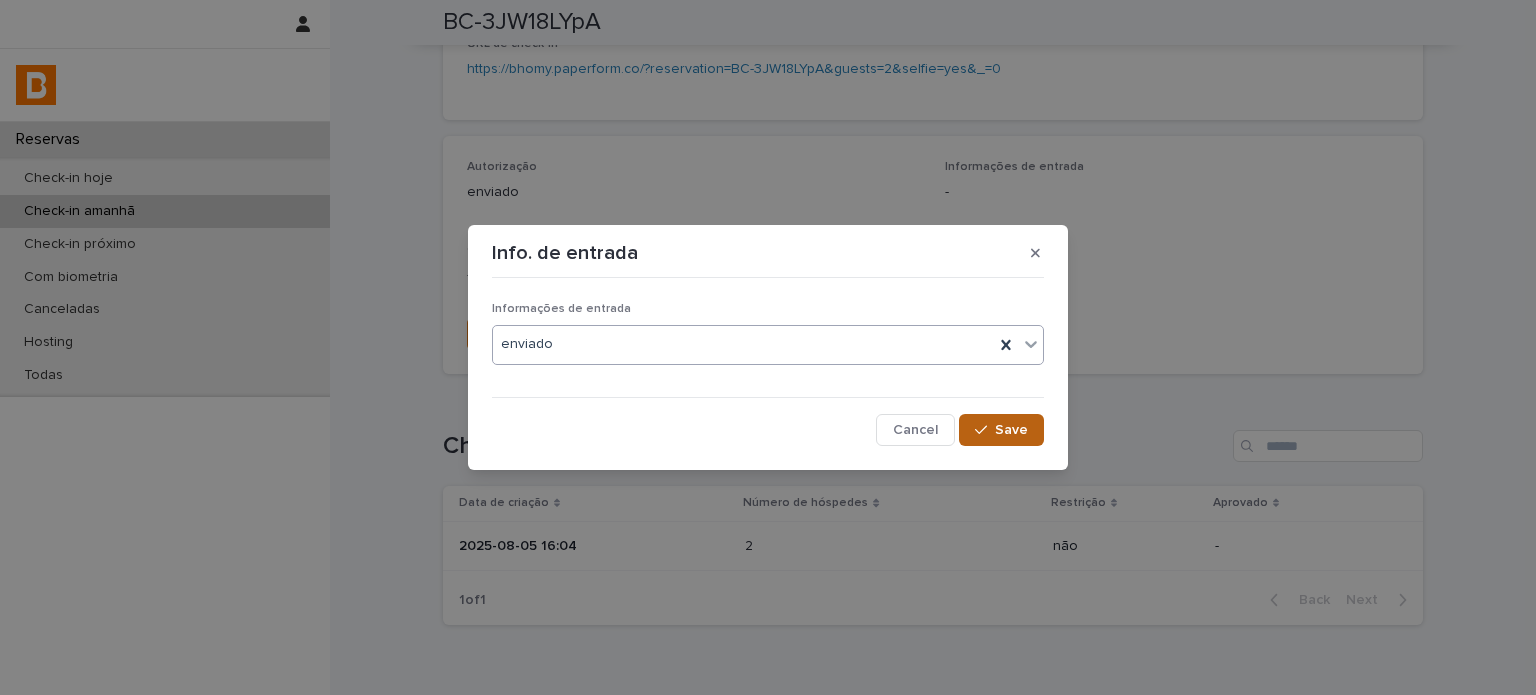 click on "Save" at bounding box center [1011, 430] 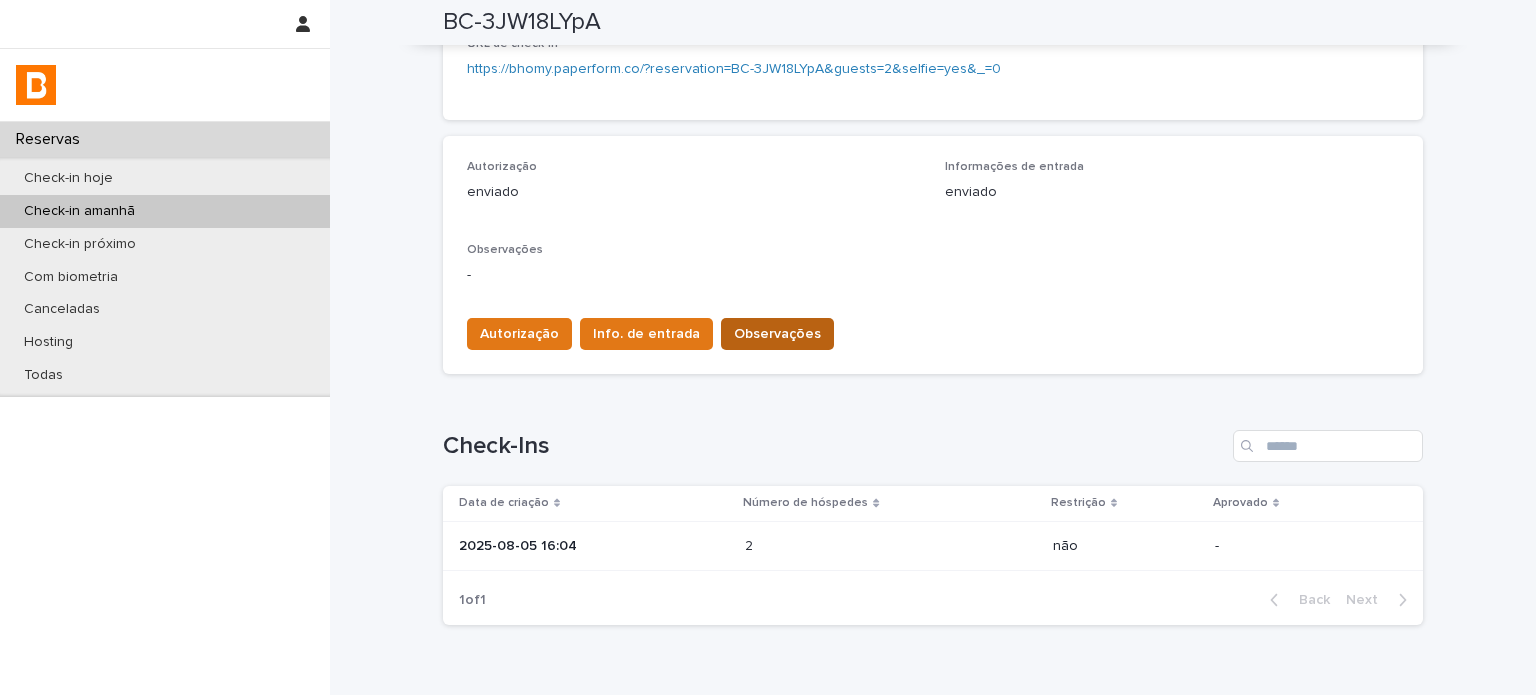 click on "Observações" at bounding box center [777, 334] 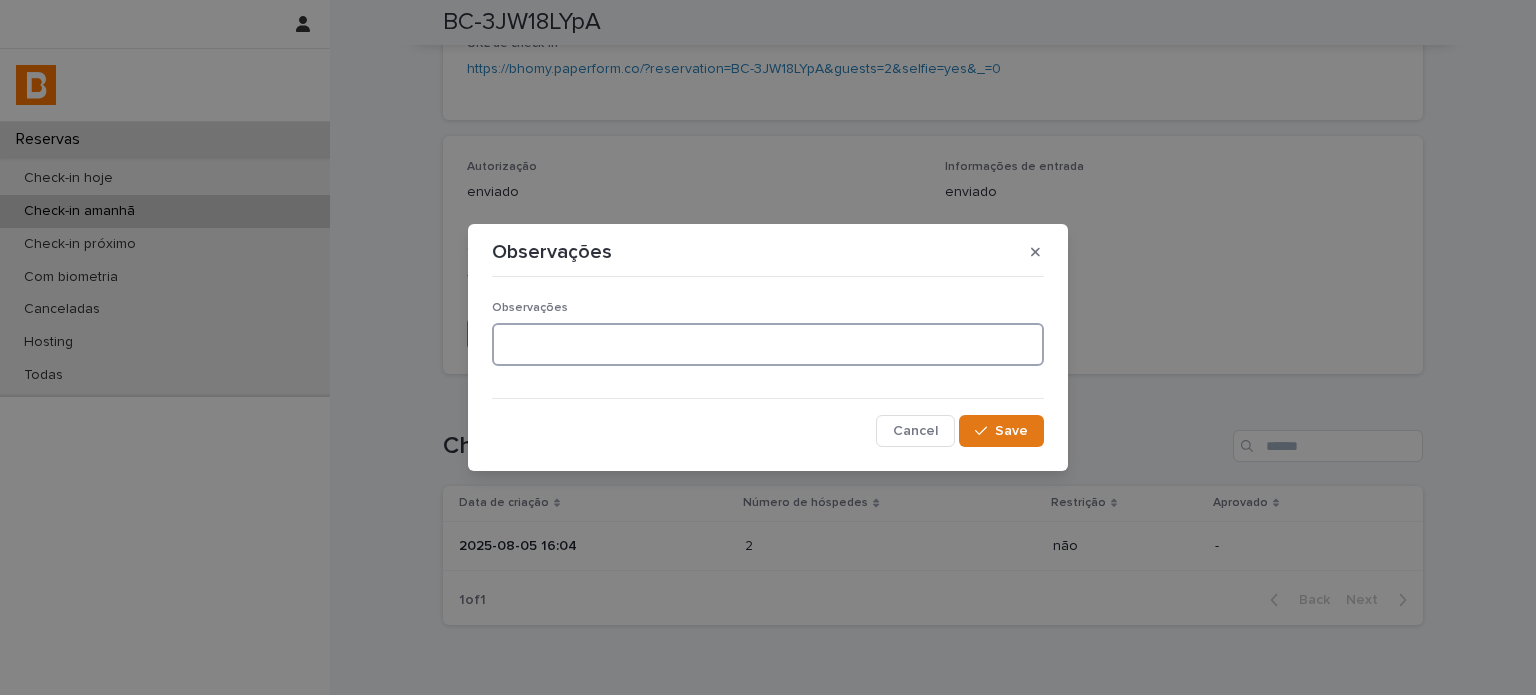 click at bounding box center (768, 344) 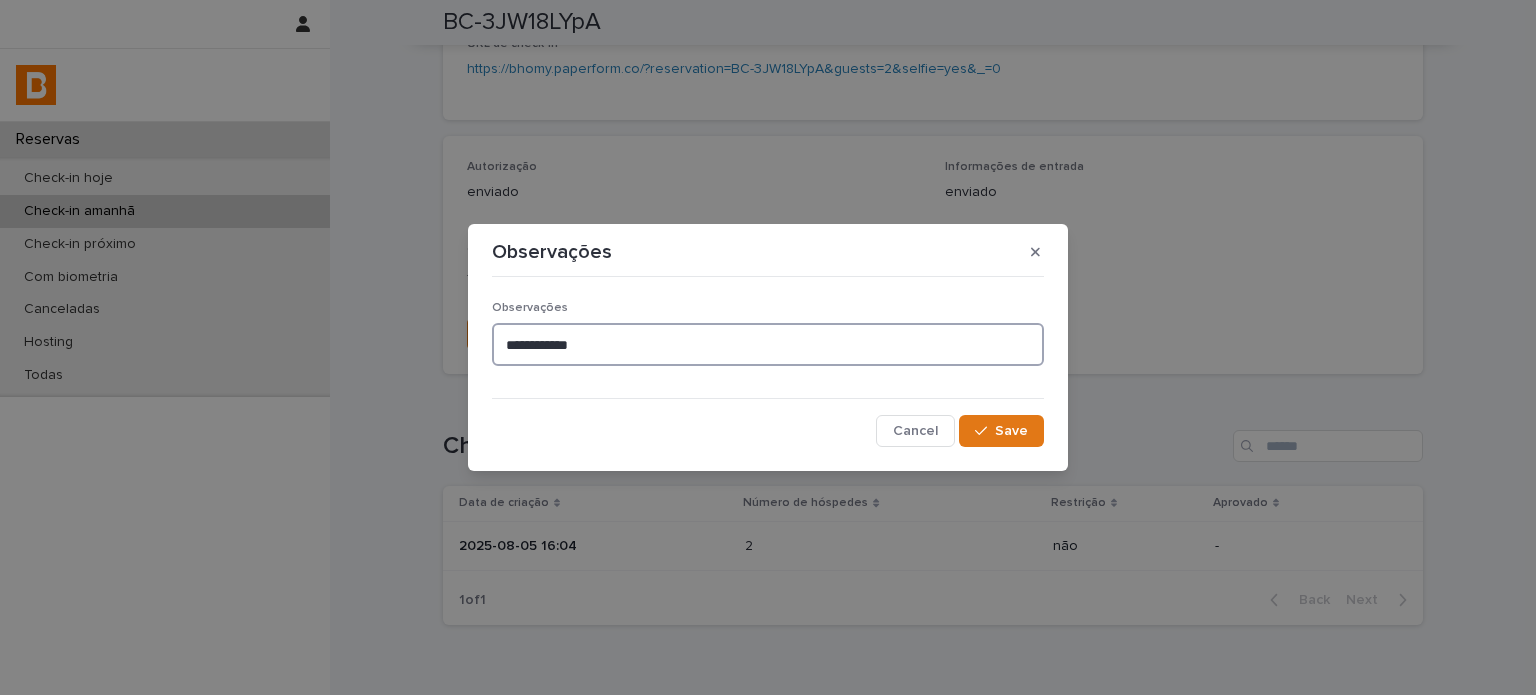type on "**********" 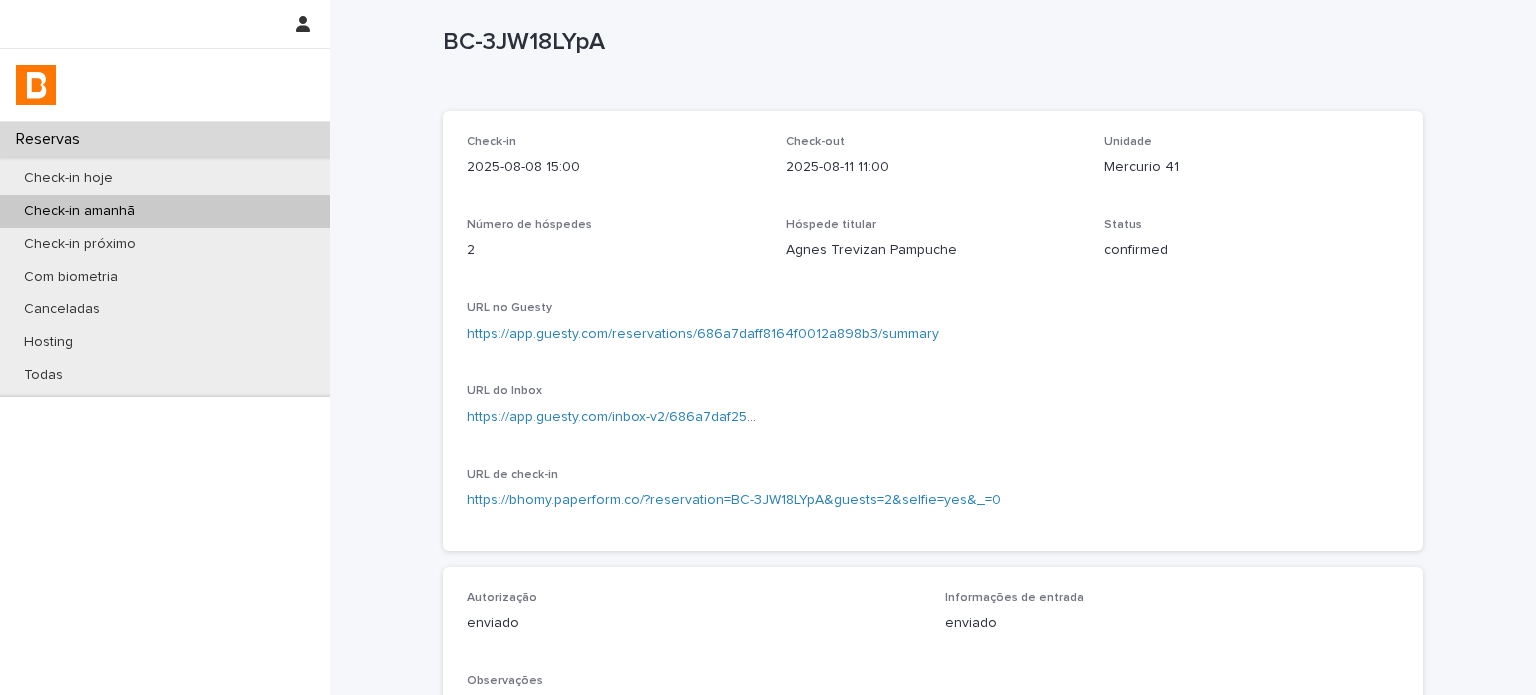 scroll, scrollTop: 0, scrollLeft: 0, axis: both 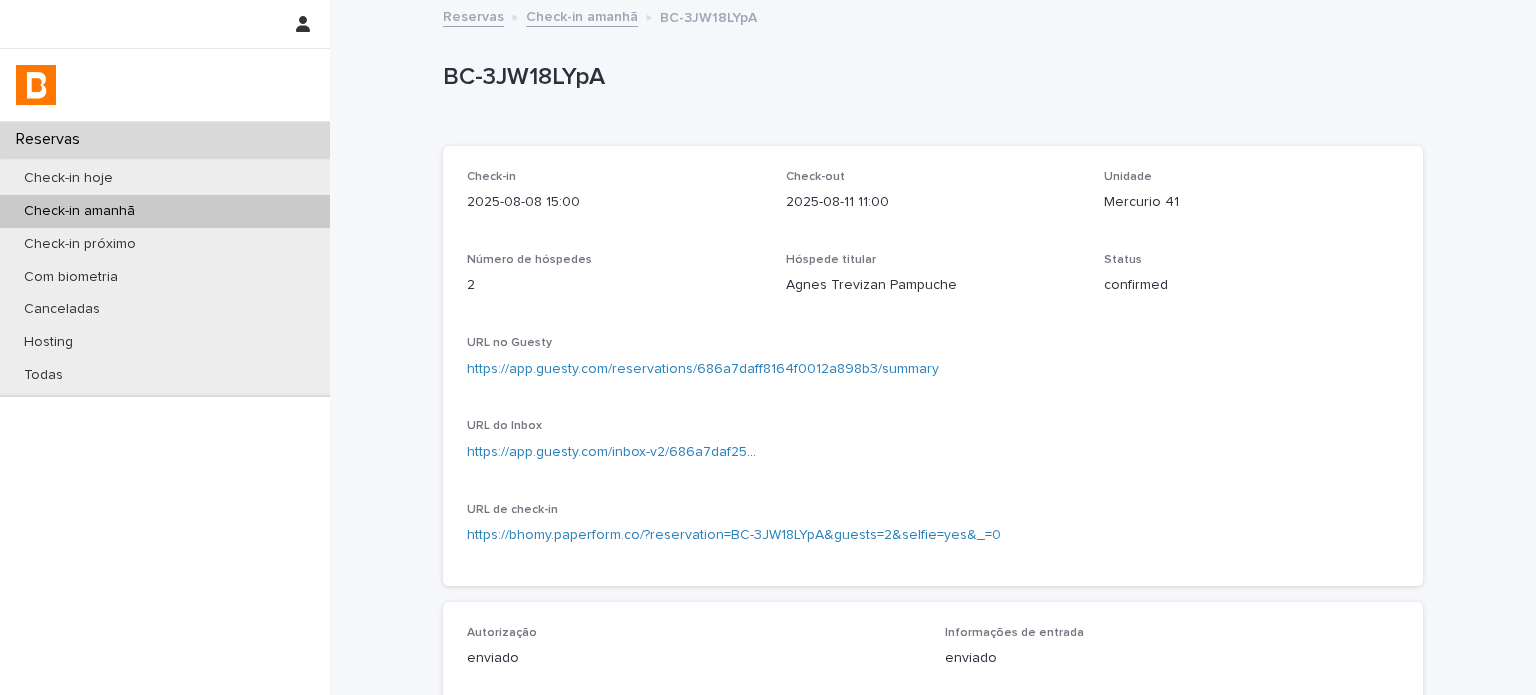 click on "Check-in amanhã" at bounding box center (582, 15) 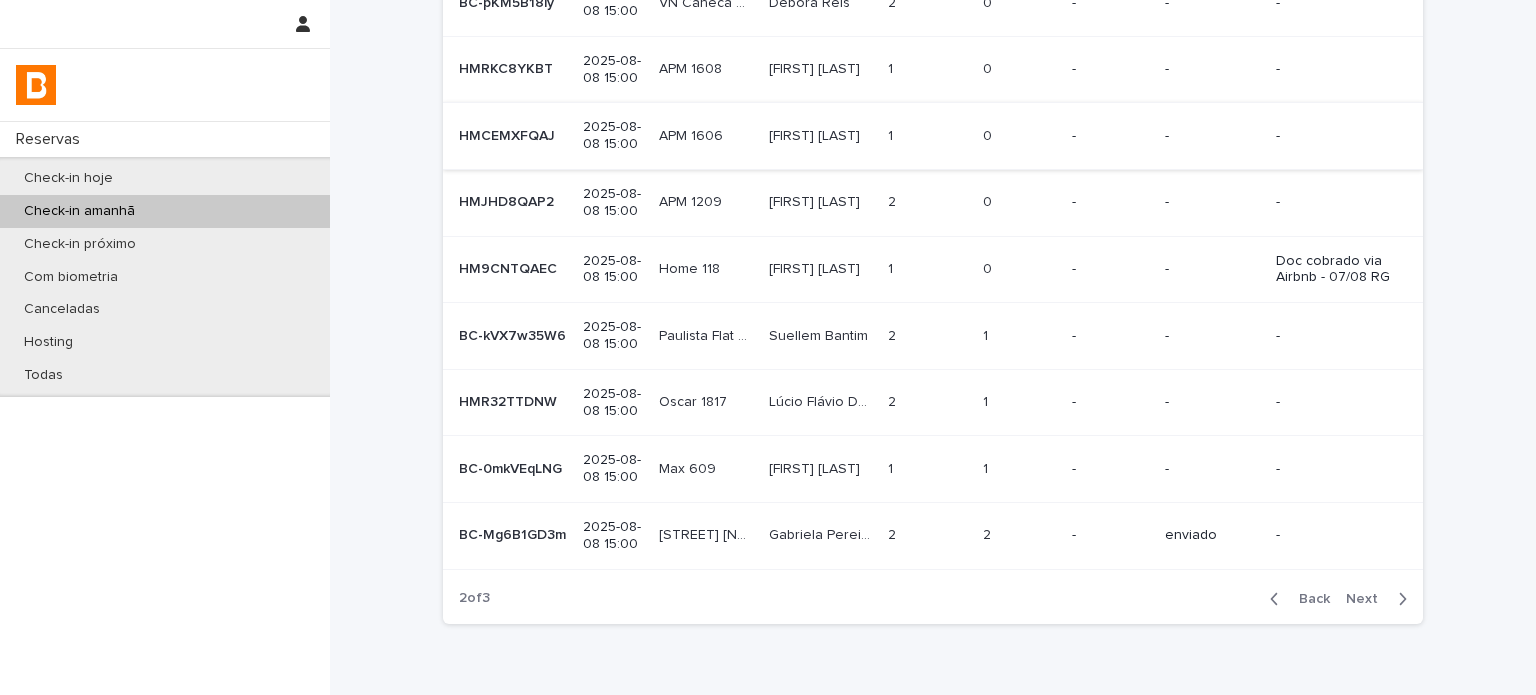 scroll, scrollTop: 233, scrollLeft: 0, axis: vertical 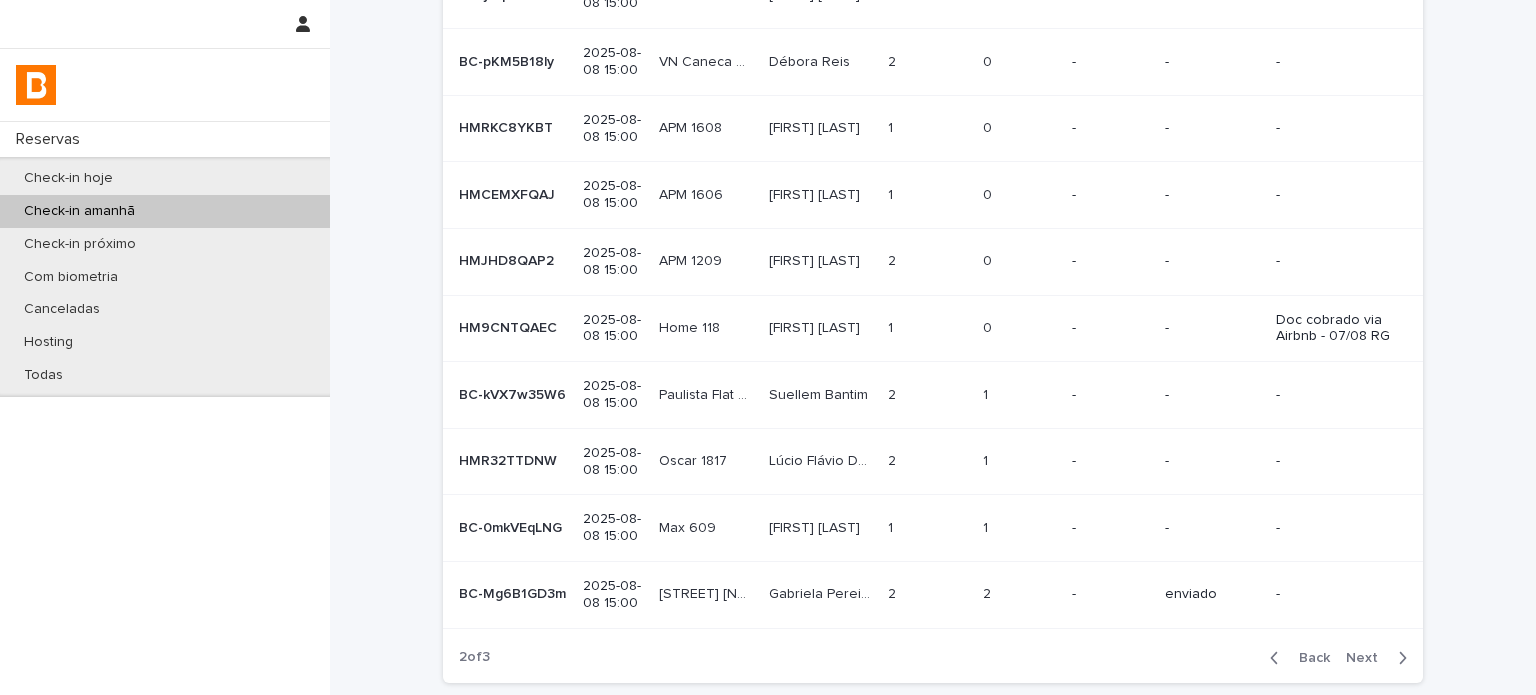 click on "-" at bounding box center (1110, 528) 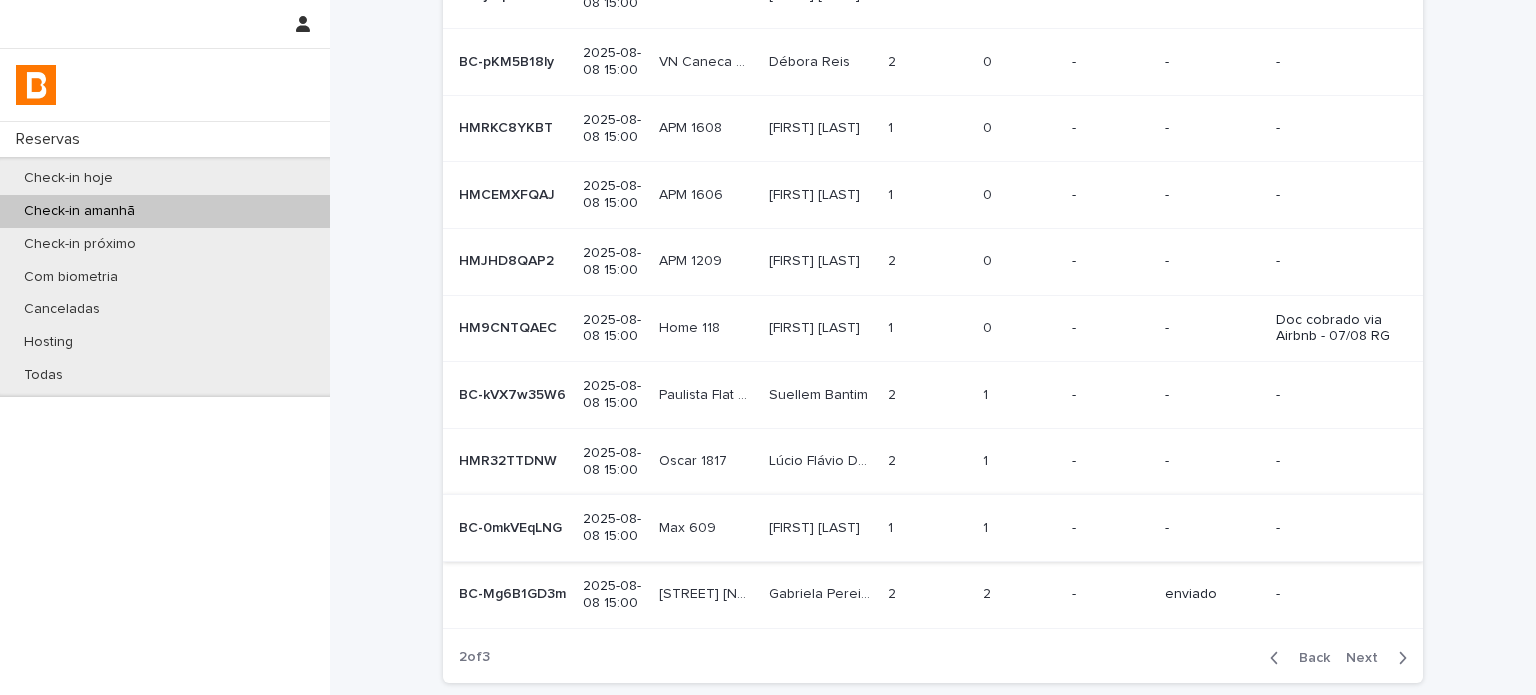 scroll, scrollTop: 0, scrollLeft: 0, axis: both 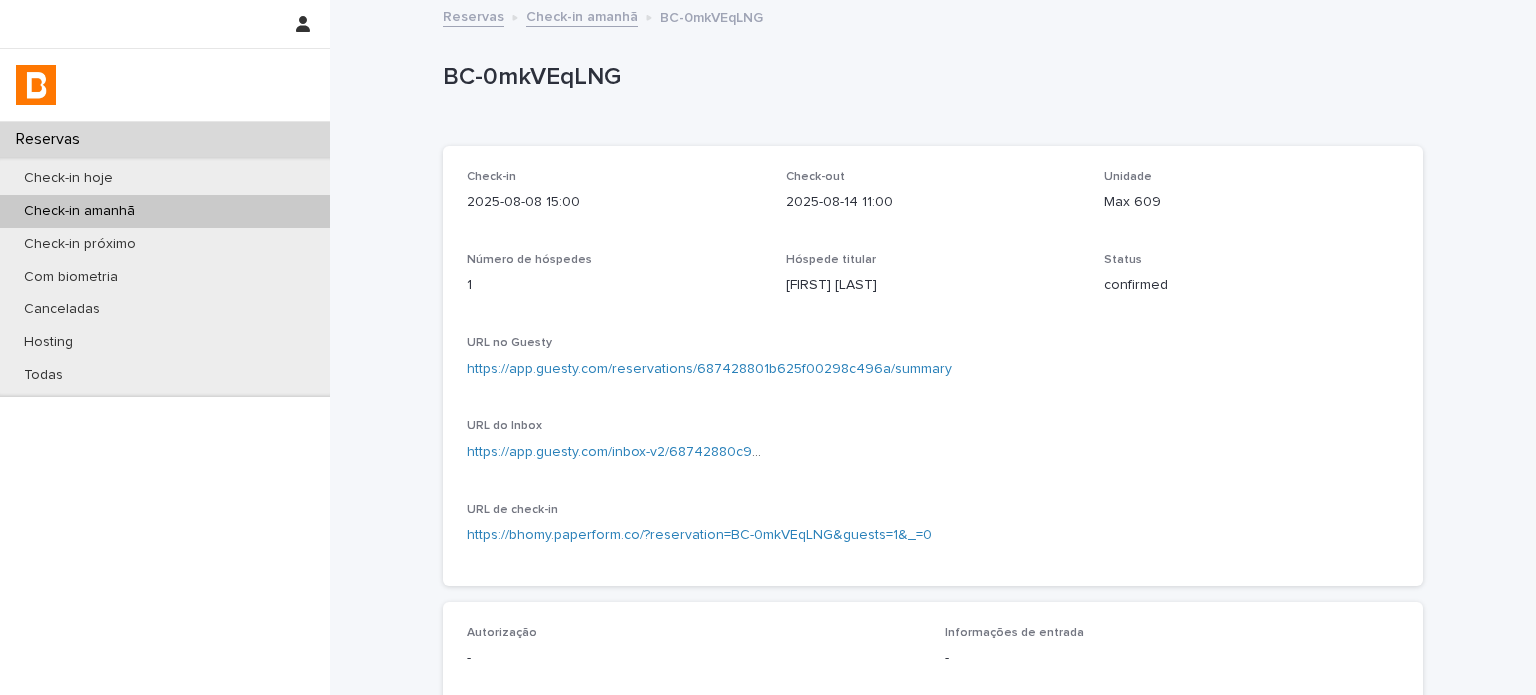 click on "BC-0mkVEqLNG" at bounding box center [929, 81] 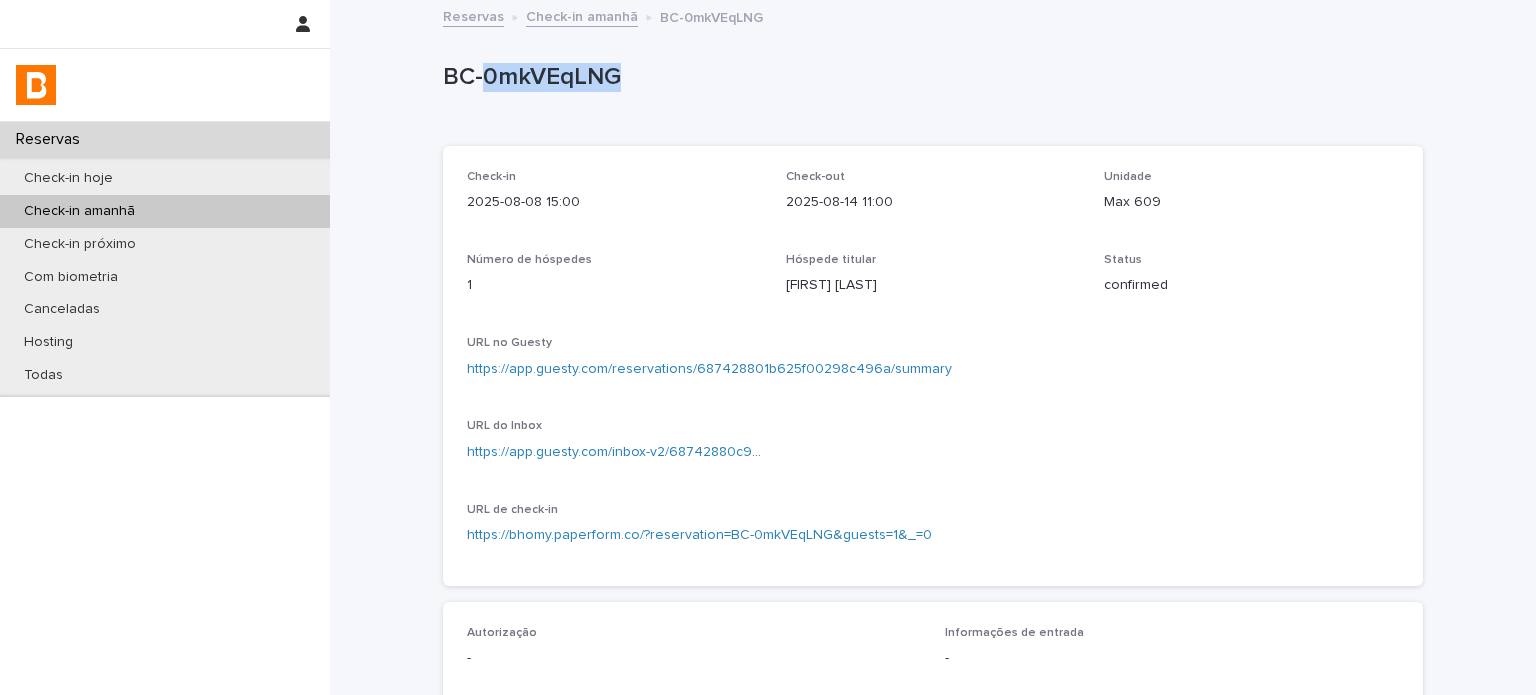 click on "BC-0mkVEqLNG" at bounding box center [929, 77] 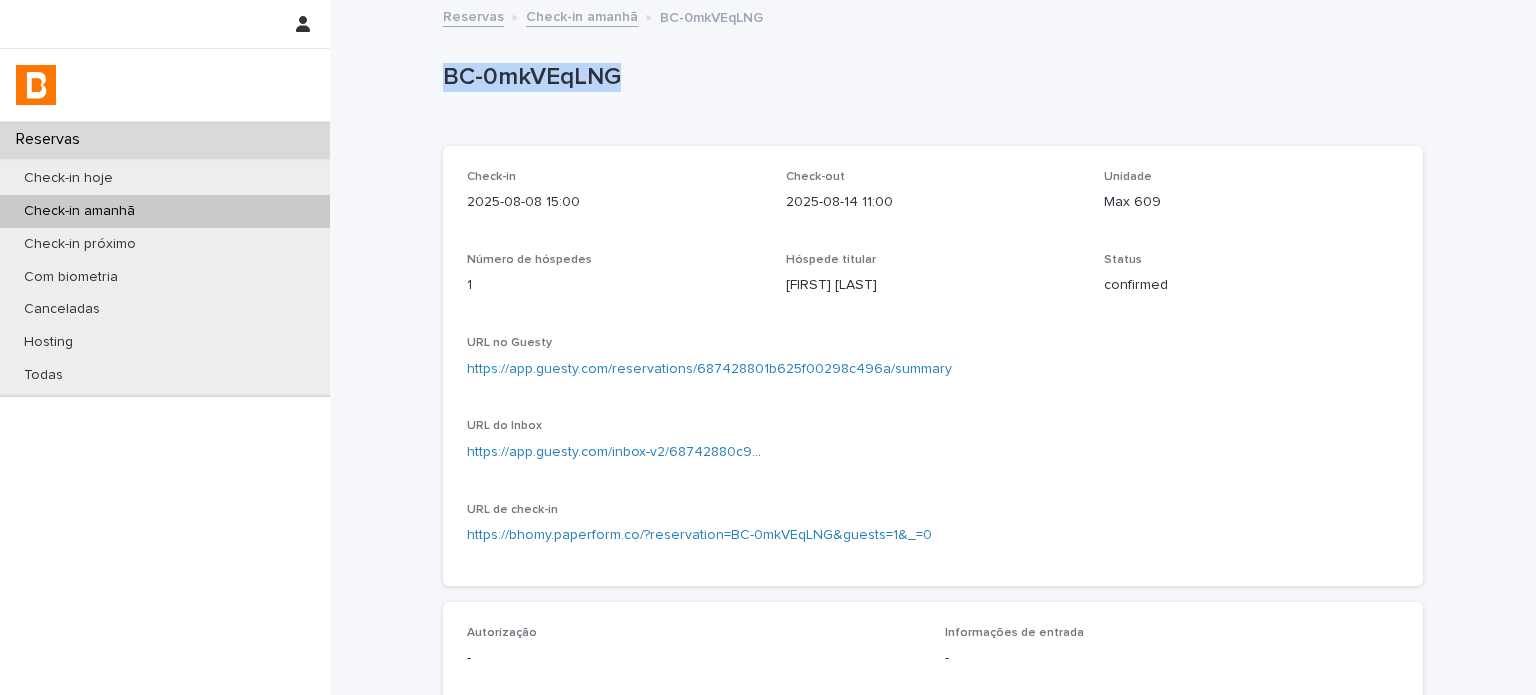 click on "BC-0mkVEqLNG" at bounding box center (929, 77) 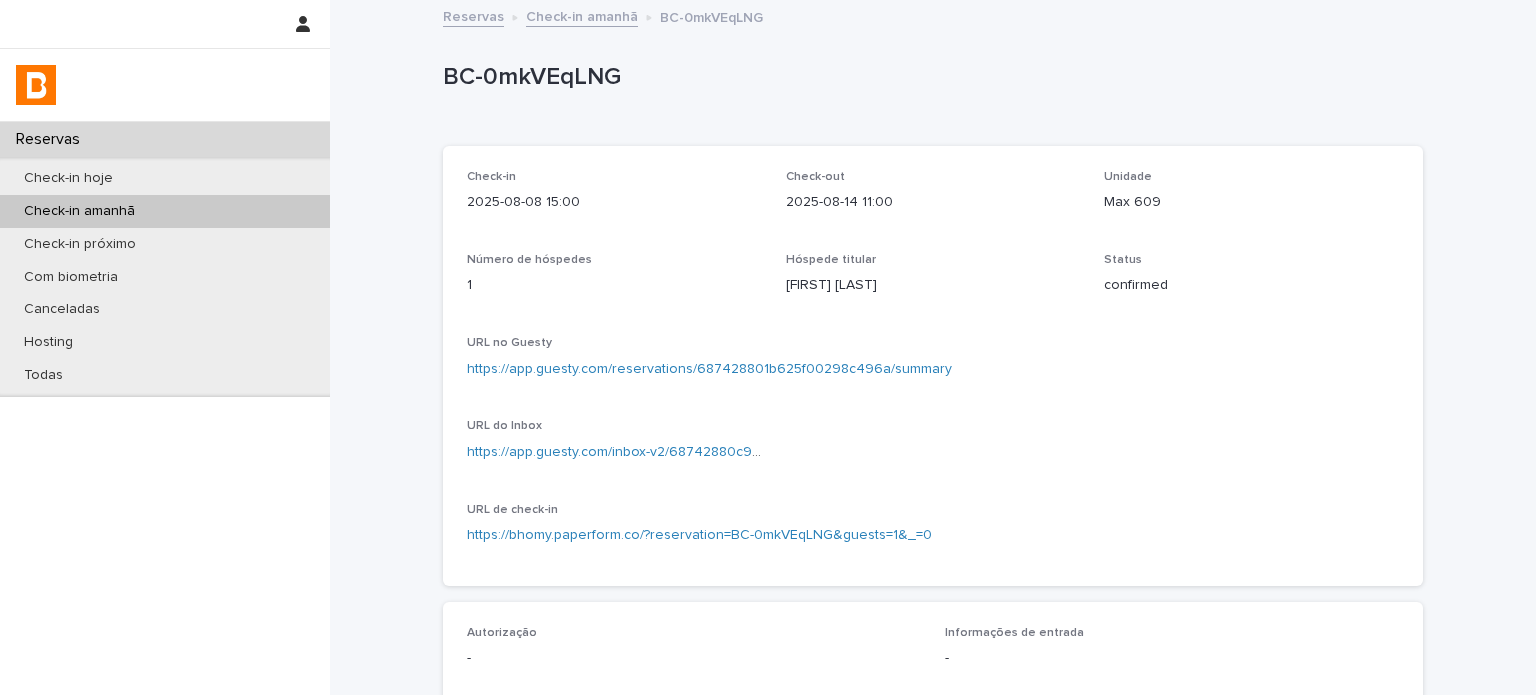 click on "Max 609" at bounding box center [1251, 202] 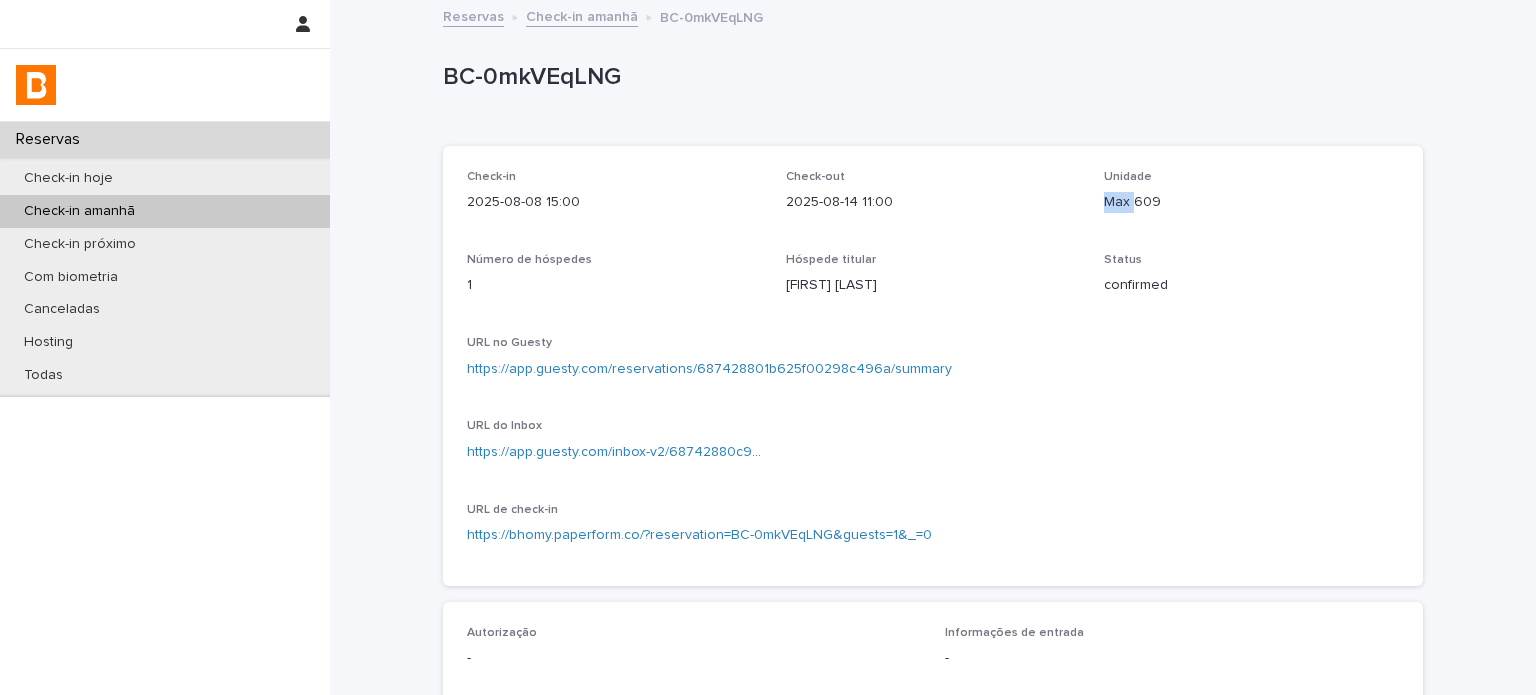 click on "Max 609" at bounding box center (1251, 202) 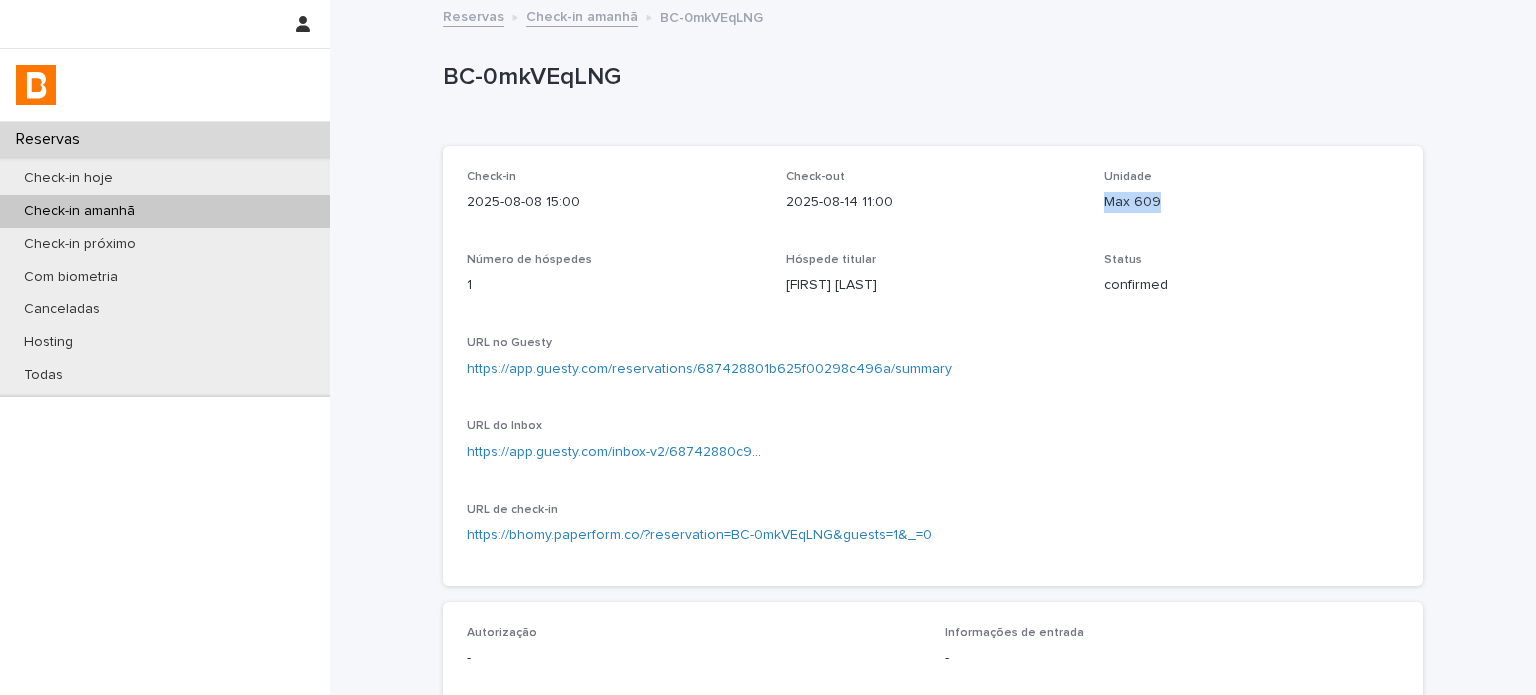 click on "Max 609" at bounding box center [1251, 202] 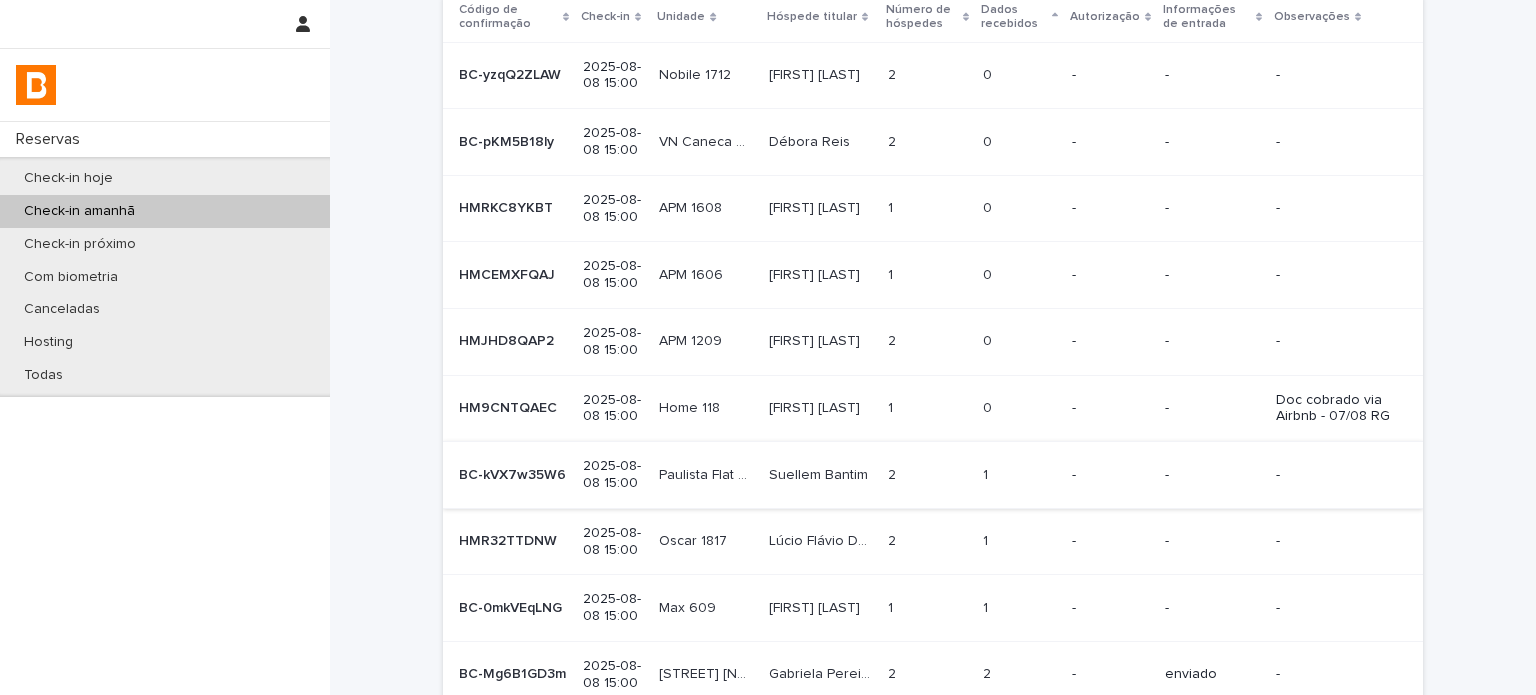 scroll, scrollTop: 333, scrollLeft: 0, axis: vertical 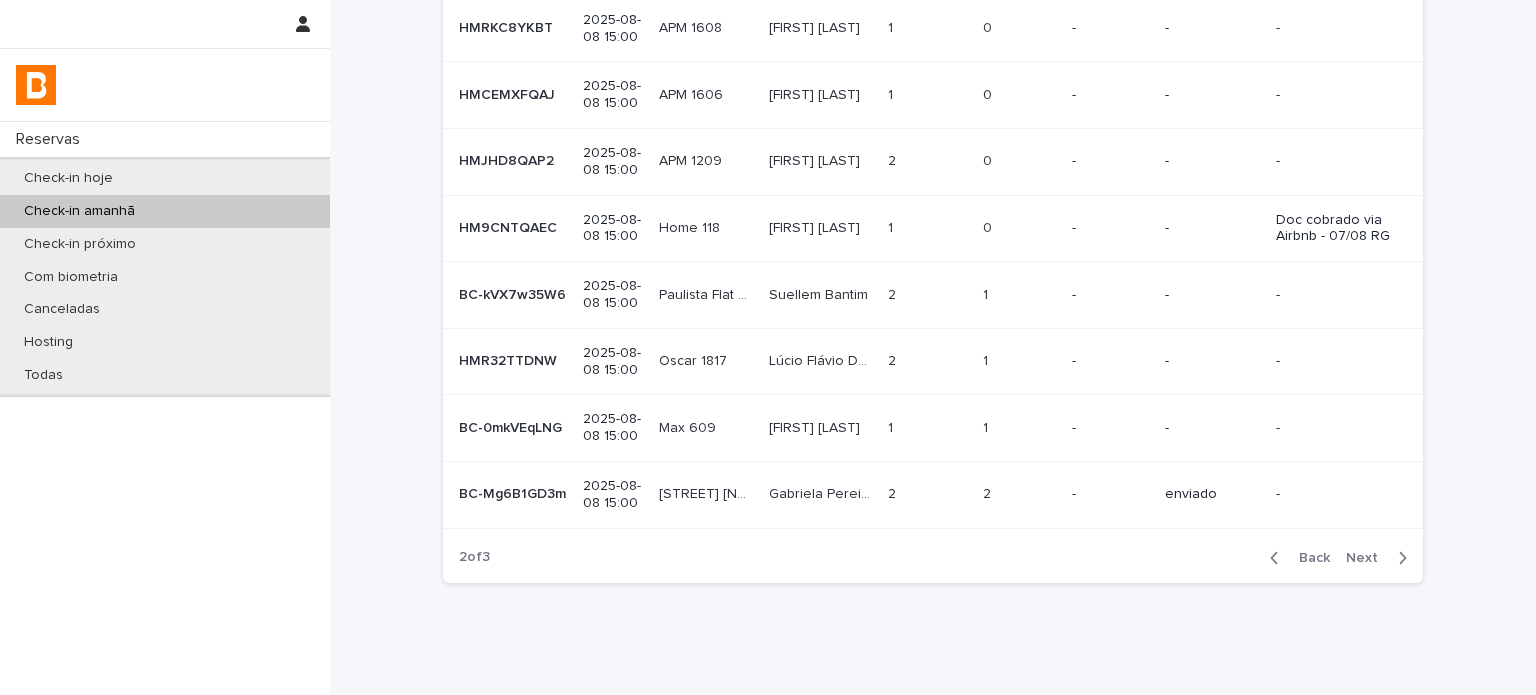 click on "Next" at bounding box center [1380, 558] 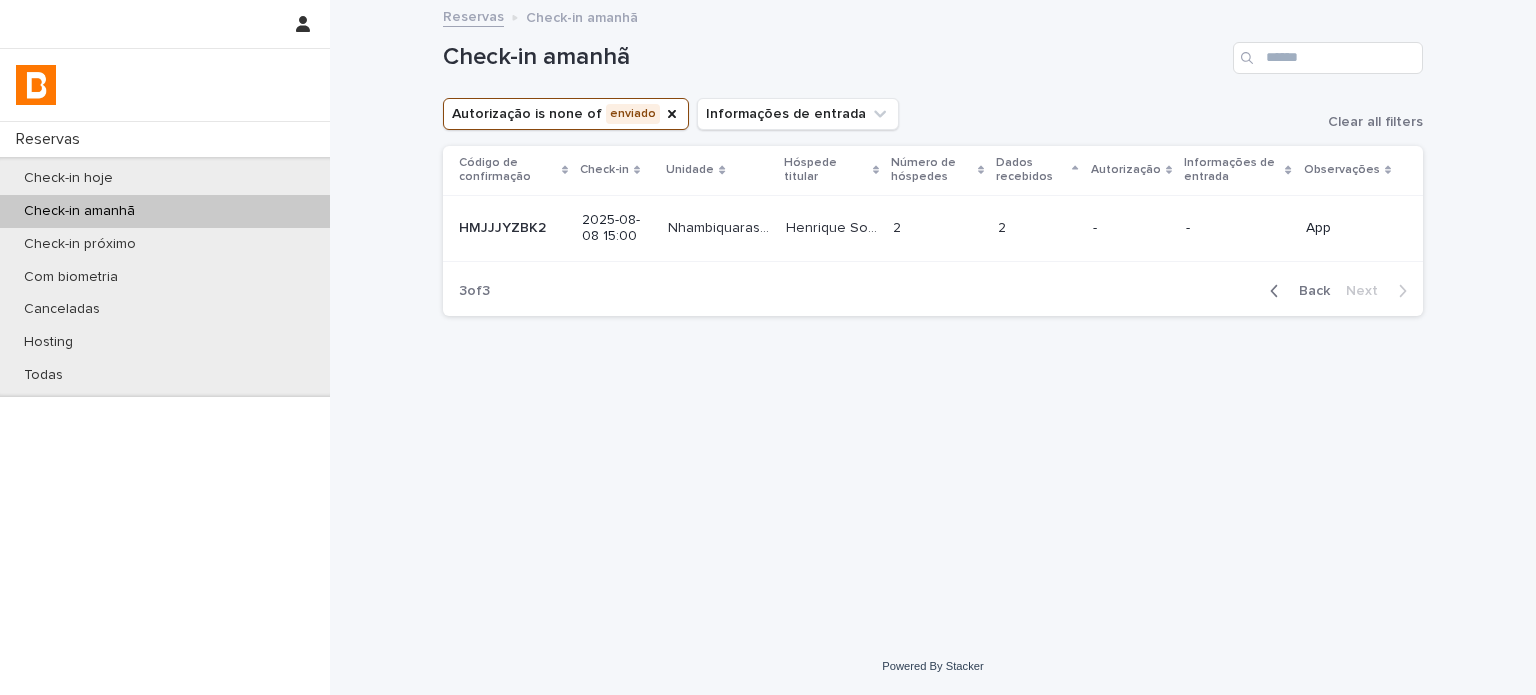 scroll, scrollTop: 0, scrollLeft: 0, axis: both 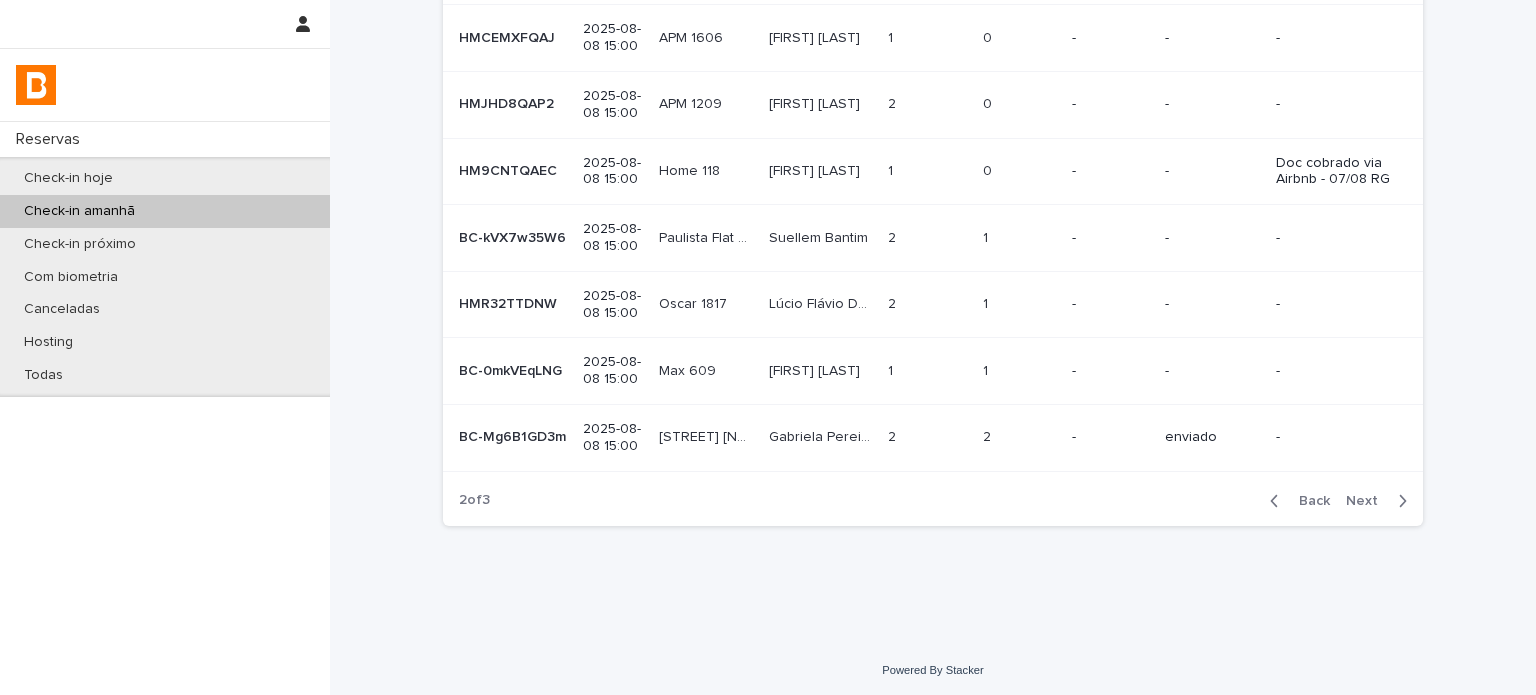 click on "Back Next" at bounding box center [1338, 501] 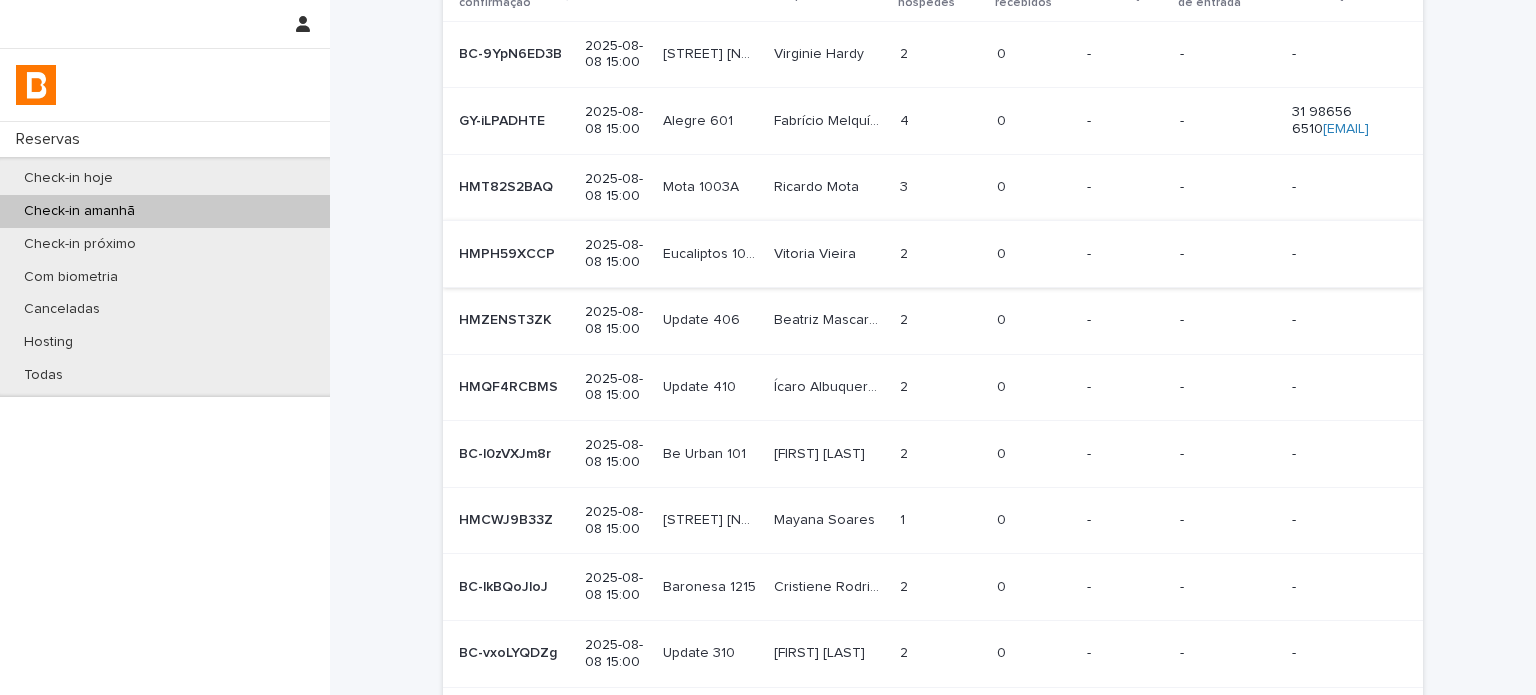 scroll, scrollTop: 108, scrollLeft: 0, axis: vertical 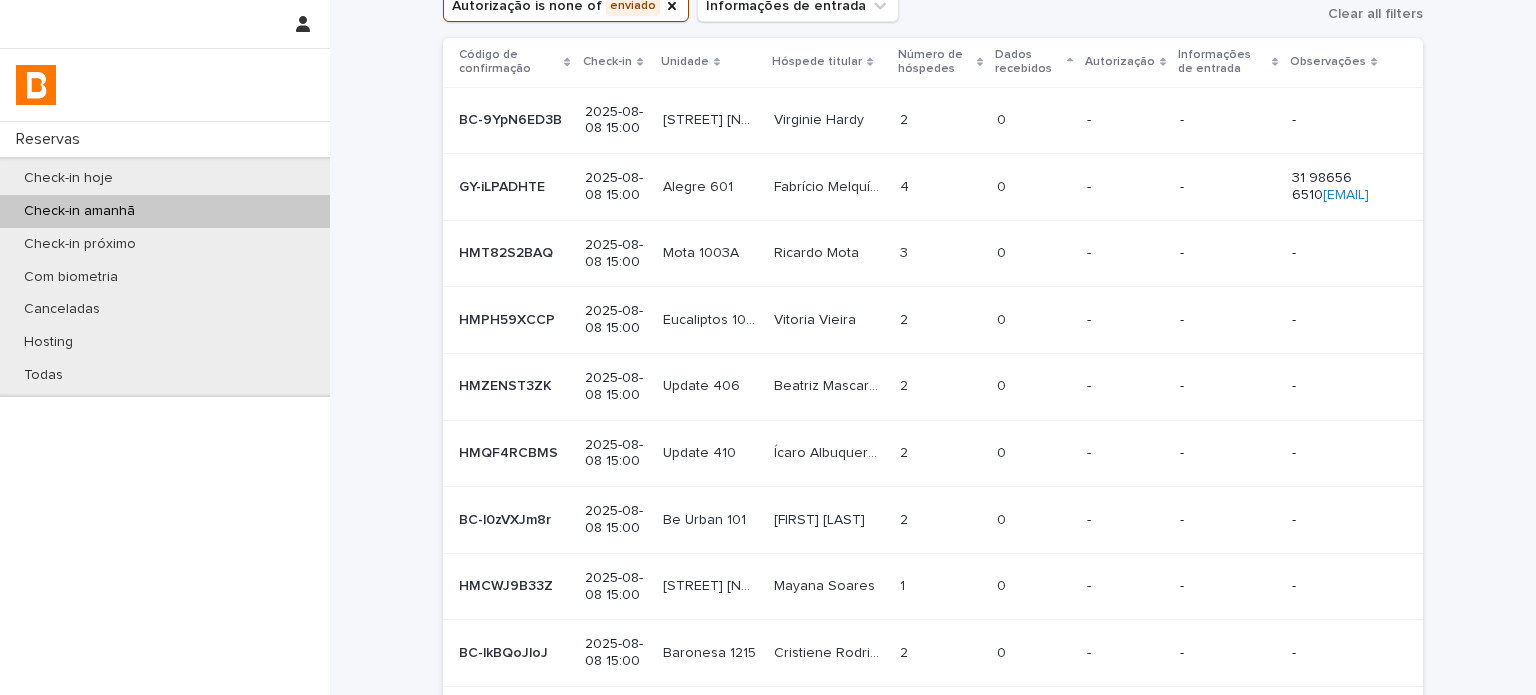 click on "-" at bounding box center (1125, 187) 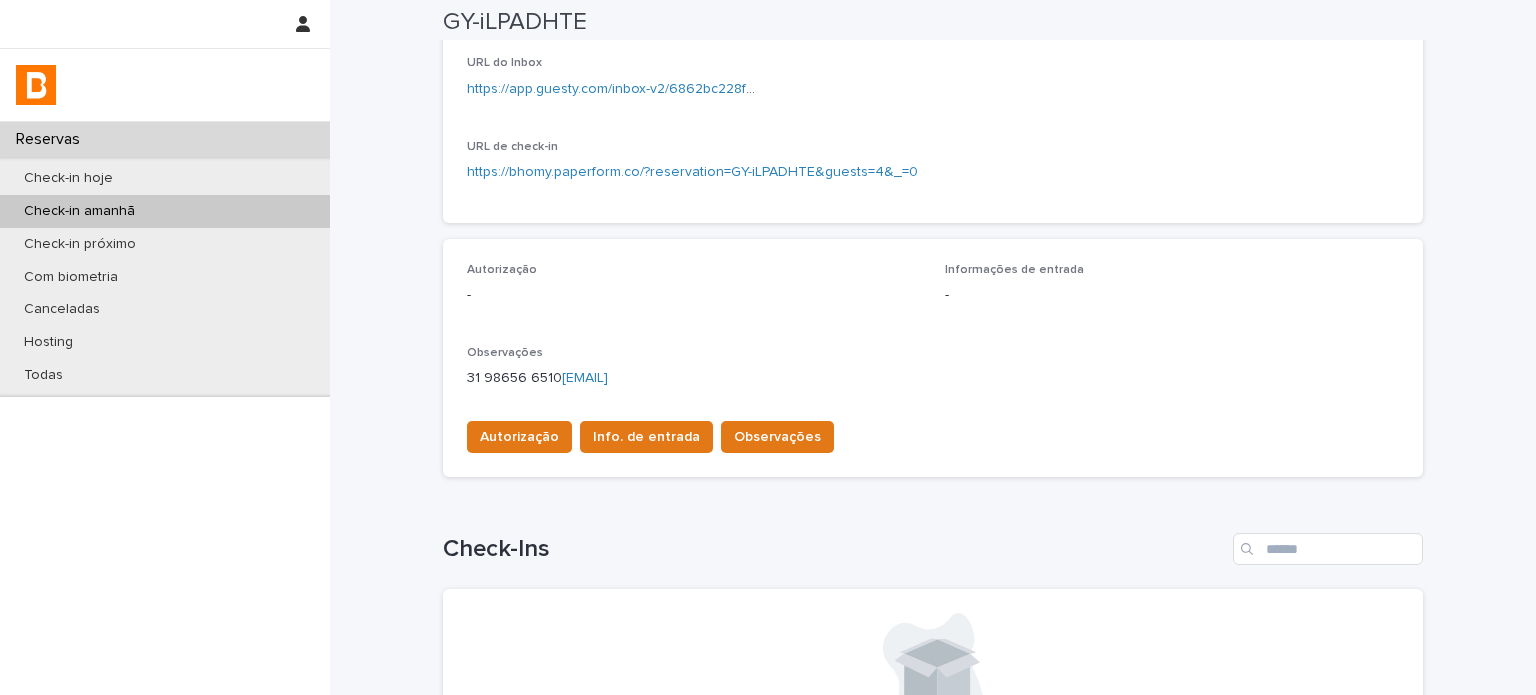 scroll, scrollTop: 433, scrollLeft: 0, axis: vertical 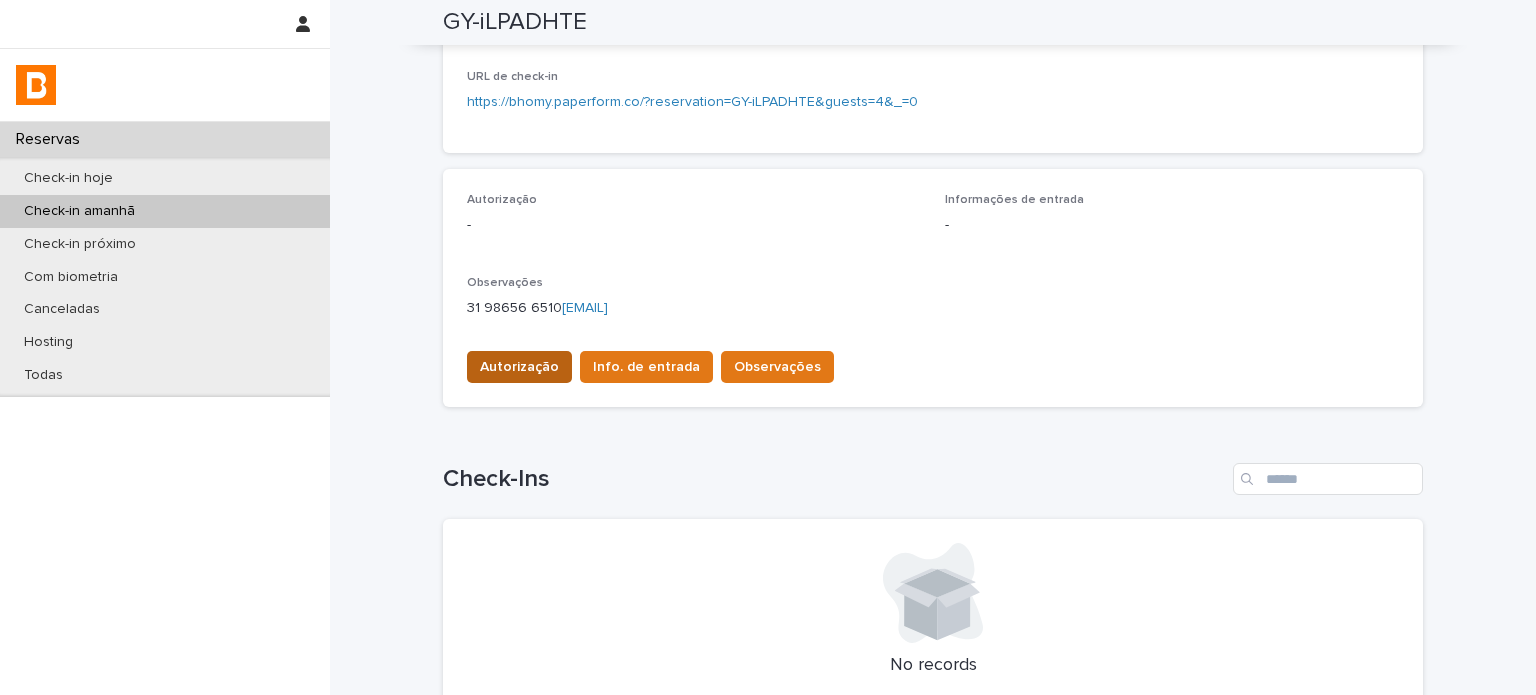 click on "Autorização" at bounding box center [519, 367] 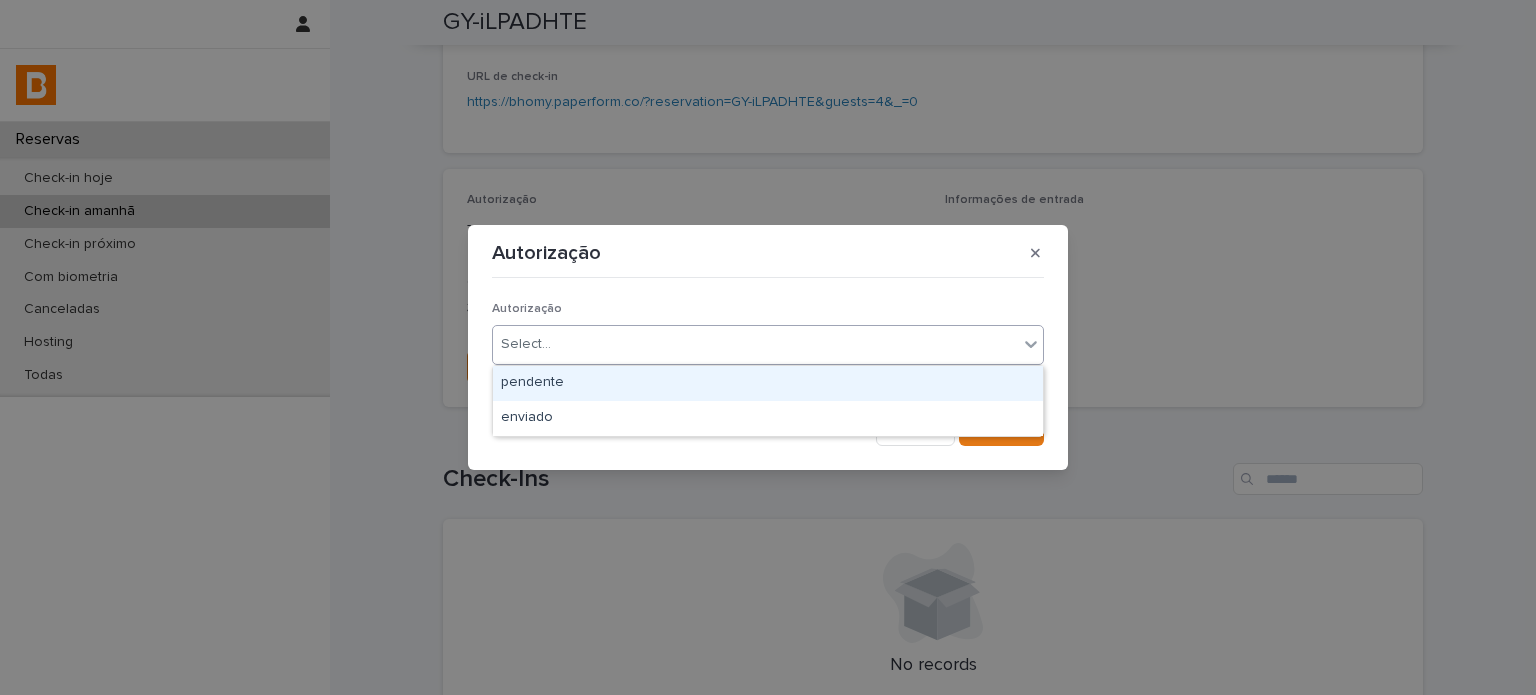 click on "Select..." at bounding box center [755, 344] 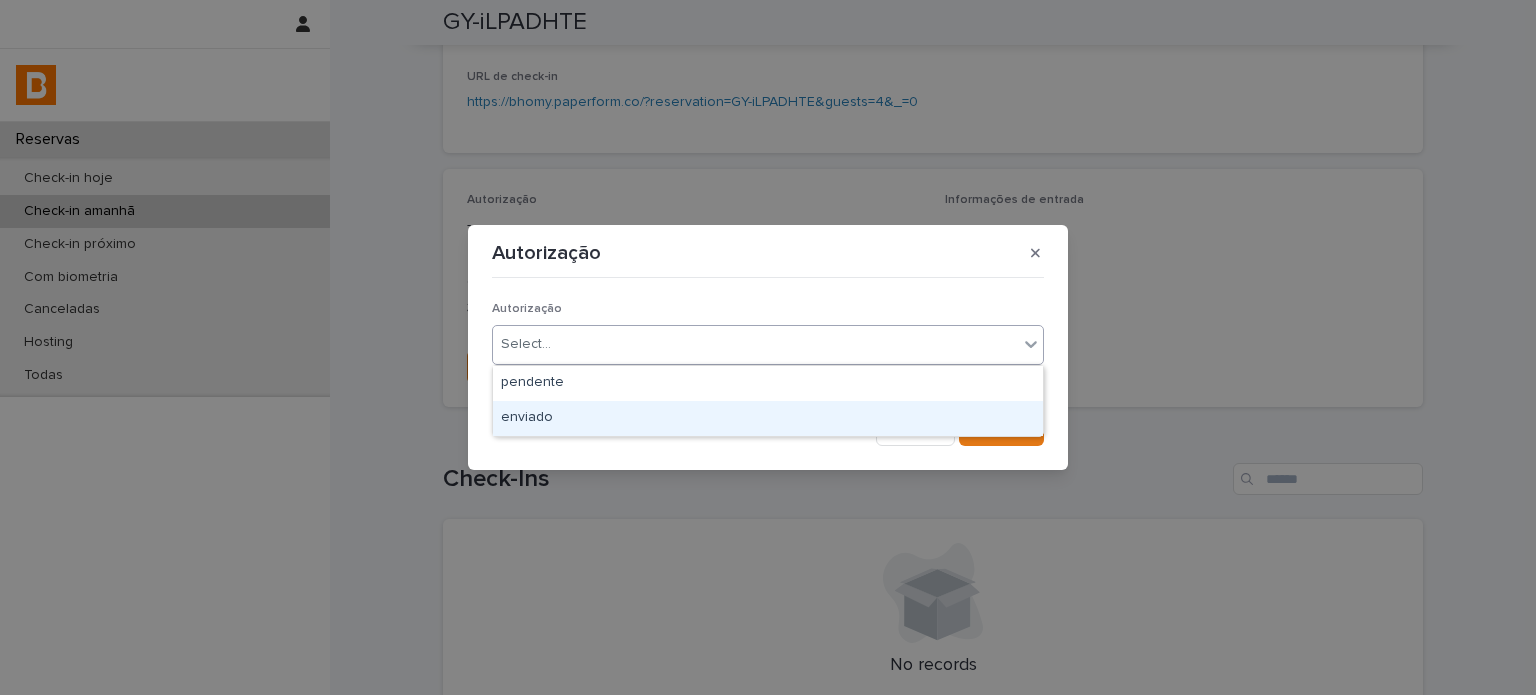click on "enviado" at bounding box center (768, 418) 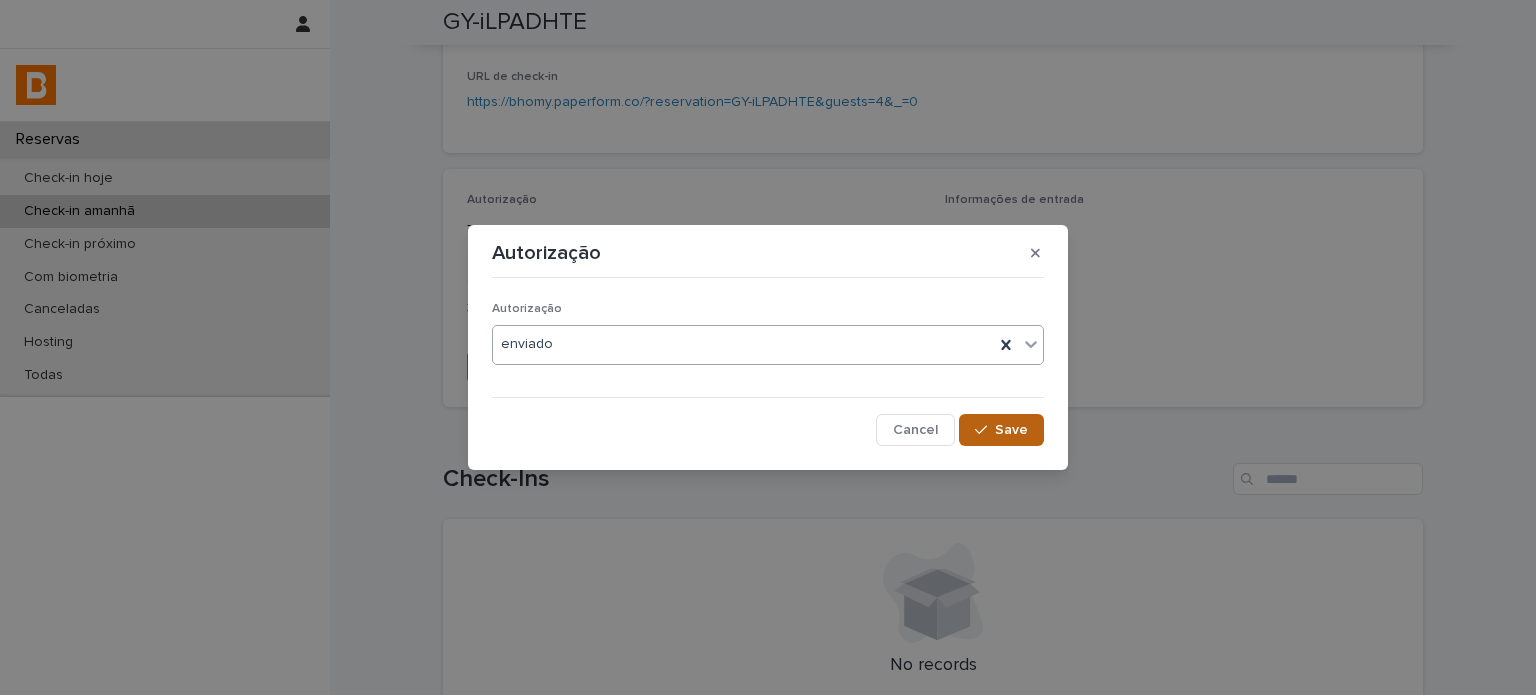 click on "Save" at bounding box center [1001, 430] 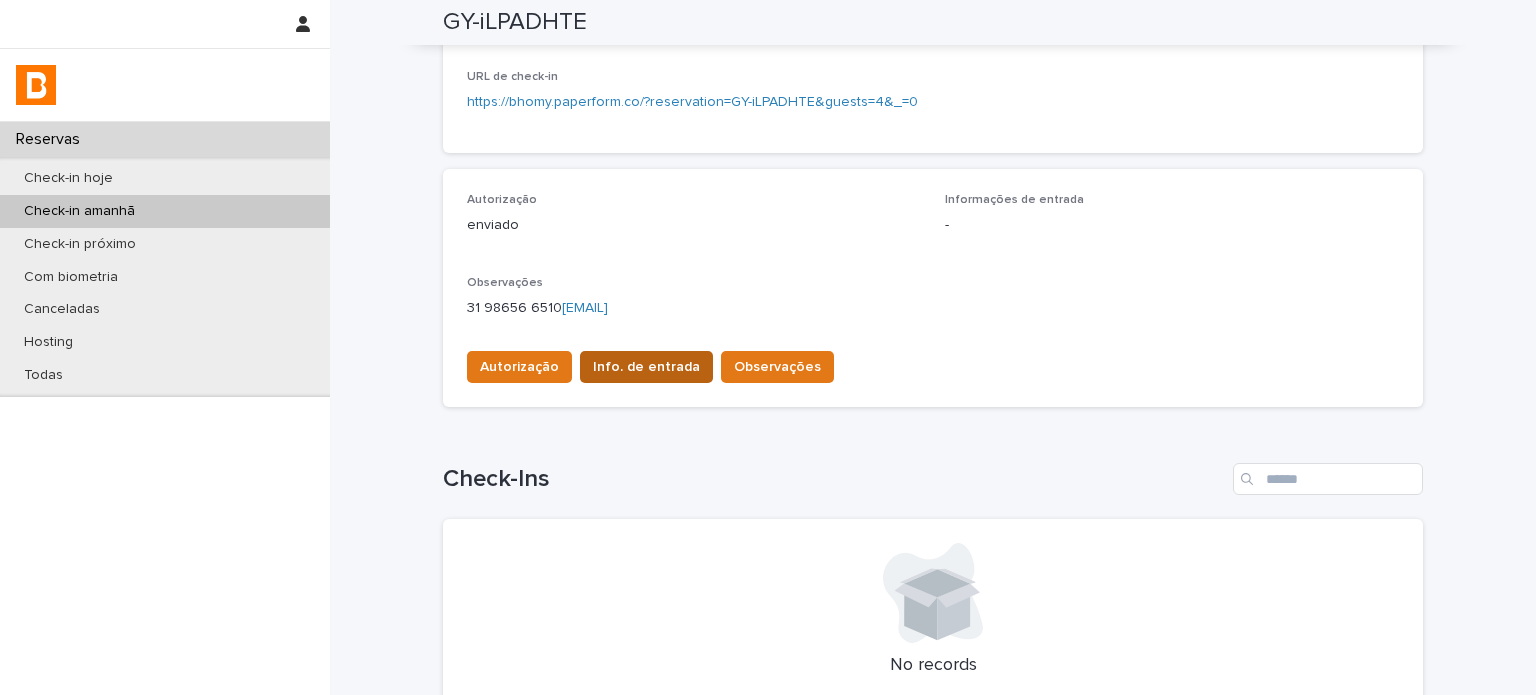 click on "Info. de entrada" at bounding box center (646, 367) 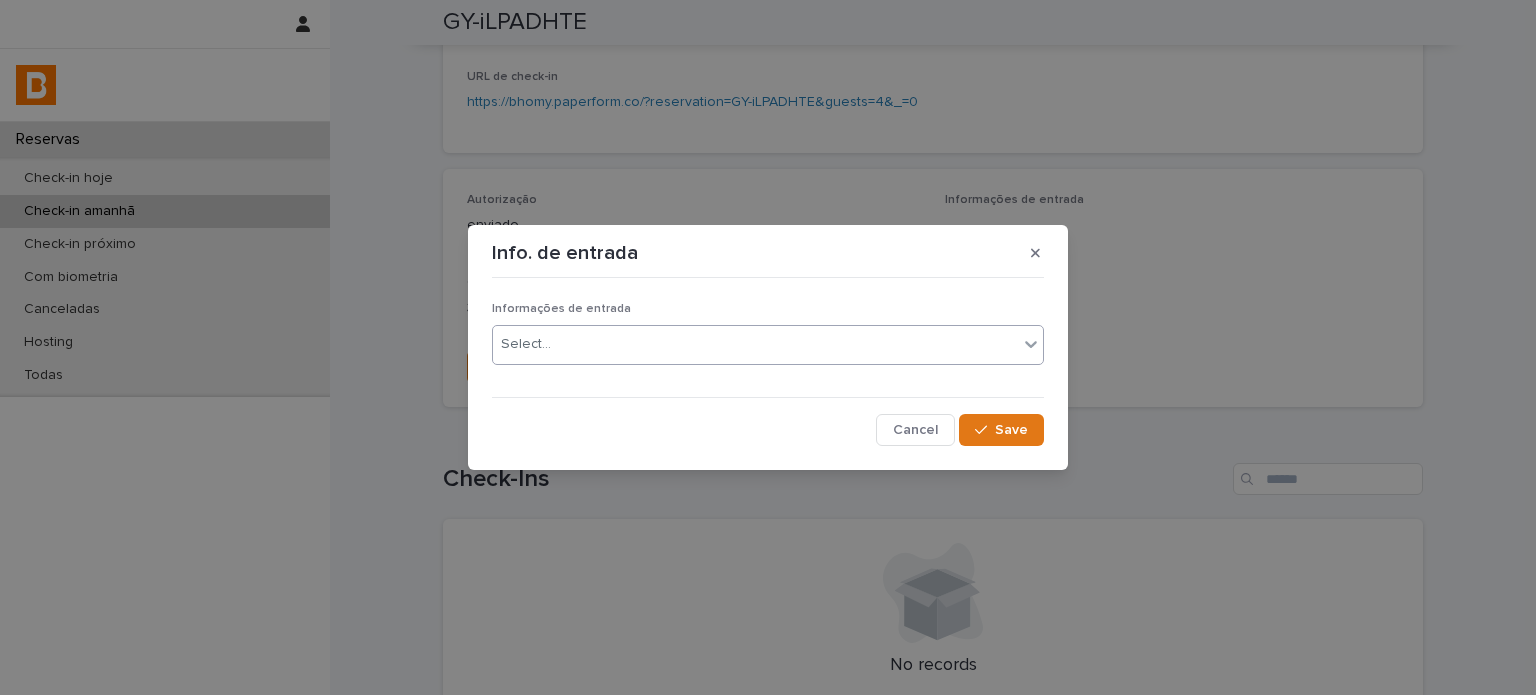 click on "Select..." at bounding box center (755, 344) 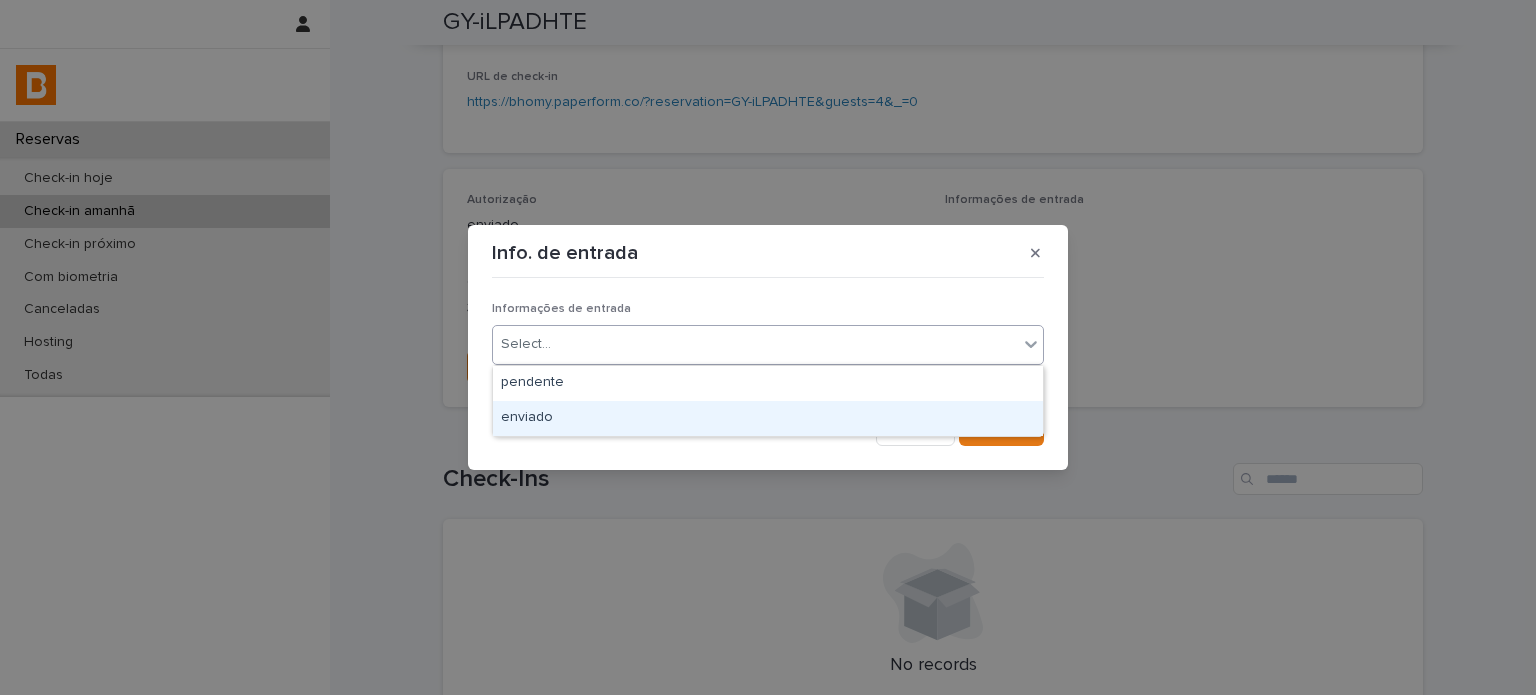 click on "enviado" at bounding box center (768, 418) 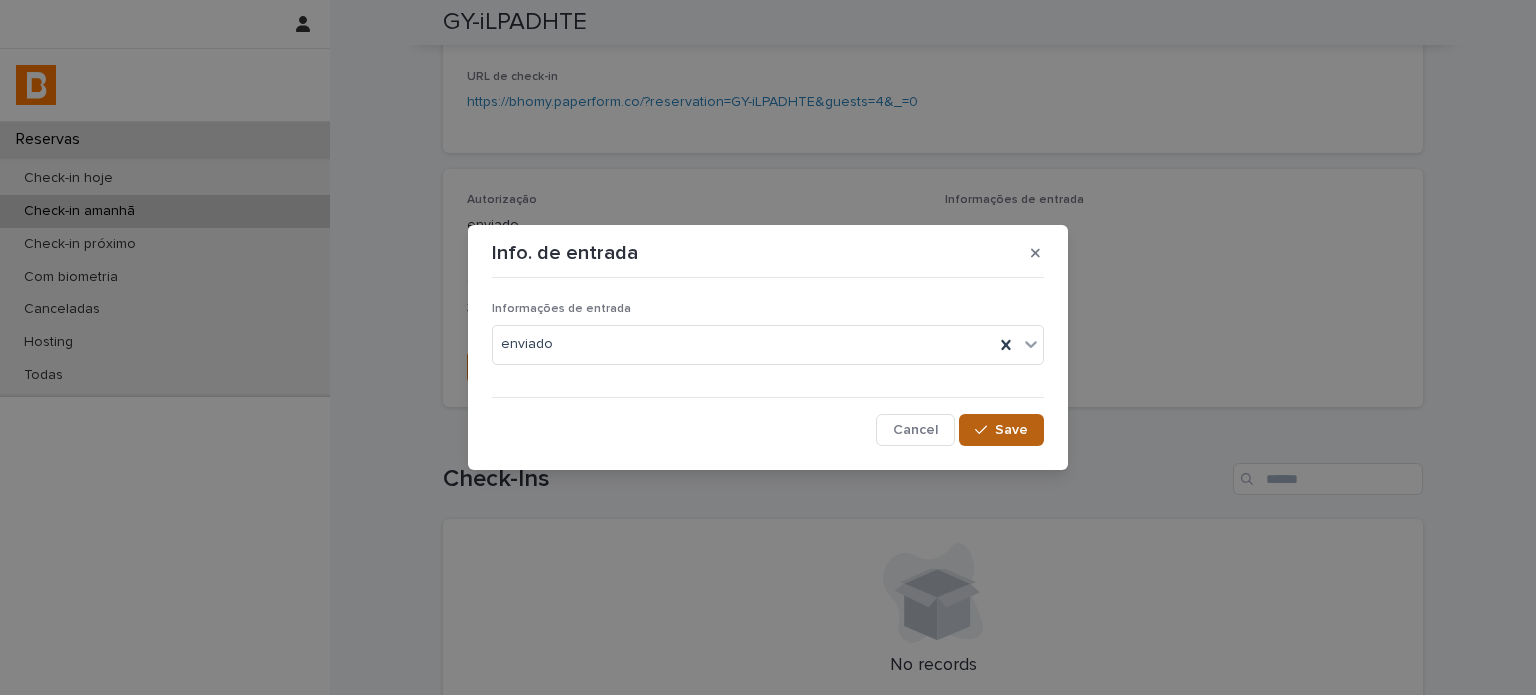 click on "Save" at bounding box center (1001, 430) 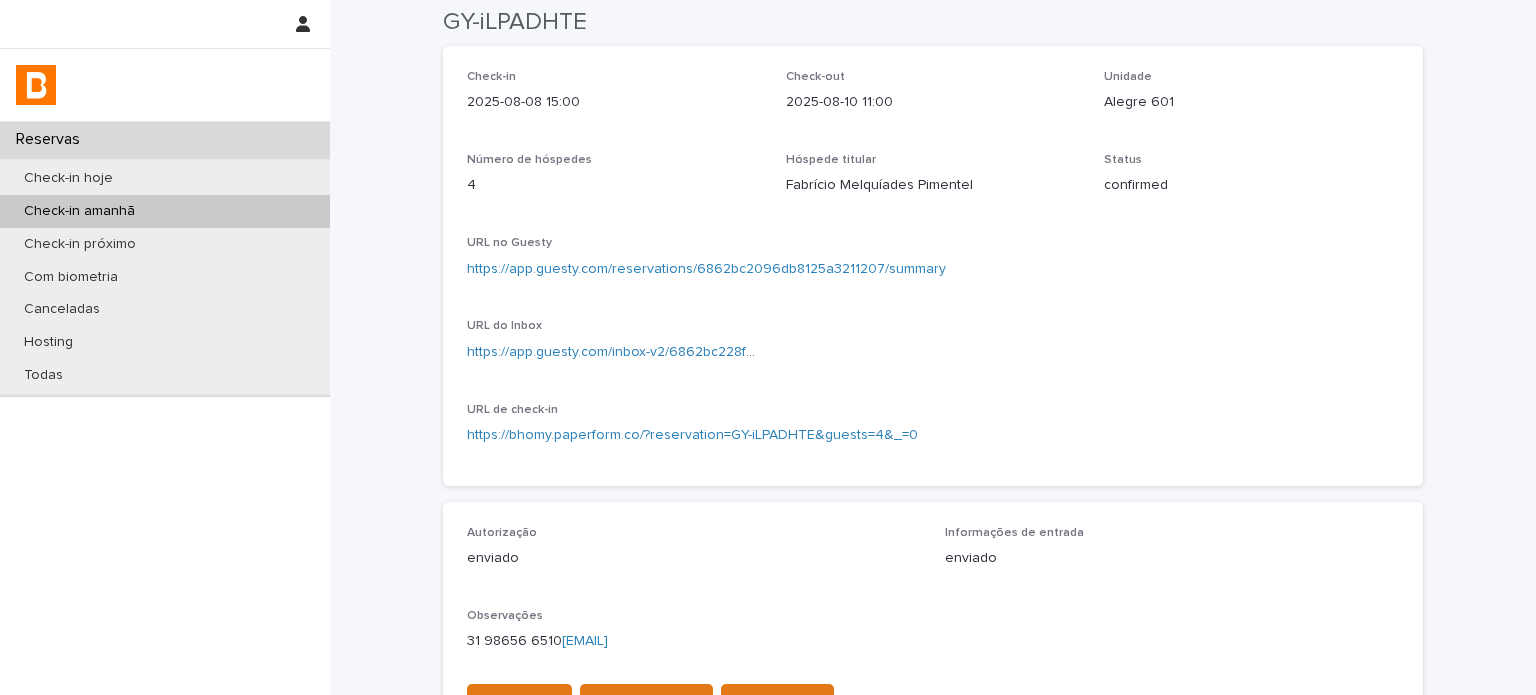 scroll, scrollTop: 0, scrollLeft: 0, axis: both 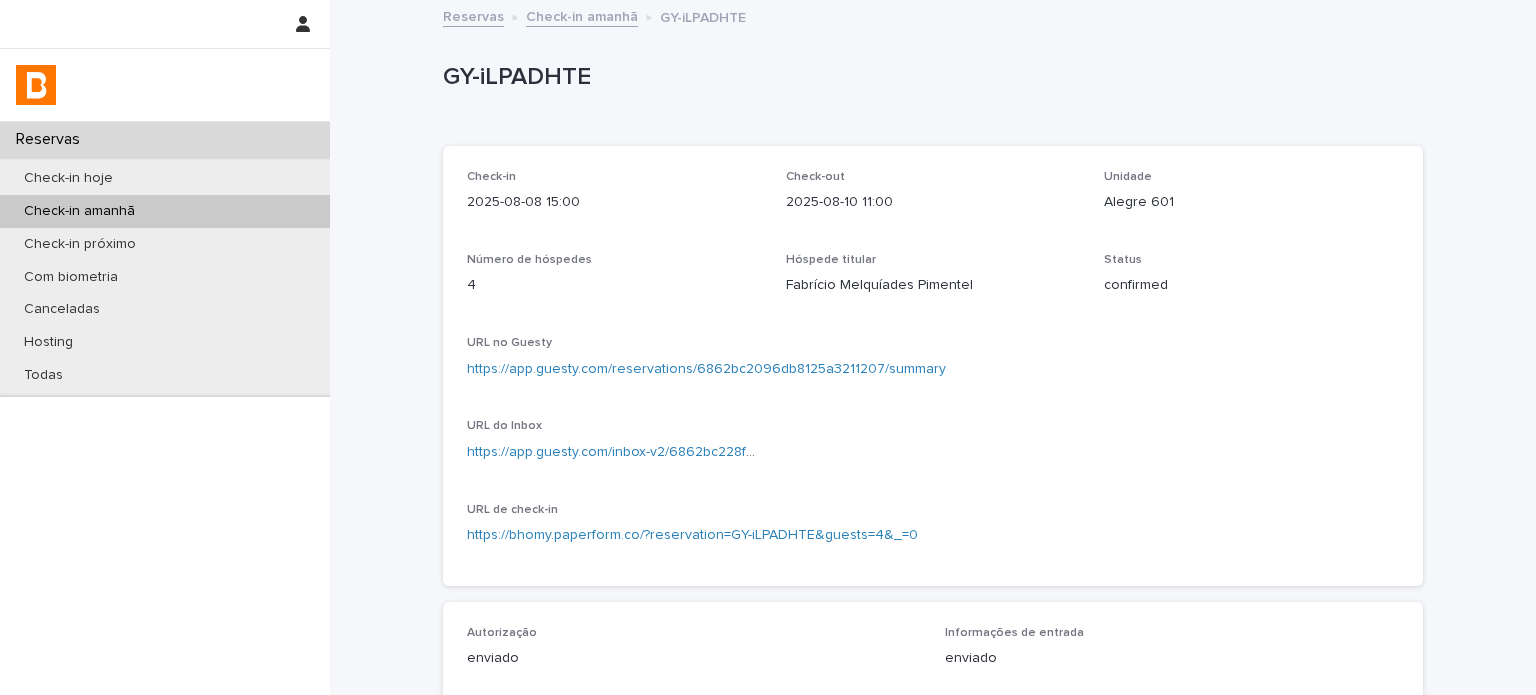 click on "Check-in amanhã" at bounding box center [582, 15] 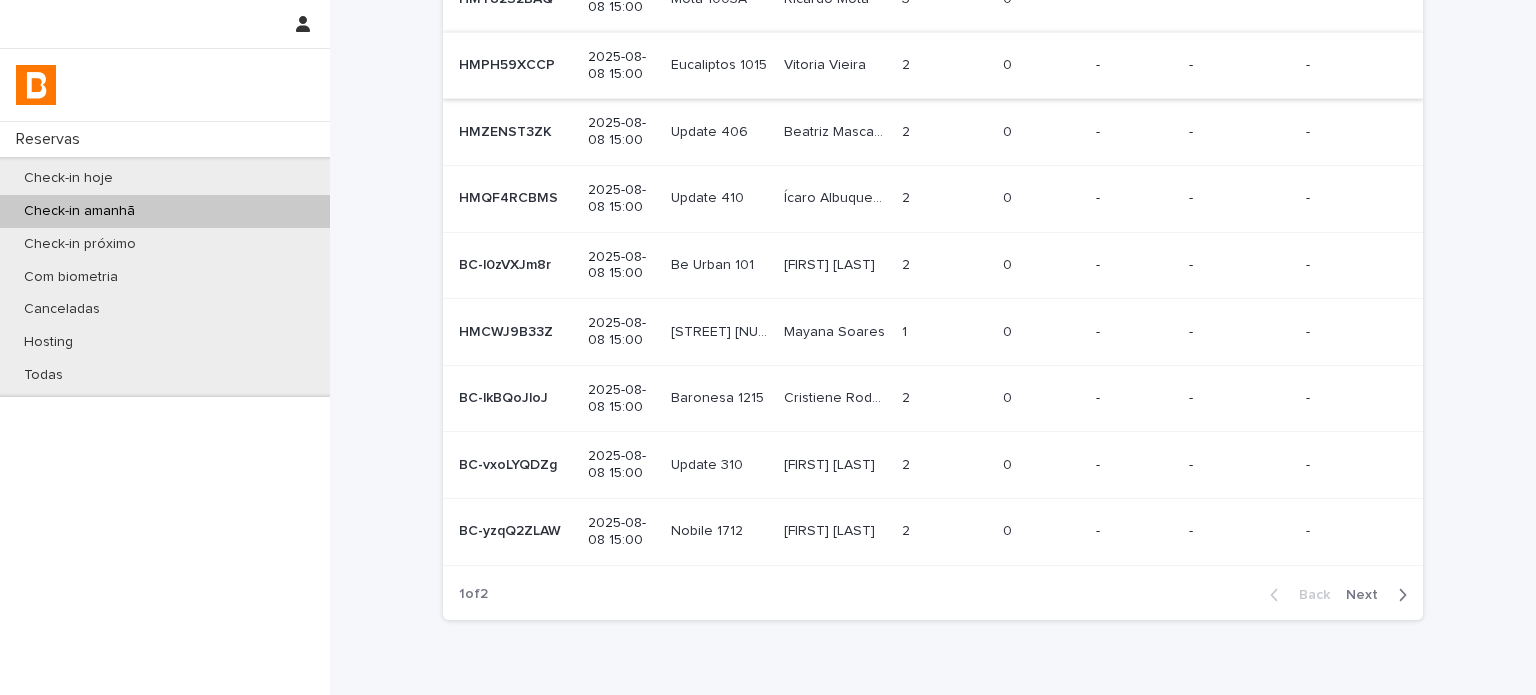 scroll, scrollTop: 366, scrollLeft: 0, axis: vertical 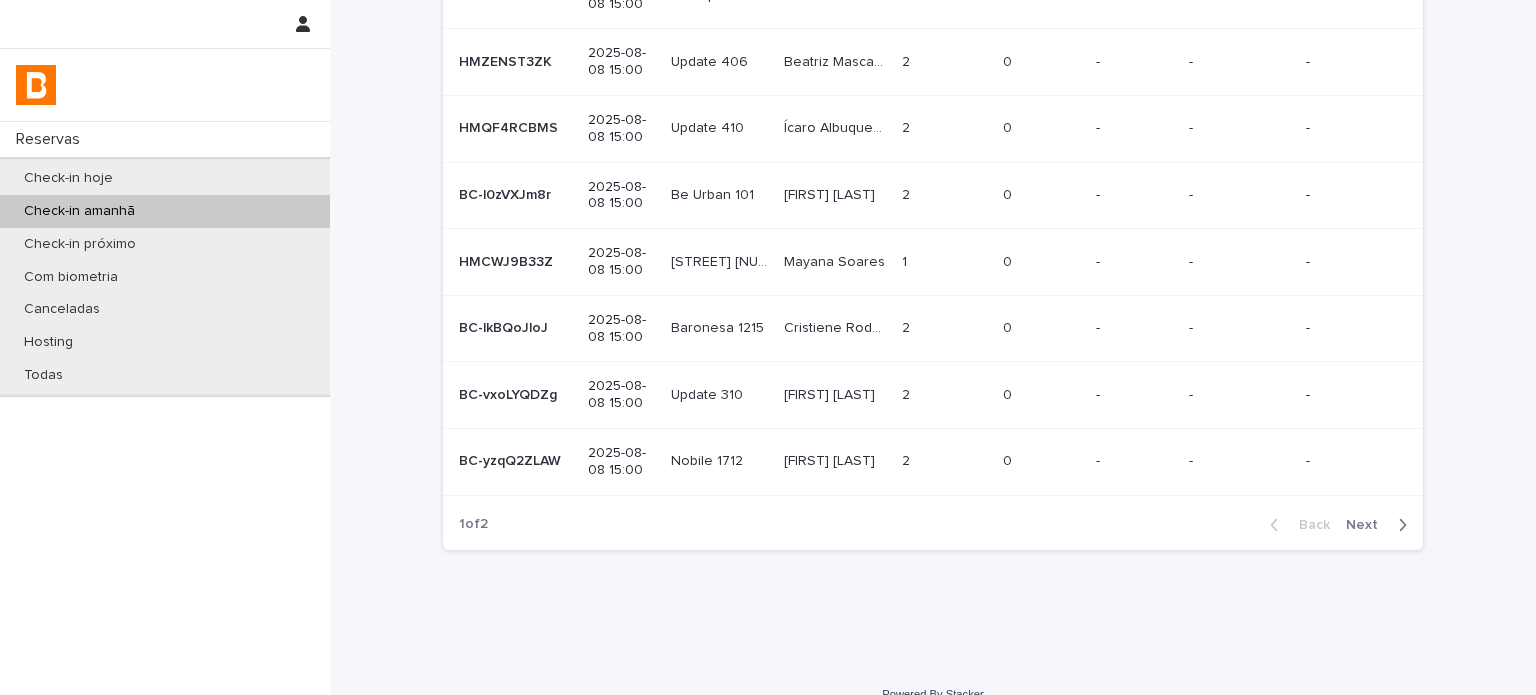 click on "Next" at bounding box center [1368, 525] 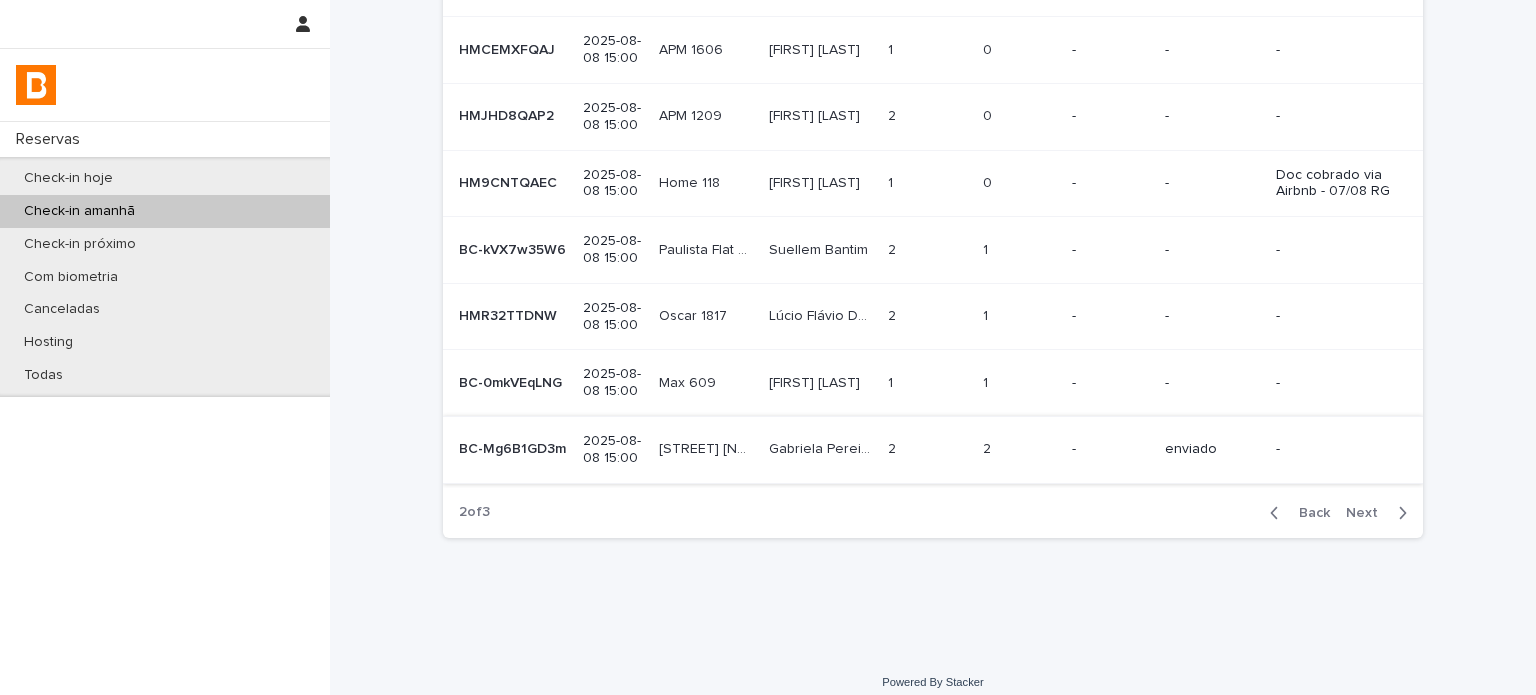 scroll, scrollTop: 390, scrollLeft: 0, axis: vertical 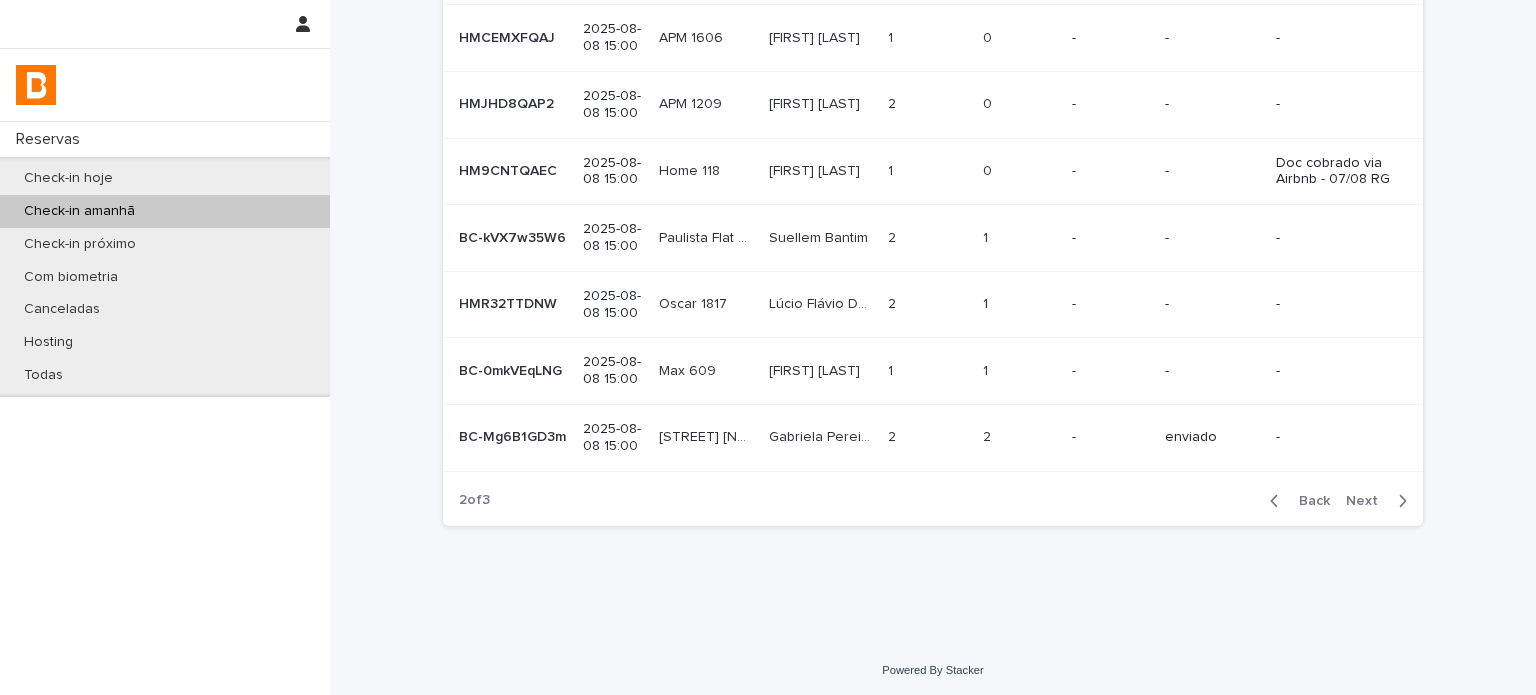 click on "Back" at bounding box center [1308, 501] 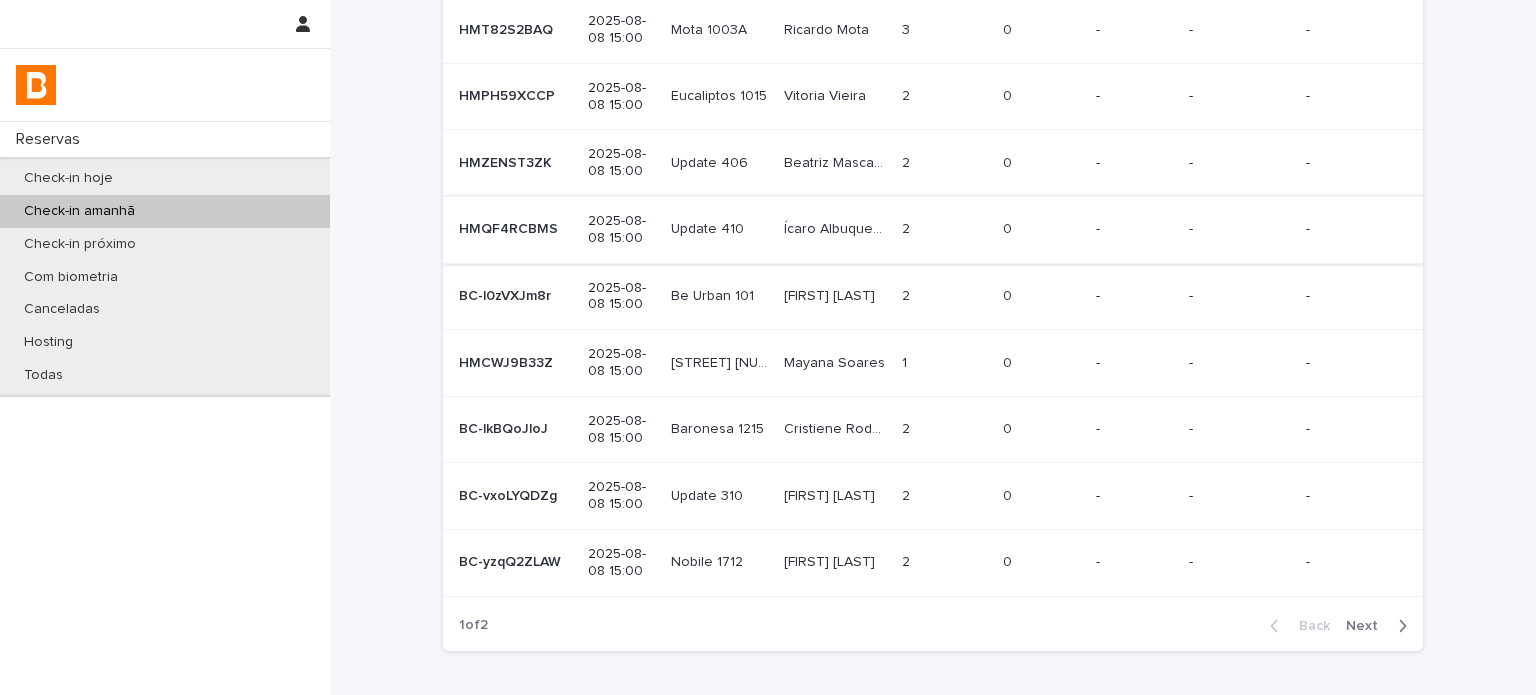 scroll, scrollTop: 256, scrollLeft: 0, axis: vertical 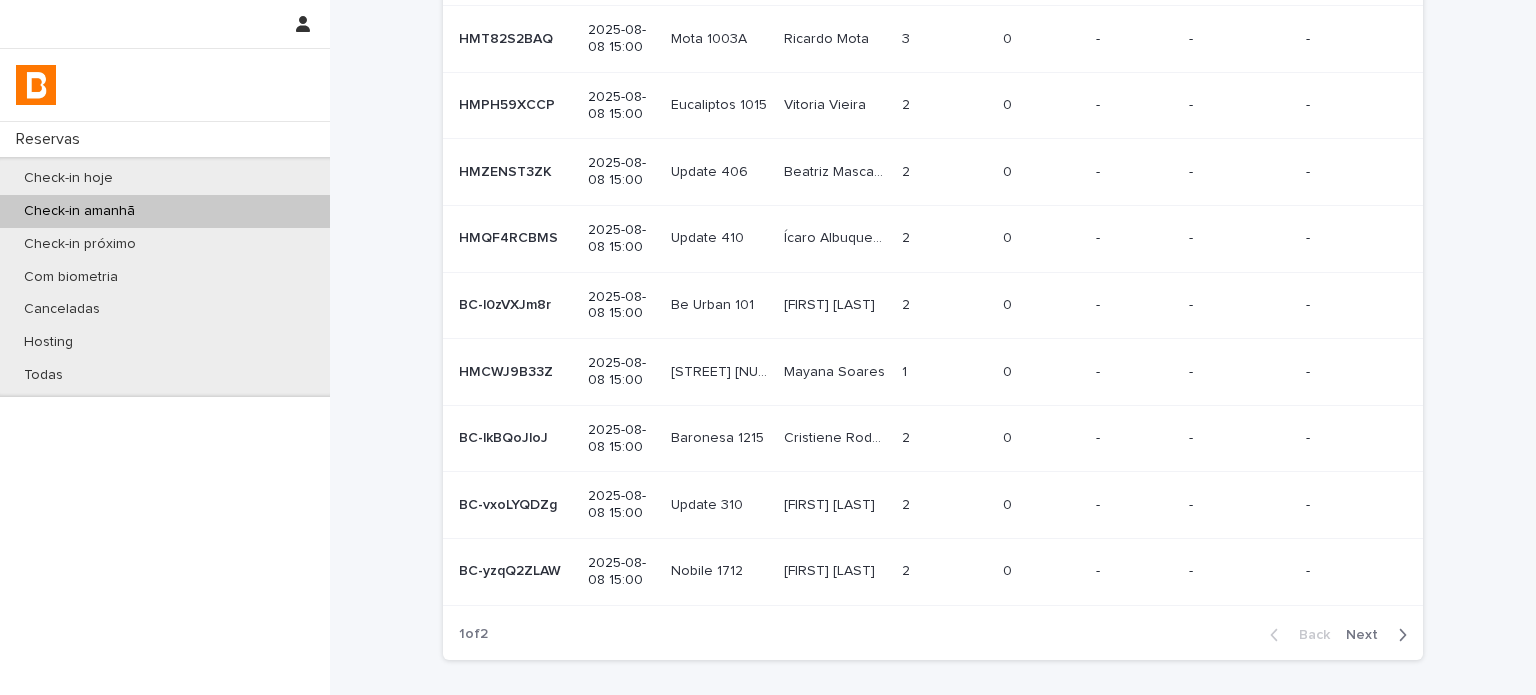 click on "Ícaro Albuquerque" at bounding box center [836, 236] 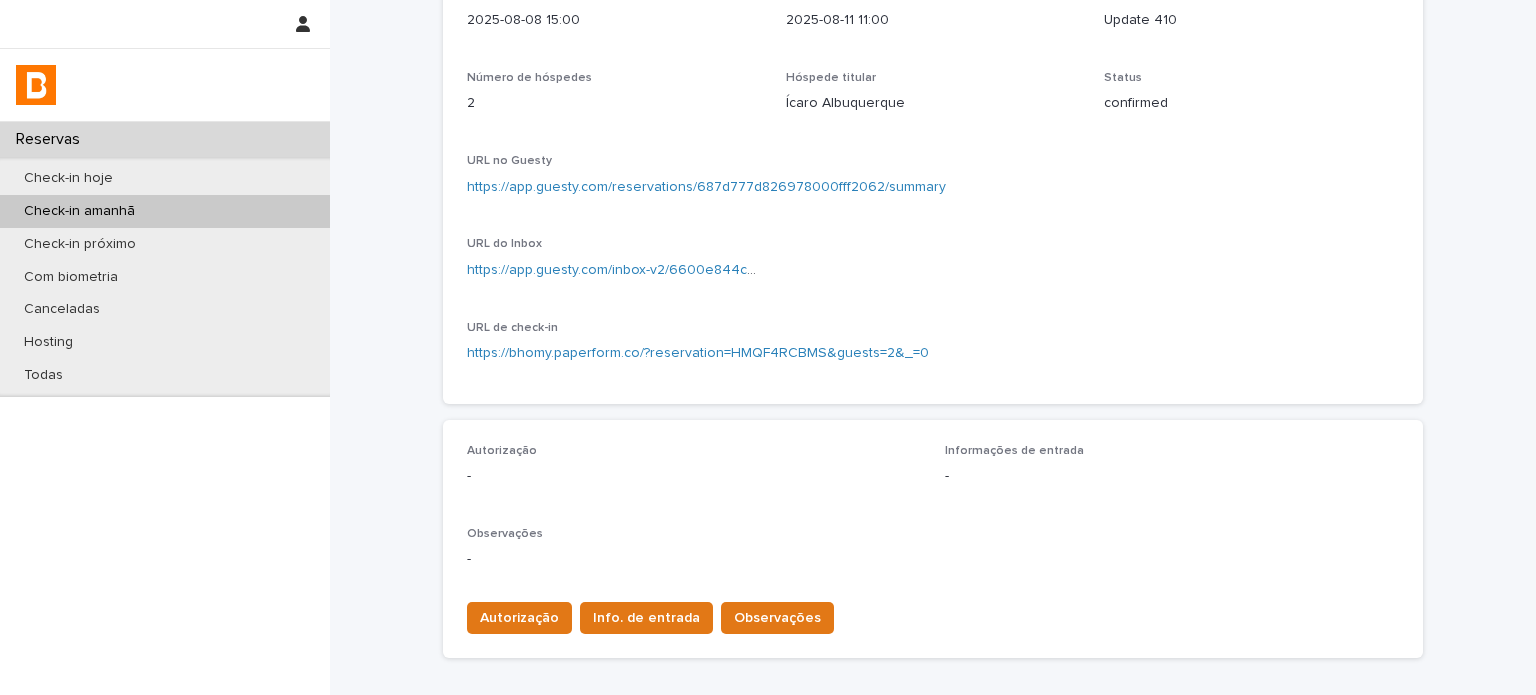 scroll, scrollTop: 266, scrollLeft: 0, axis: vertical 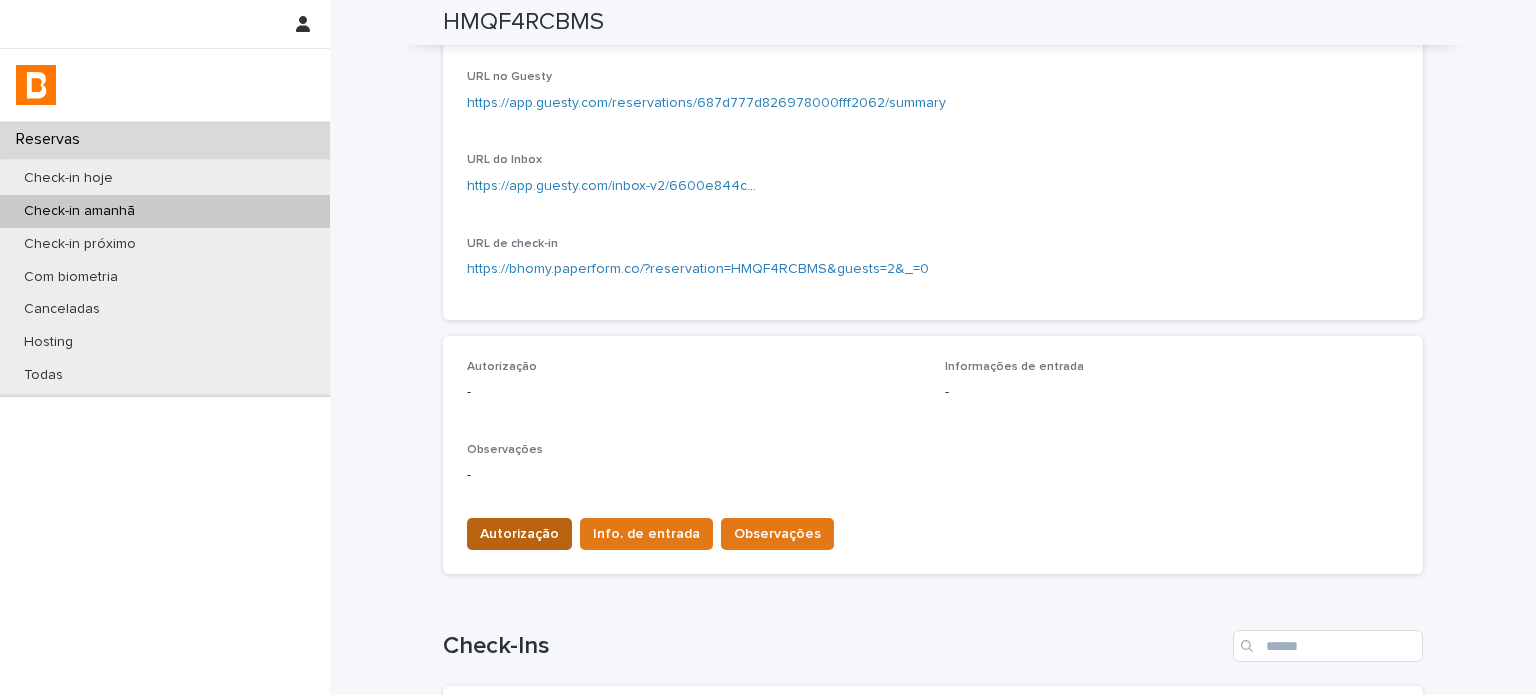 click on "Autorização" at bounding box center [519, 534] 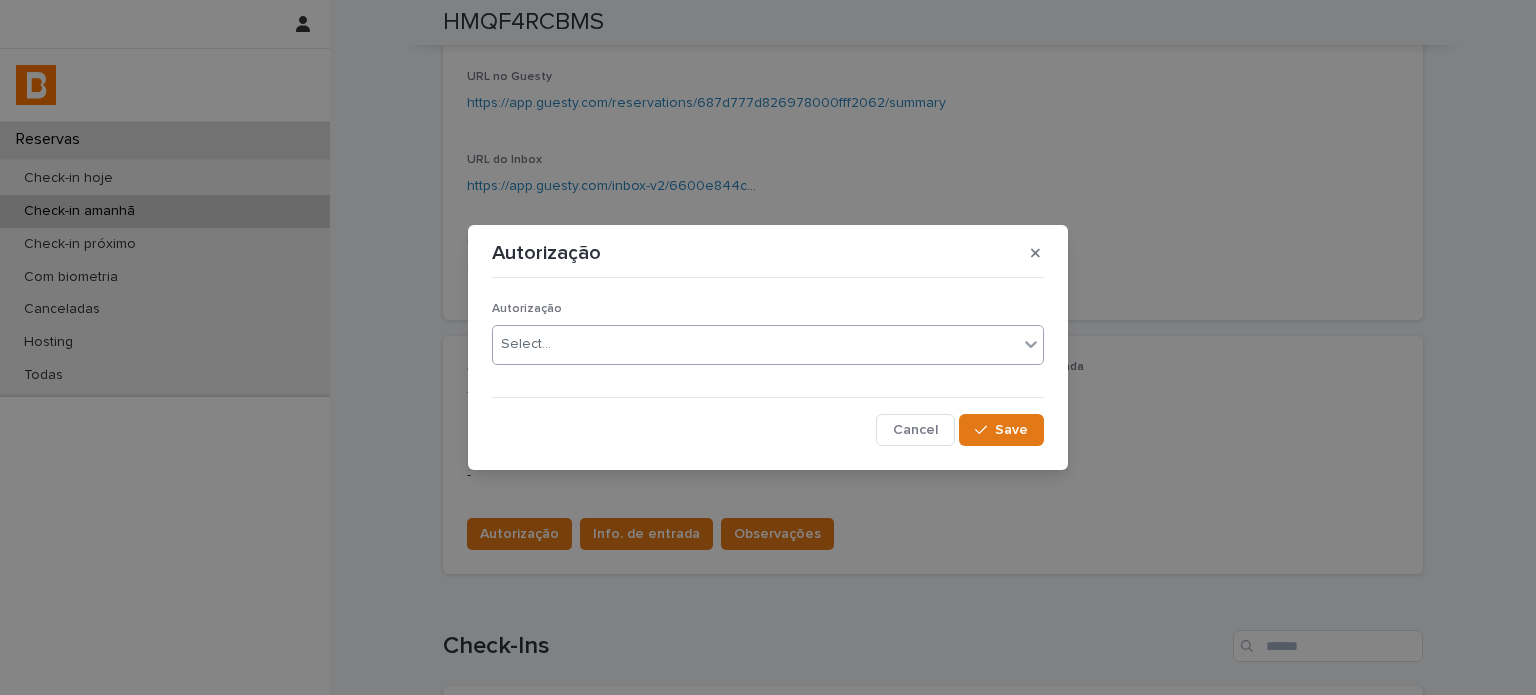 click on "Select..." at bounding box center (755, 344) 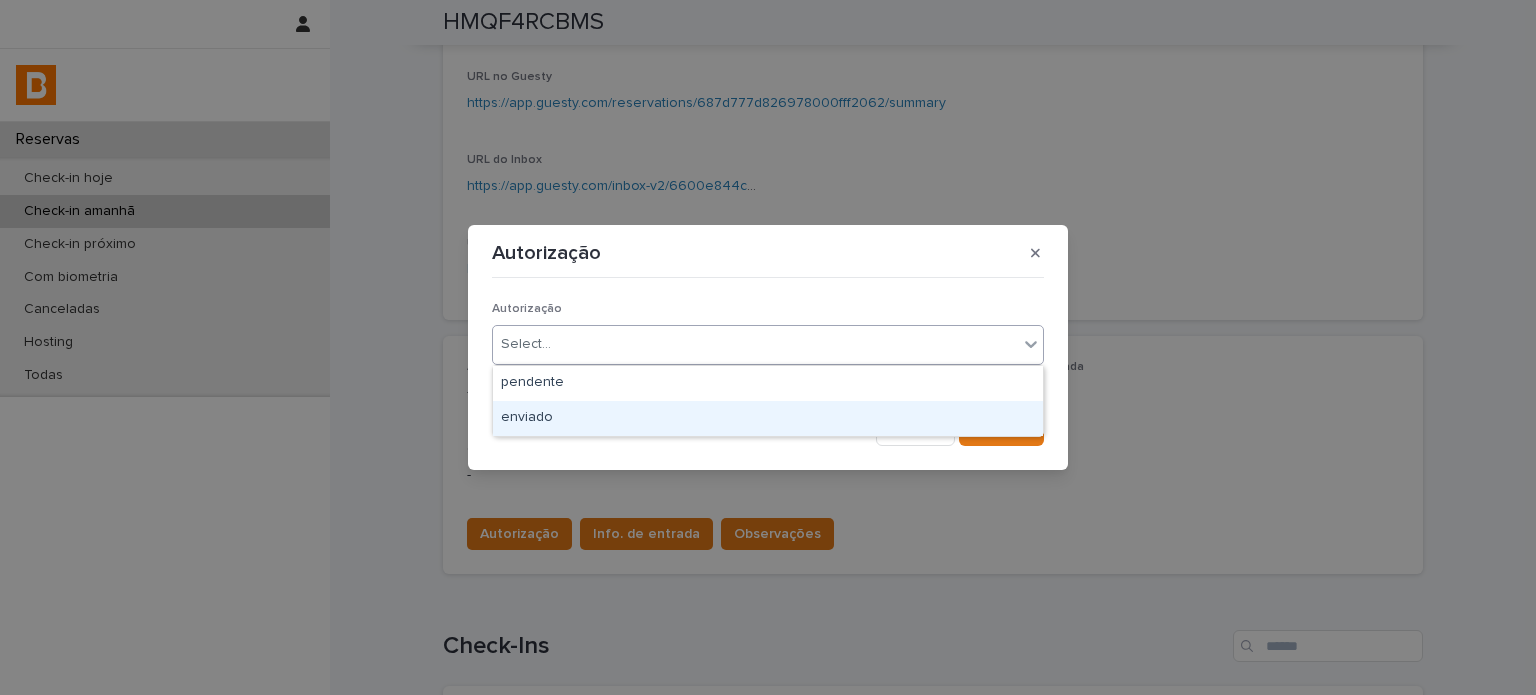click on "enviado" at bounding box center [768, 418] 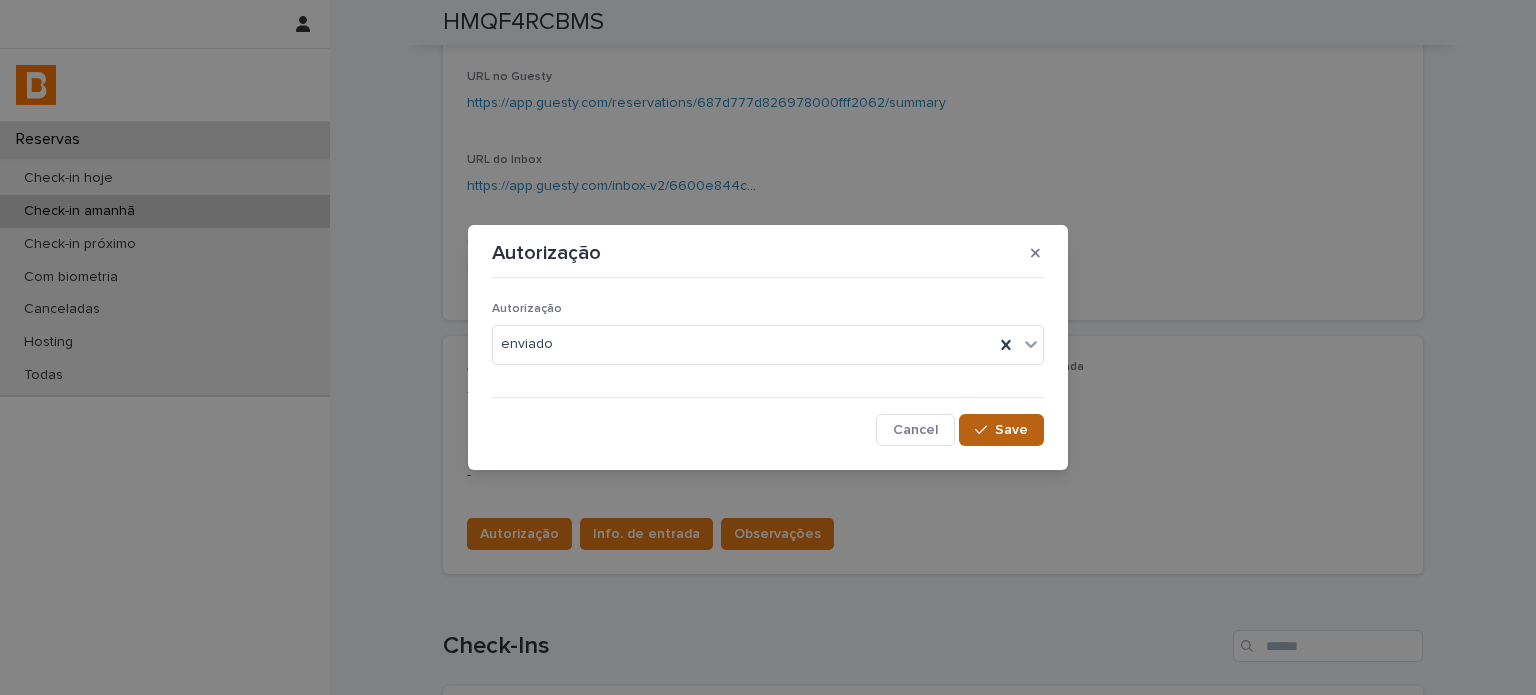 click on "Save" at bounding box center [1001, 430] 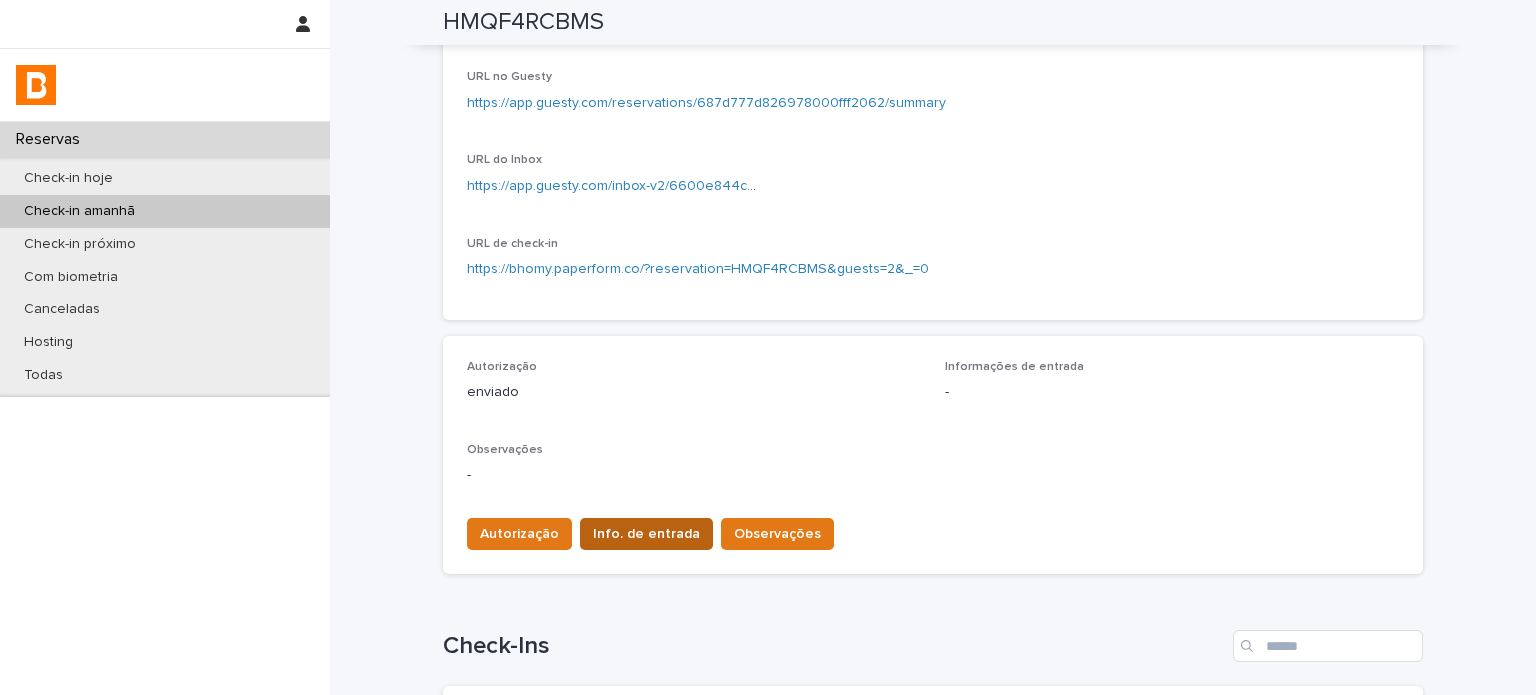 click on "Info. de entrada" at bounding box center (646, 534) 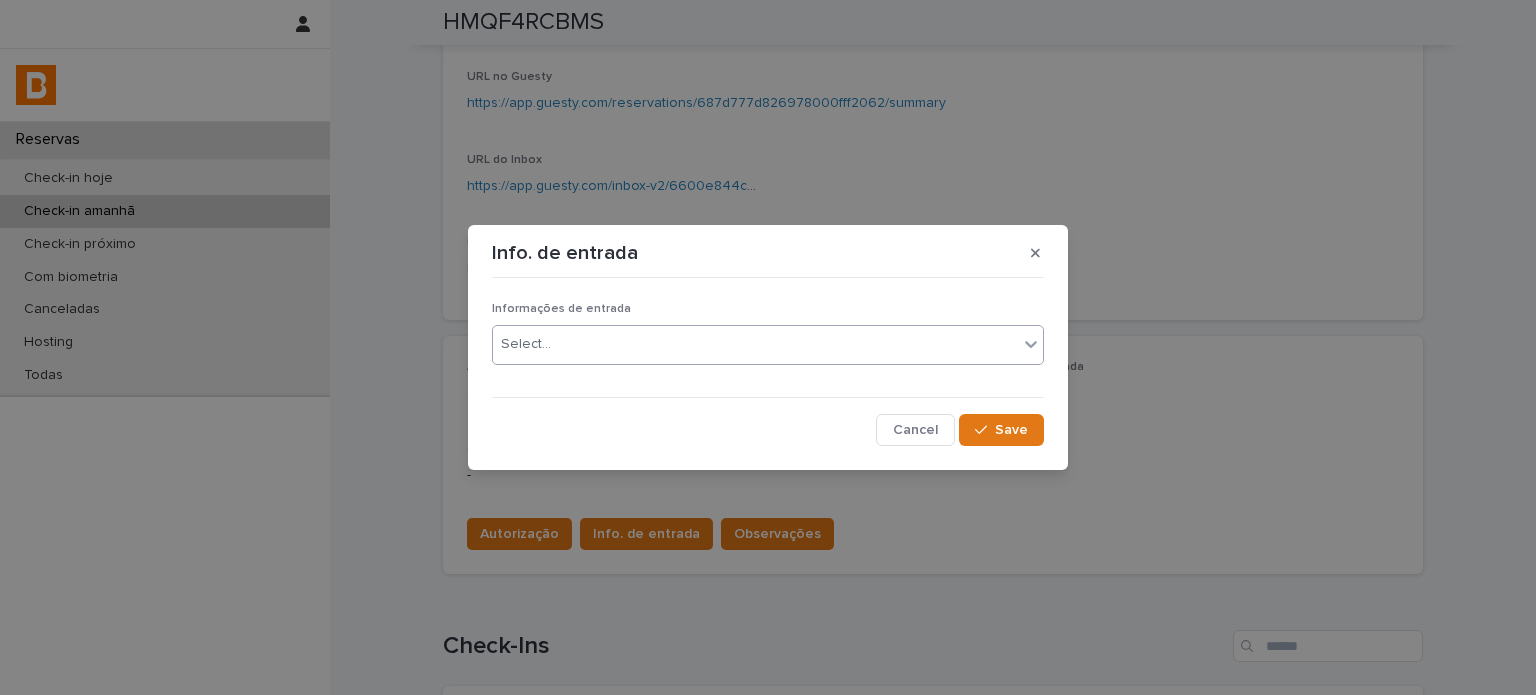 click on "Select..." at bounding box center (755, 344) 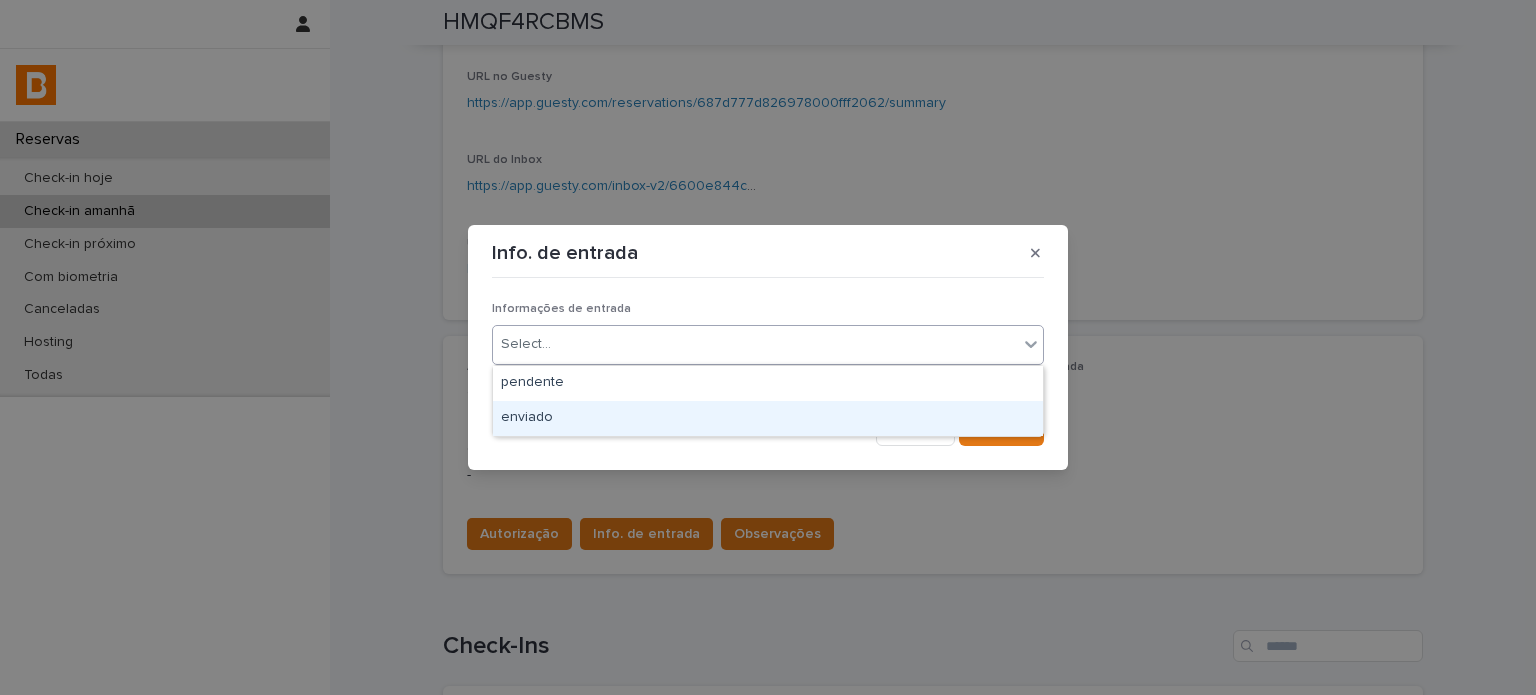 click on "enviado" at bounding box center [768, 418] 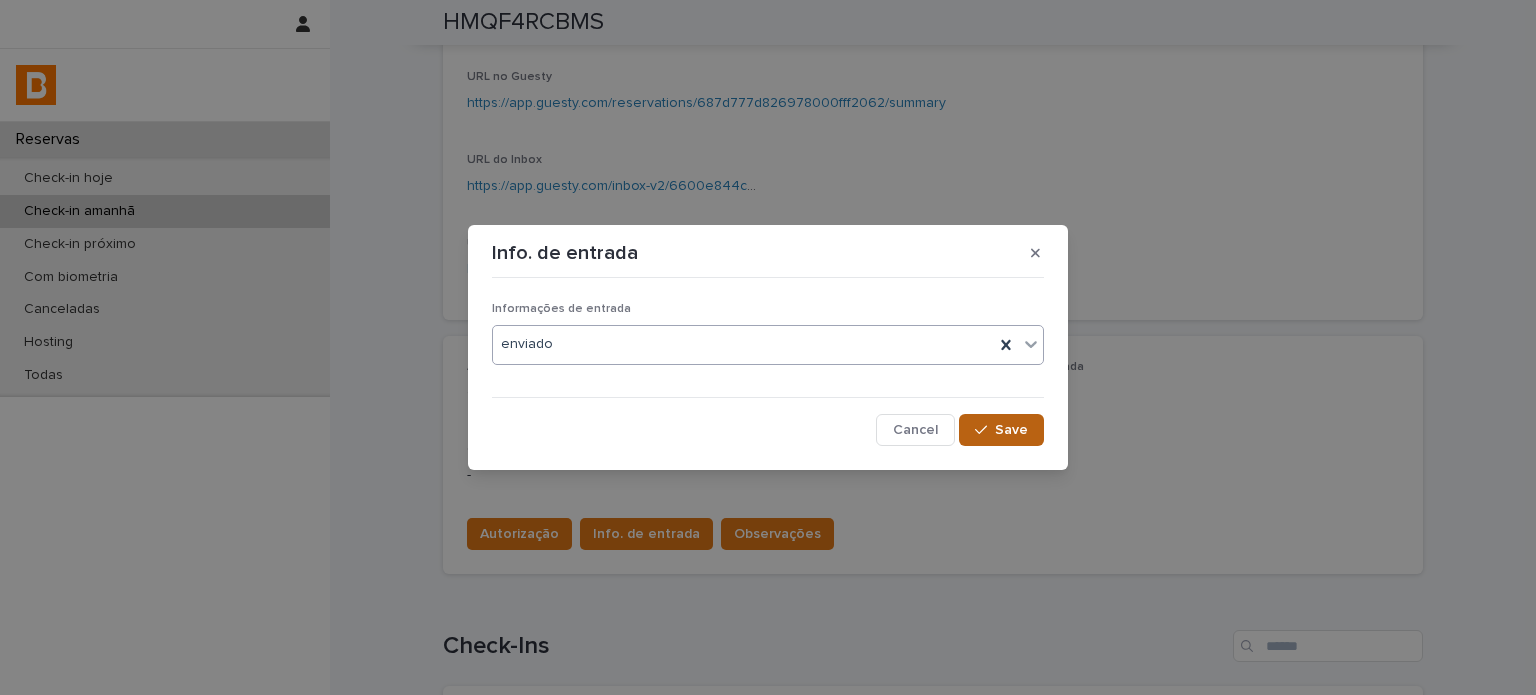 click on "Save" at bounding box center [1001, 430] 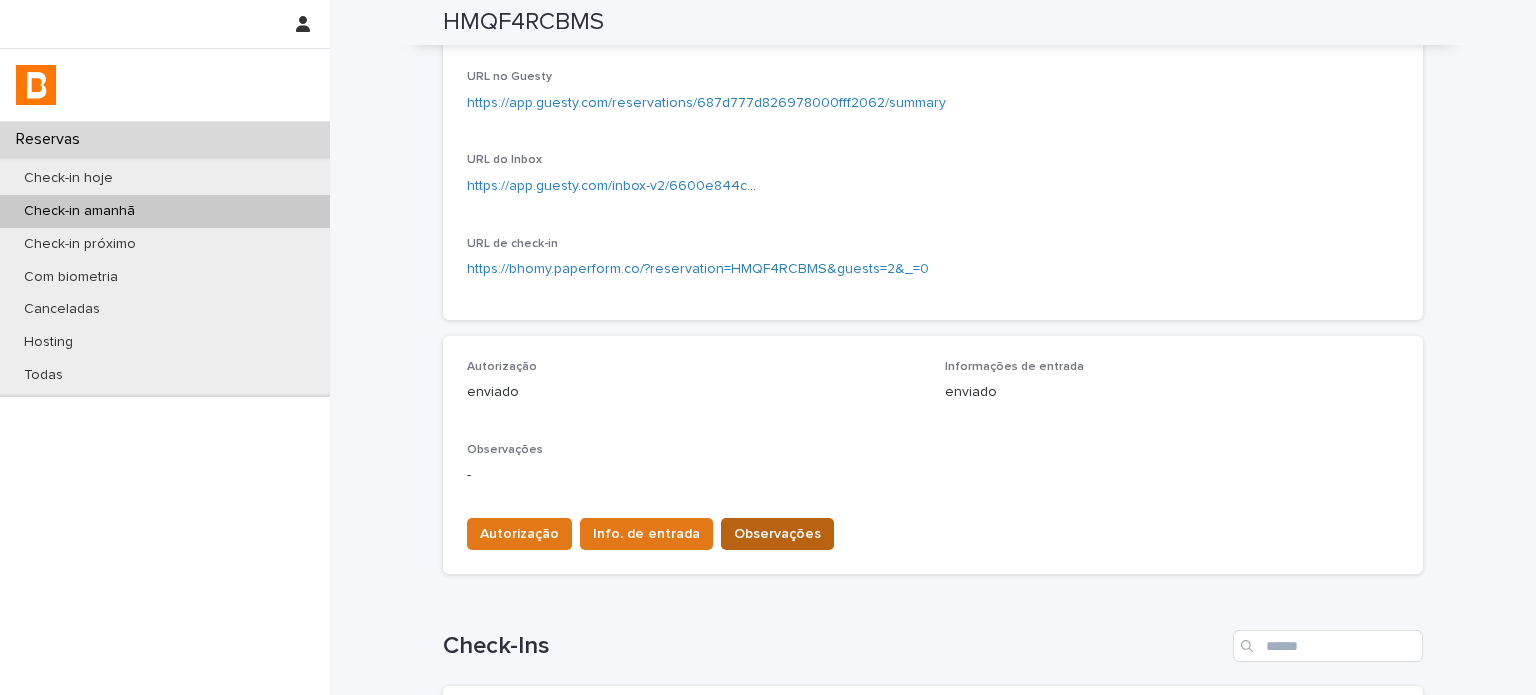 click on "Observações" at bounding box center [777, 534] 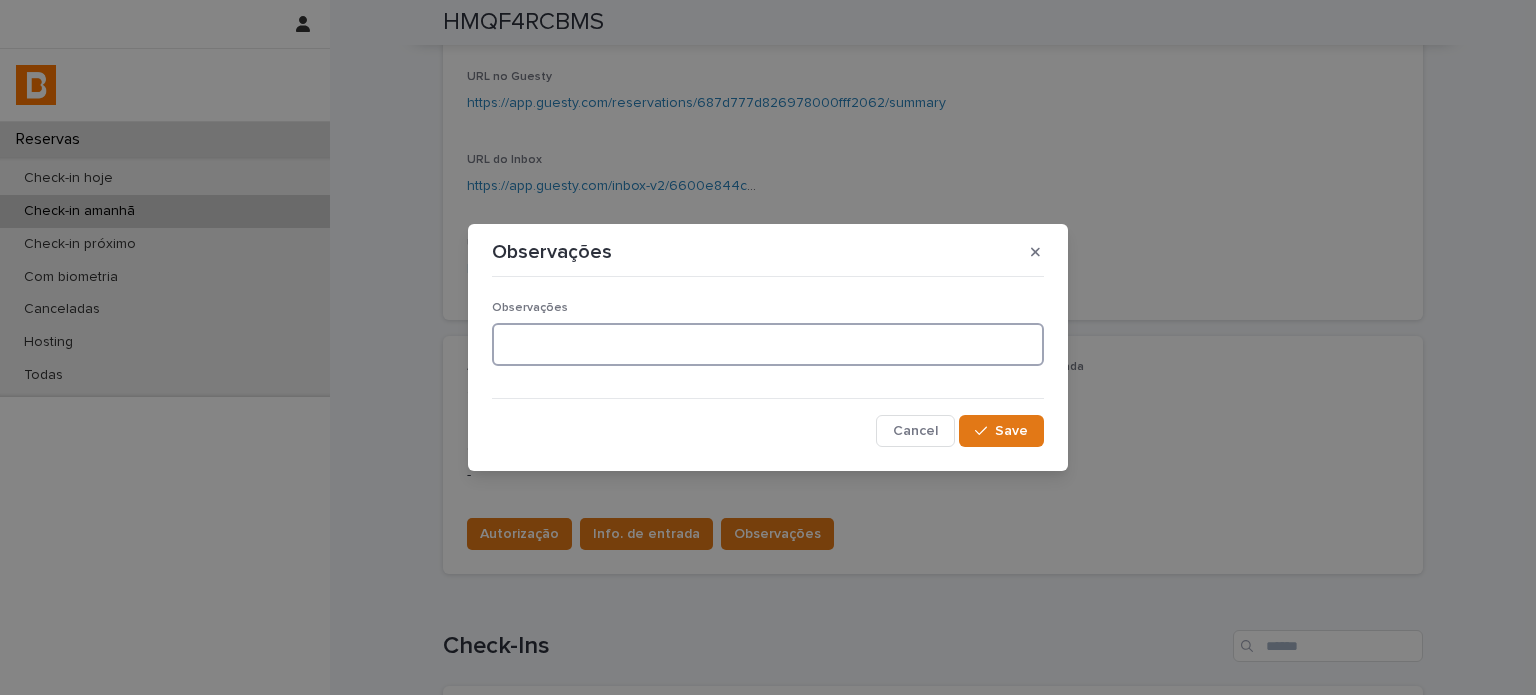 click at bounding box center [768, 344] 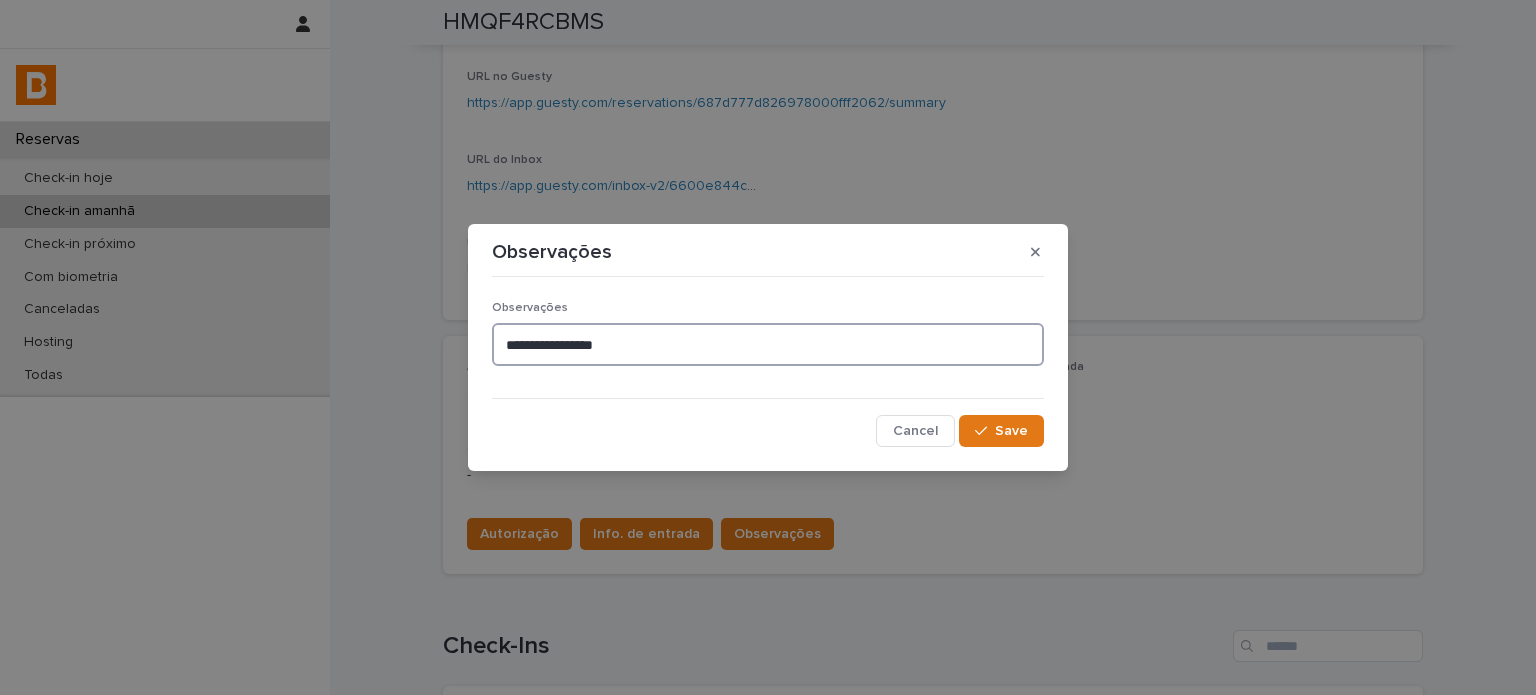 type on "**********" 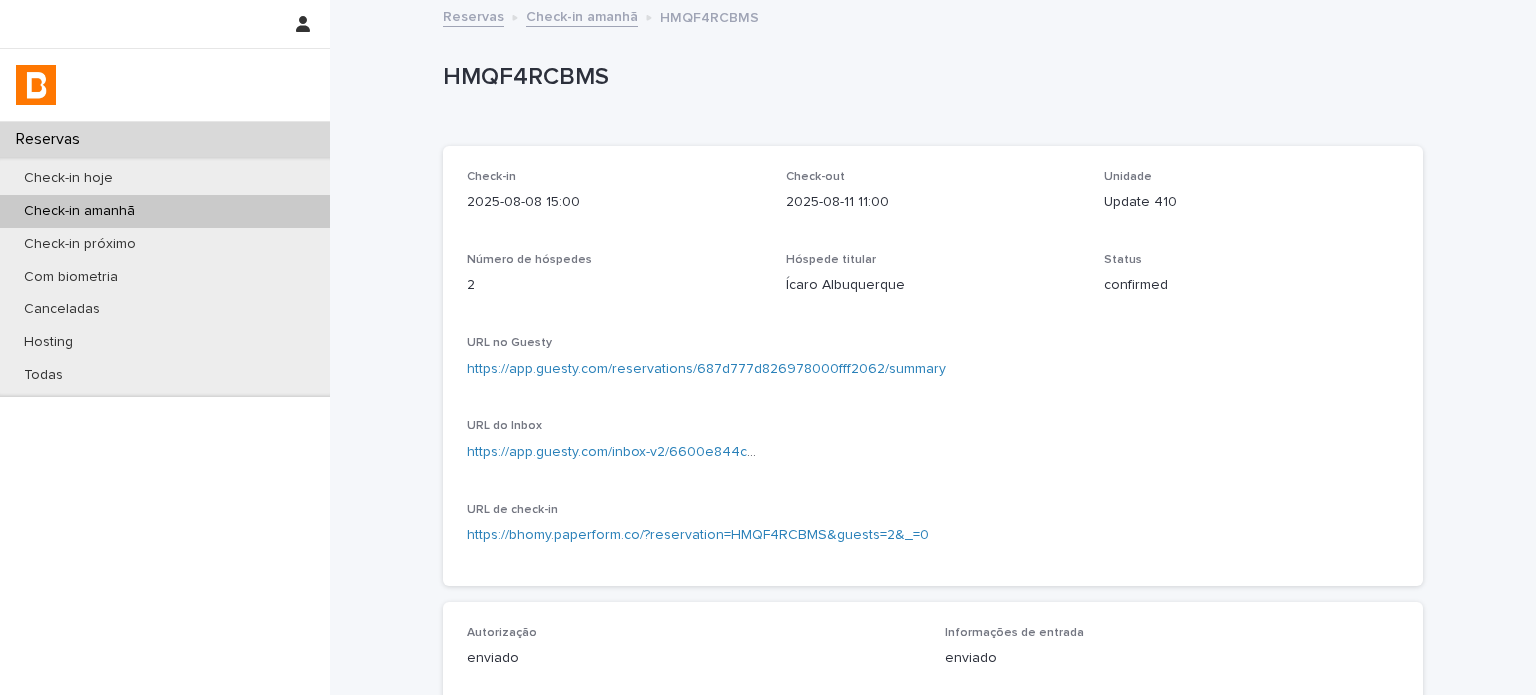 scroll, scrollTop: 0, scrollLeft: 0, axis: both 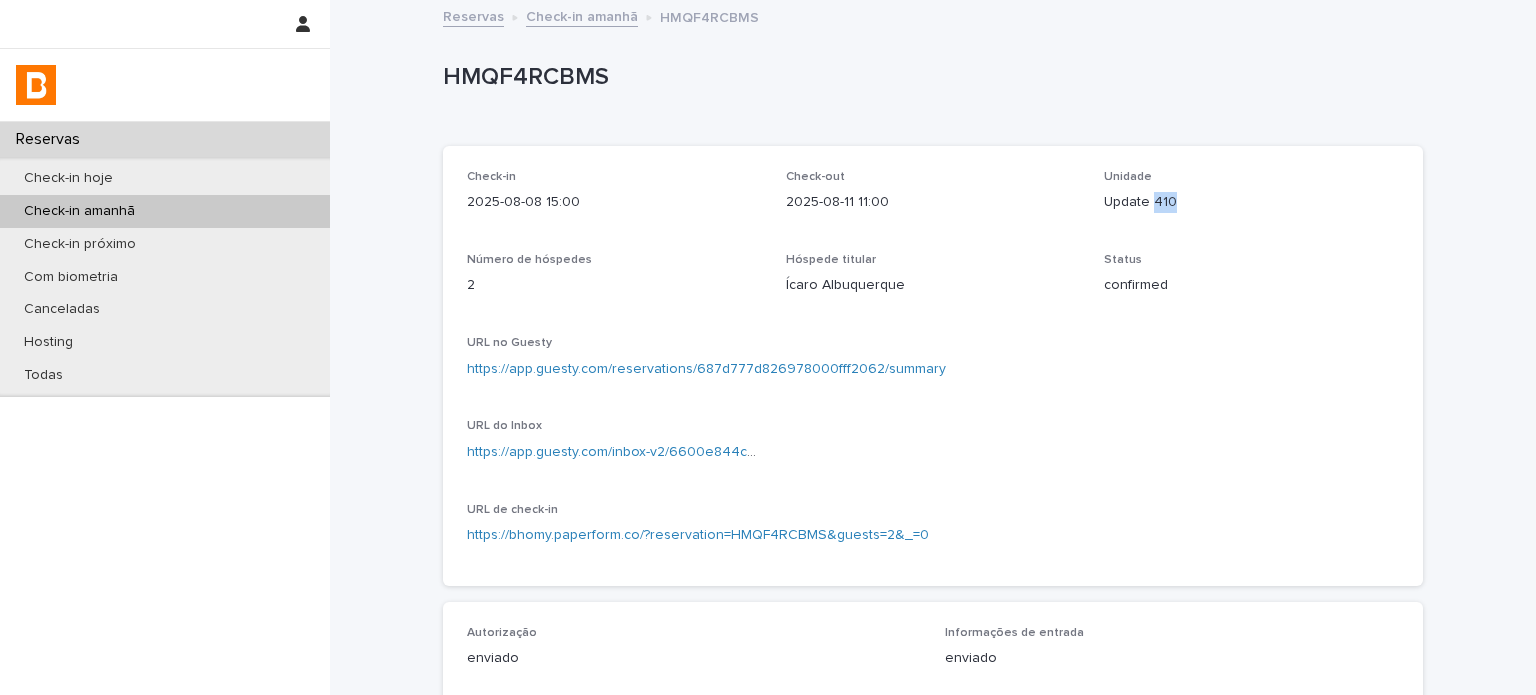 click on "Update 410" at bounding box center [1251, 202] 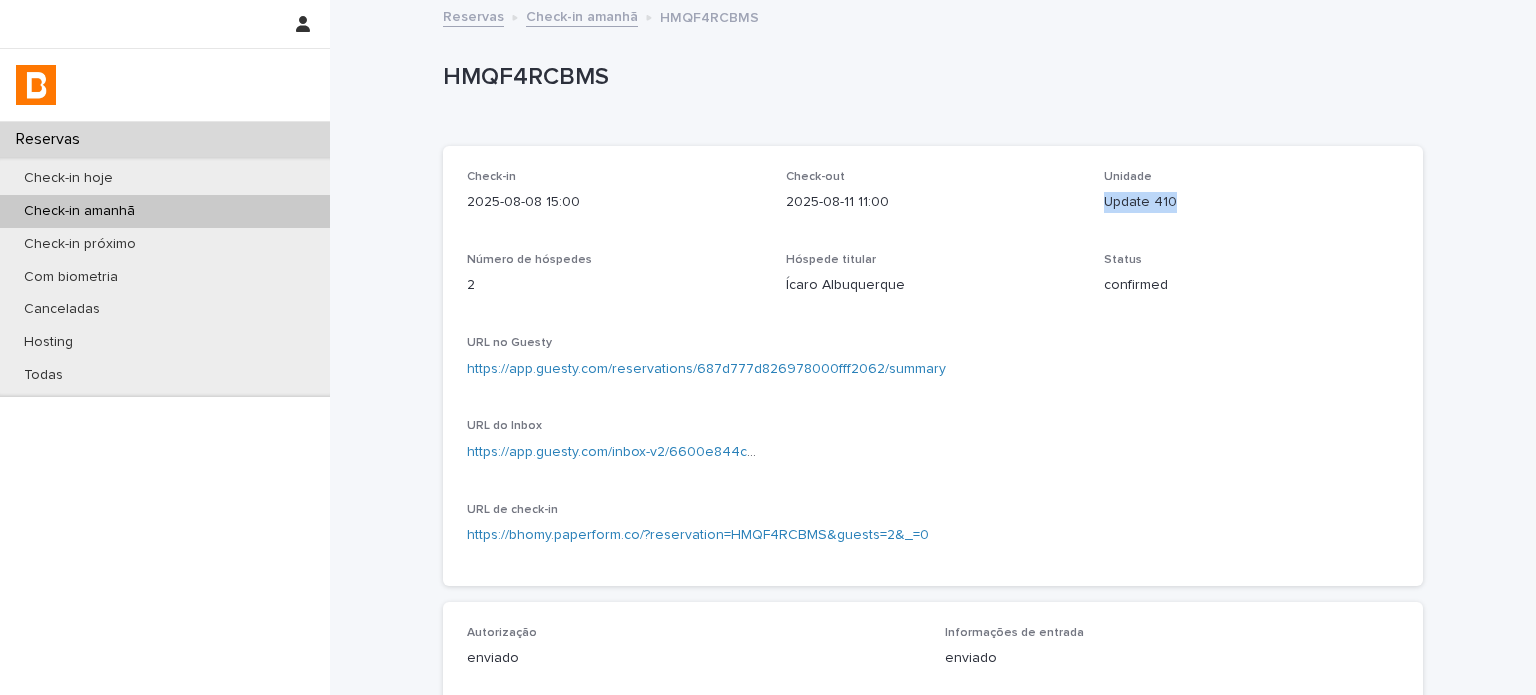 click on "Update 410" at bounding box center (1251, 202) 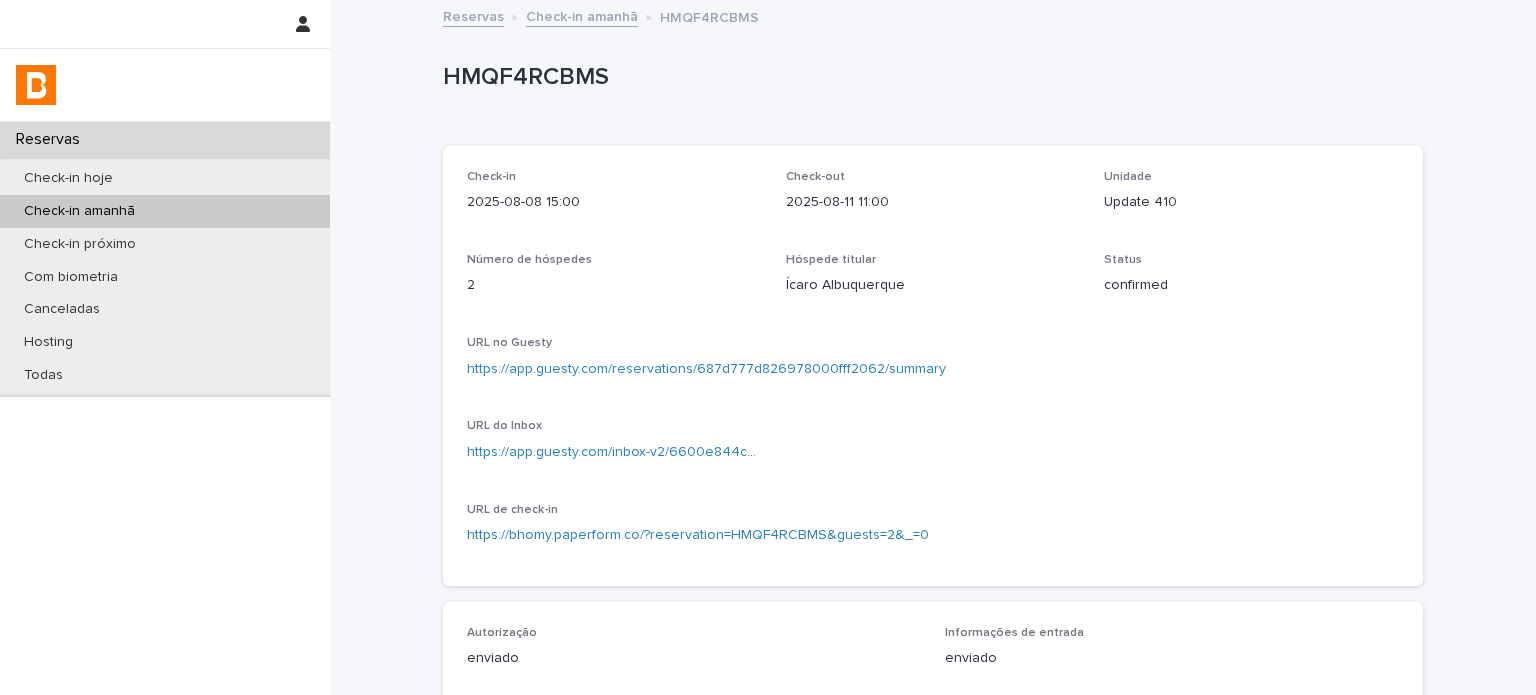 click on "HMQF4RCBMS" at bounding box center (929, 77) 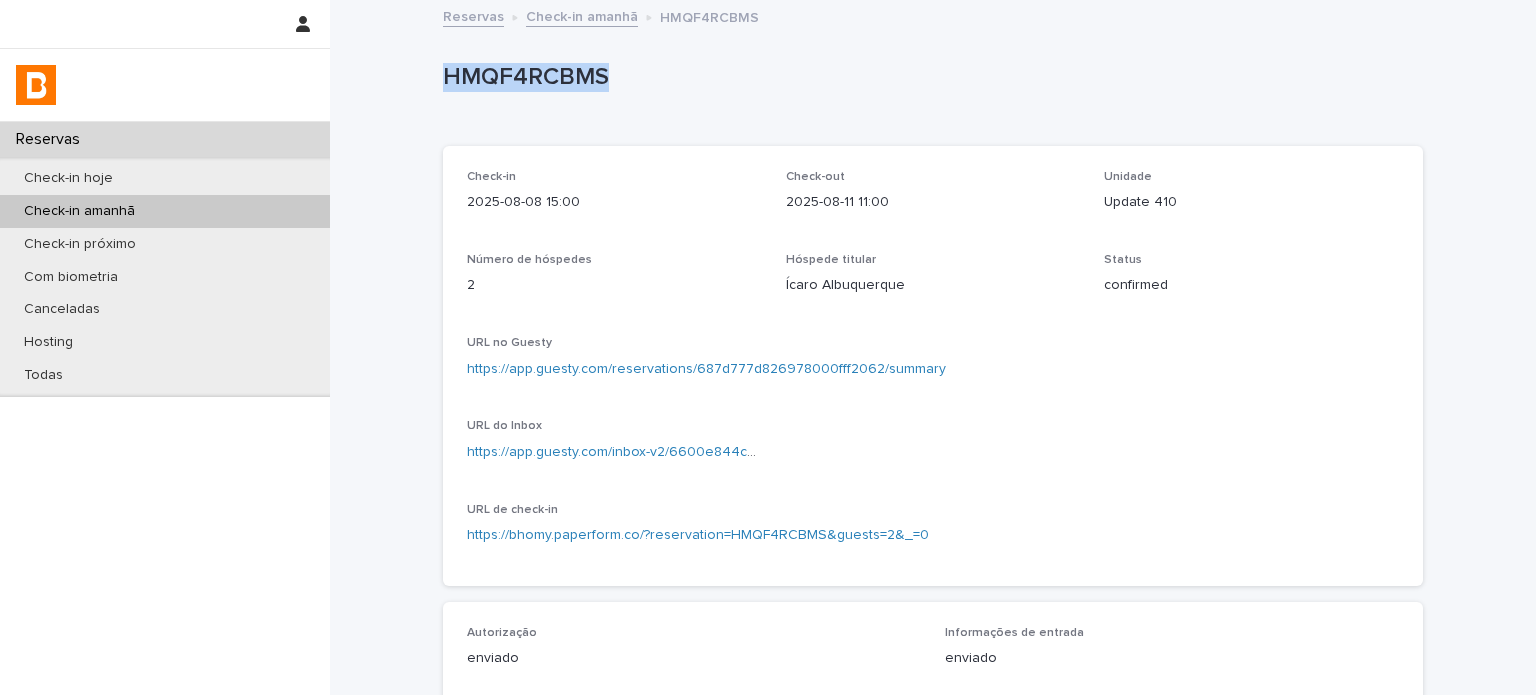 click on "HMQF4RCBMS" at bounding box center [929, 77] 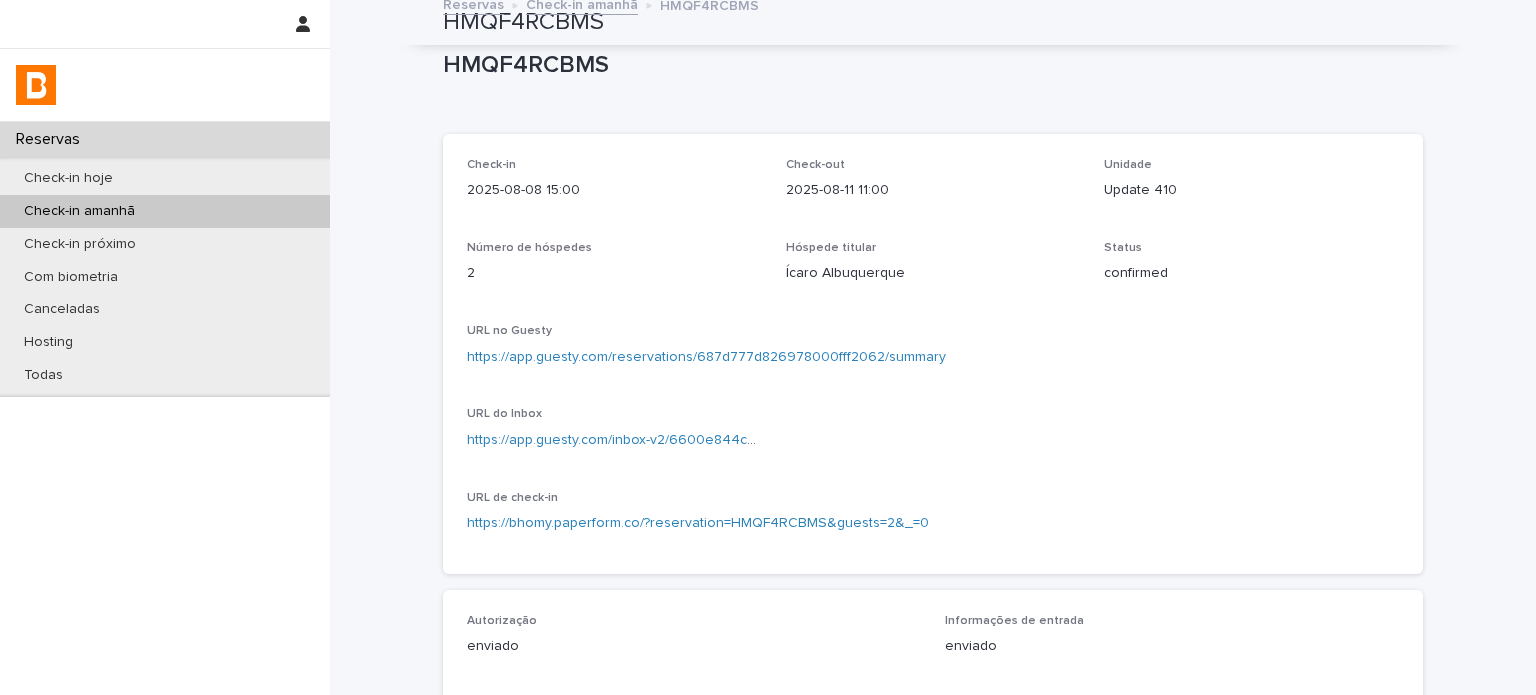 scroll, scrollTop: 0, scrollLeft: 0, axis: both 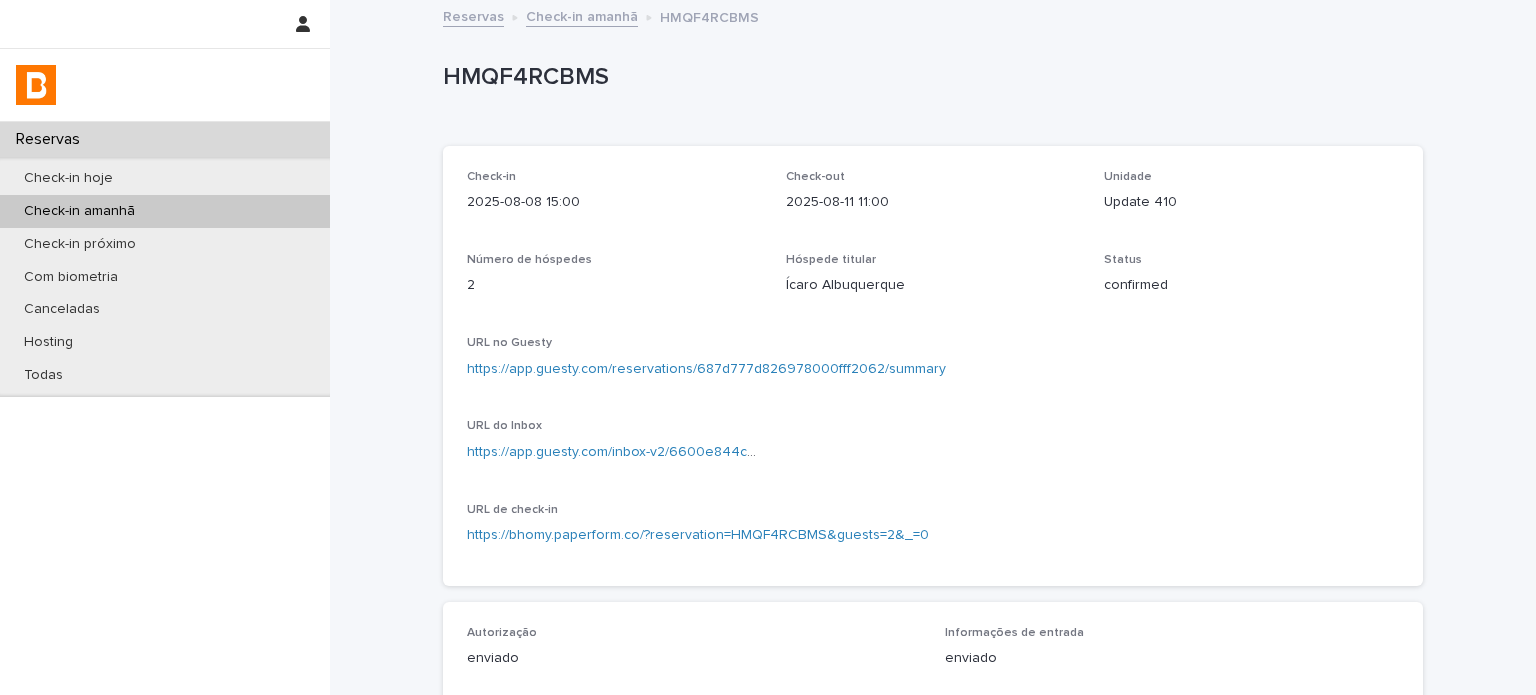 click on "Check-in amanhã" at bounding box center [582, 15] 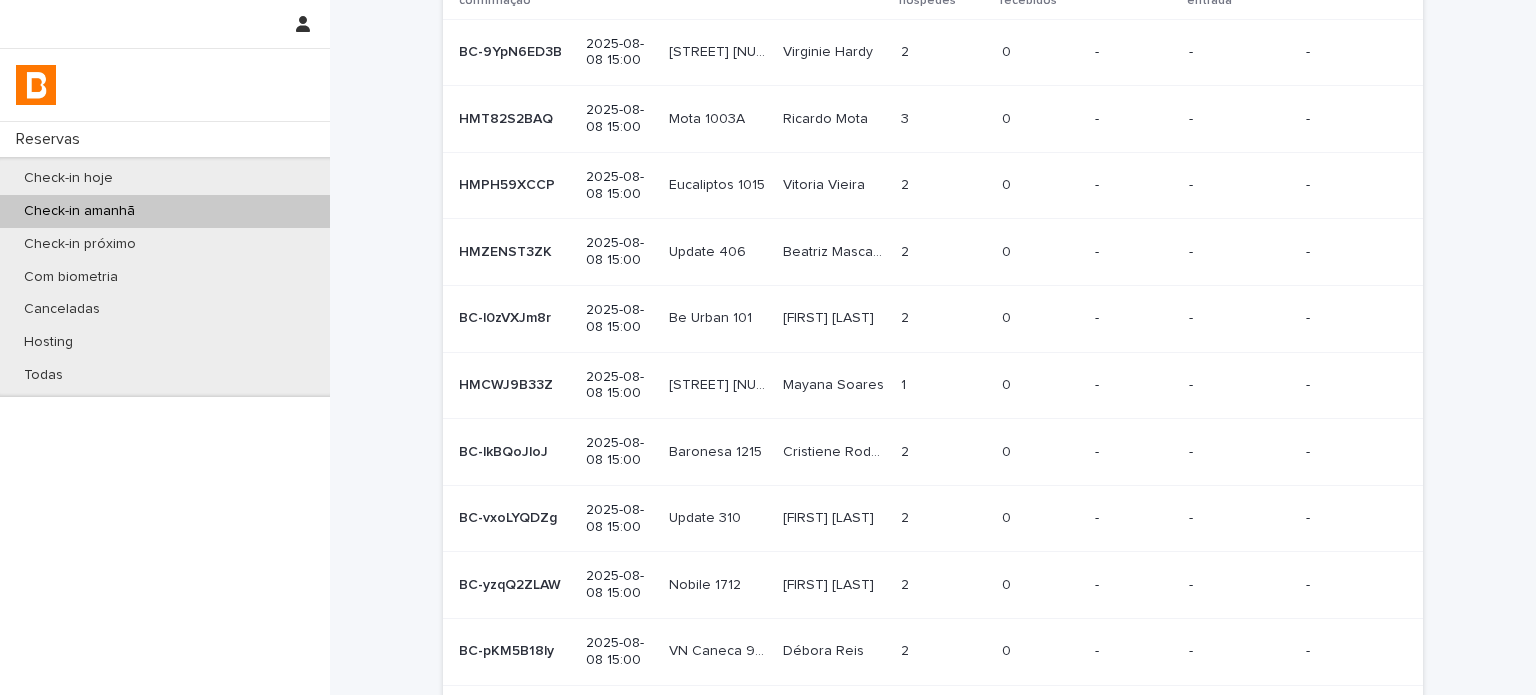 scroll, scrollTop: 66, scrollLeft: 0, axis: vertical 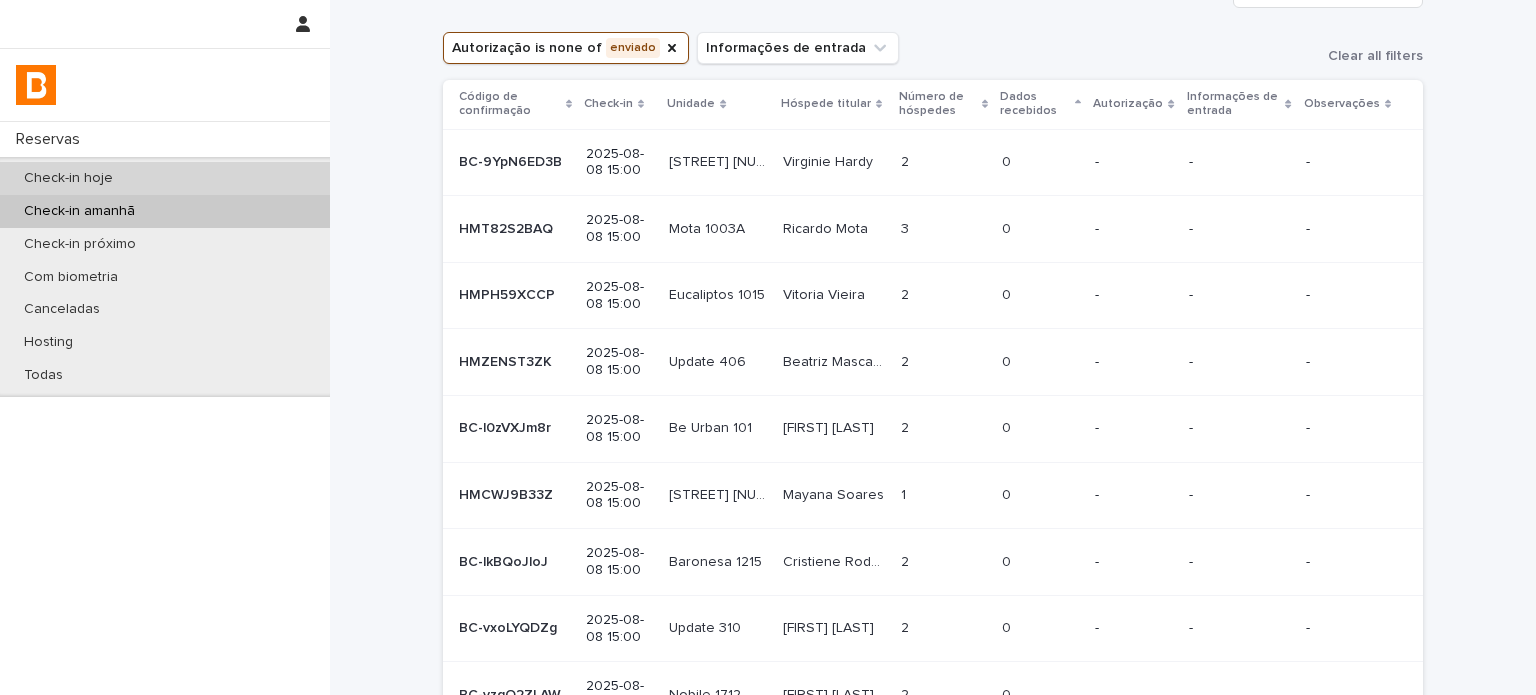 click on "Check-in hoje" at bounding box center [165, 178] 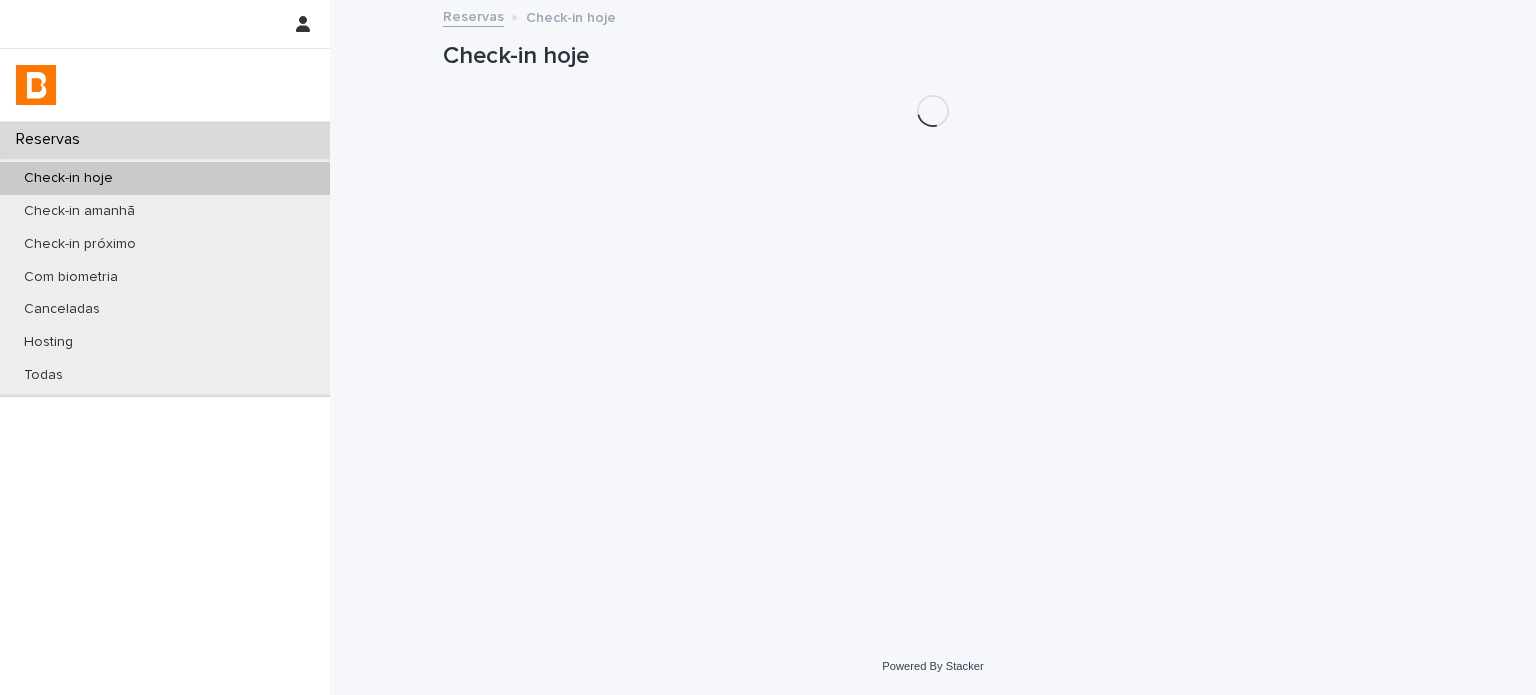 scroll, scrollTop: 0, scrollLeft: 0, axis: both 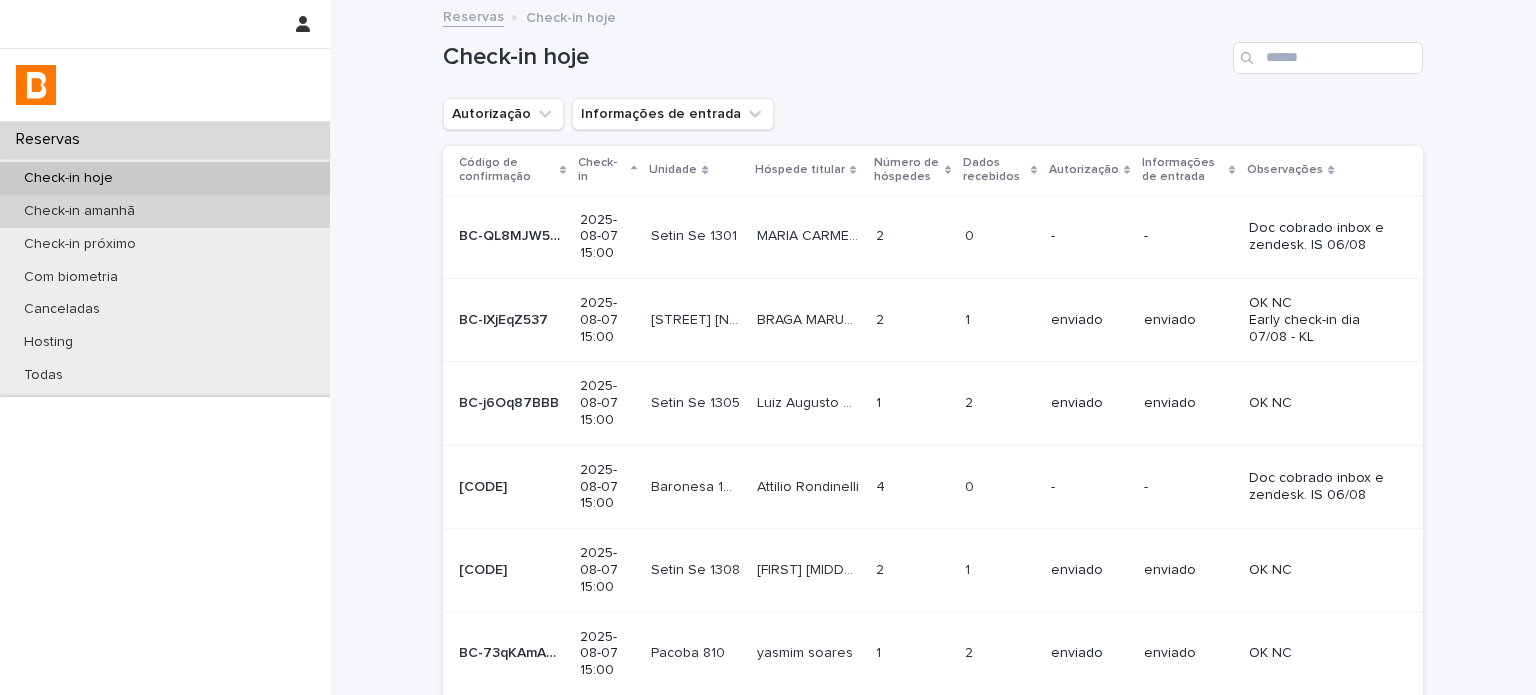 click on "Check-in amanhã" at bounding box center (165, 211) 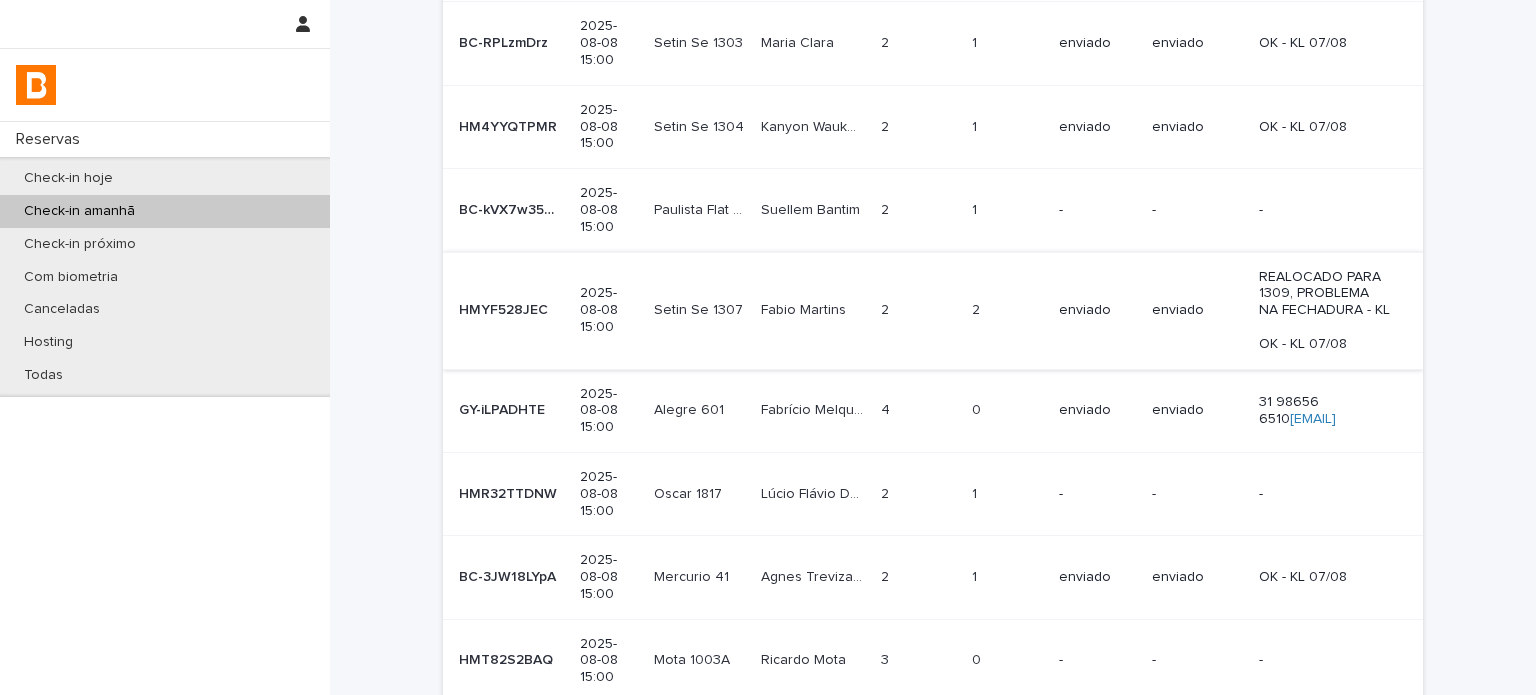 scroll, scrollTop: 366, scrollLeft: 0, axis: vertical 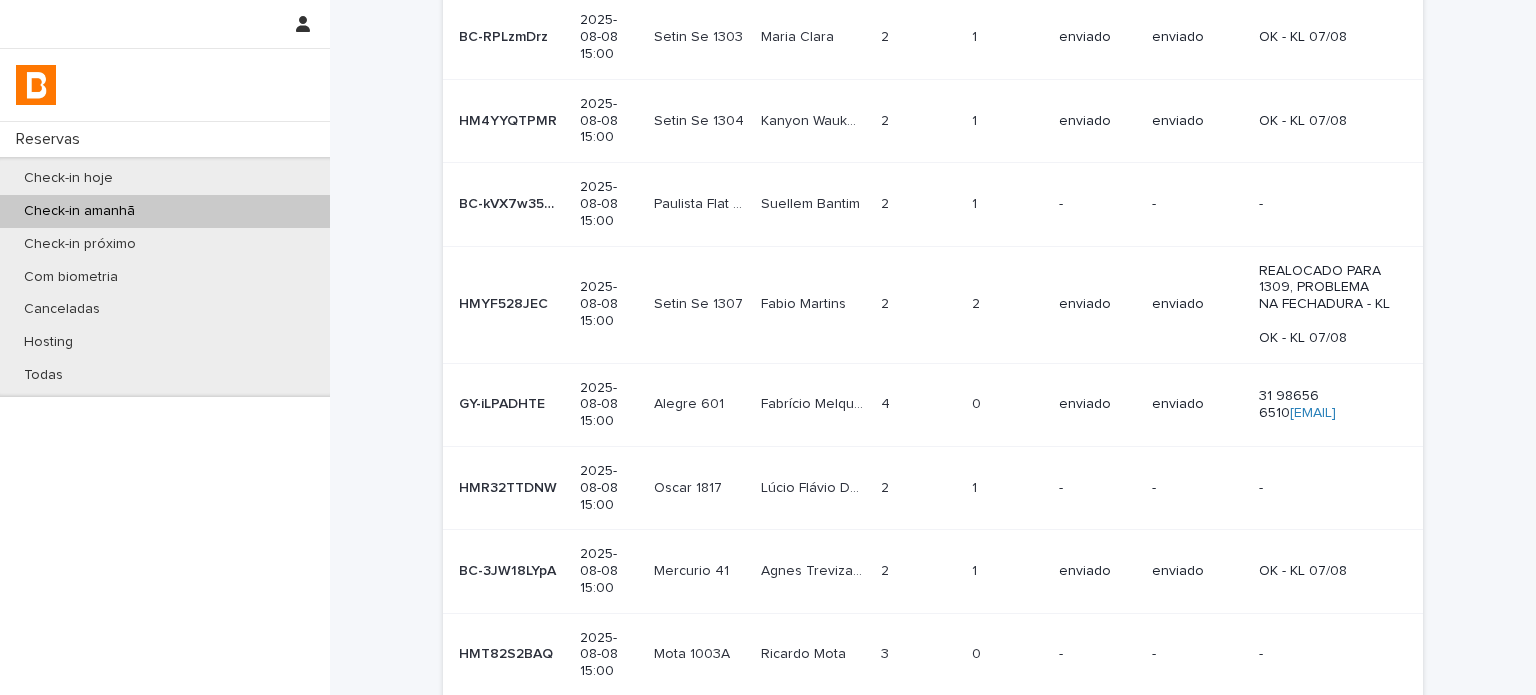 click on "[PHONE]  [EMAIL]" at bounding box center (1325, 405) 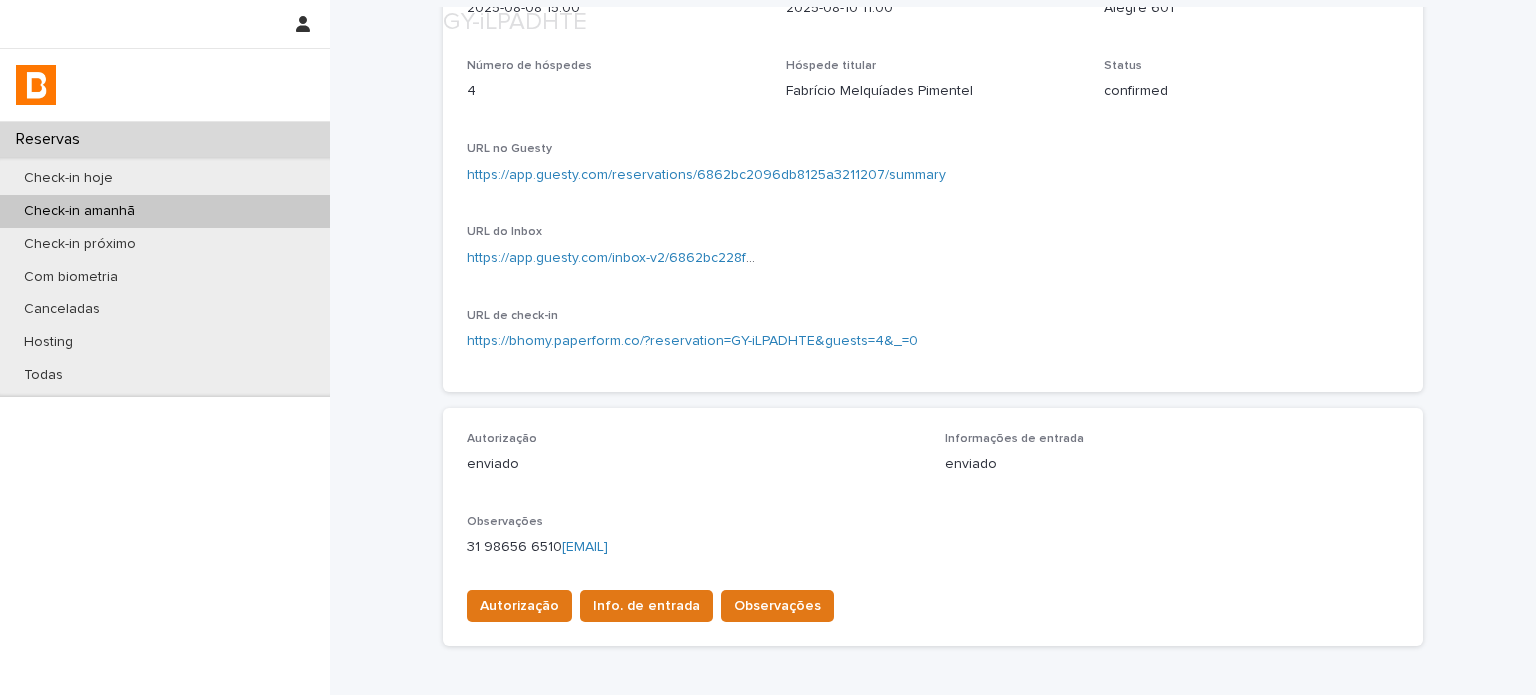 scroll, scrollTop: 266, scrollLeft: 0, axis: vertical 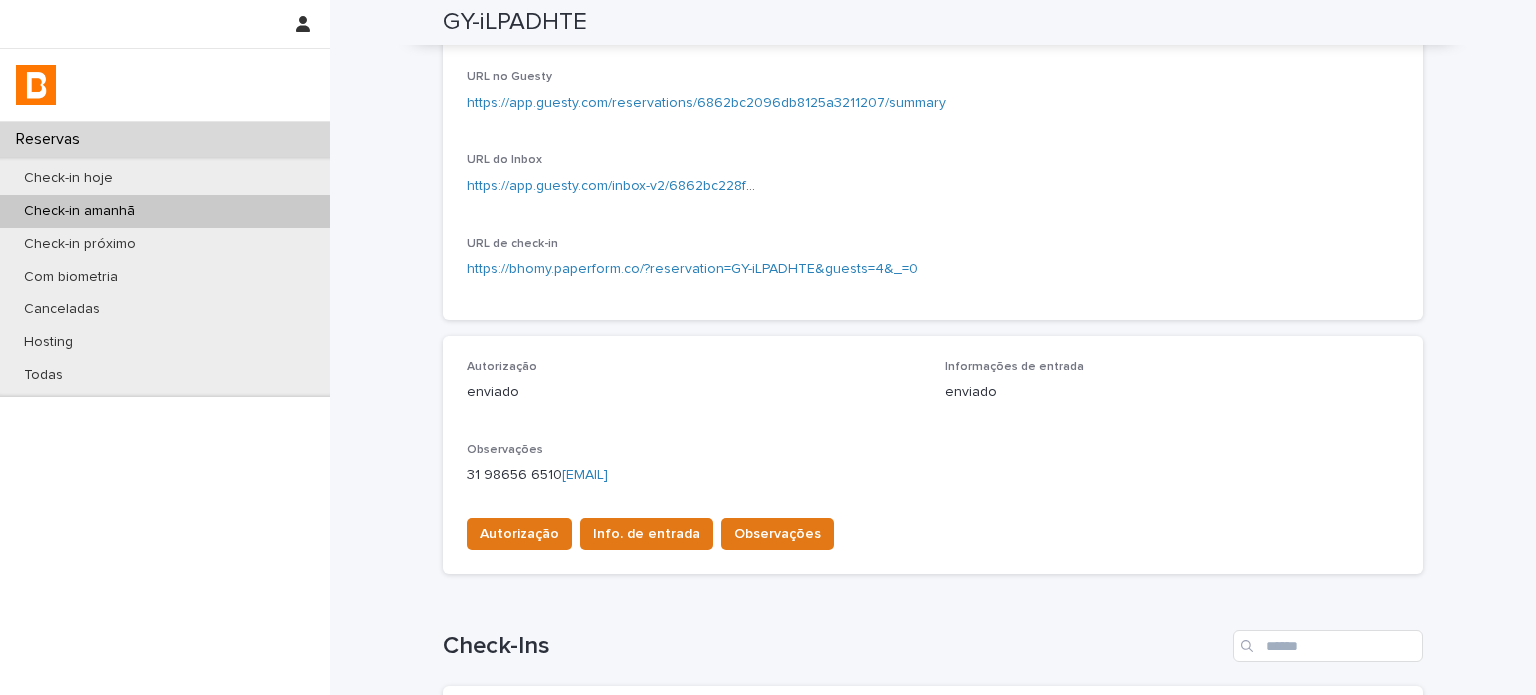 drag, startPoint x: 732, startPoint y: 476, endPoint x: 444, endPoint y: 471, distance: 288.0434 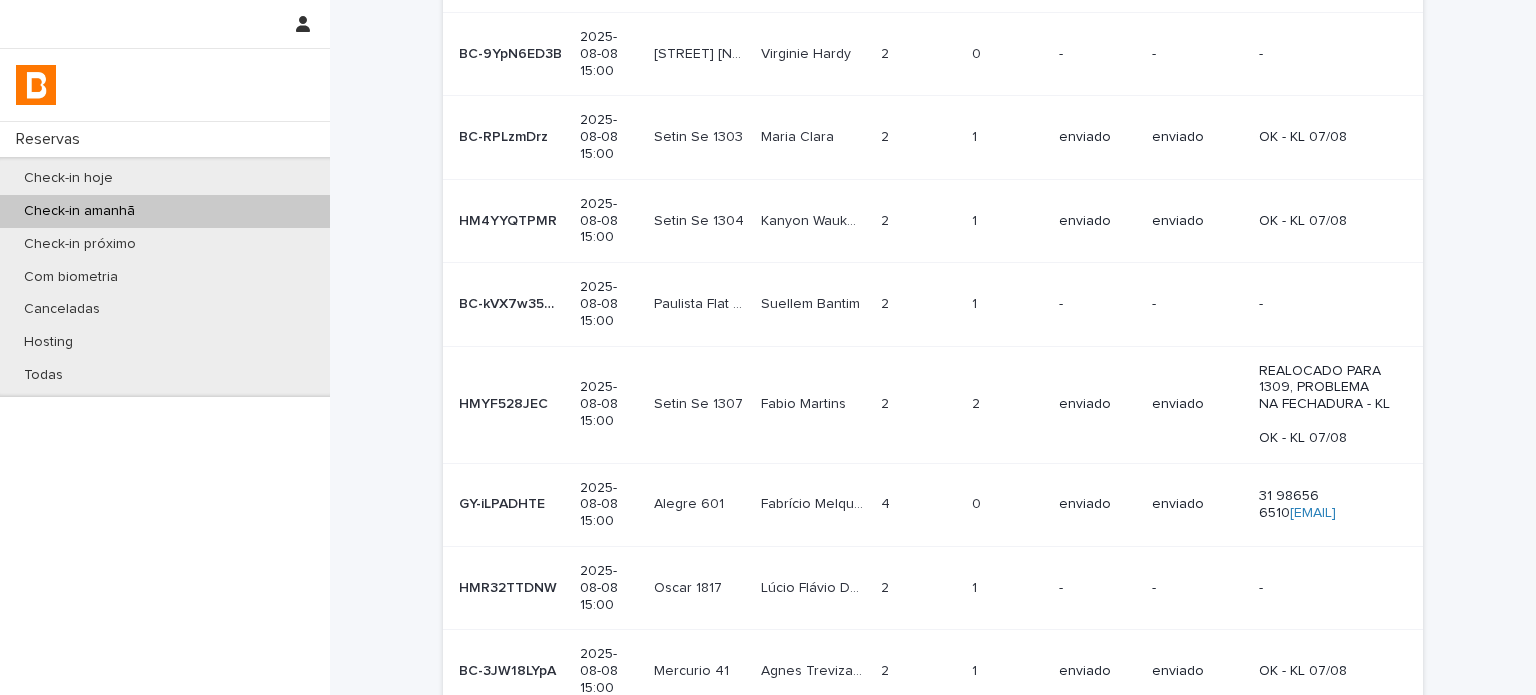 scroll, scrollTop: 0, scrollLeft: 0, axis: both 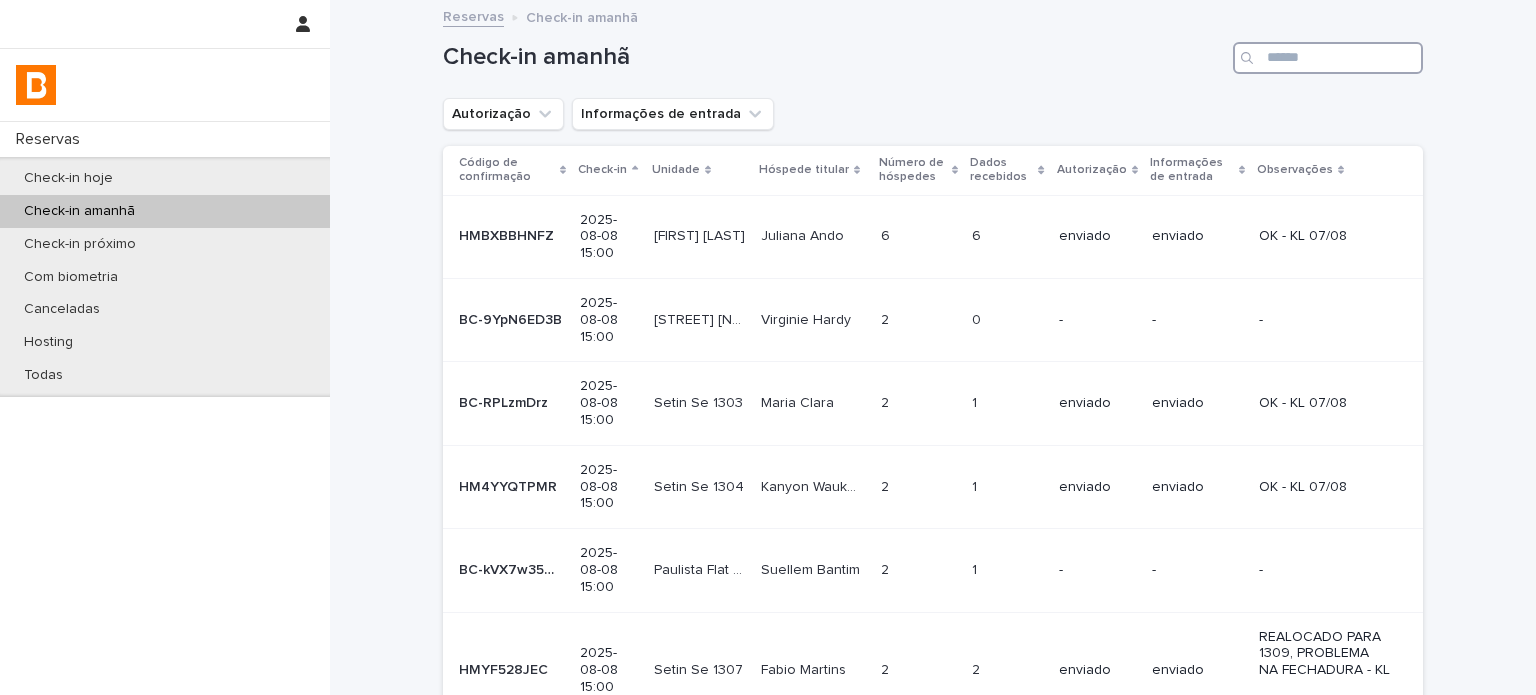 click at bounding box center (1328, 58) 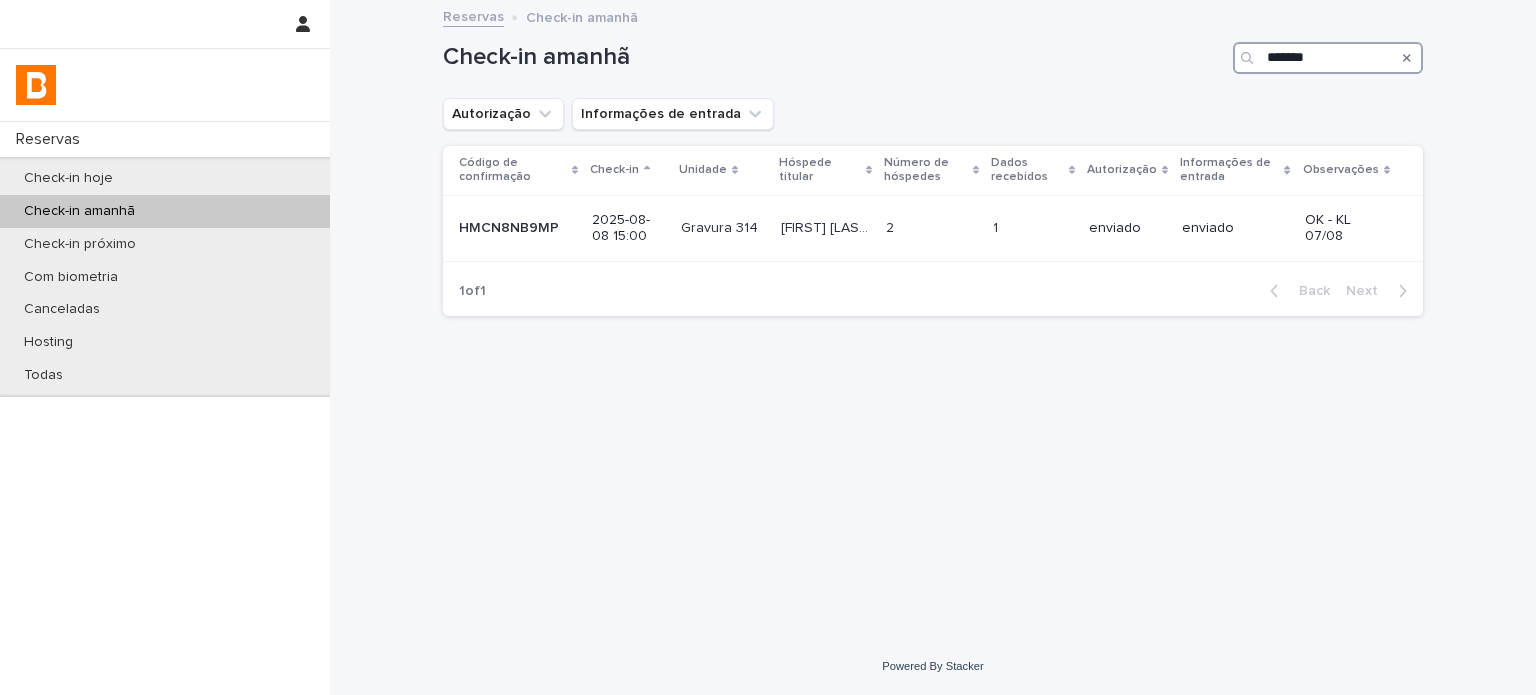 type on "*******" 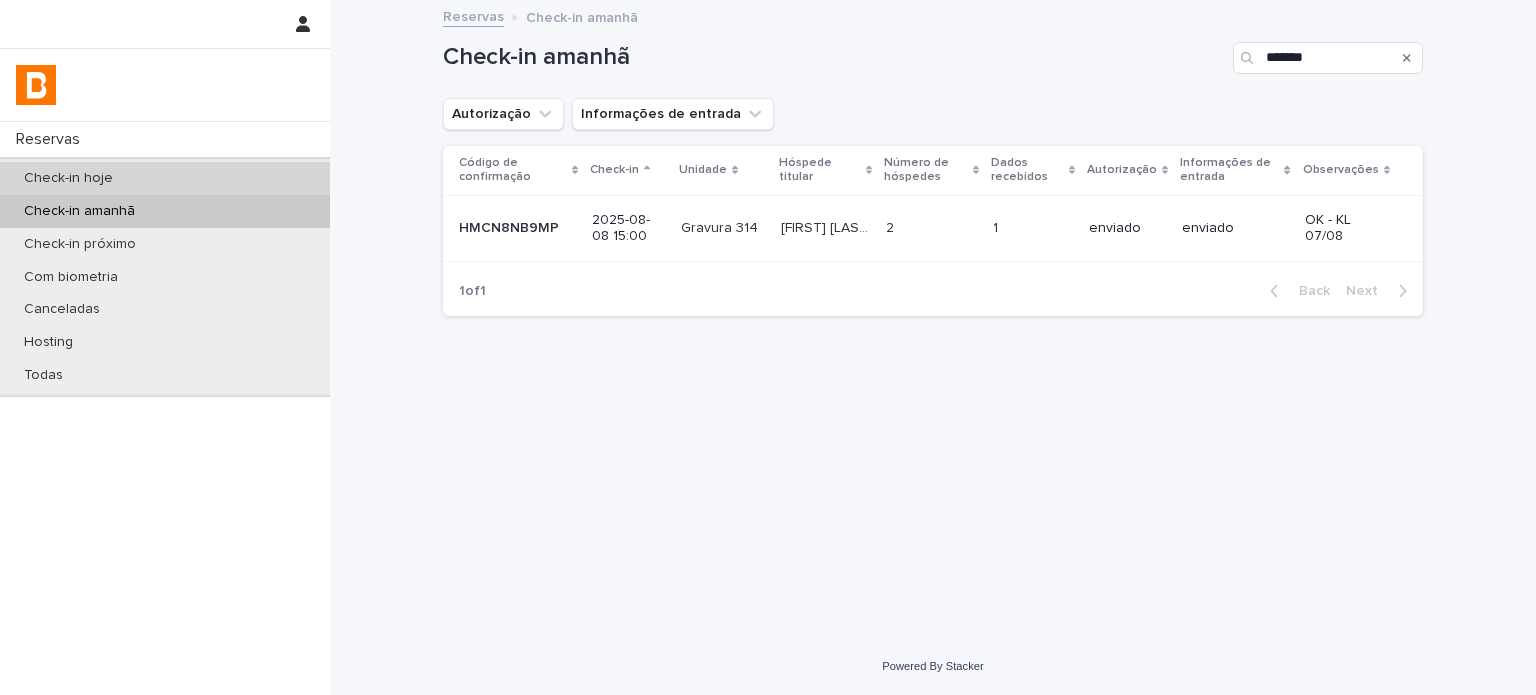 click on "Check-in hoje" at bounding box center [165, 178] 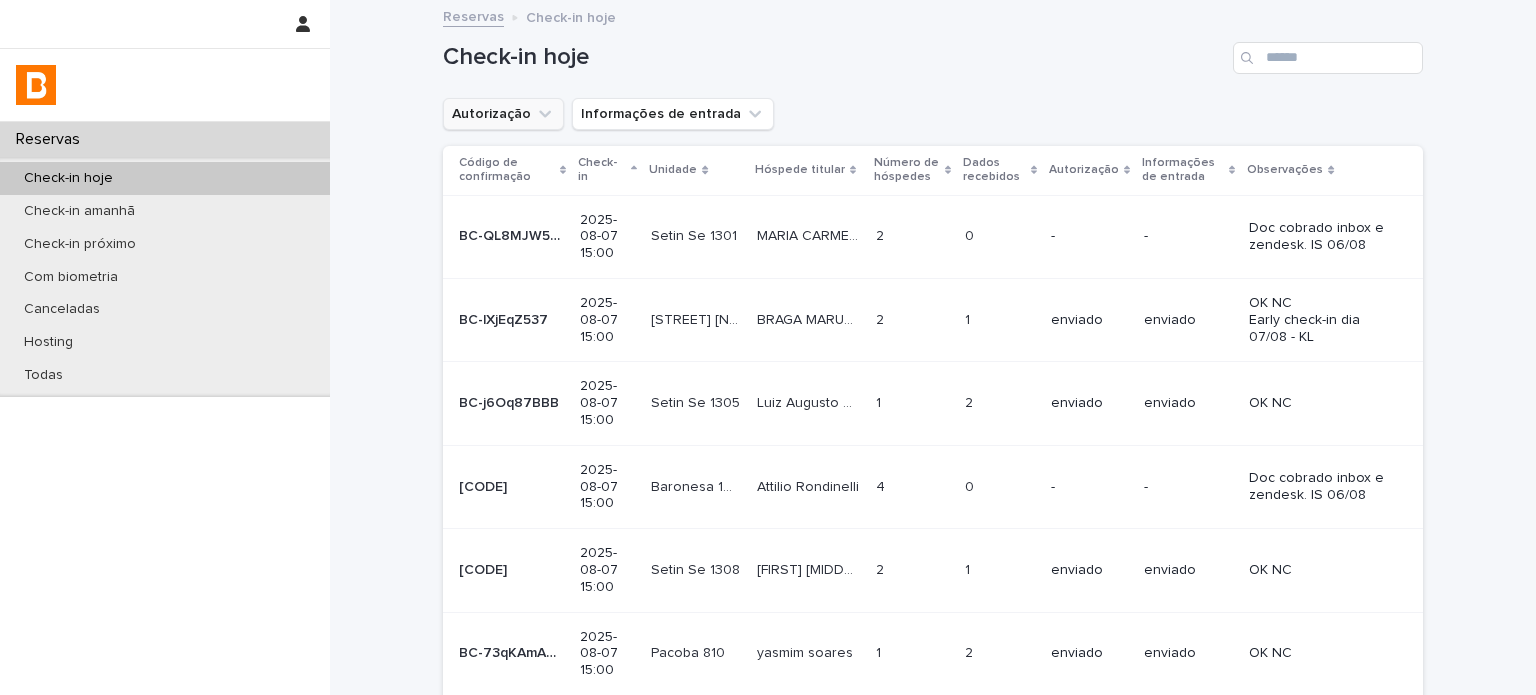 drag, startPoint x: 514, startPoint y: 116, endPoint x: 547, endPoint y: 124, distance: 33.955853 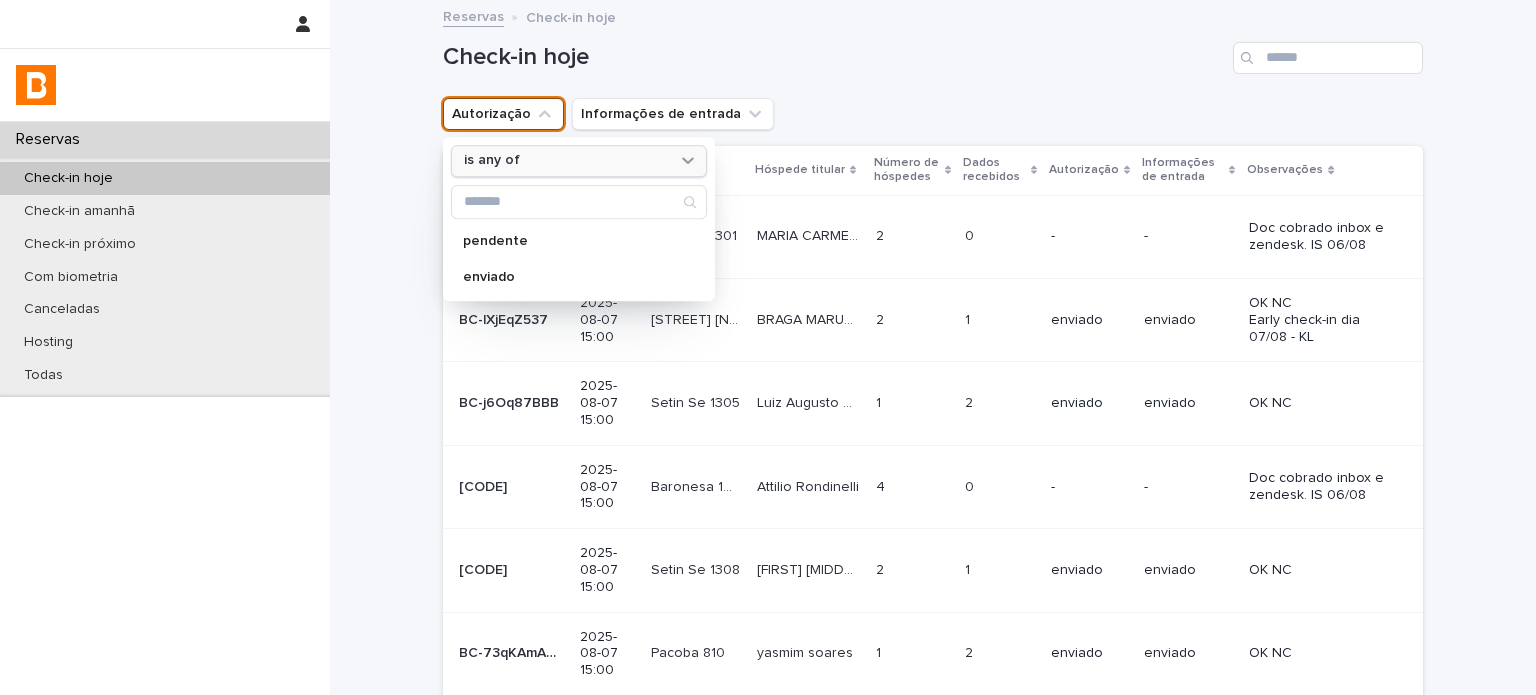 click on "is any of" at bounding box center (566, 161) 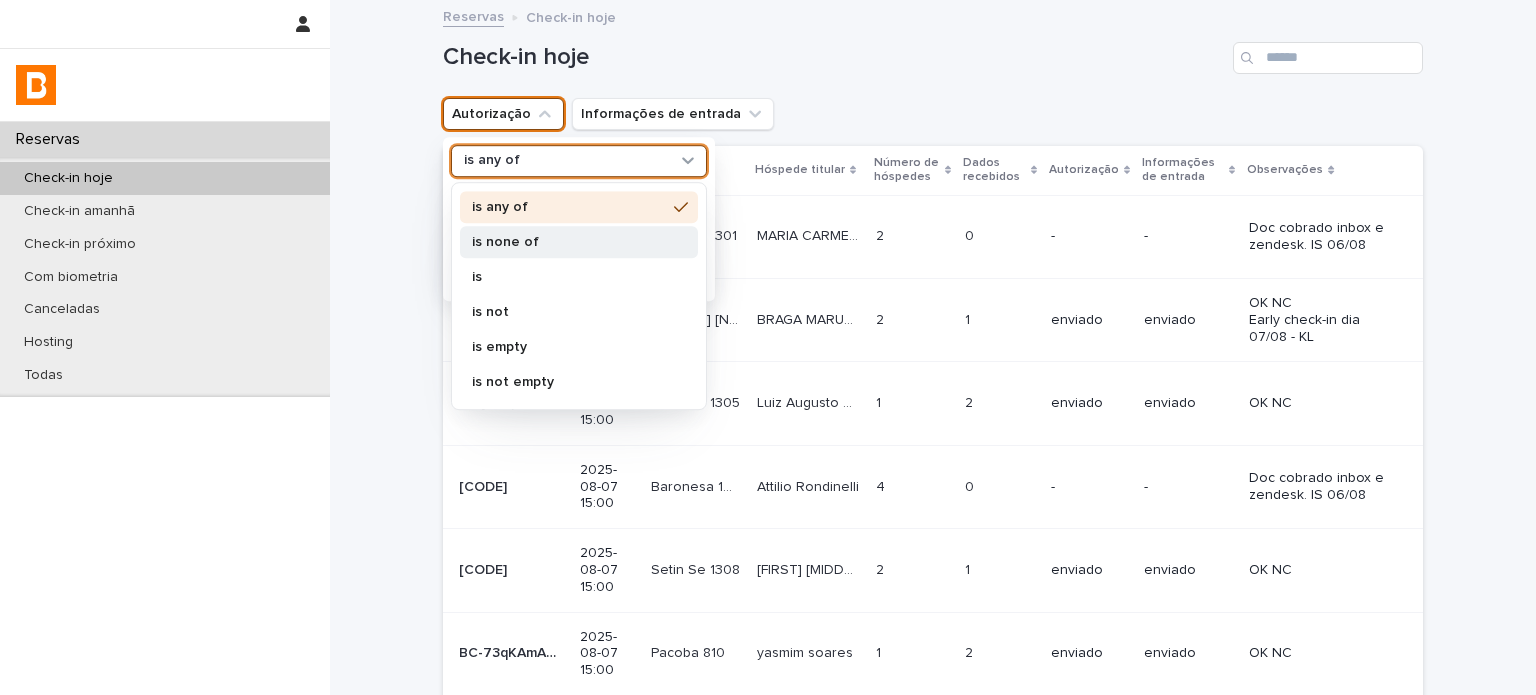 click on "is none of" at bounding box center [569, 242] 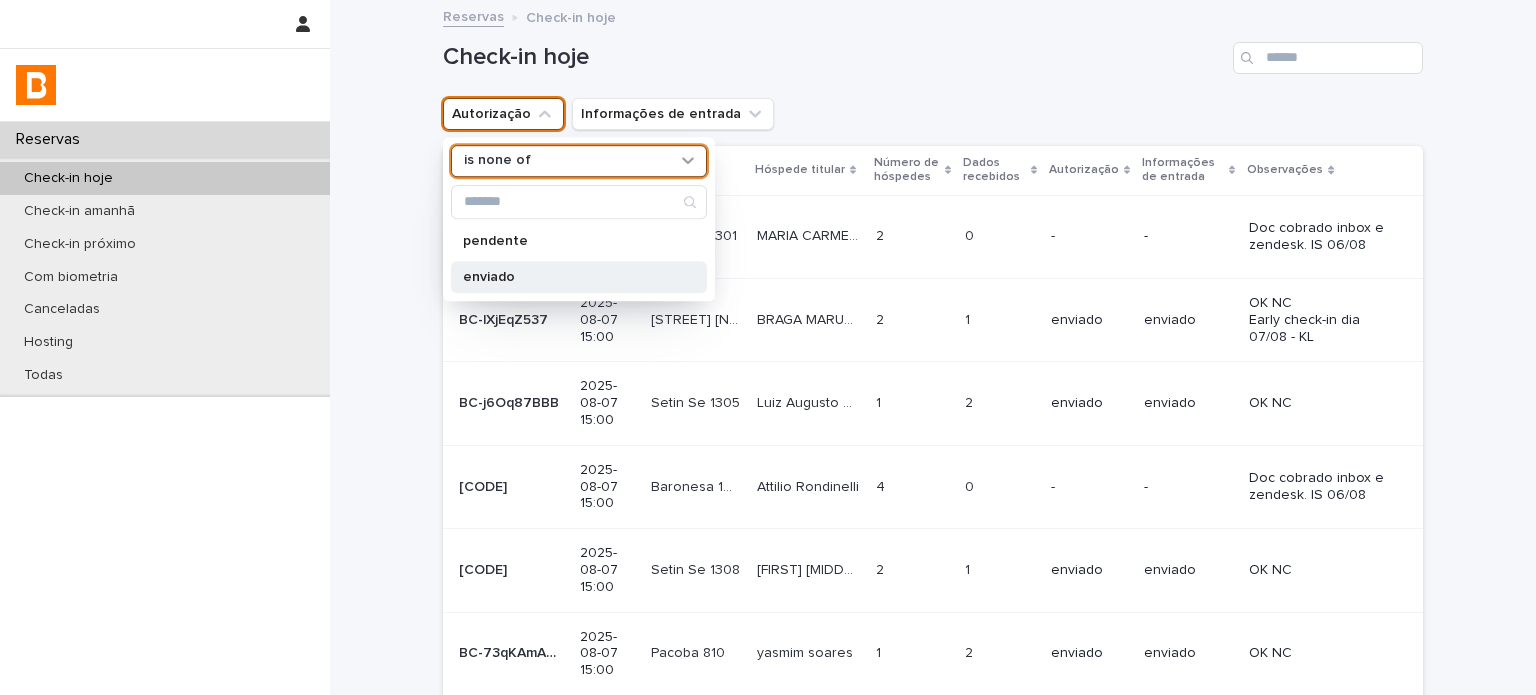 click on "enviado" at bounding box center [569, 277] 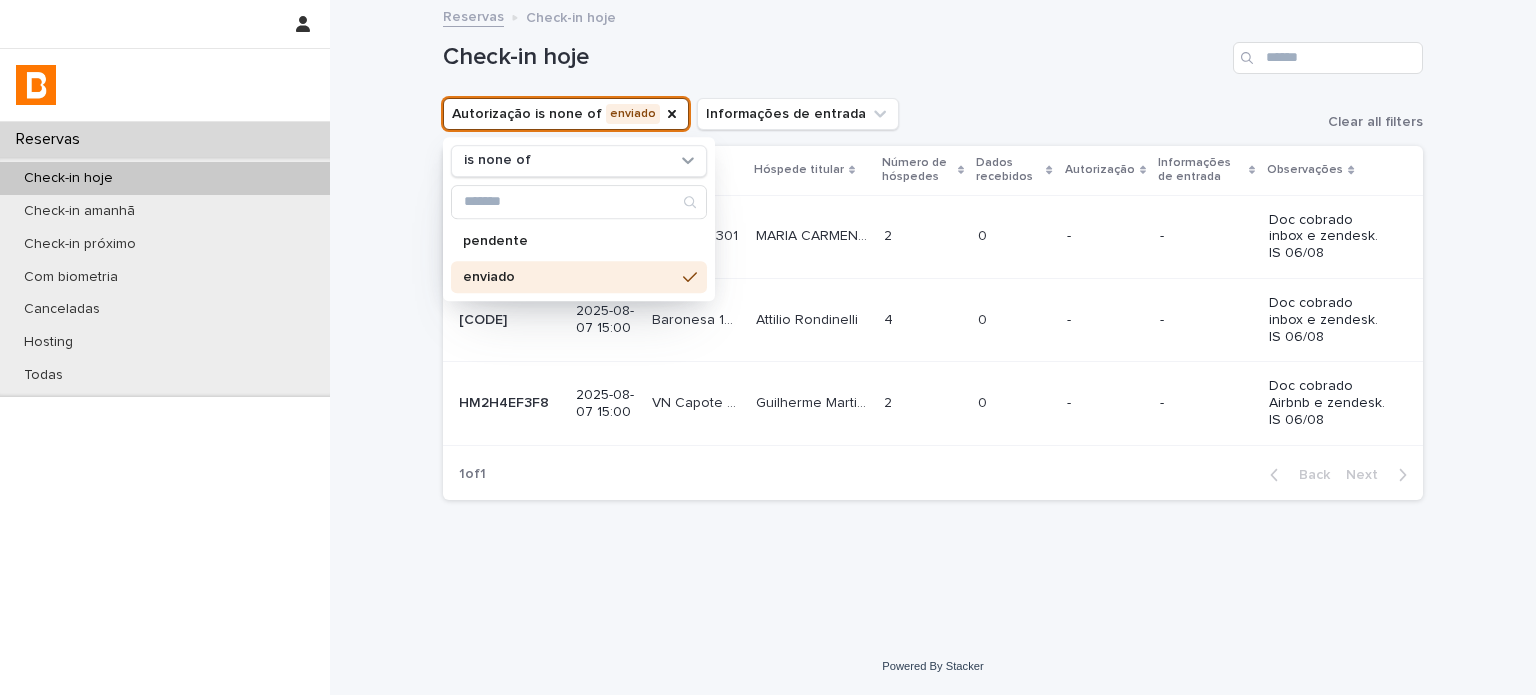 click on "Check-in hoje" at bounding box center (834, 57) 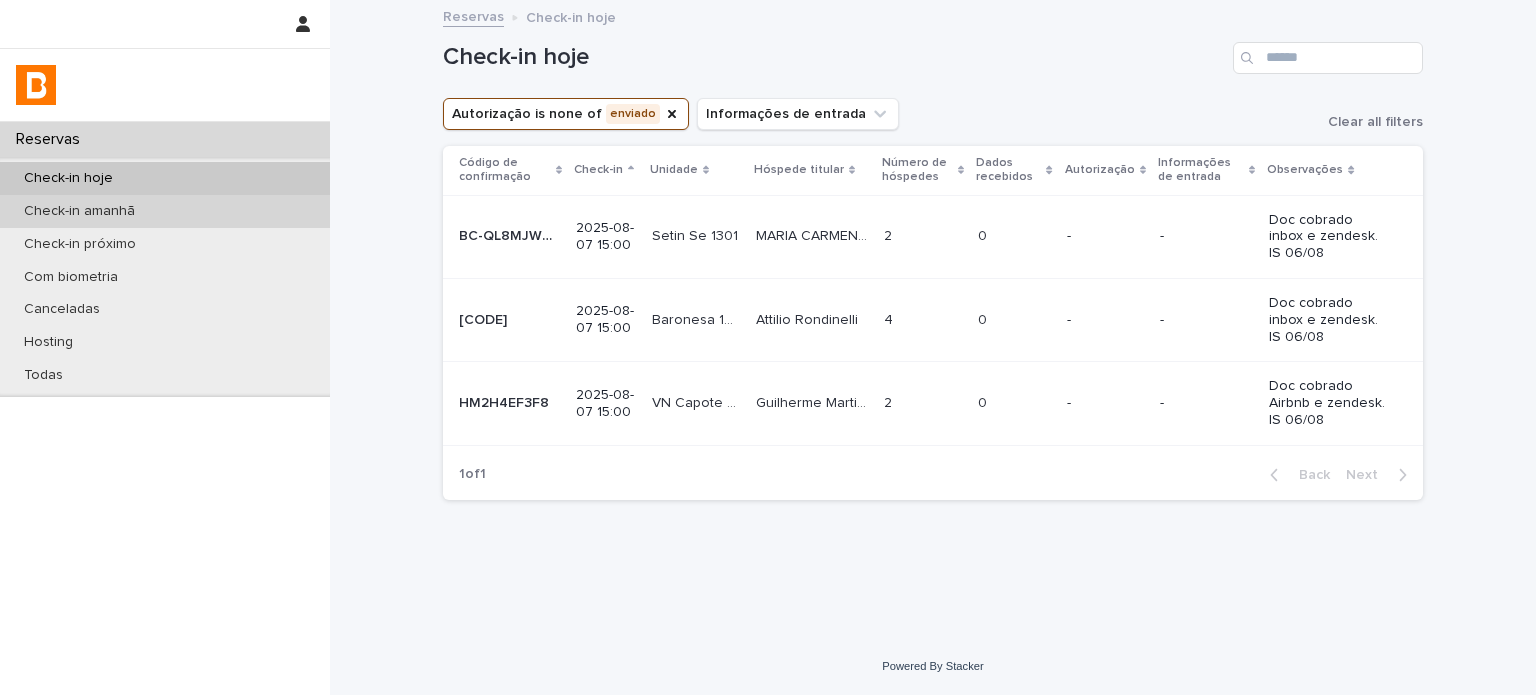 click on "Check-in amanhã" at bounding box center [165, 211] 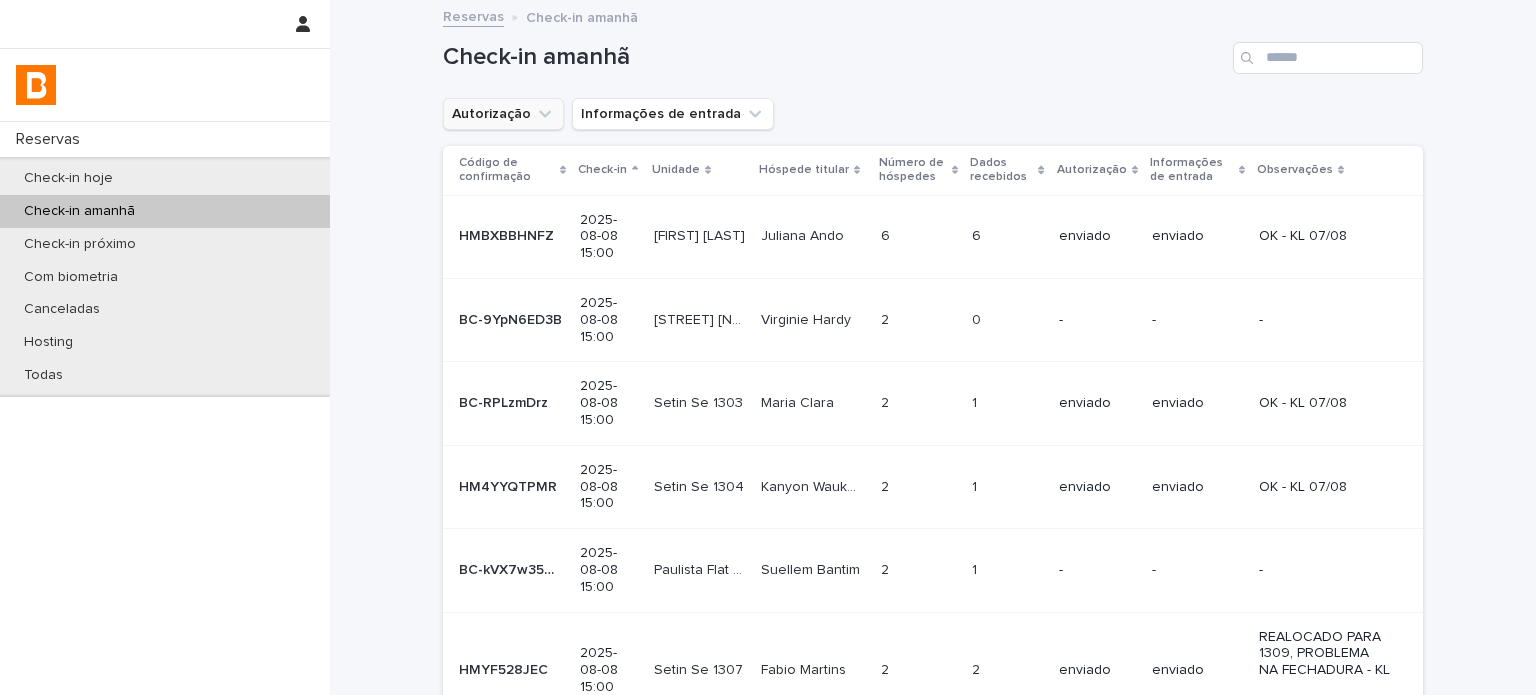 click on "Autorização" at bounding box center (503, 114) 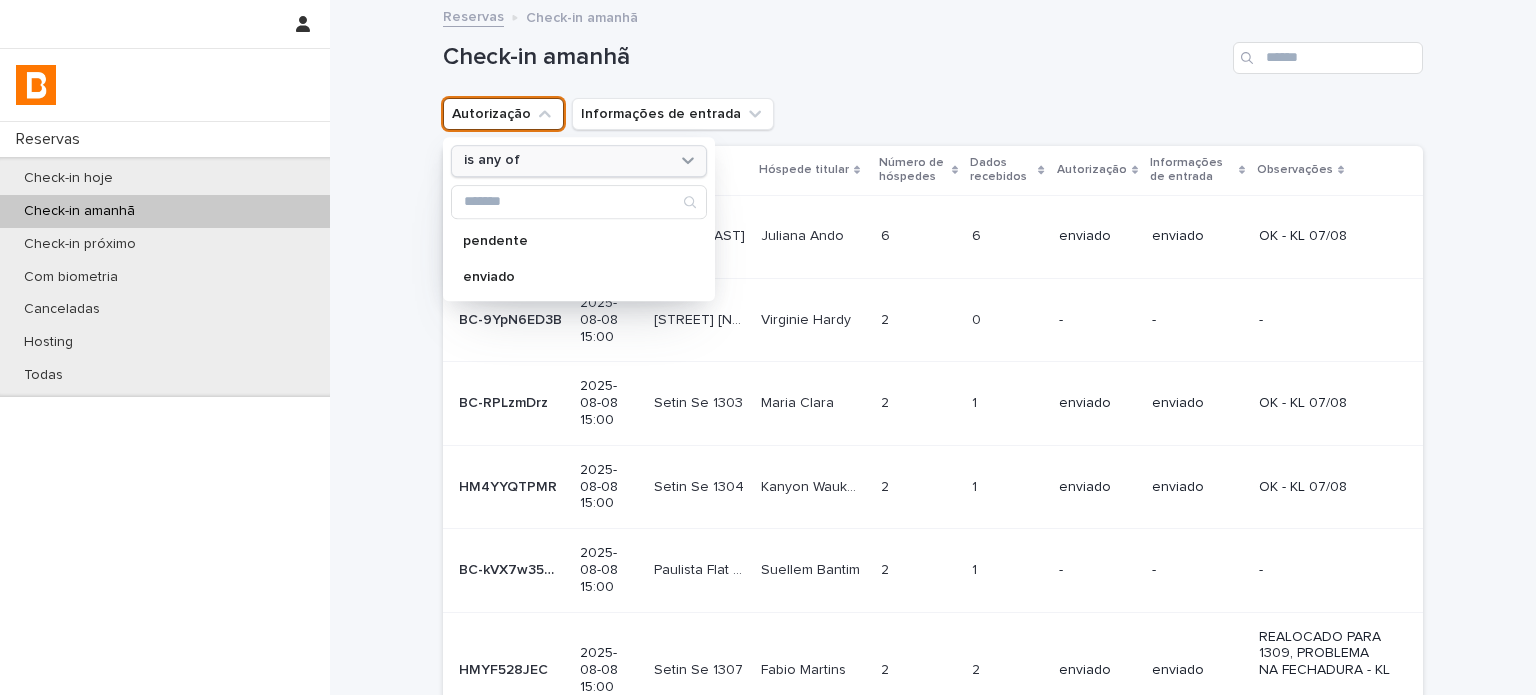 click on "is any of" at bounding box center (566, 161) 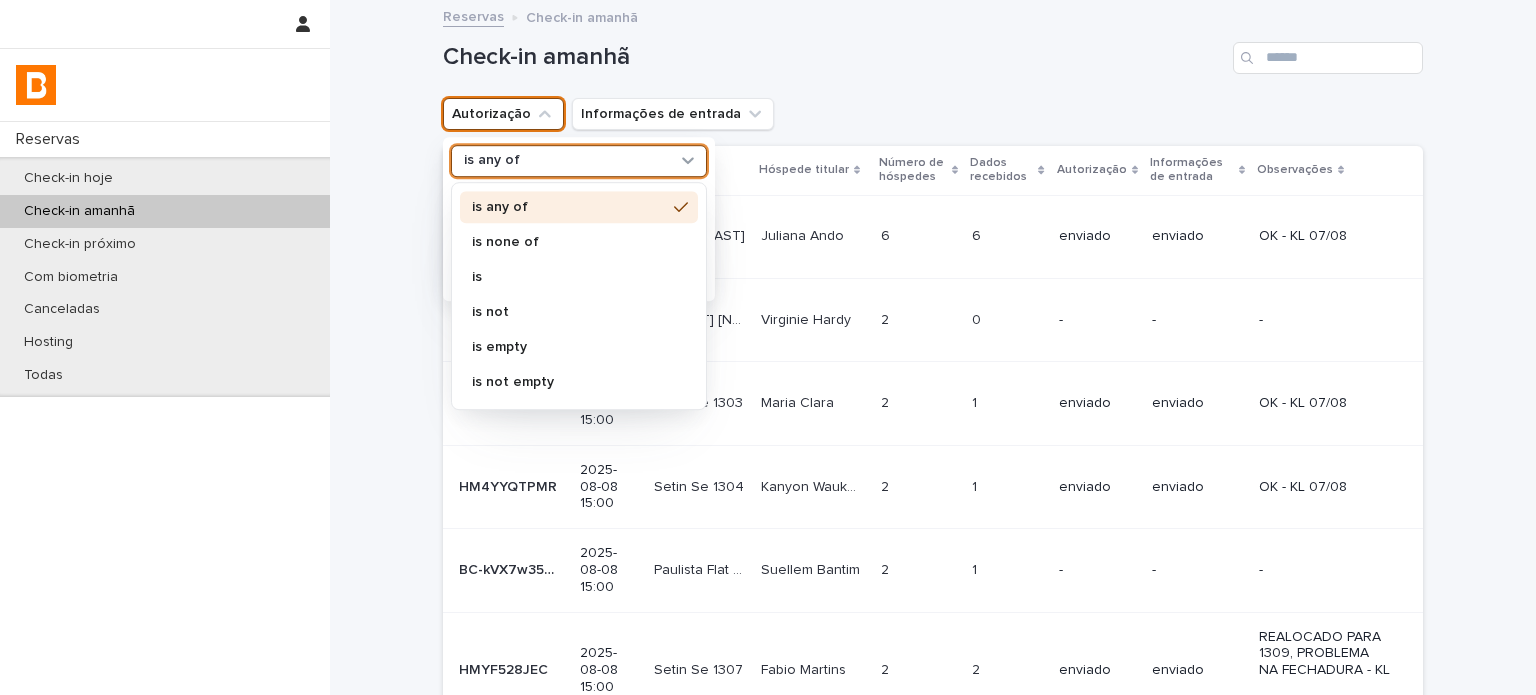click on "is none of" at bounding box center [569, 242] 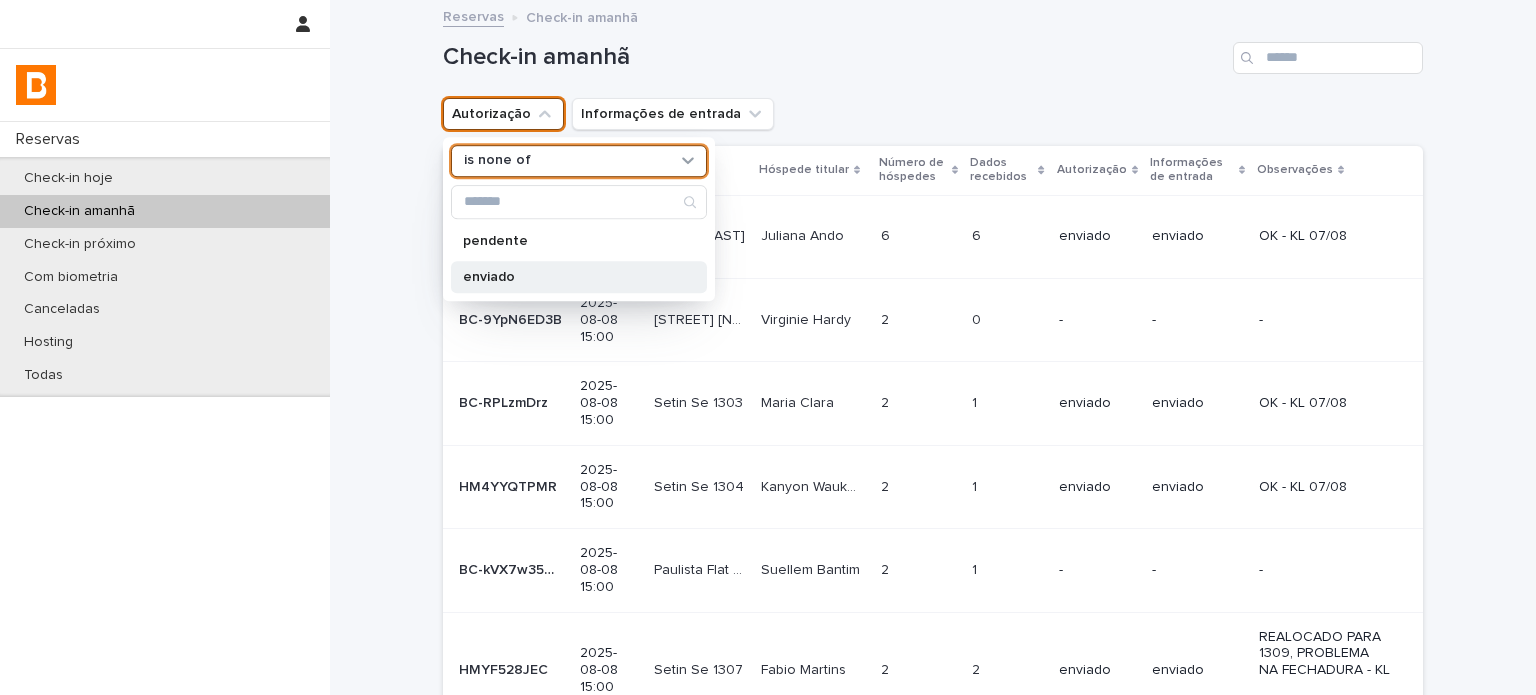 click on "enviado" at bounding box center (569, 277) 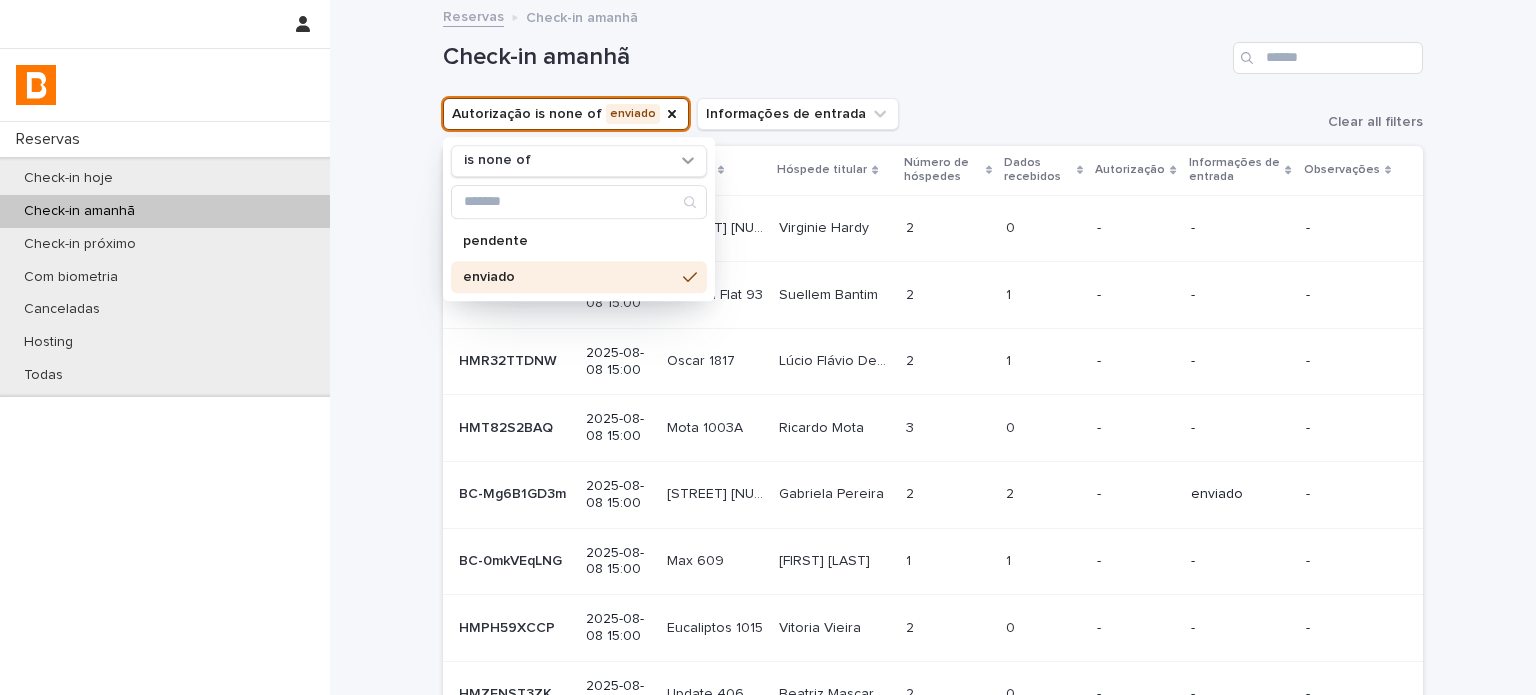 click on "Check-in amanhã" at bounding box center [834, 57] 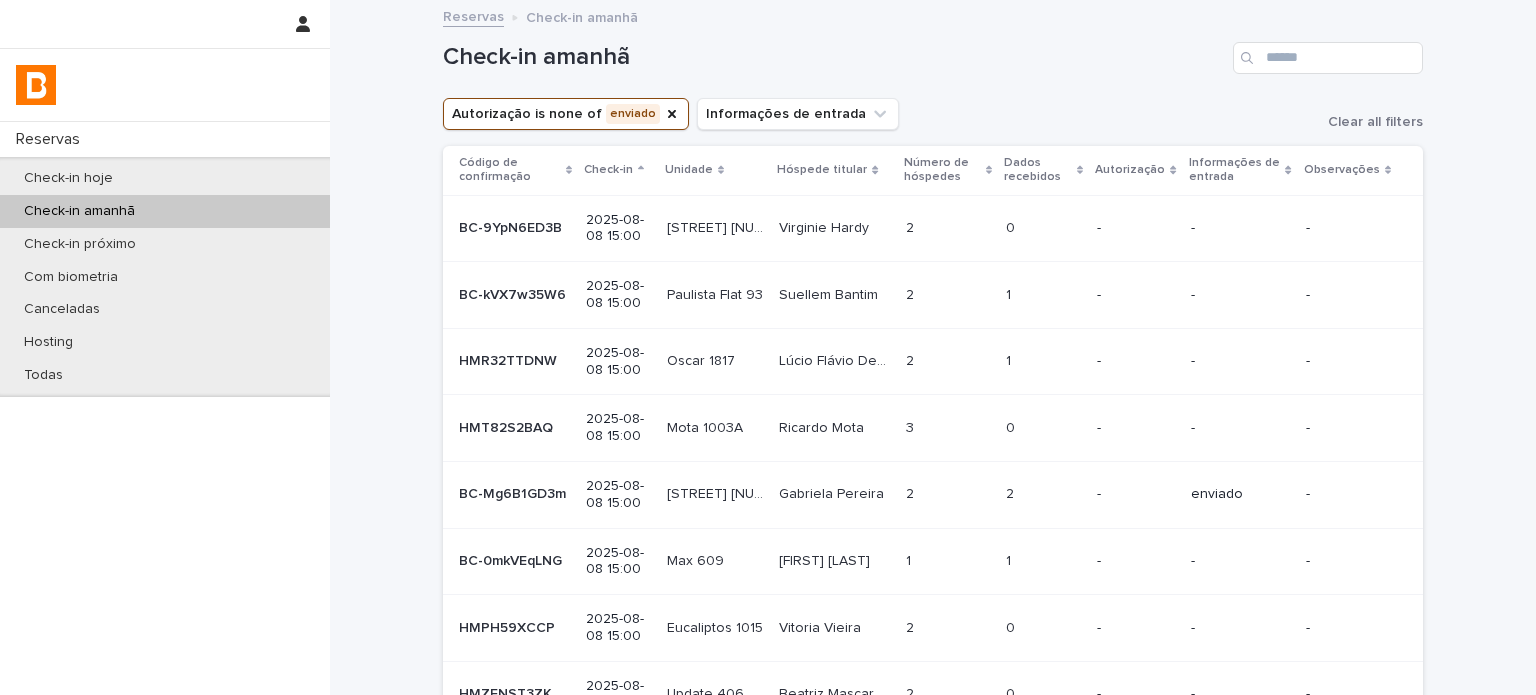 click on "Dados recebidos" at bounding box center (1038, 170) 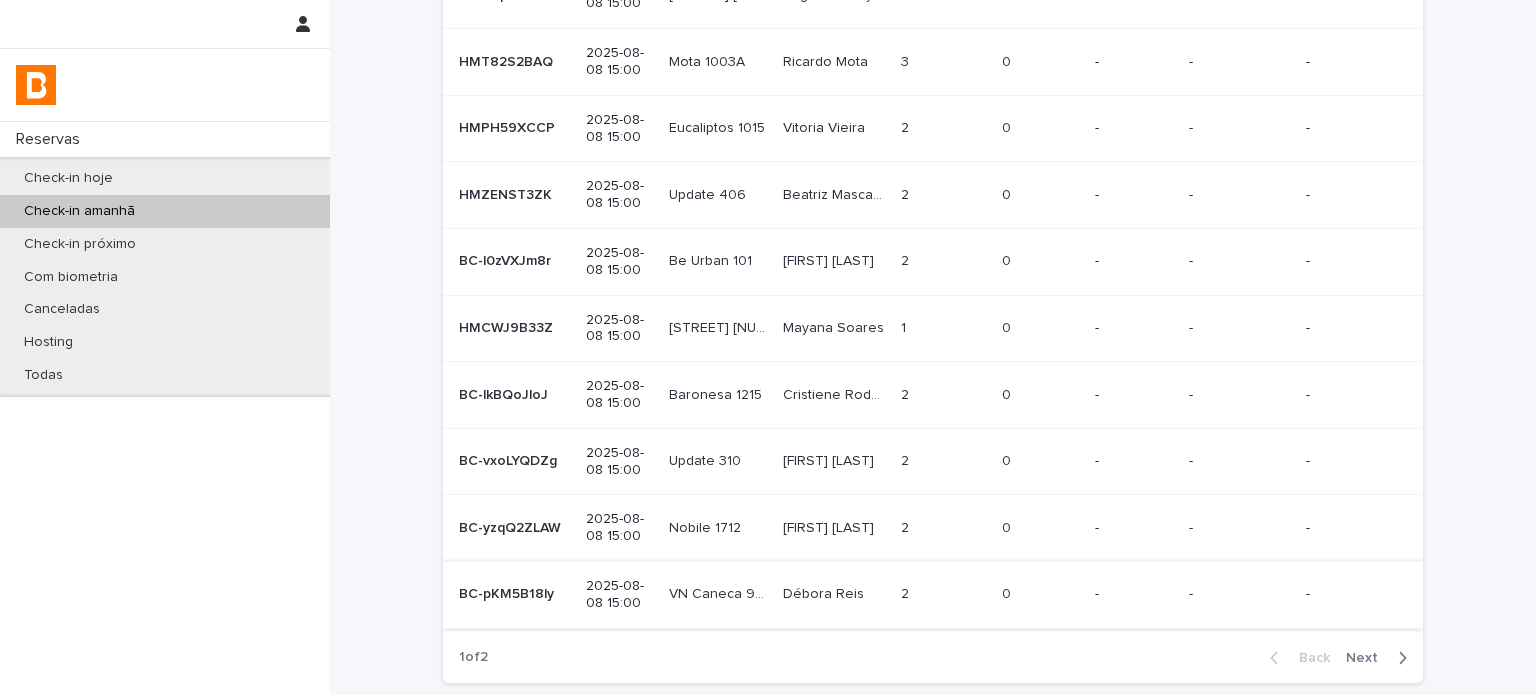 scroll, scrollTop: 390, scrollLeft: 0, axis: vertical 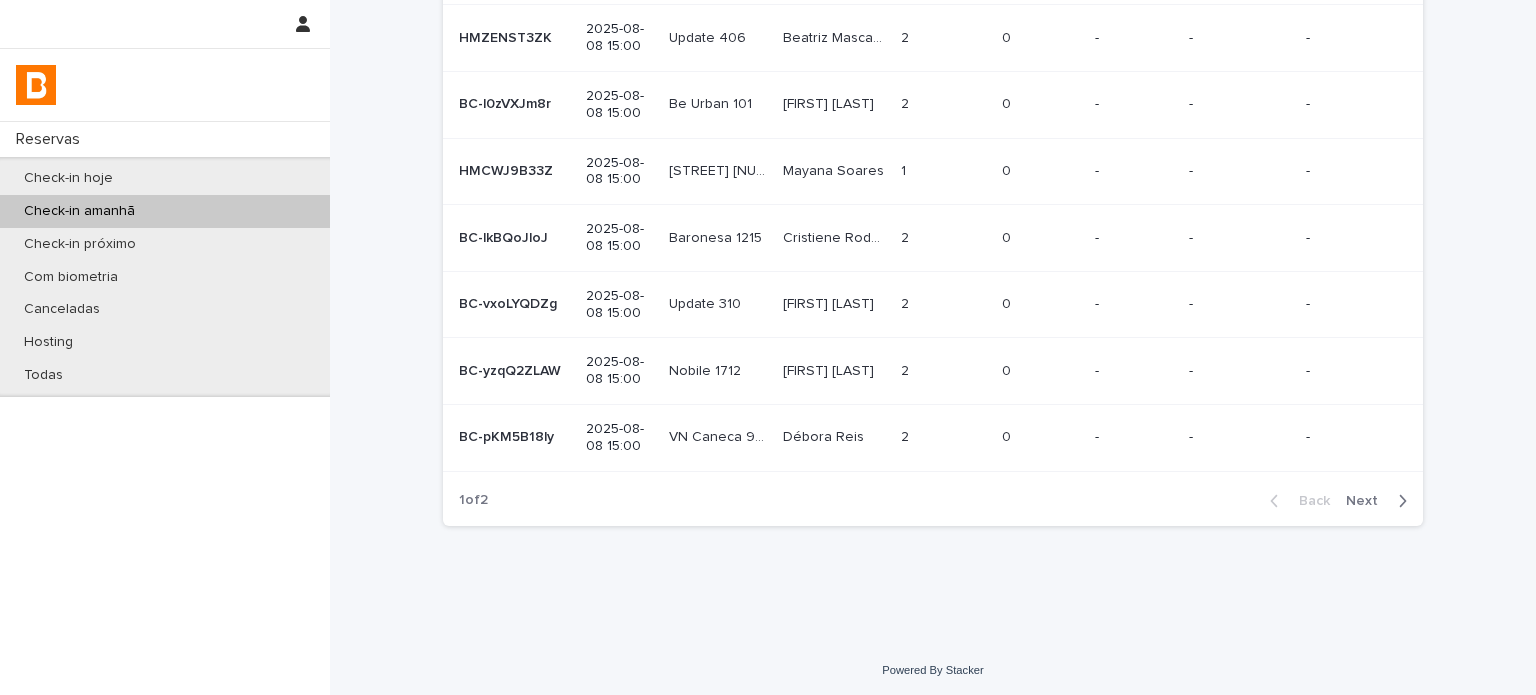 click on "Next" at bounding box center [1368, 501] 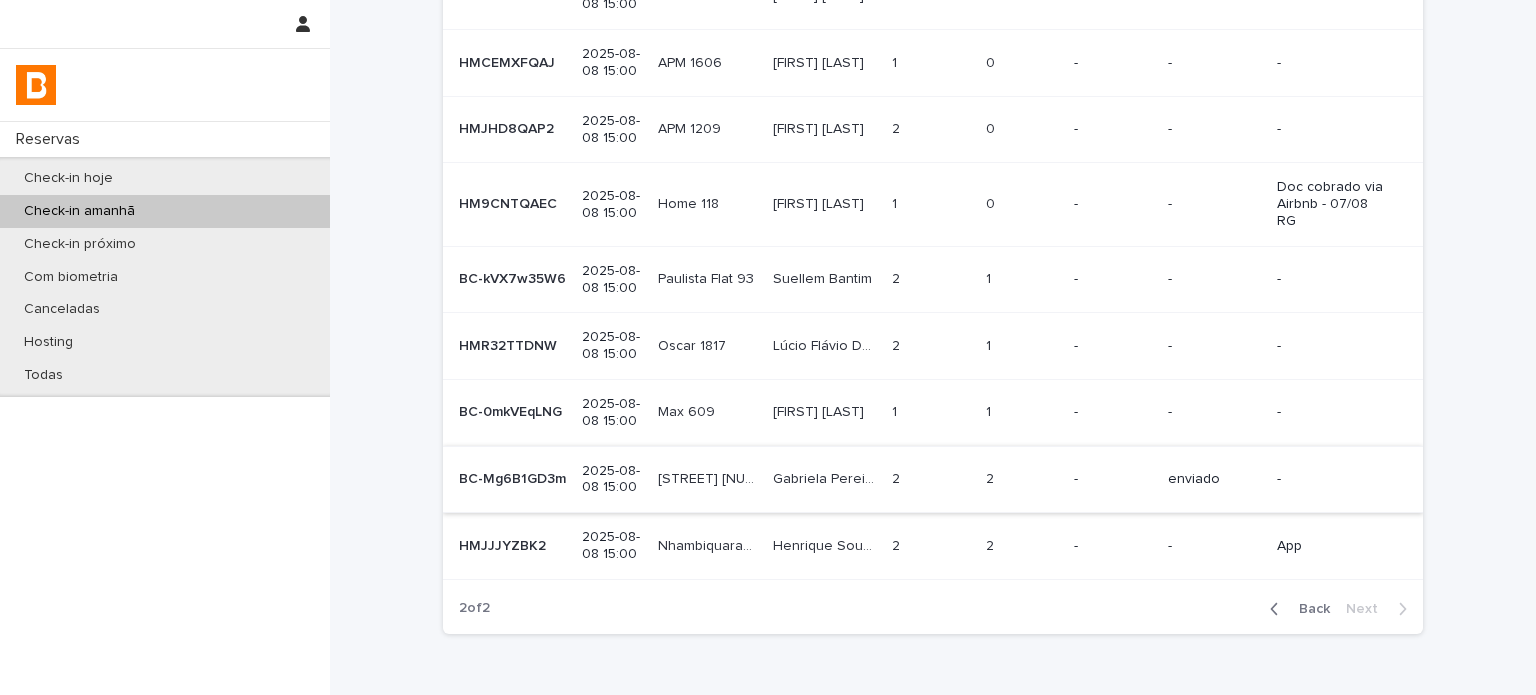scroll, scrollTop: 224, scrollLeft: 0, axis: vertical 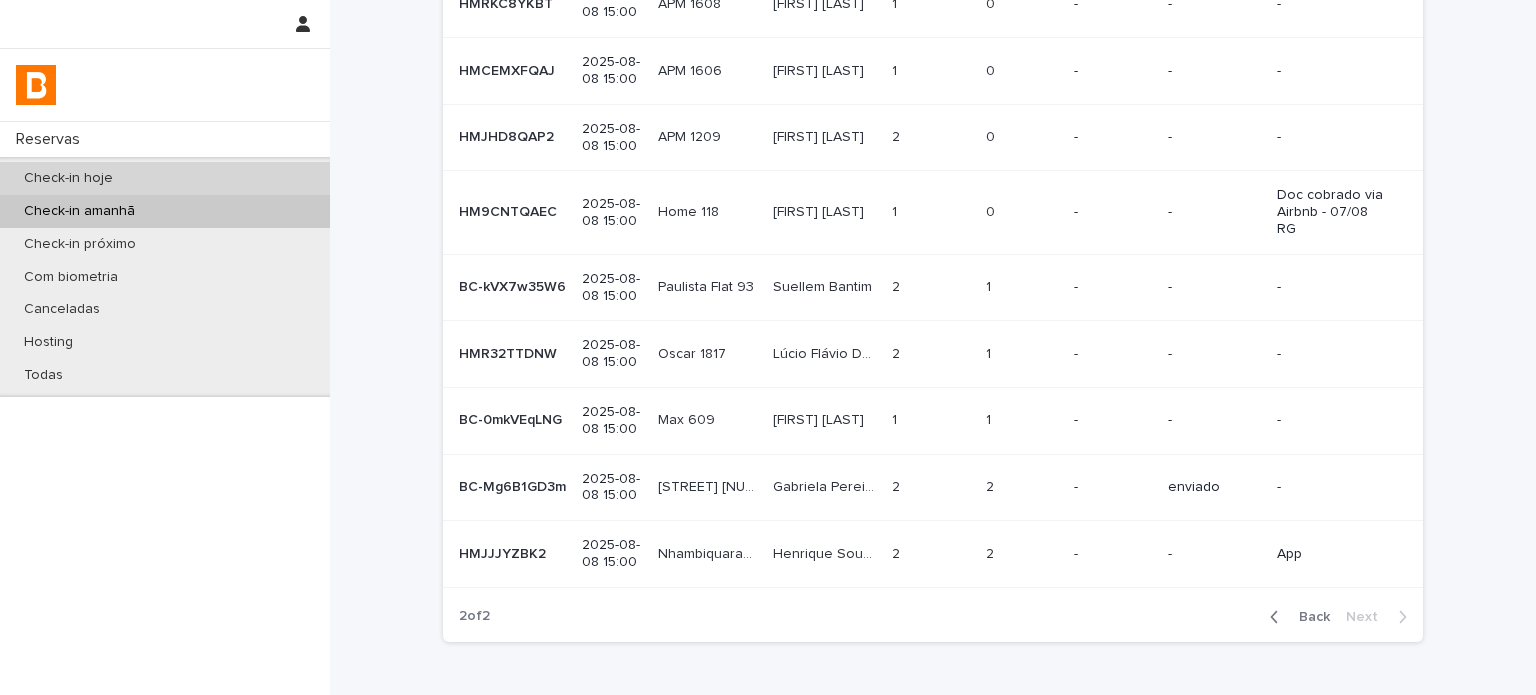 click on "Check-in hoje" at bounding box center [165, 178] 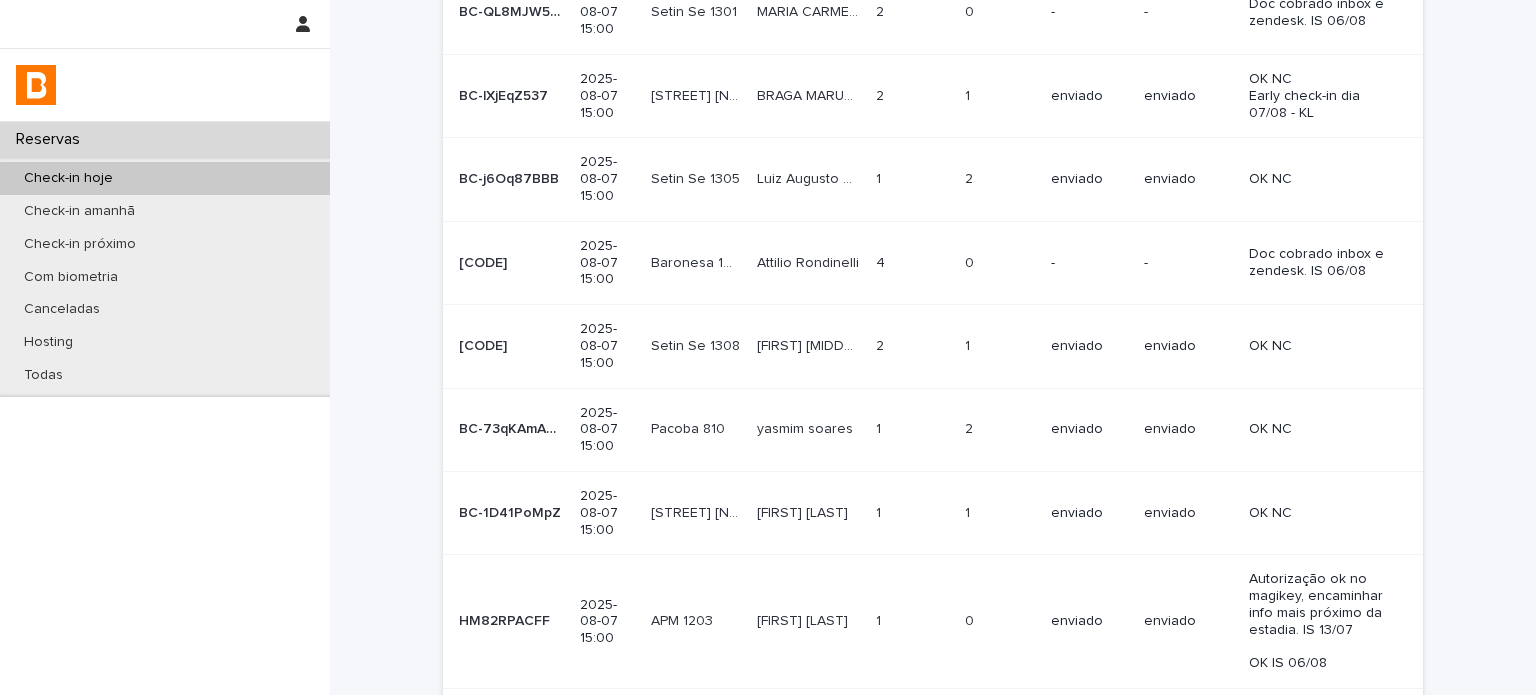 scroll, scrollTop: 0, scrollLeft: 0, axis: both 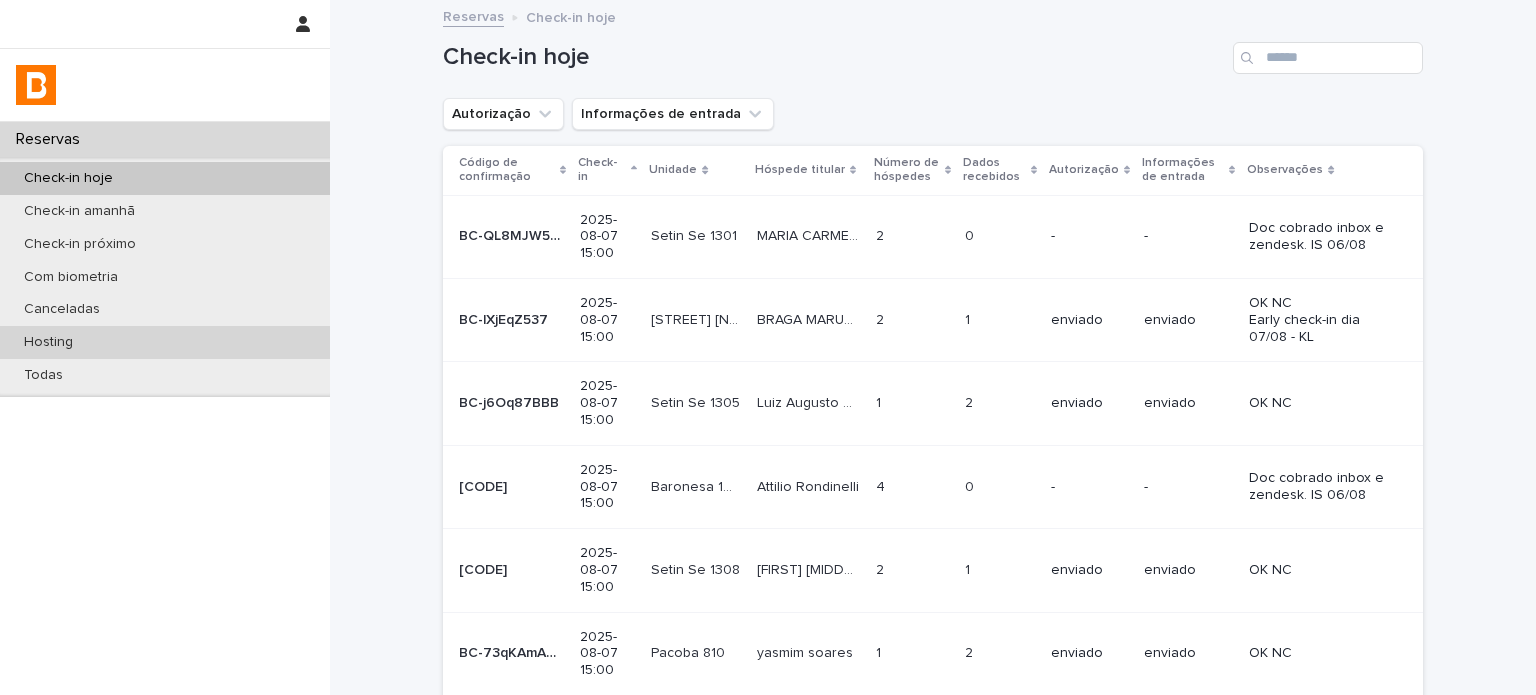 click on "Hosting" at bounding box center [165, 342] 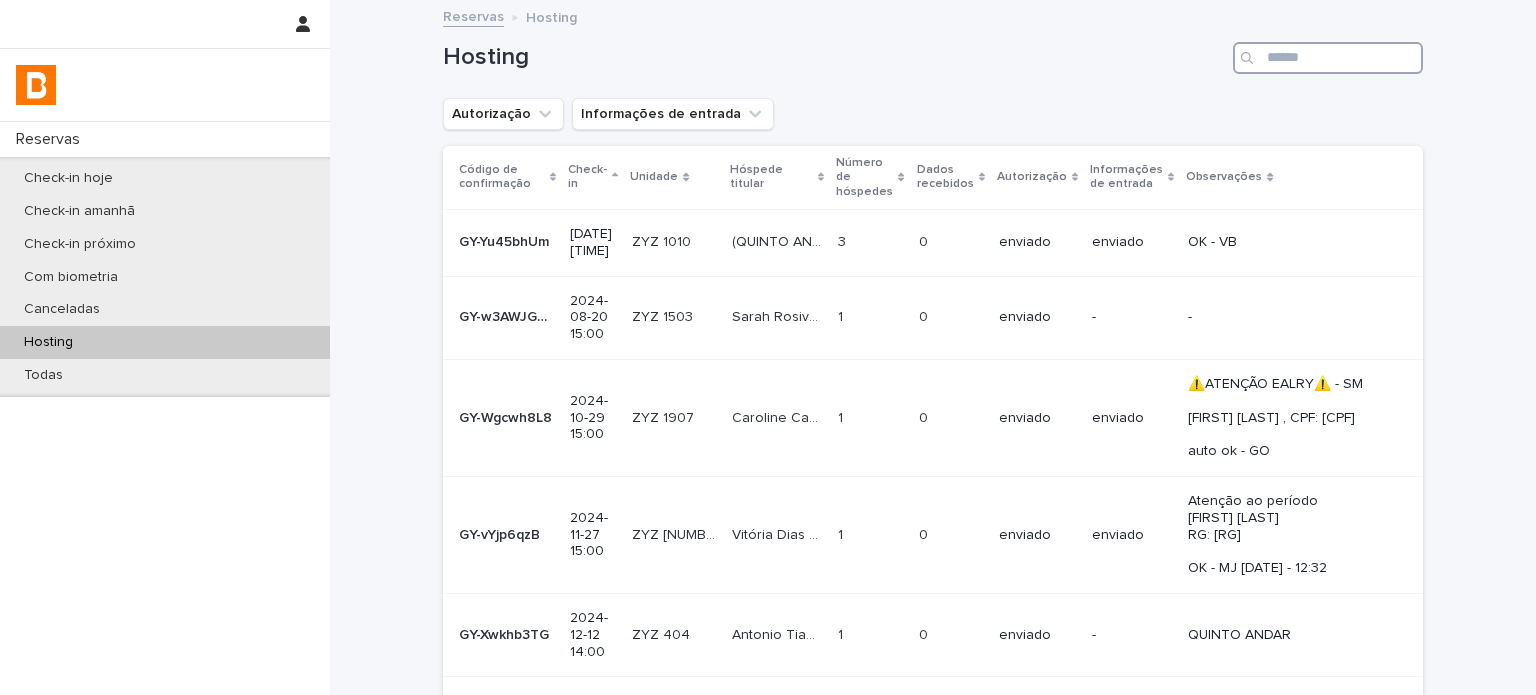 click at bounding box center (1328, 58) 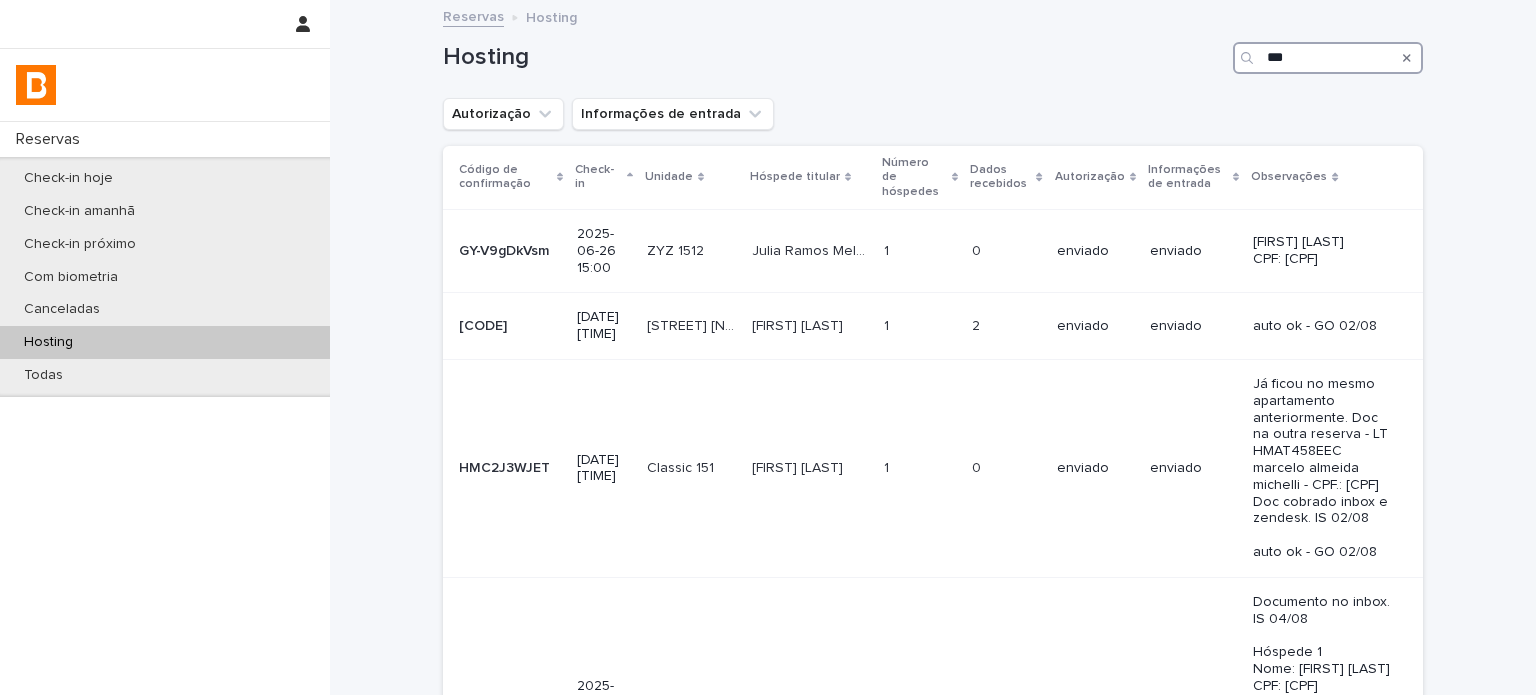 scroll, scrollTop: 0, scrollLeft: 0, axis: both 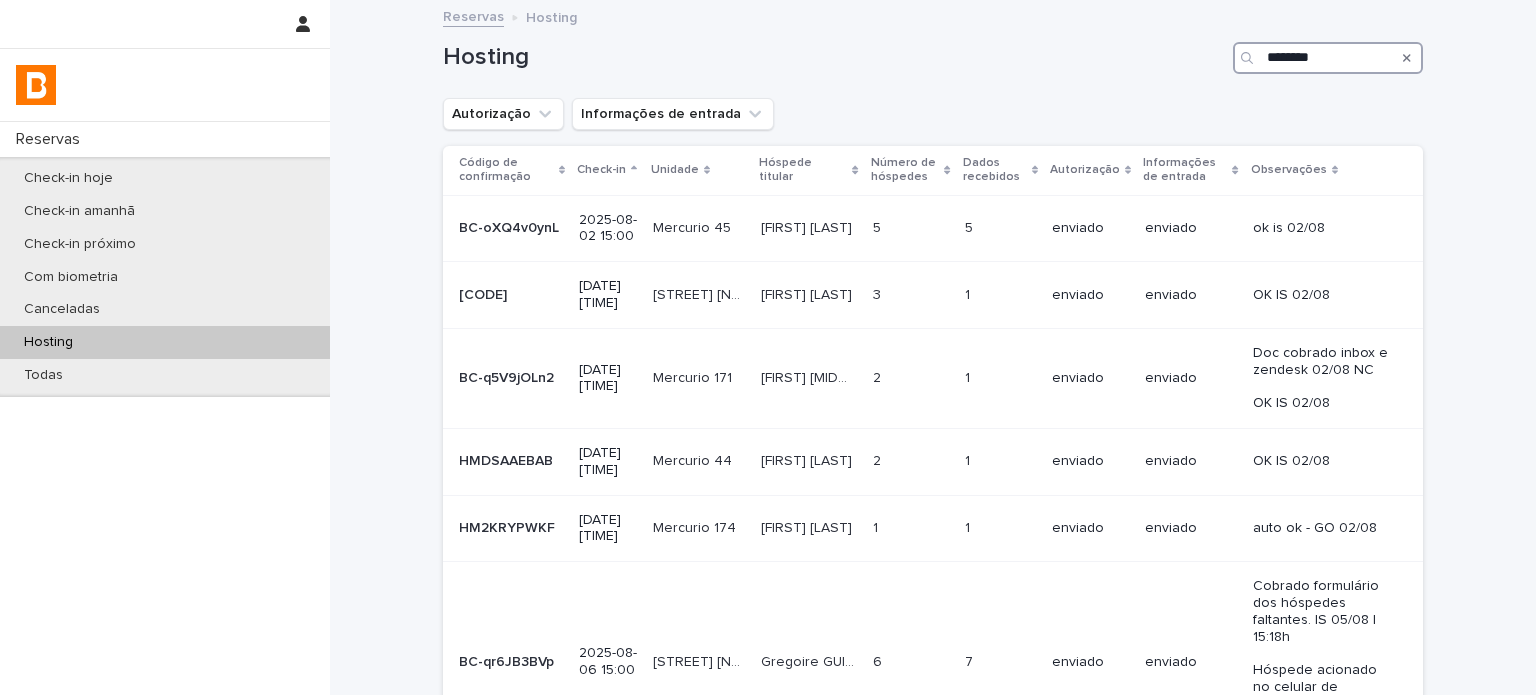 drag, startPoint x: 1333, startPoint y: 64, endPoint x: 851, endPoint y: -34, distance: 491.86176 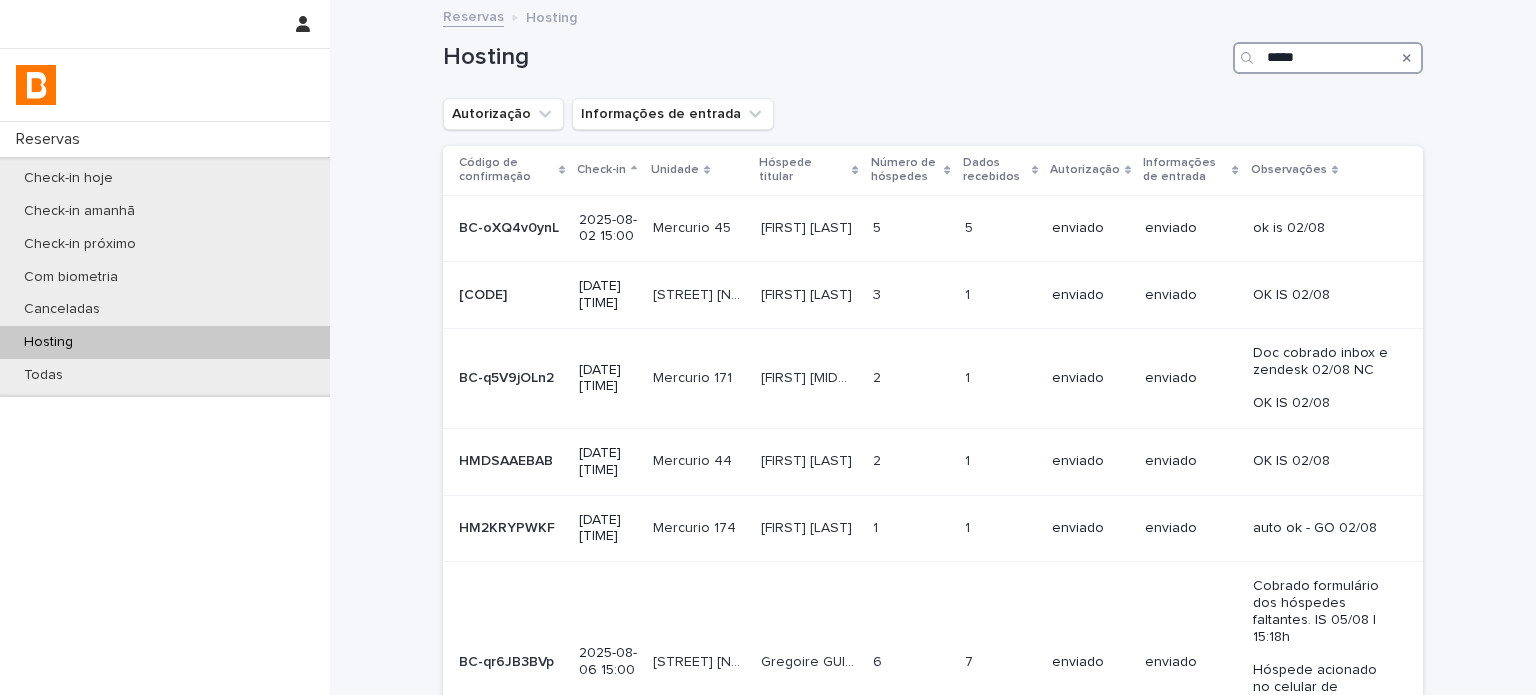 type on "******" 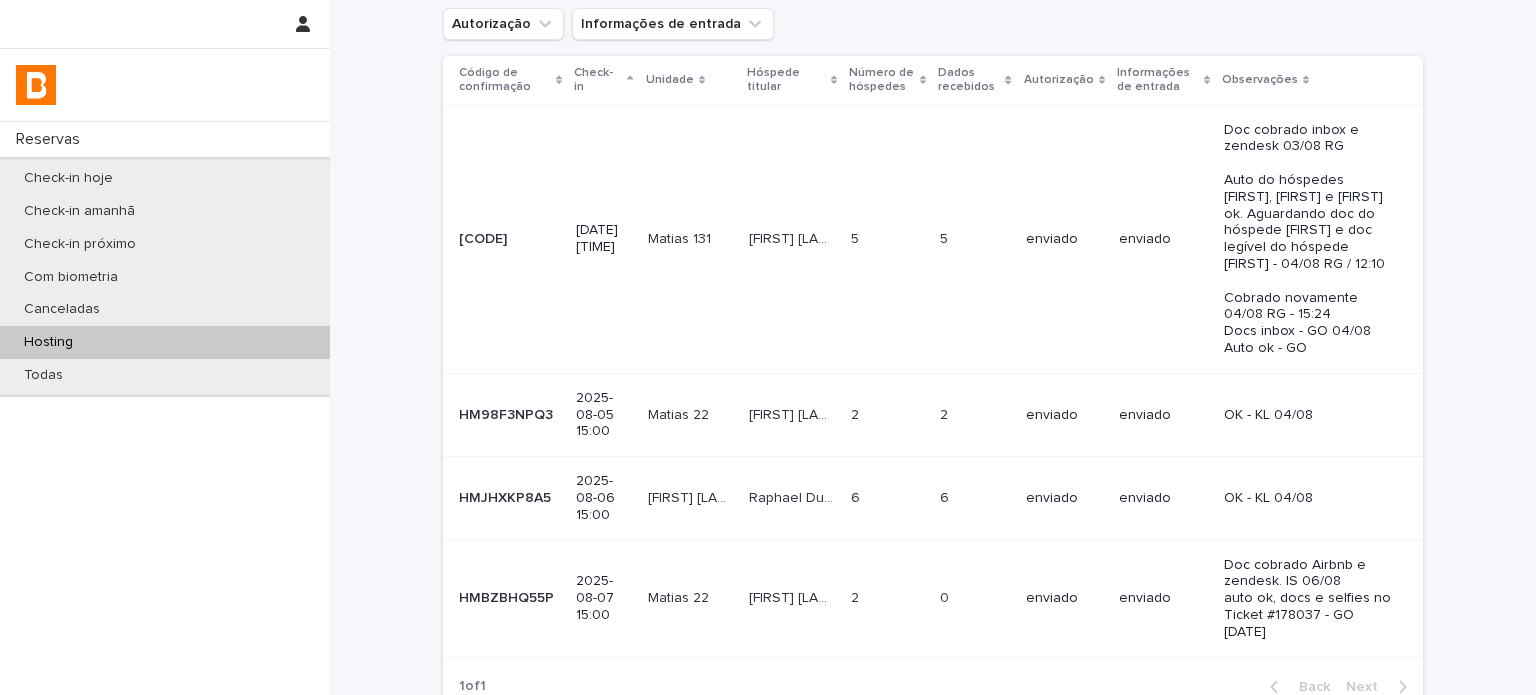 scroll, scrollTop: 60, scrollLeft: 0, axis: vertical 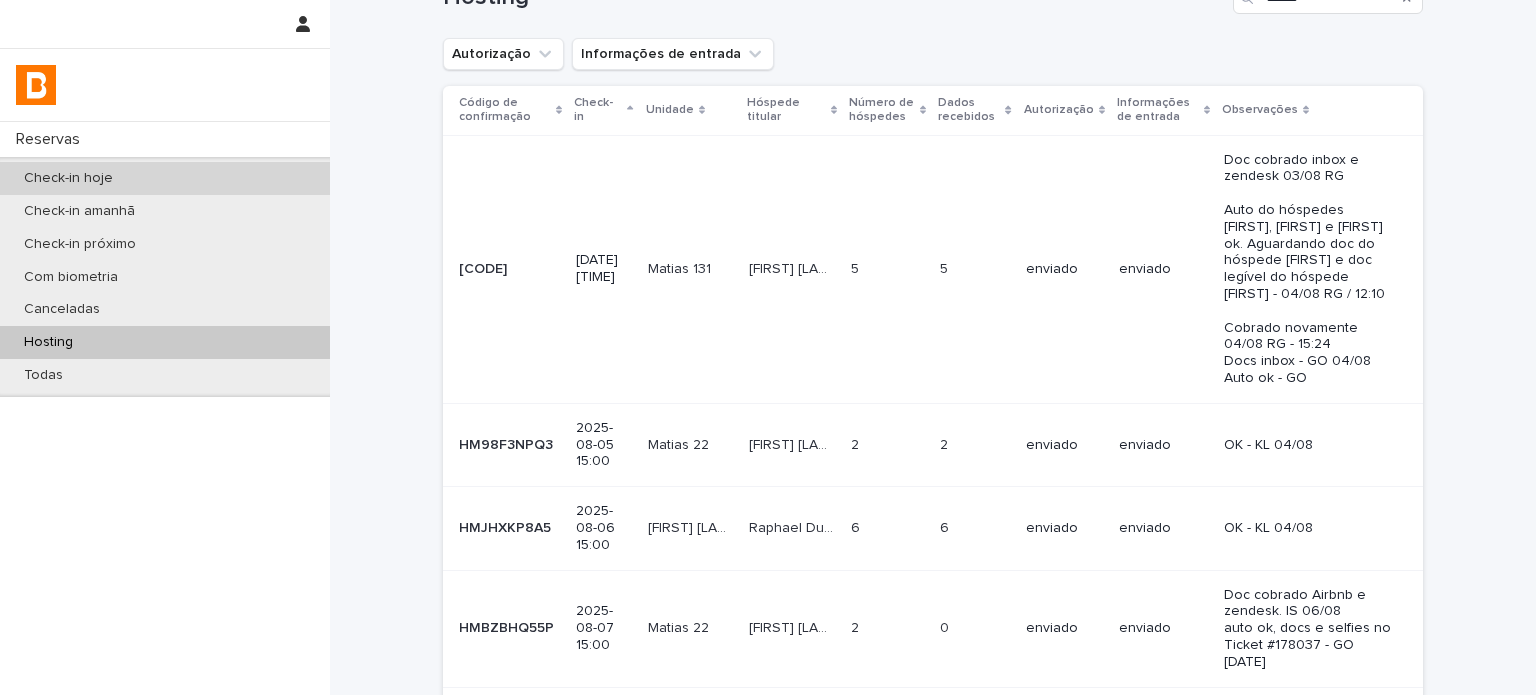 click on "Check-in hoje" at bounding box center [165, 178] 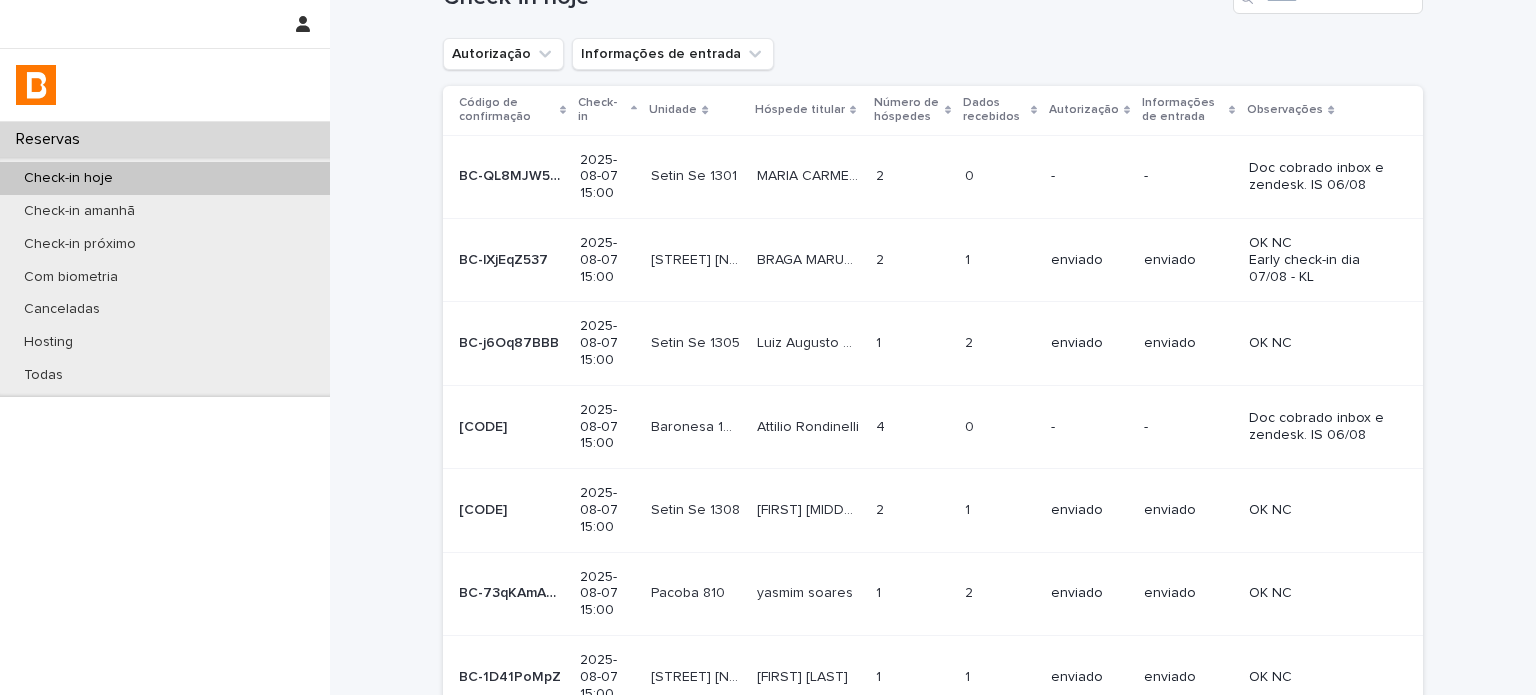 scroll, scrollTop: 0, scrollLeft: 0, axis: both 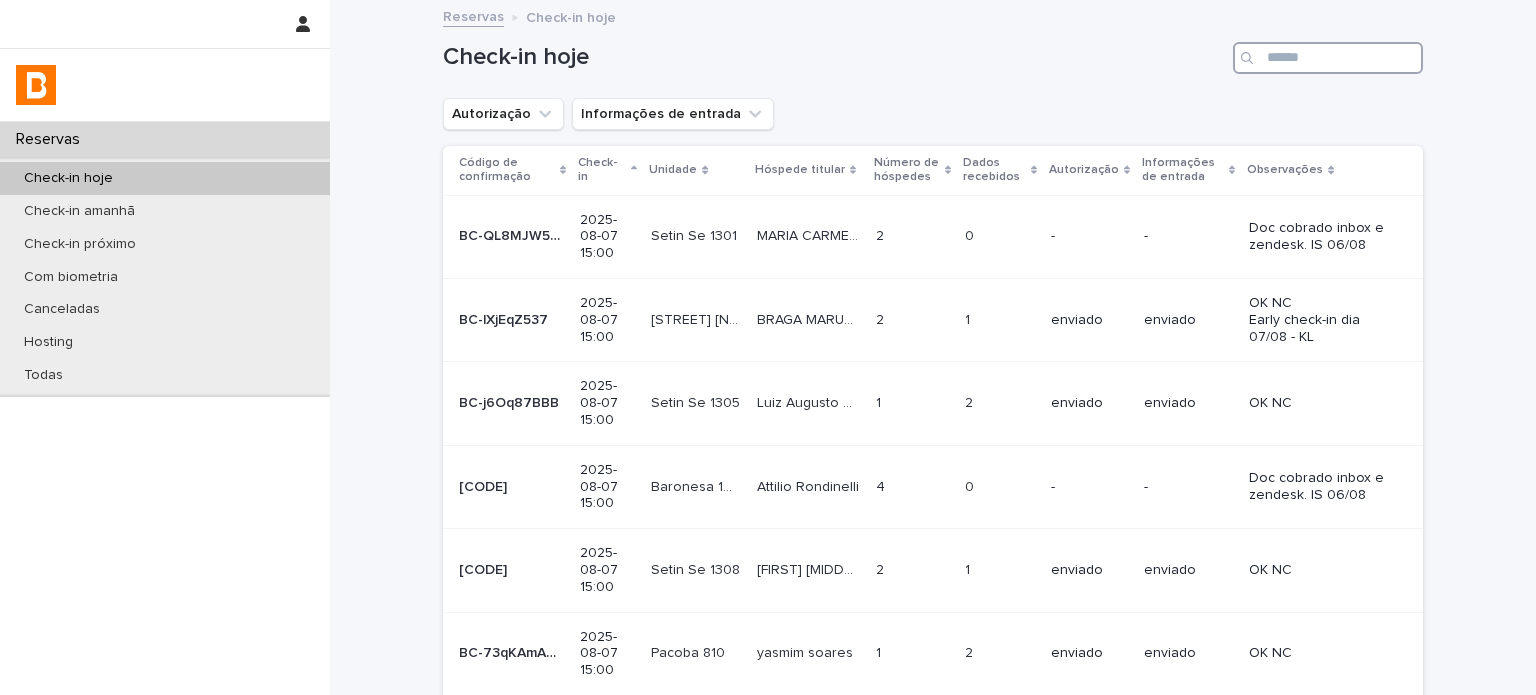 click at bounding box center (1328, 58) 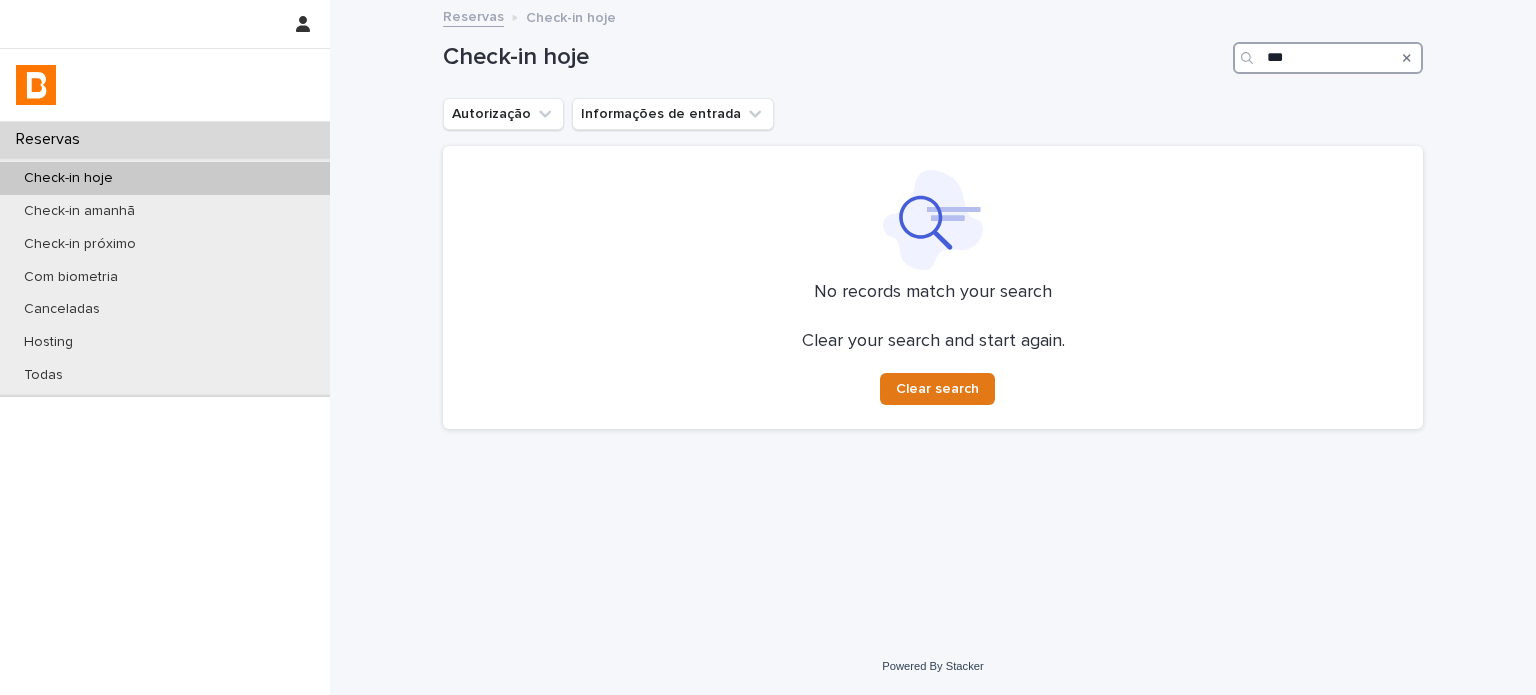 click on "***" at bounding box center [1328, 58] 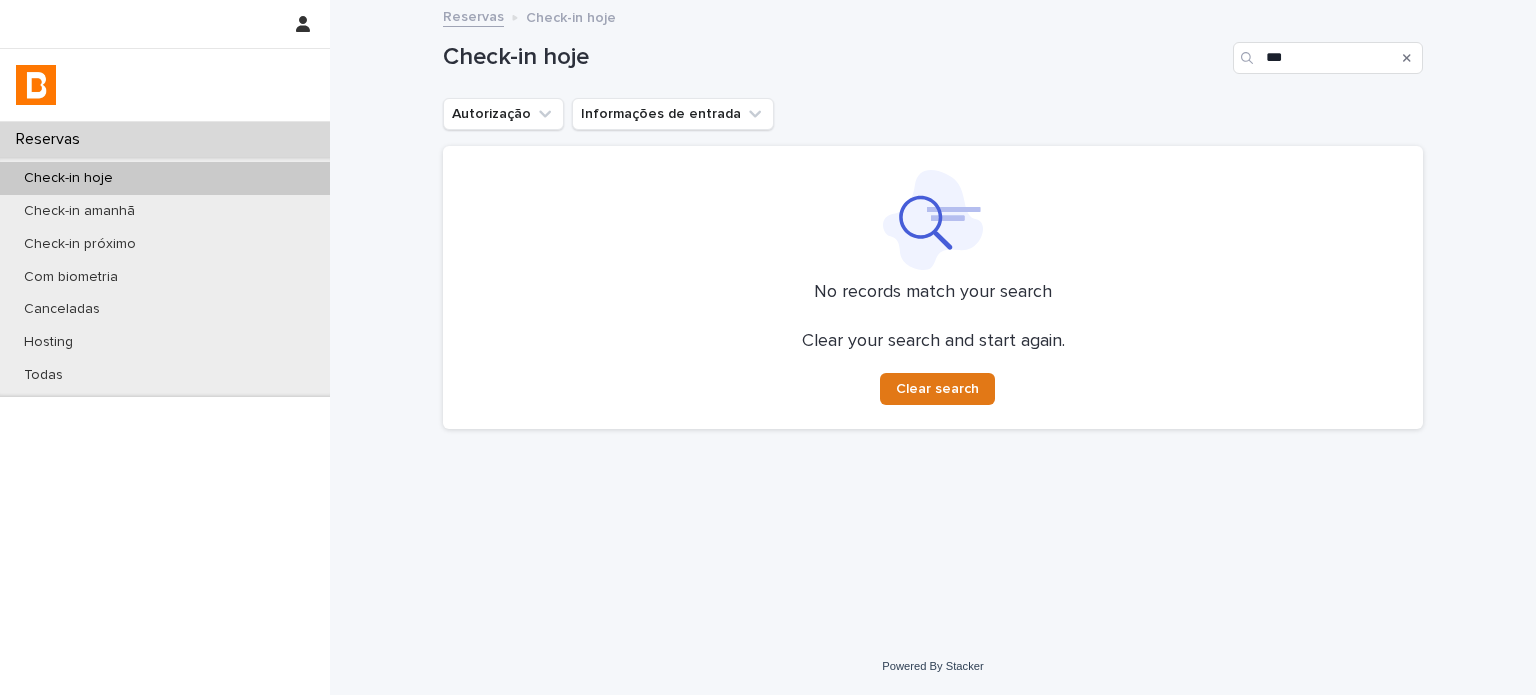 click on "Check-in hoje" at bounding box center (165, 178) 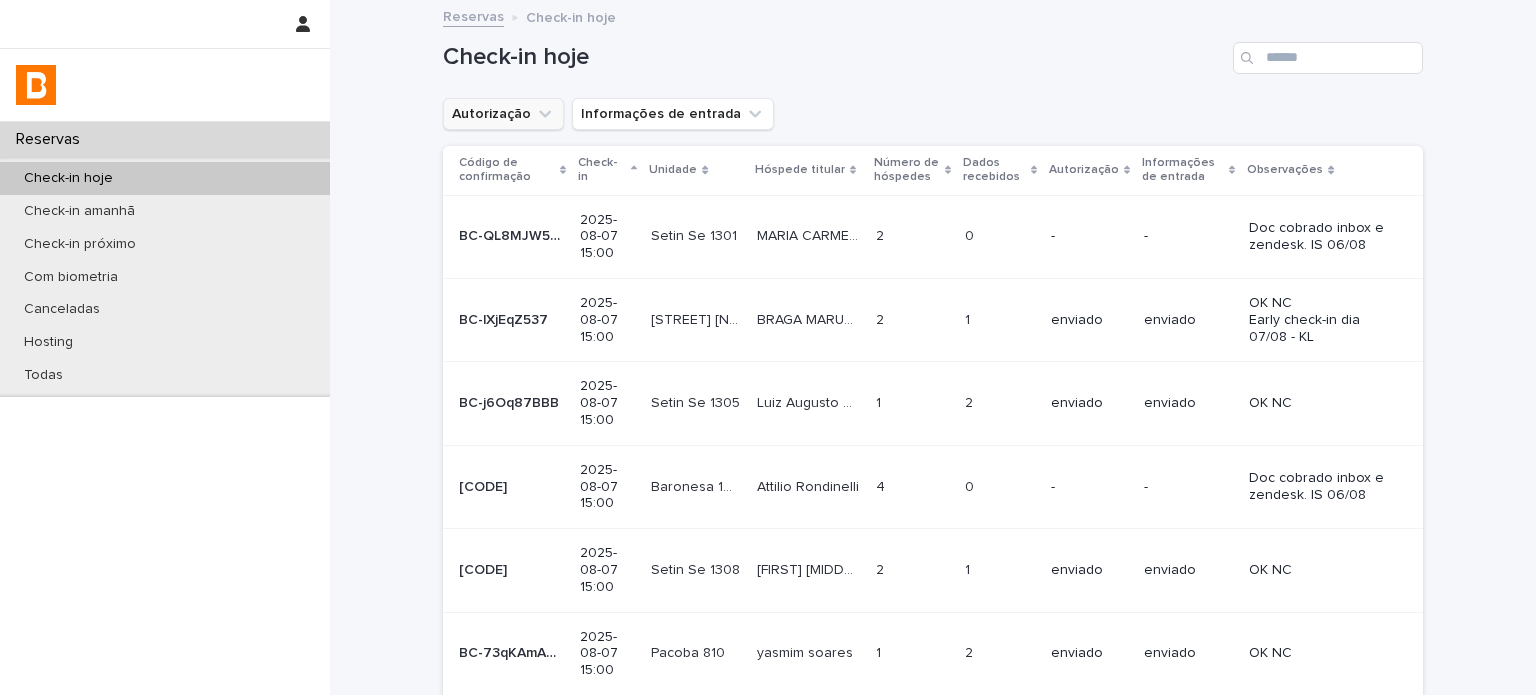 click on "Autorização" at bounding box center (503, 114) 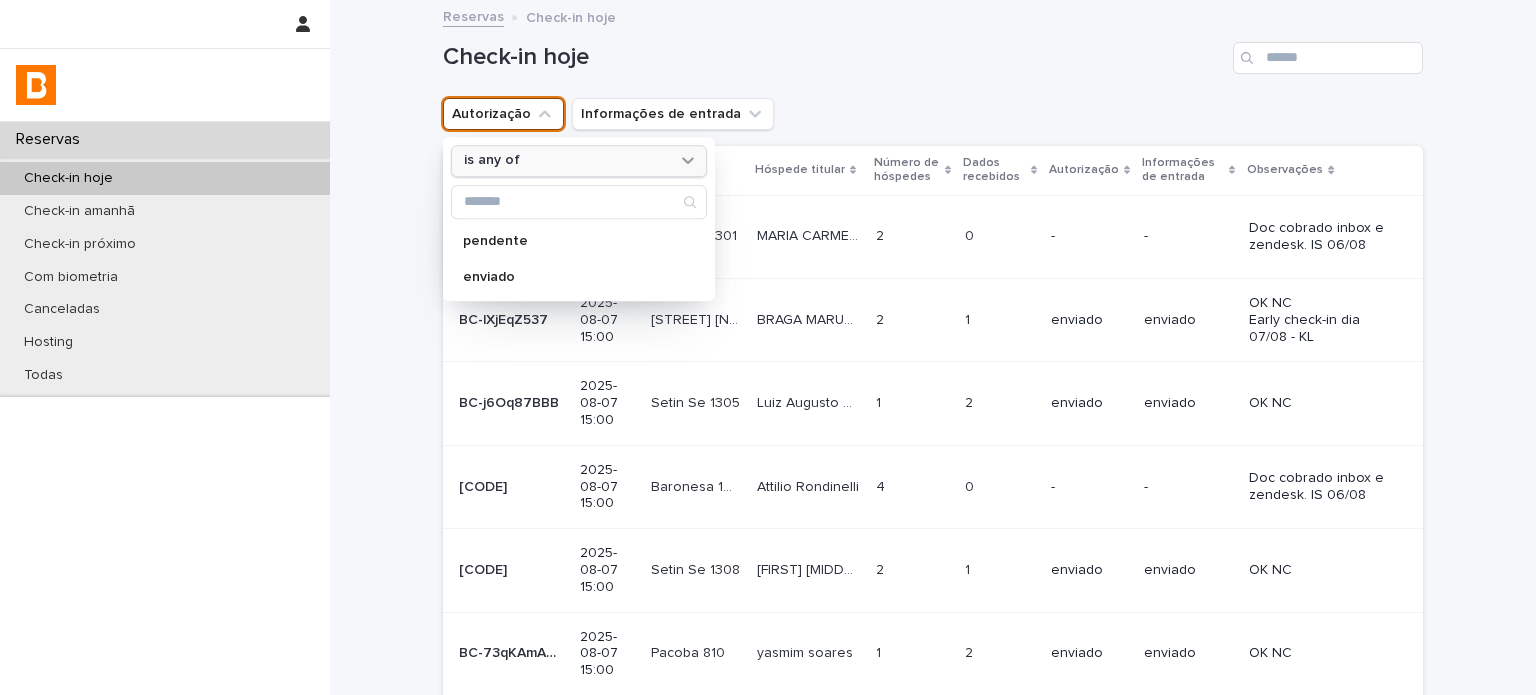 click on "is any of" at bounding box center (579, 161) 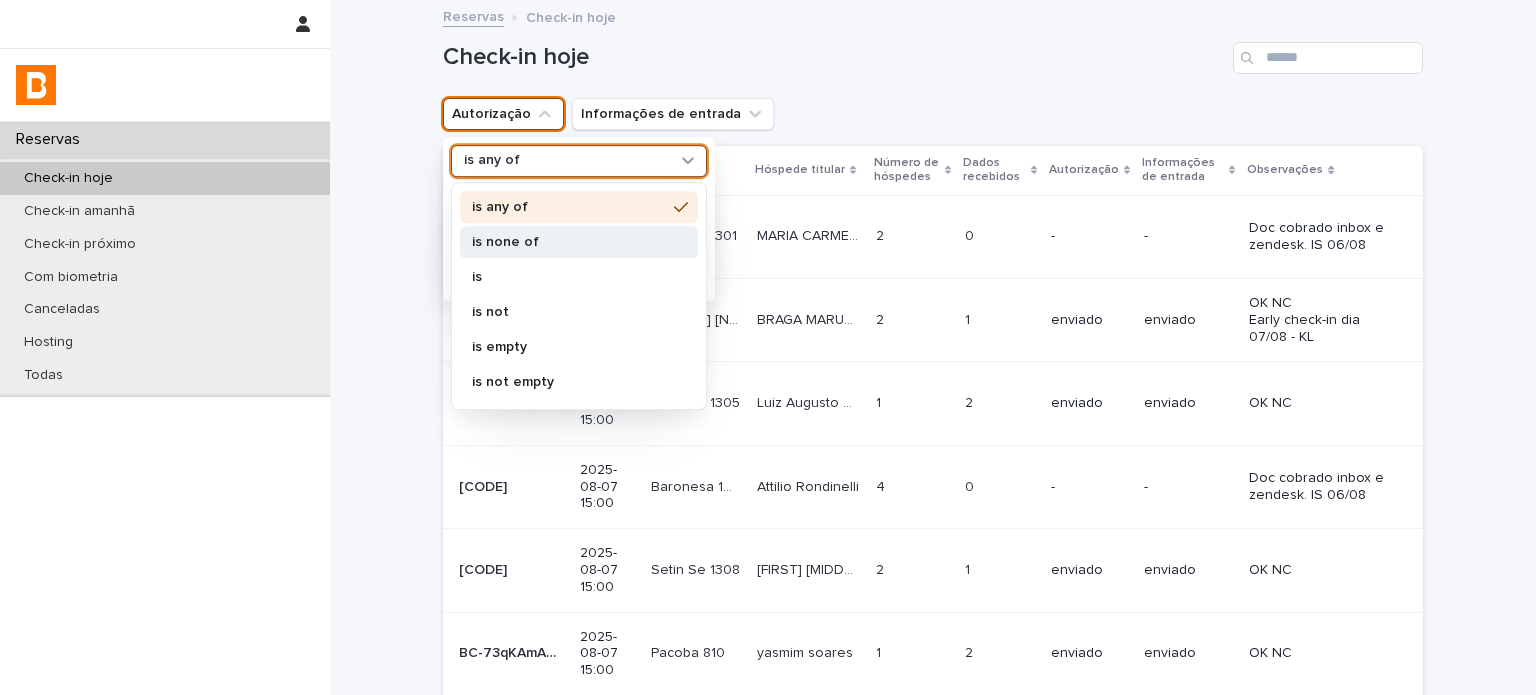 click on "is none of" at bounding box center (579, 242) 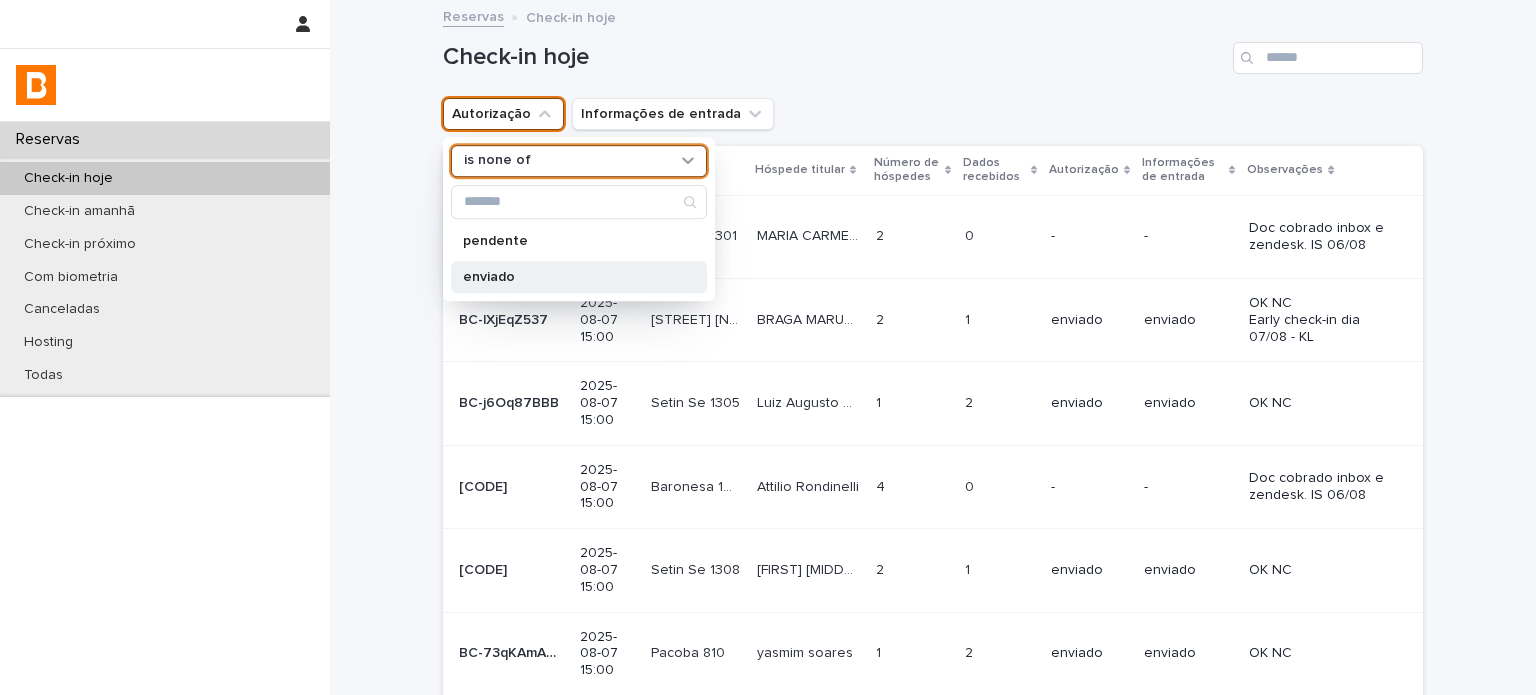 click on "enviado" at bounding box center [579, 277] 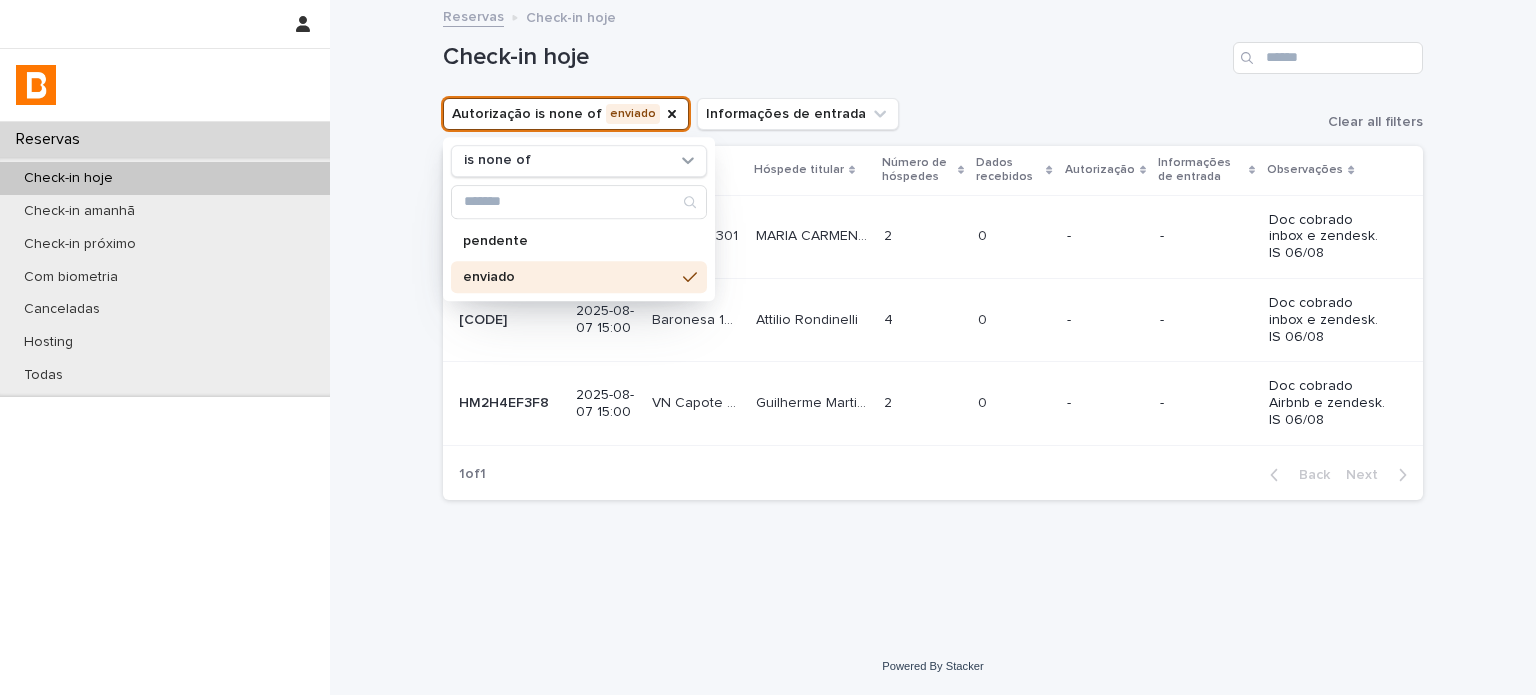 click on "Loading... Saving… Loading... Saving… Check-in hoje Autorização is none of enviado is none of pendente enviado Informações de entrada Clear all filters Código de confirmação Check-in Unidade Hóspede titular Número de hóspedes Dados recebidos Autorização Informações de entrada Observações BC-QL8MJW5BM BC-QL8MJW5BM   2025-08-07 15:00 Setin Se 1301 Setin Se 1301   MARIA CARMEN HERRERO MILLAN MARIA CARMEN HERRERO MILLAN   2 2   0 0   - - Doc cobrado inbox e zendesk. IS 06/08 BC-q6k43RlY7 BC-q6k43RlY7   2025-08-07 15:00 Baronesa 1608 Baronesa 1608   Attilio Rondinelli Attilio Rondinelli   4 4   0 0   - - Doc cobrado inbox e zendesk. IS 06/08 HM2H4EF3F8 HM2H4EF3F8   2025-08-07 15:00 VN Capote 1607 VN Capote 1607   Guilherme Martins Guilherme Martins   2 2   0 0   - - Doc cobrado Airbnb e zendesk. IS 06/08 1  of  1 Back Next" at bounding box center [933, 295] 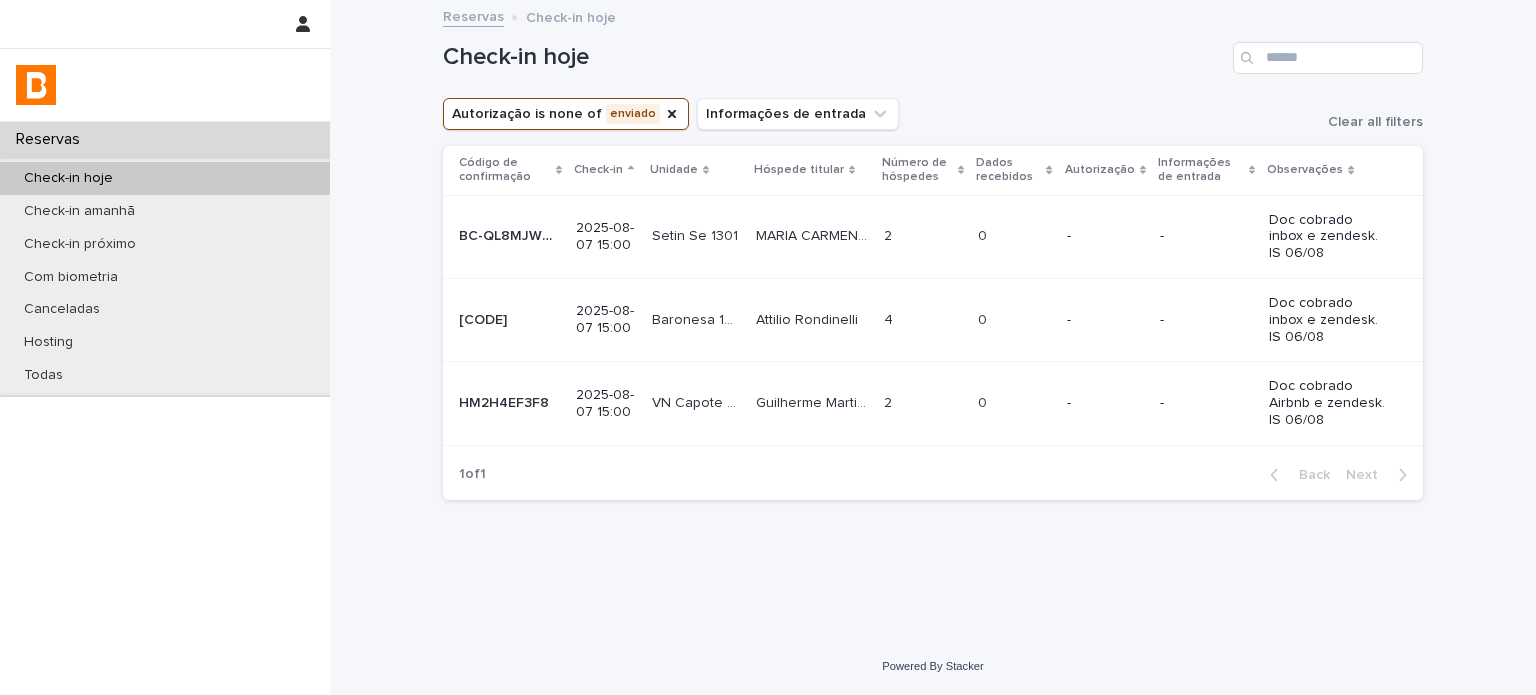 click on "[FIRST] [LAST] [FIRST] [LAST]" at bounding box center [812, 236] 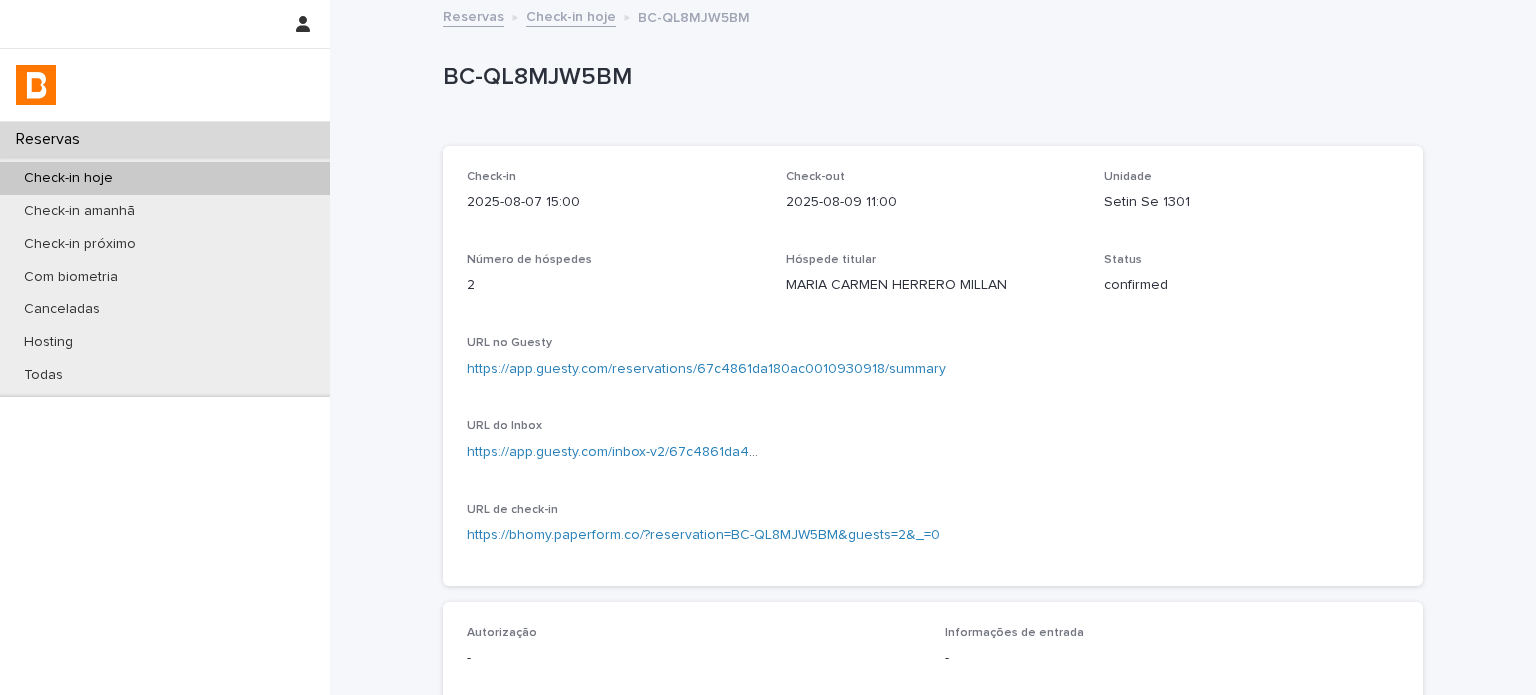 click on "Setin Se 1301" at bounding box center [1251, 202] 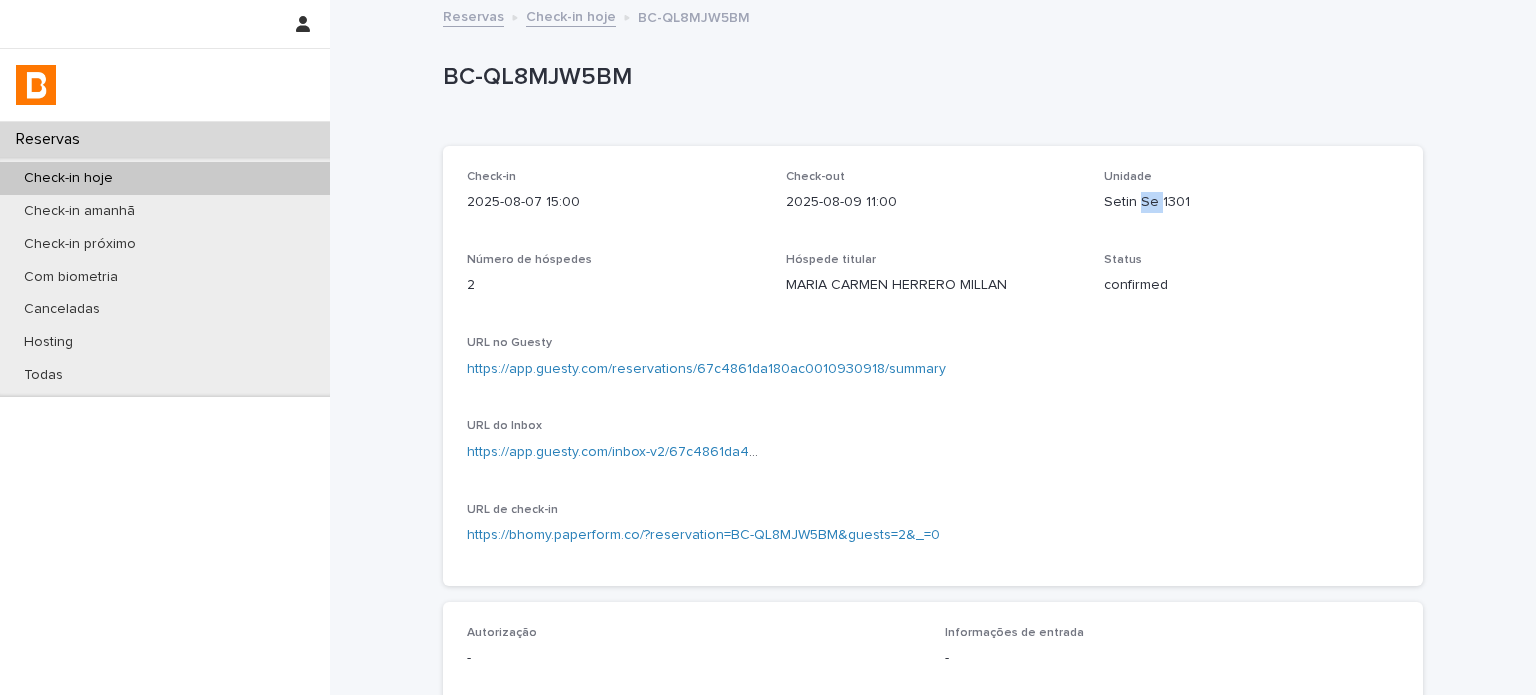 click on "Setin Se 1301" at bounding box center [1251, 202] 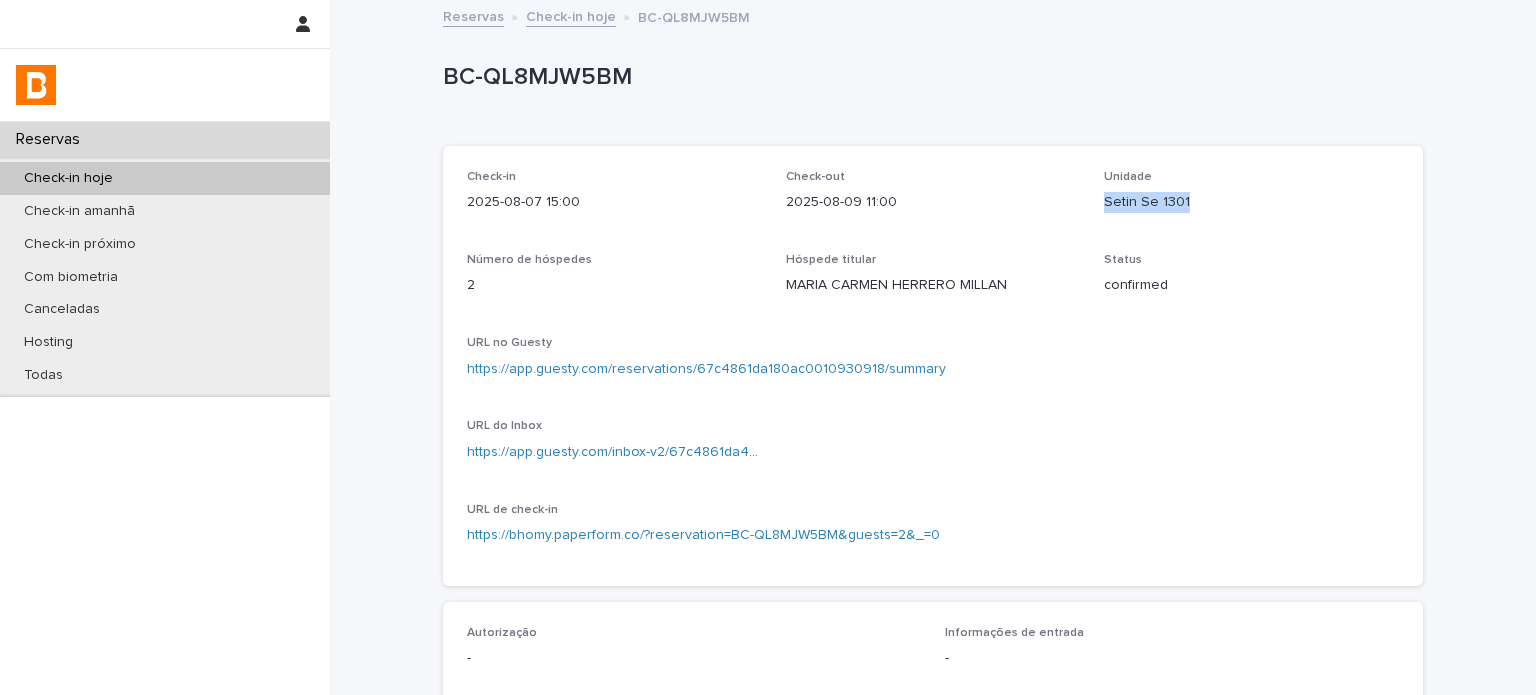 click on "Setin Se 1301" at bounding box center (1251, 202) 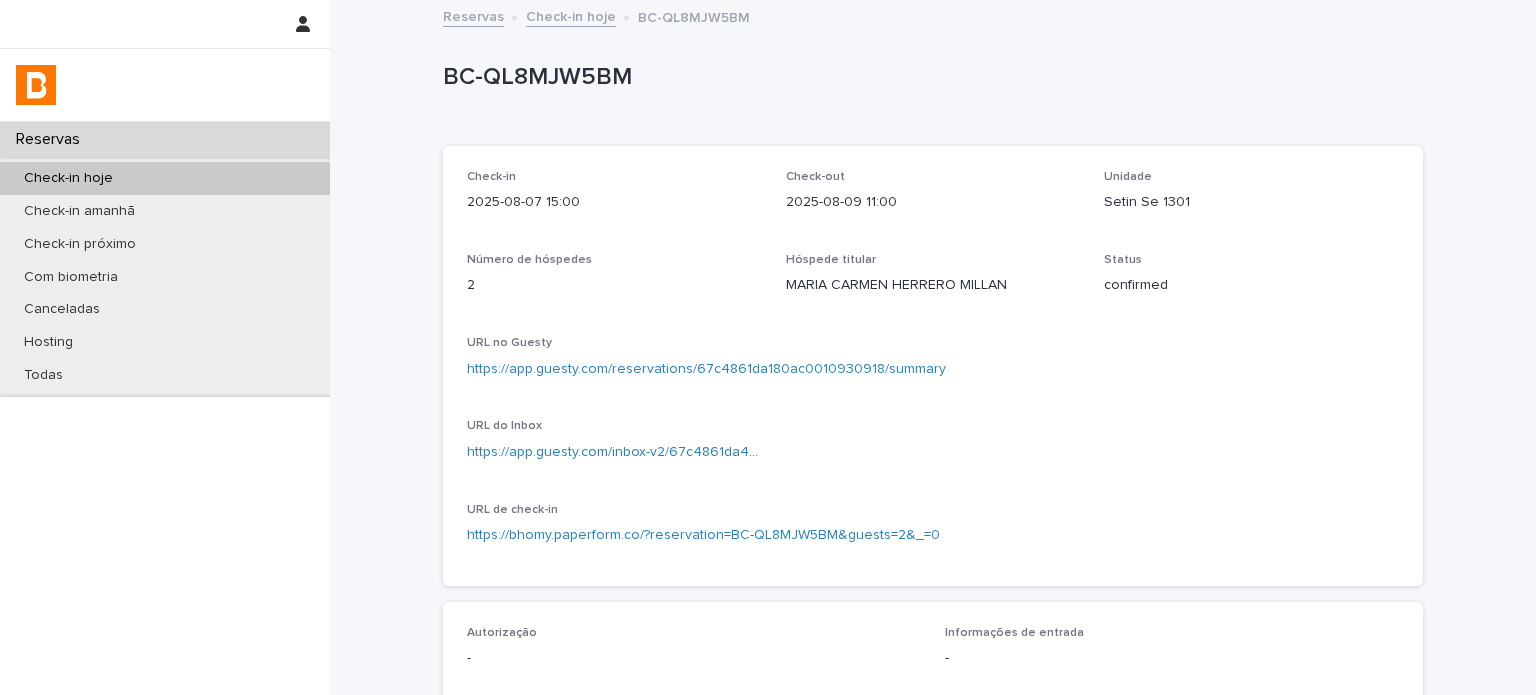click on "BC-QL8MJW5BM" at bounding box center (929, 77) 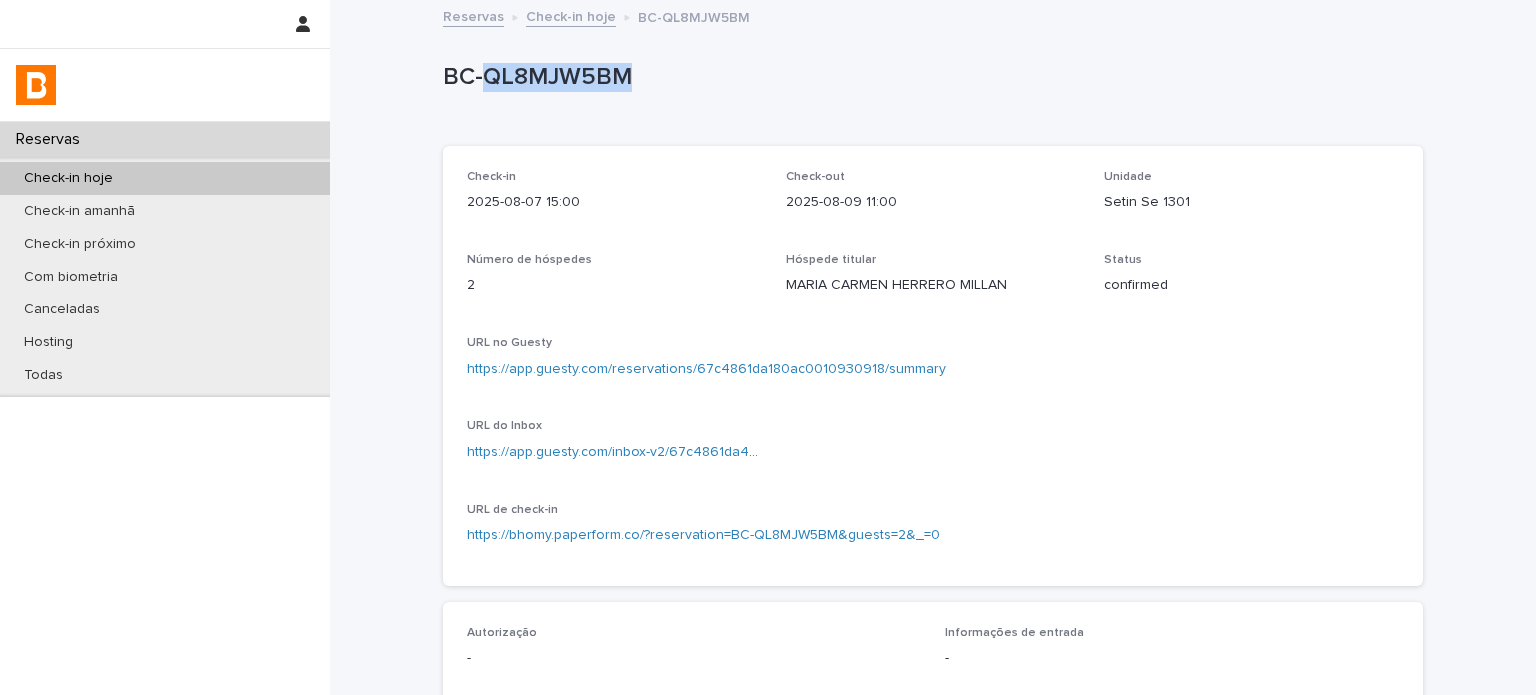 click on "BC-QL8MJW5BM" at bounding box center (929, 77) 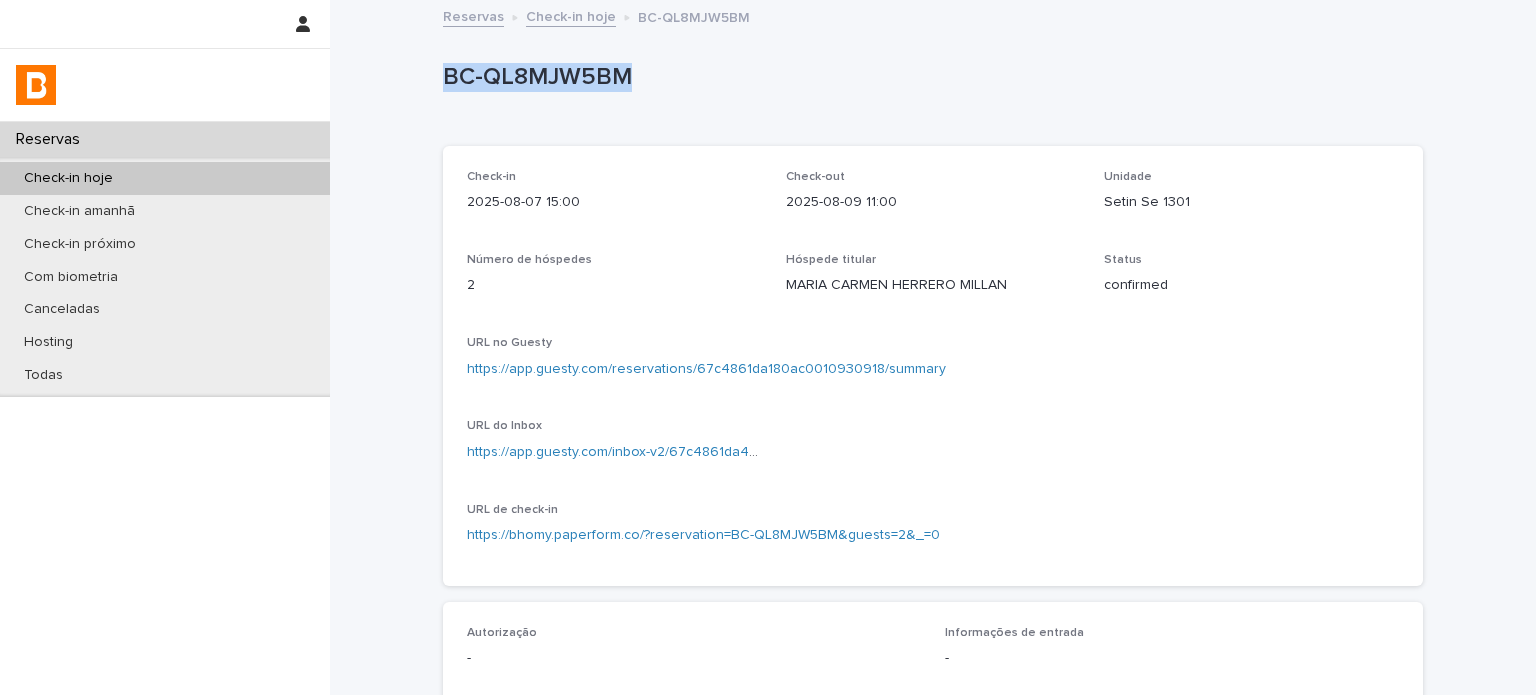 click on "BC-QL8MJW5BM" at bounding box center (929, 77) 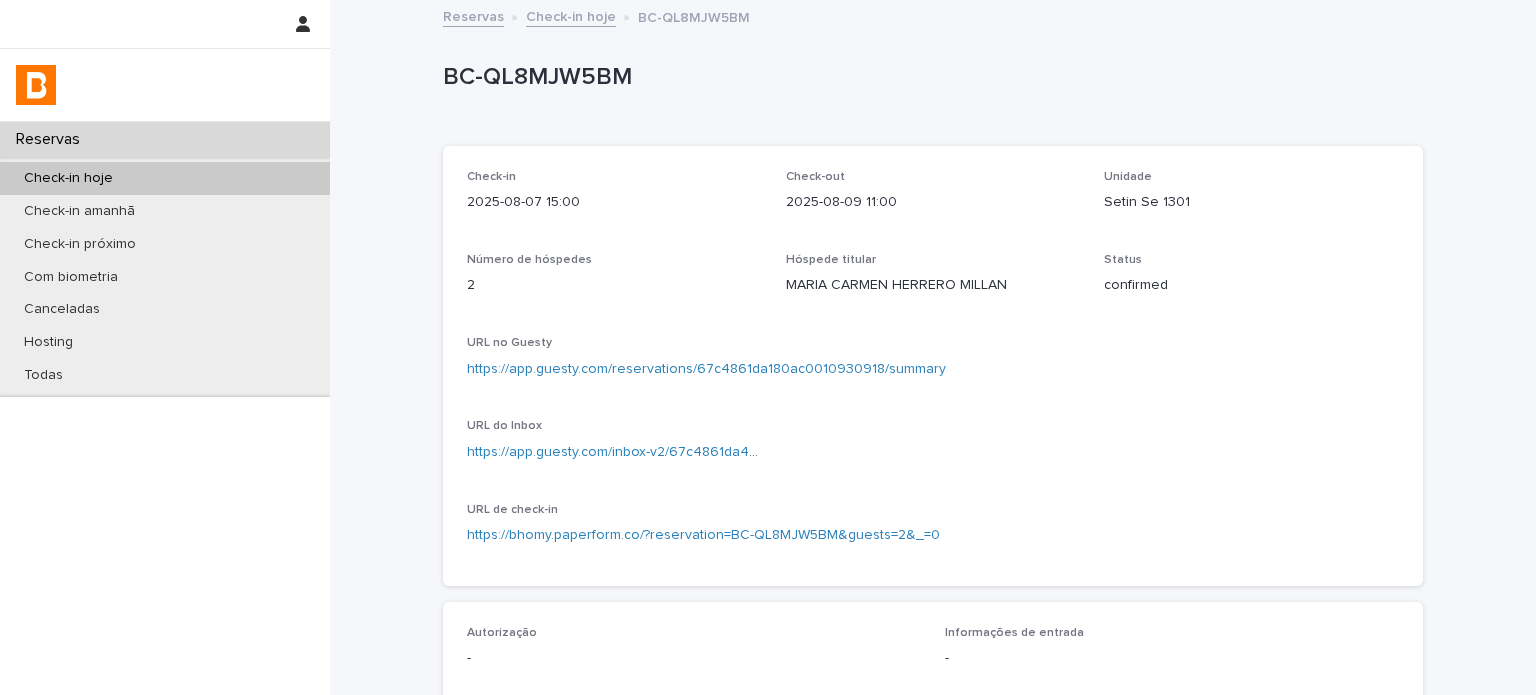 click on "Setin Se 1301" at bounding box center [1251, 202] 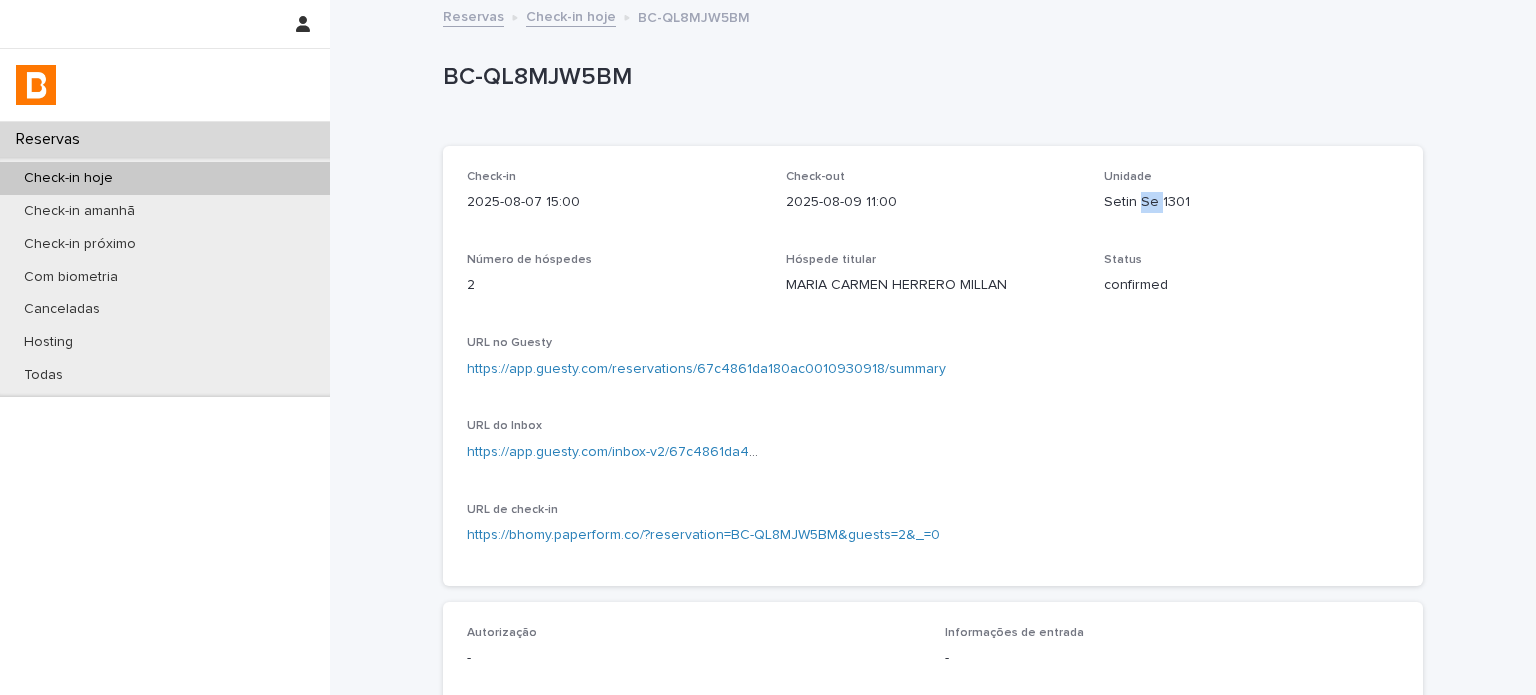 click on "Setin Se 1301" at bounding box center [1251, 202] 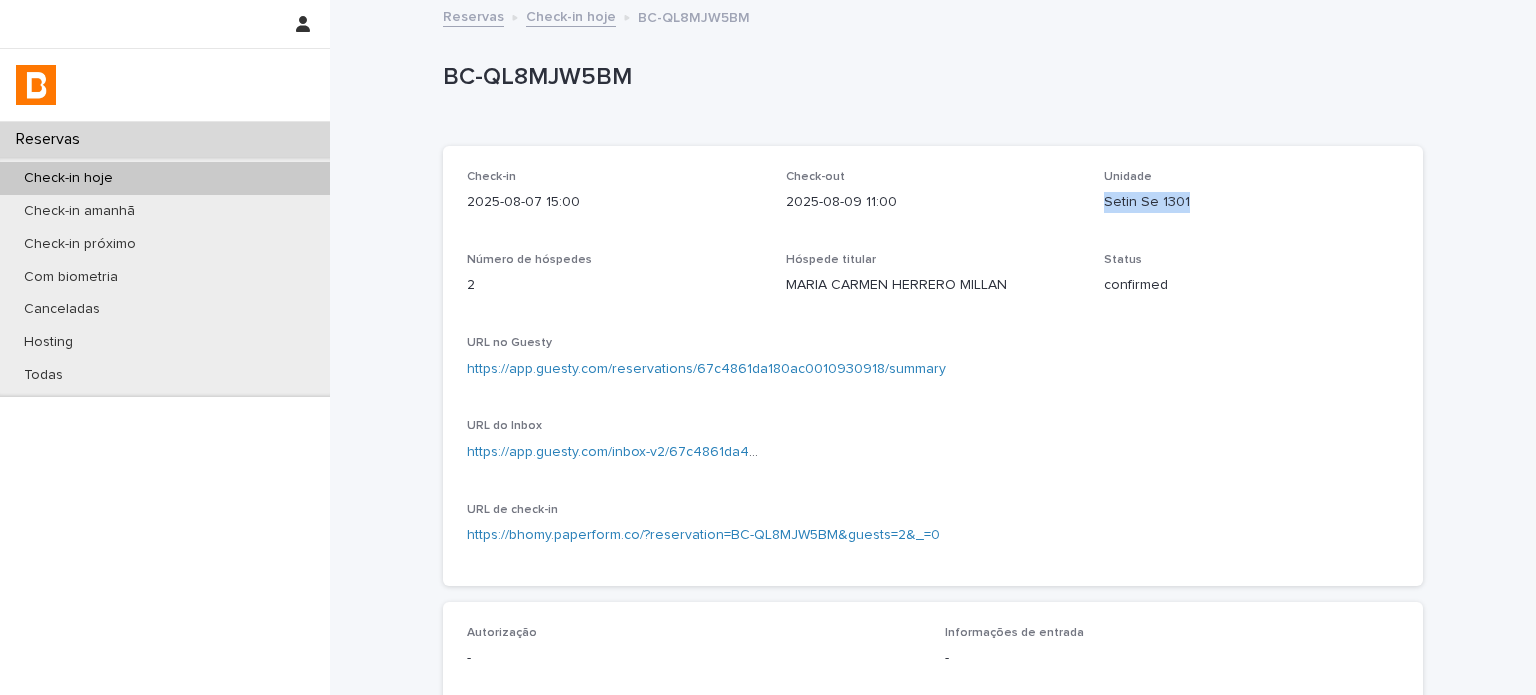 click on "Setin Se 1301" at bounding box center [1251, 202] 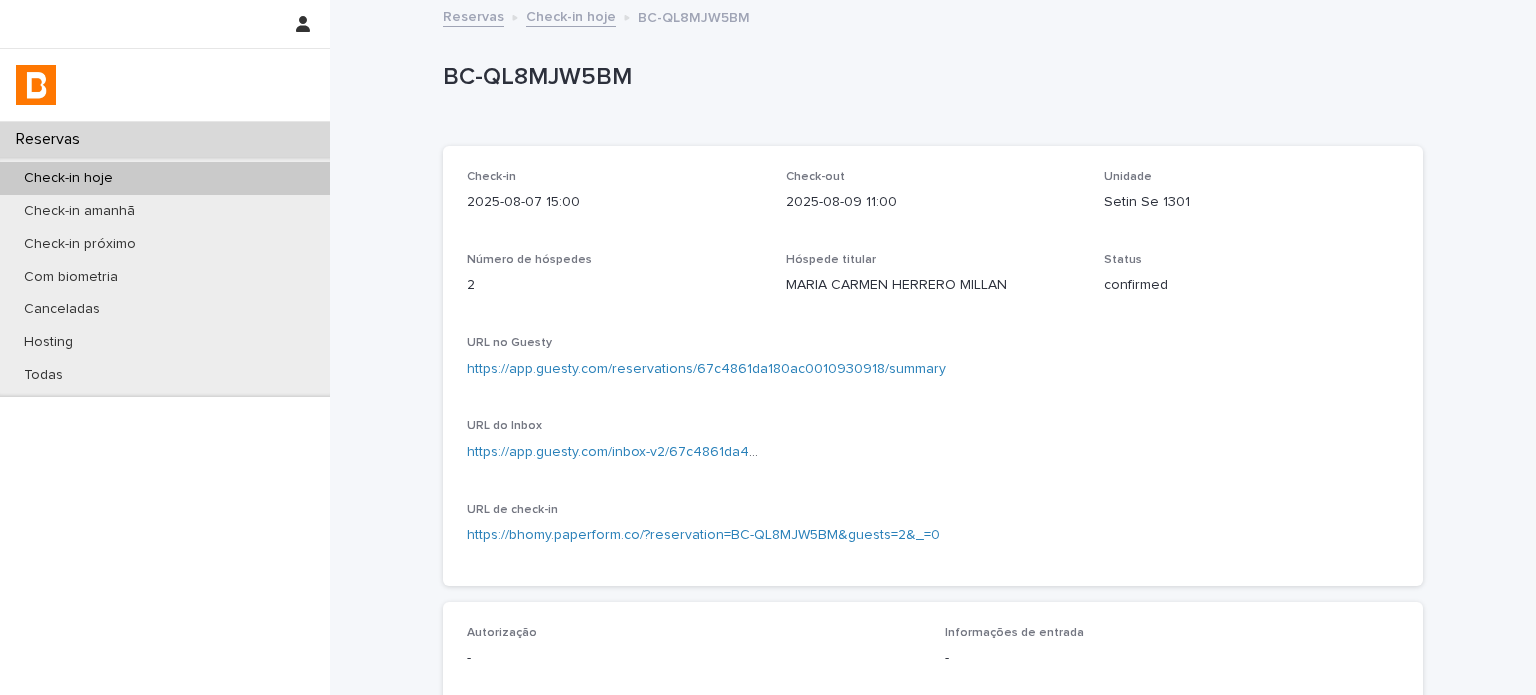 click on "Status" at bounding box center [1251, 260] 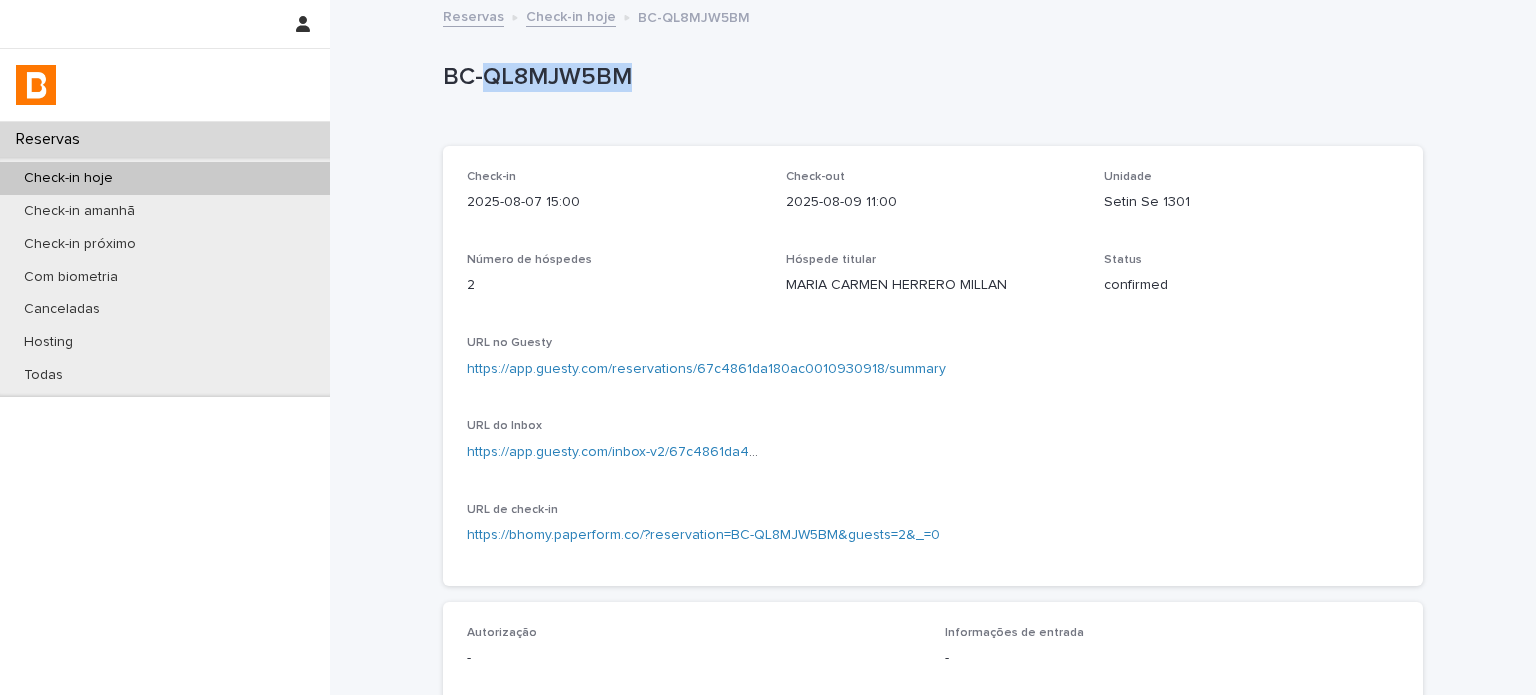 click on "BC-QL8MJW5BM" at bounding box center (929, 77) 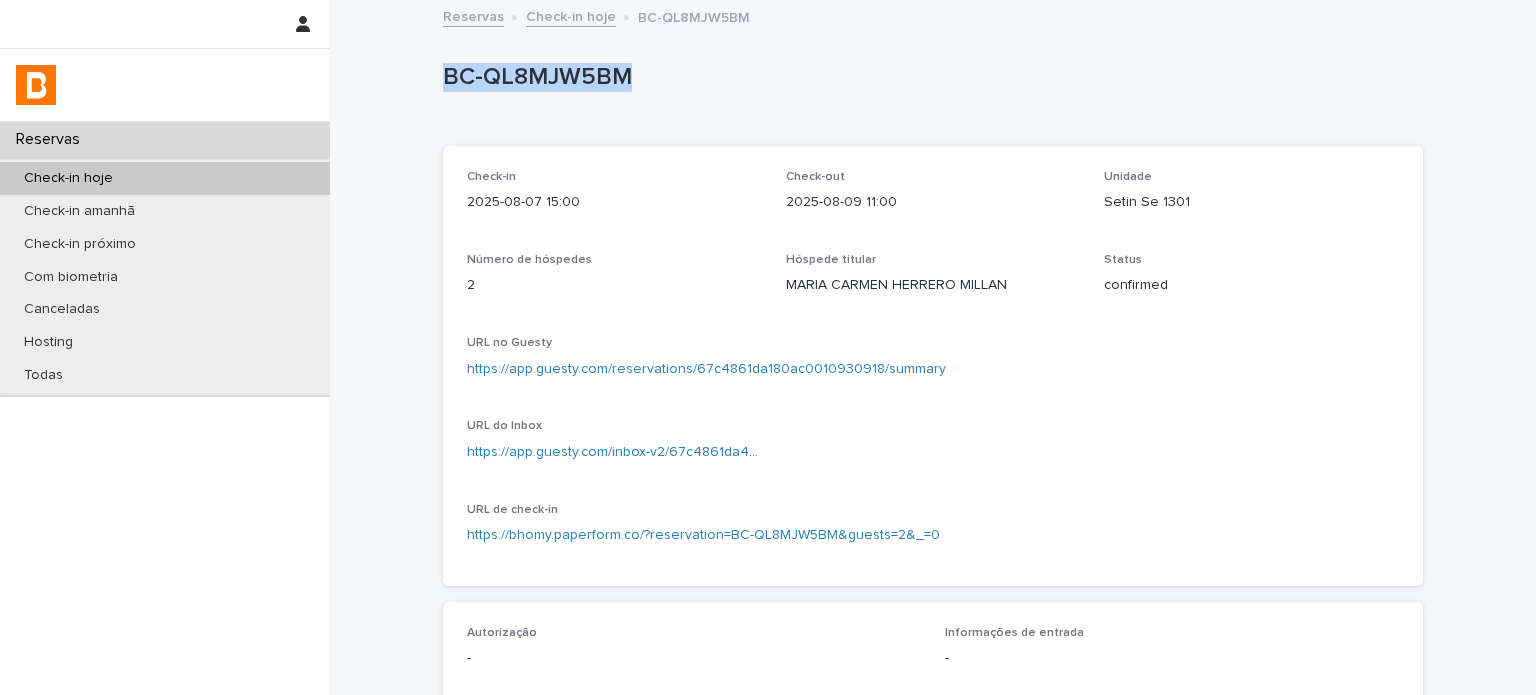 click on "BC-QL8MJW5BM" at bounding box center (929, 77) 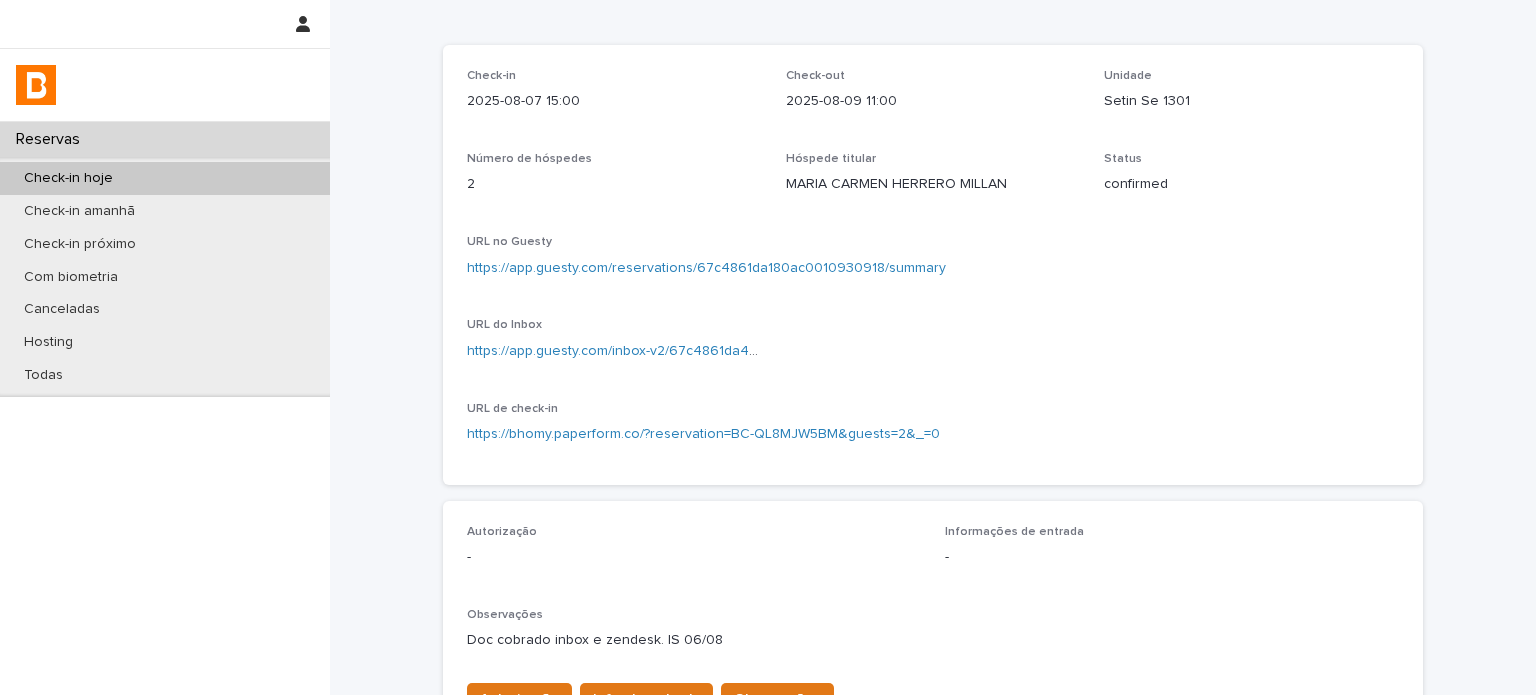 scroll, scrollTop: 233, scrollLeft: 0, axis: vertical 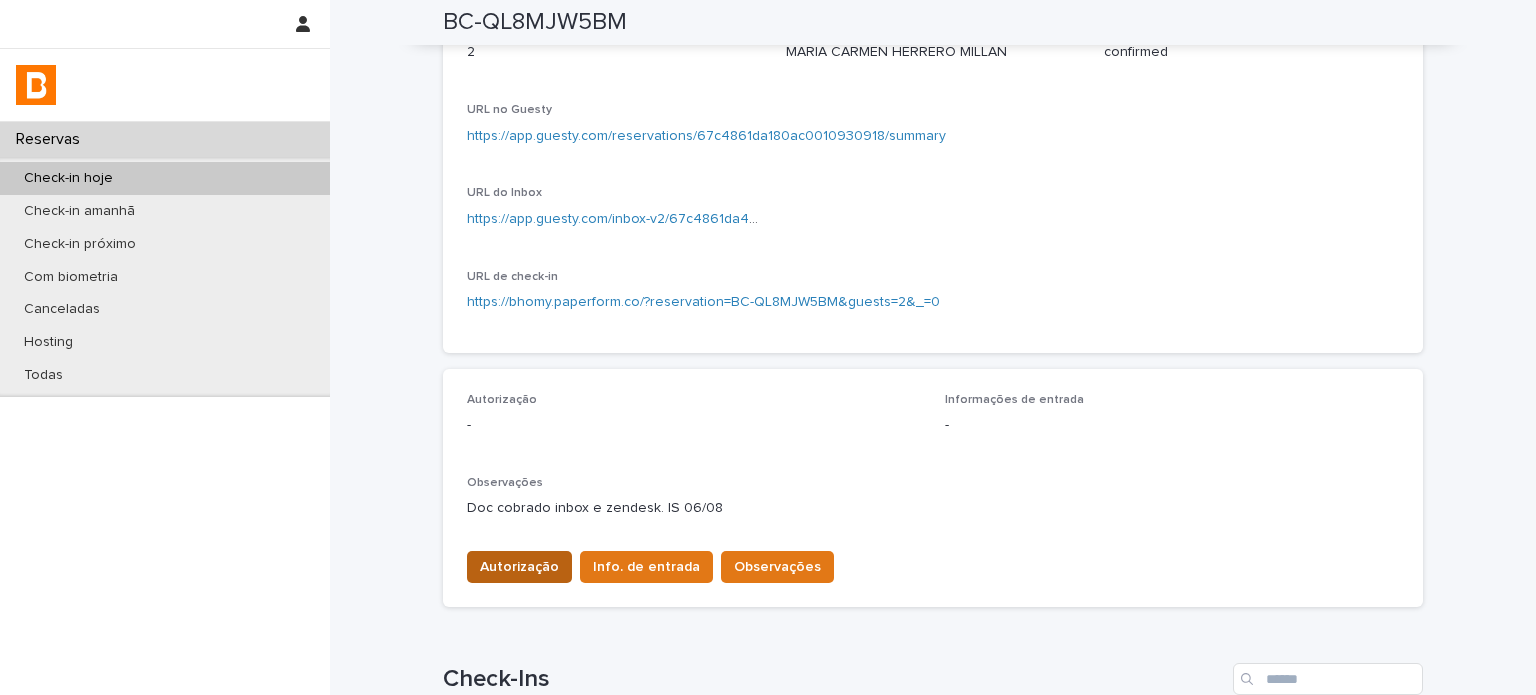 click on "Autorização" at bounding box center [519, 567] 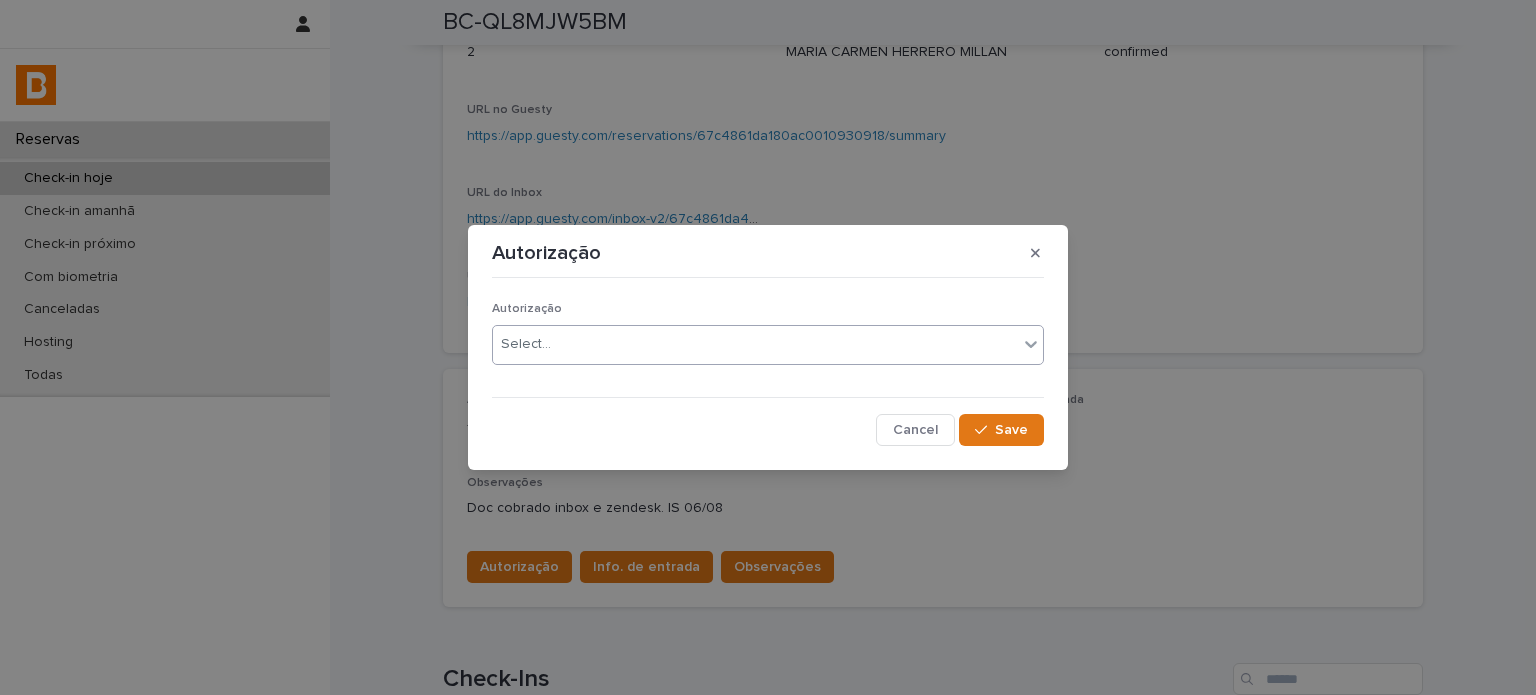click on "Select..." at bounding box center [755, 344] 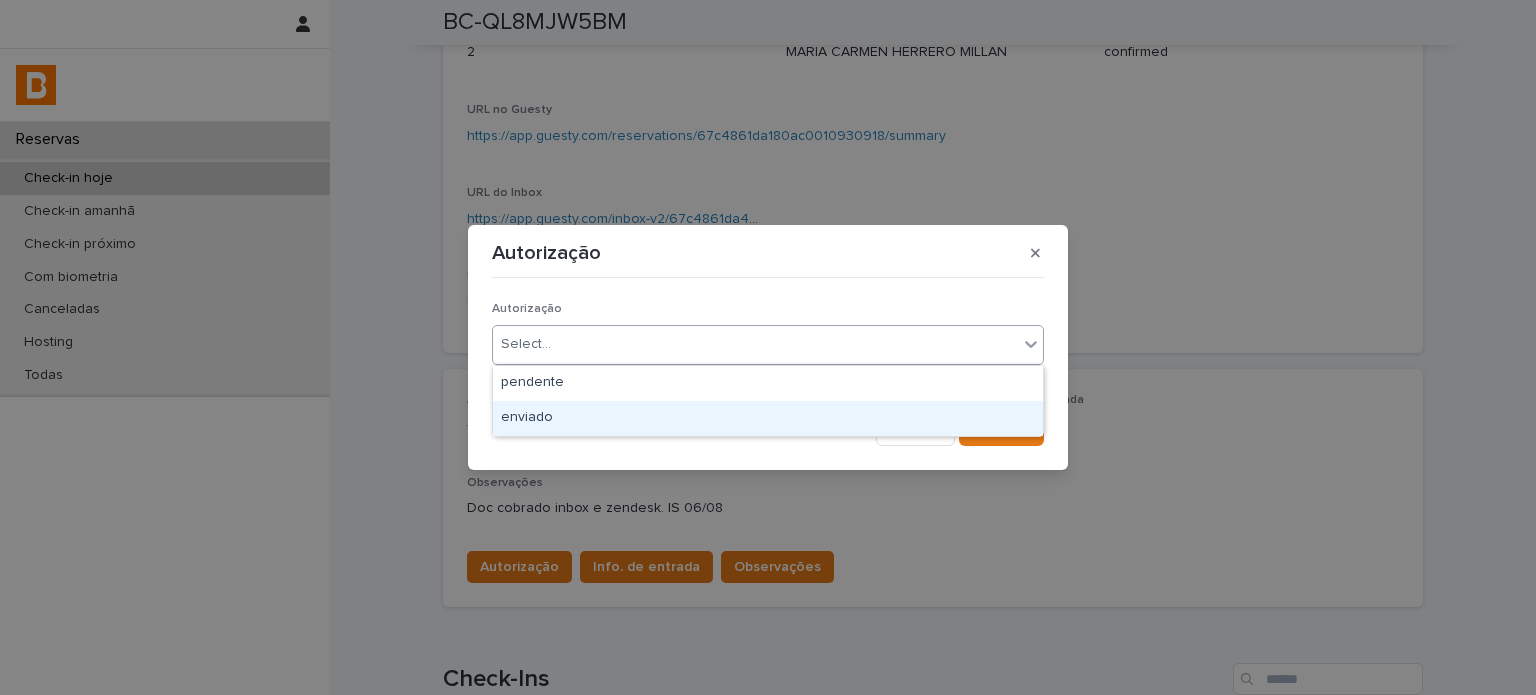 click on "enviado" at bounding box center [768, 418] 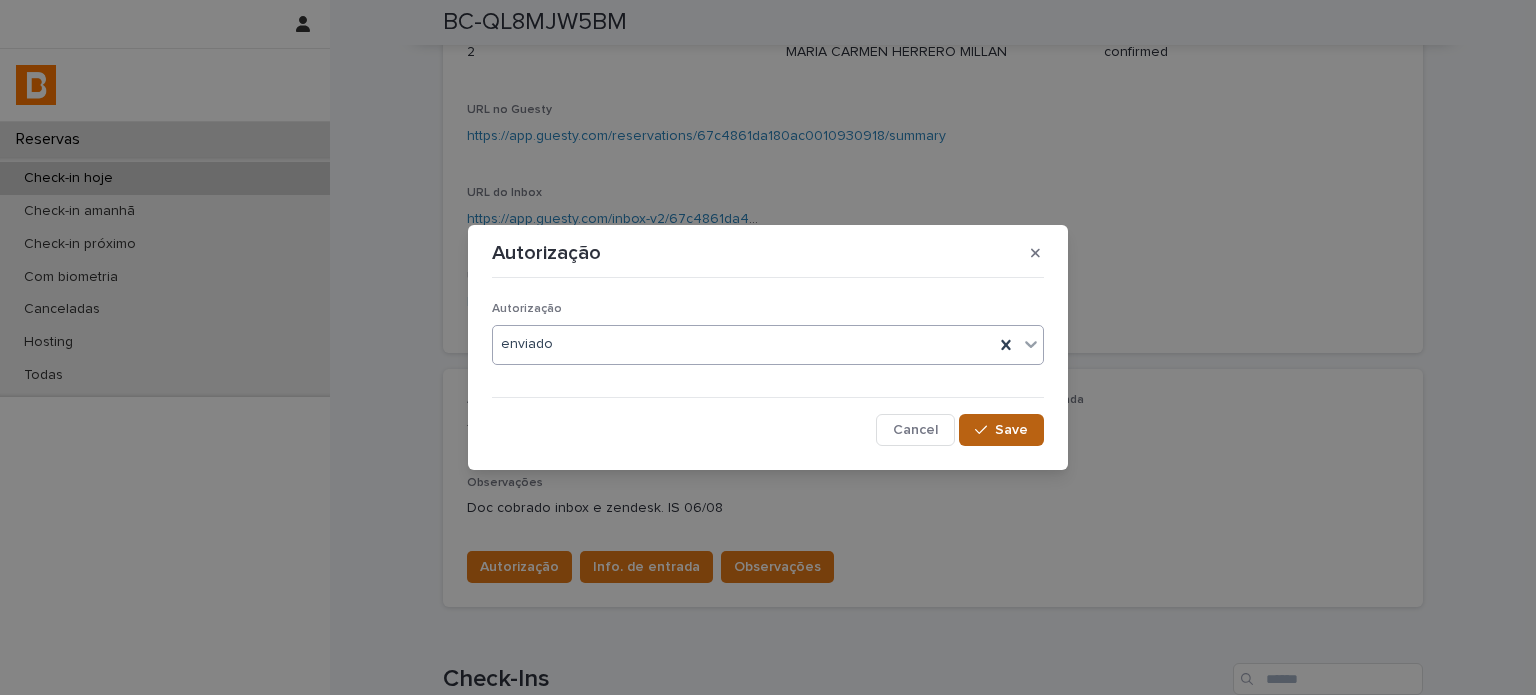 click on "Save" at bounding box center (1001, 430) 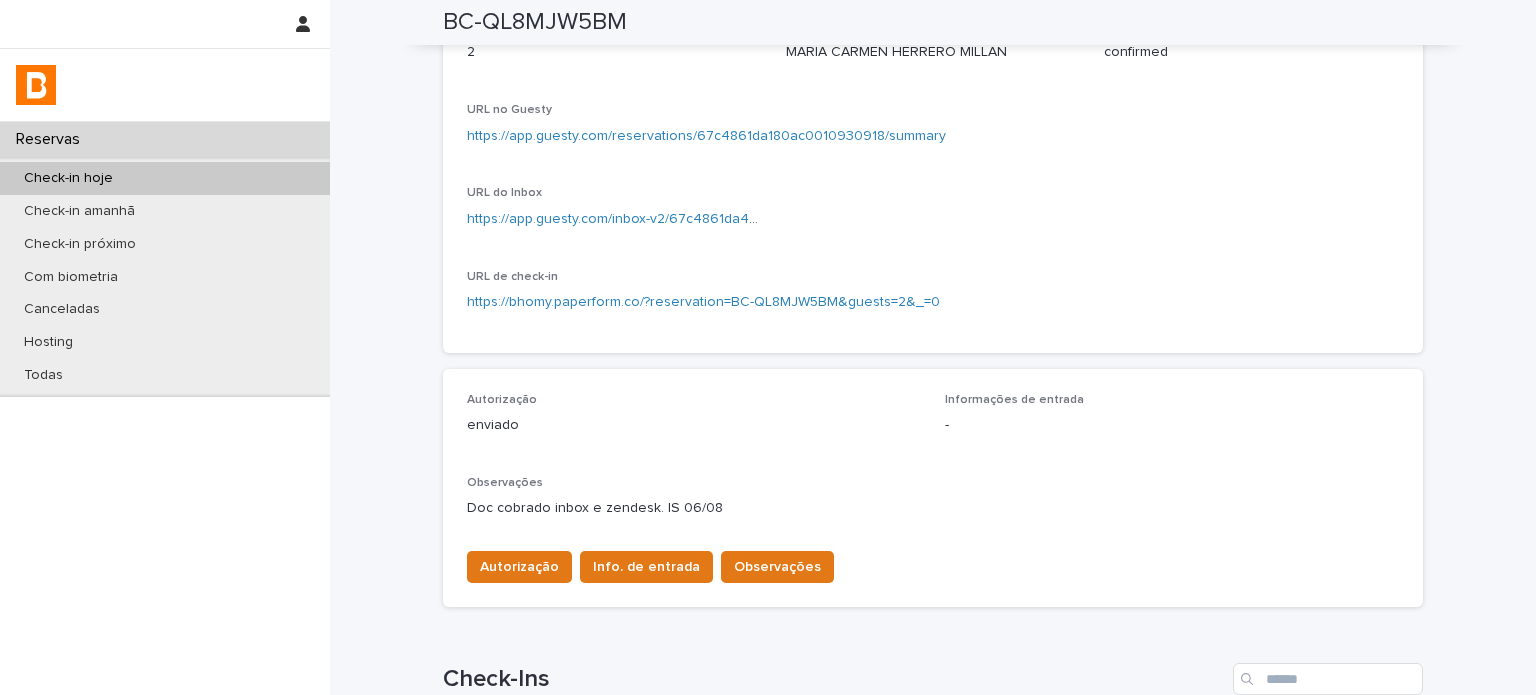 click on "Info. de entrada" at bounding box center (646, 567) 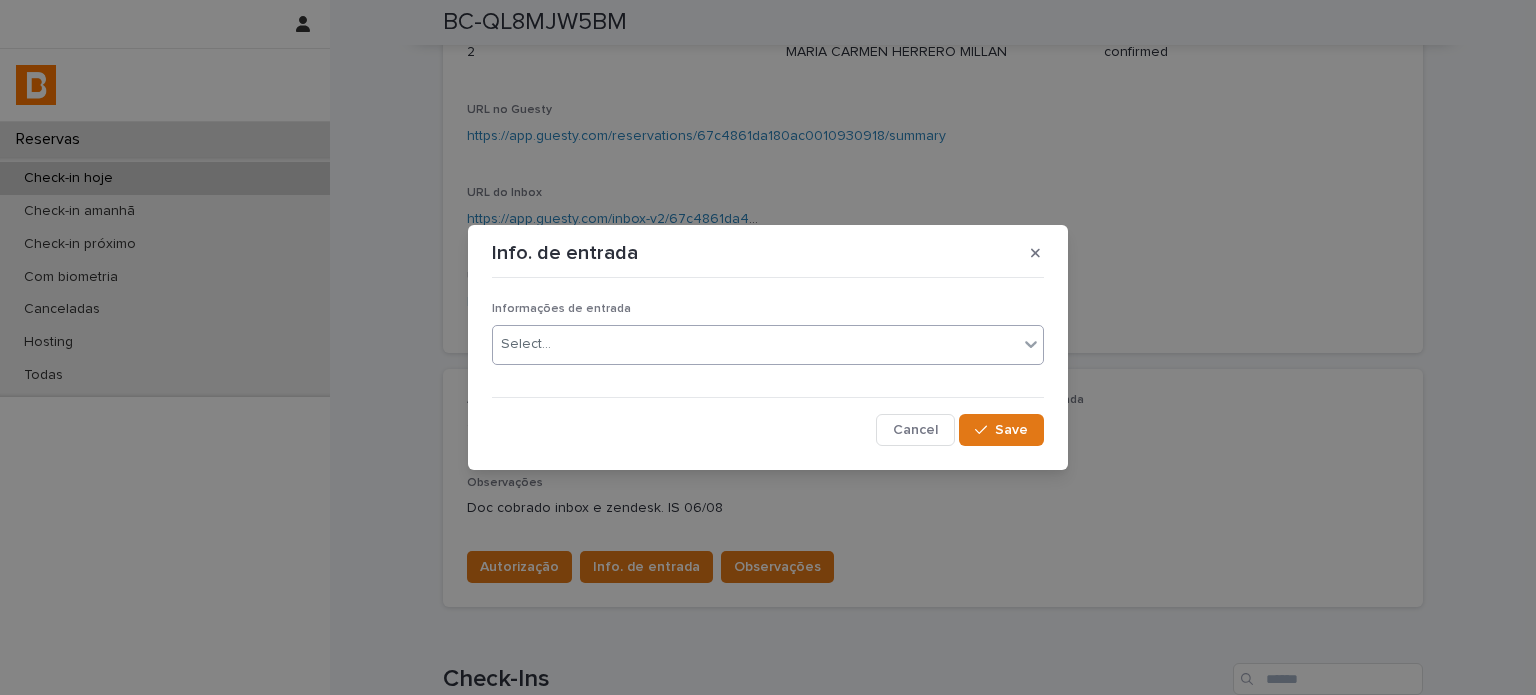 click on "Select..." at bounding box center (755, 344) 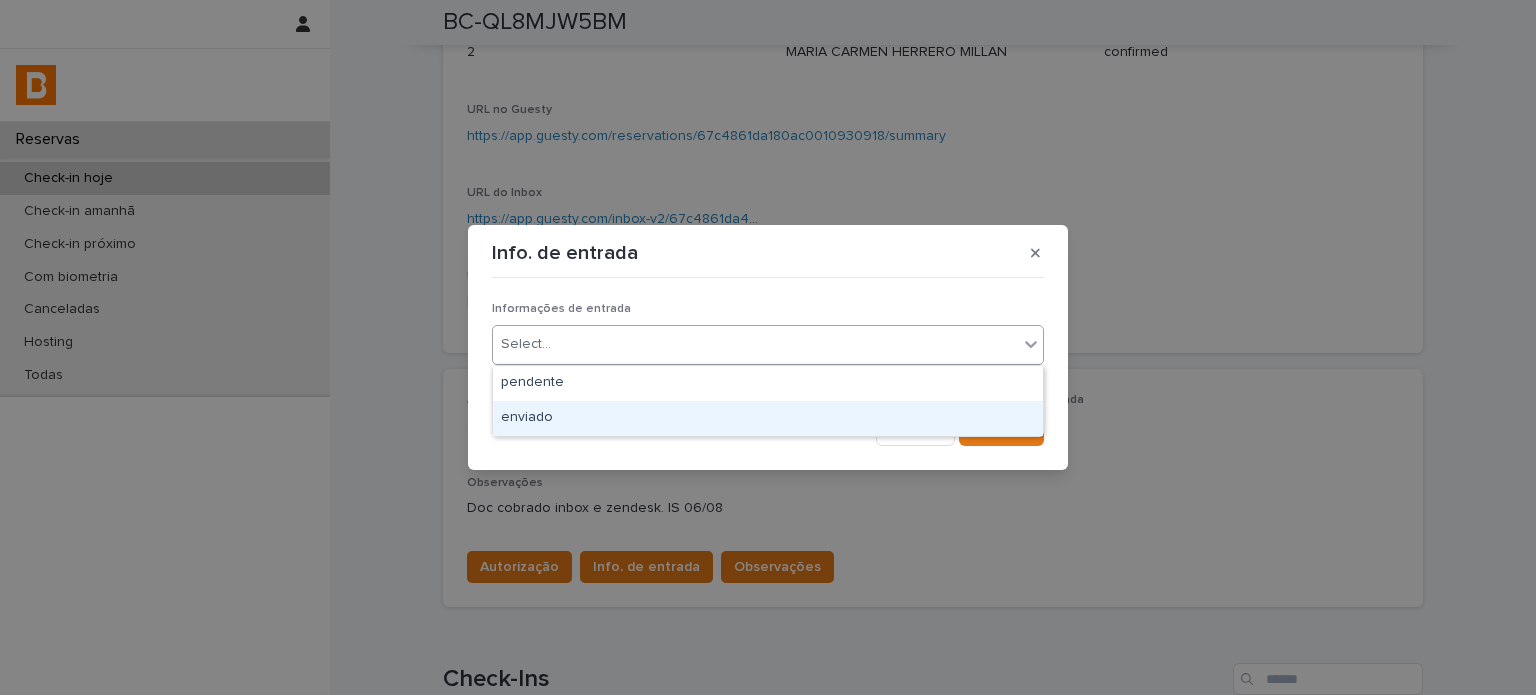 click on "enviado" at bounding box center [768, 418] 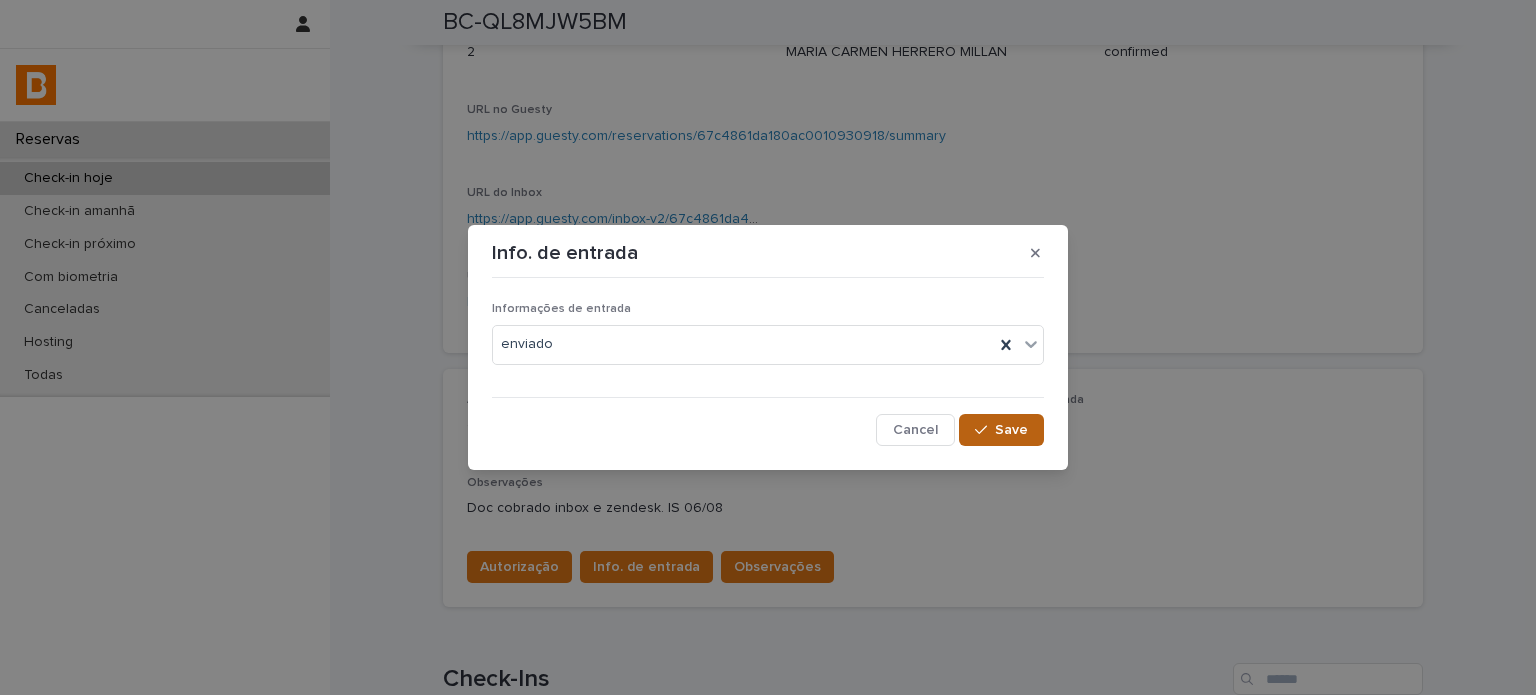 click on "Save" at bounding box center (1001, 430) 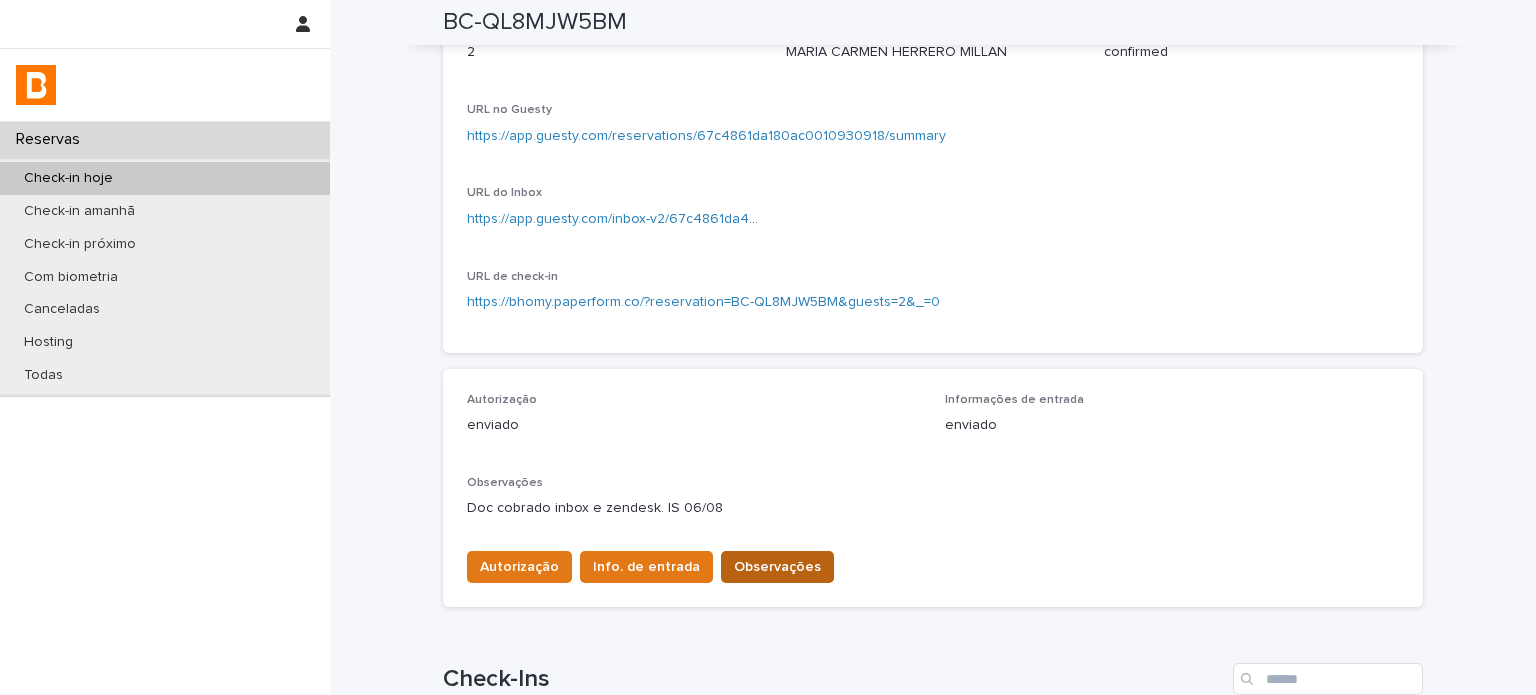 click on "Observações" at bounding box center (777, 567) 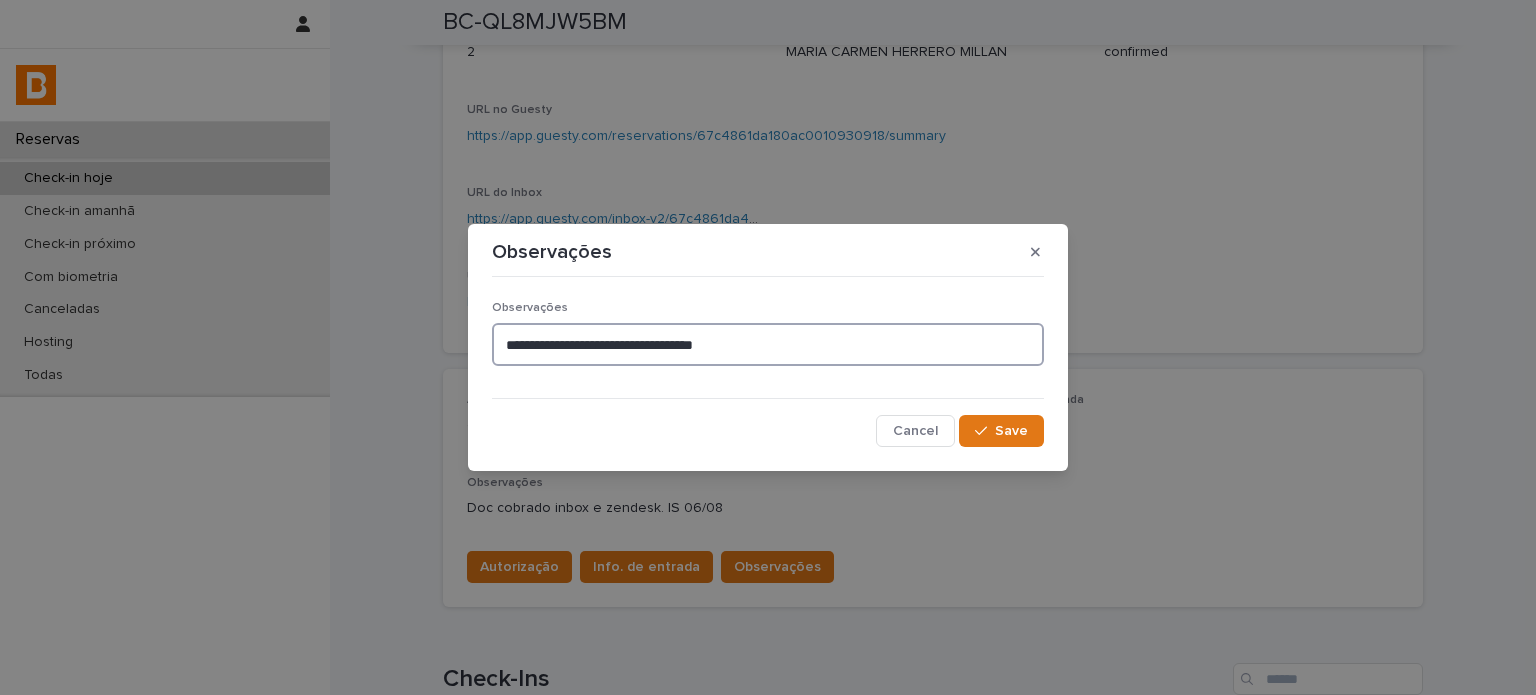 click on "**********" at bounding box center (768, 344) 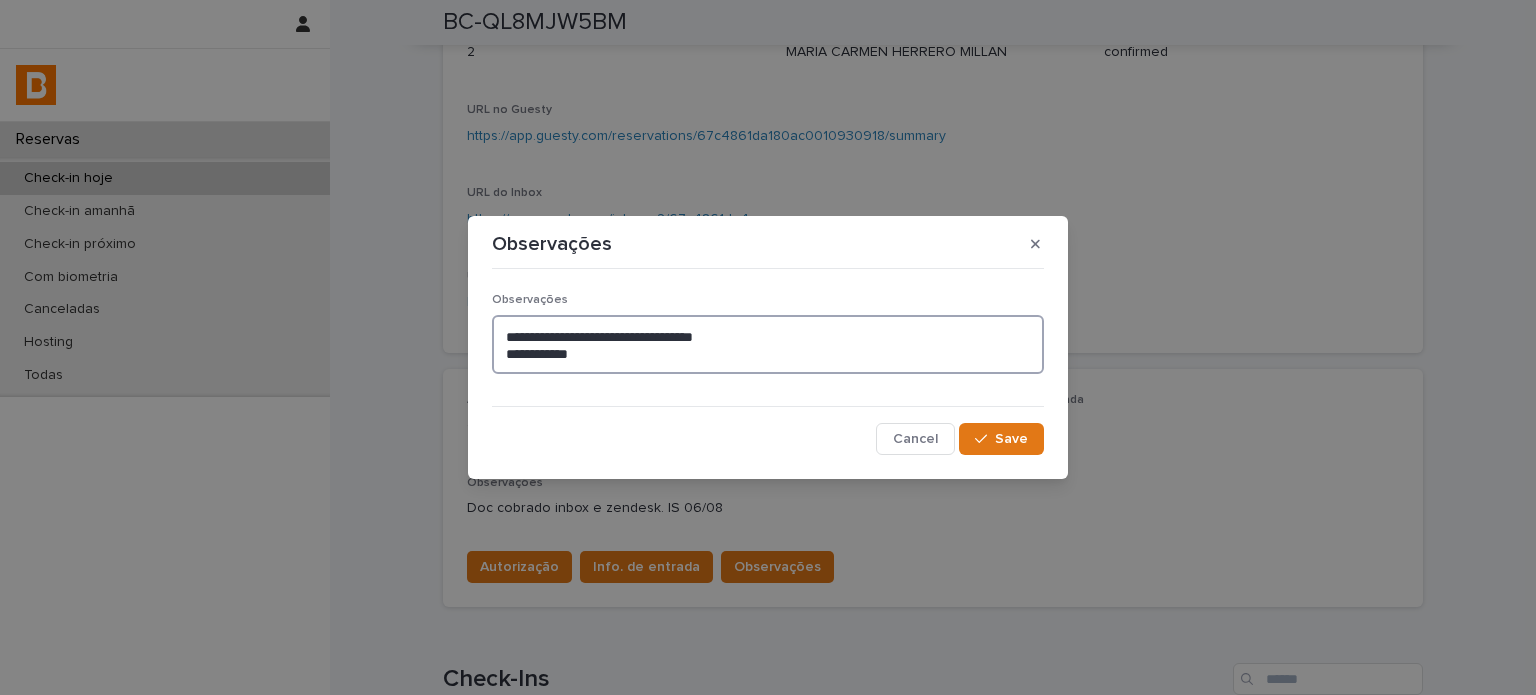 type on "**********" 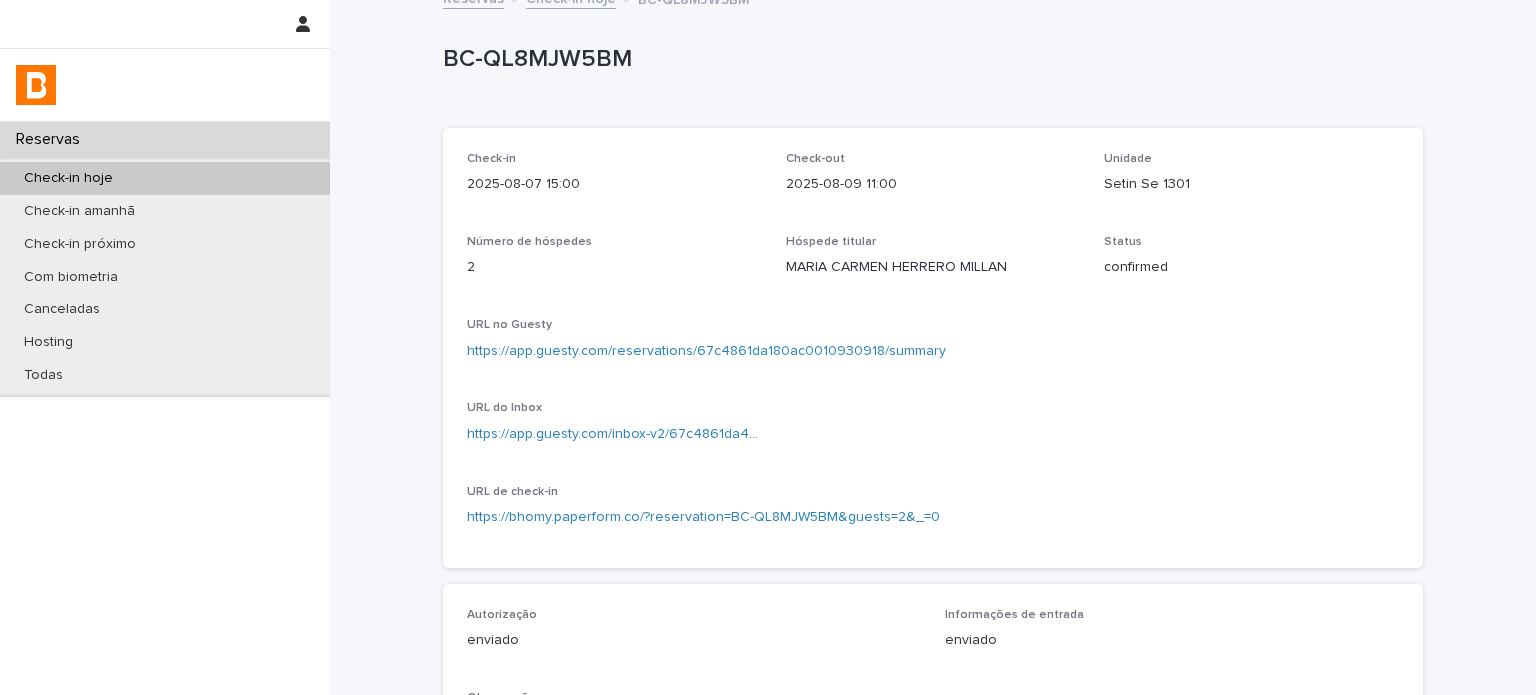 scroll, scrollTop: 0, scrollLeft: 0, axis: both 